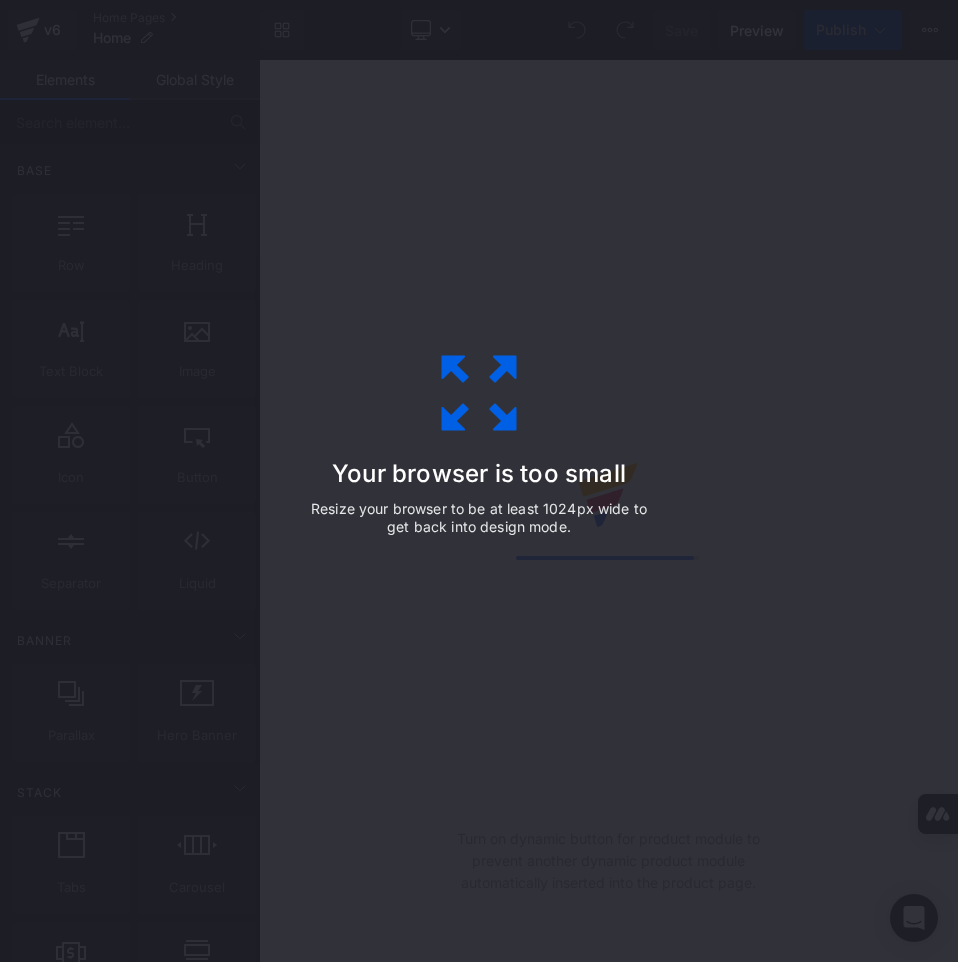 scroll, scrollTop: 0, scrollLeft: 0, axis: both 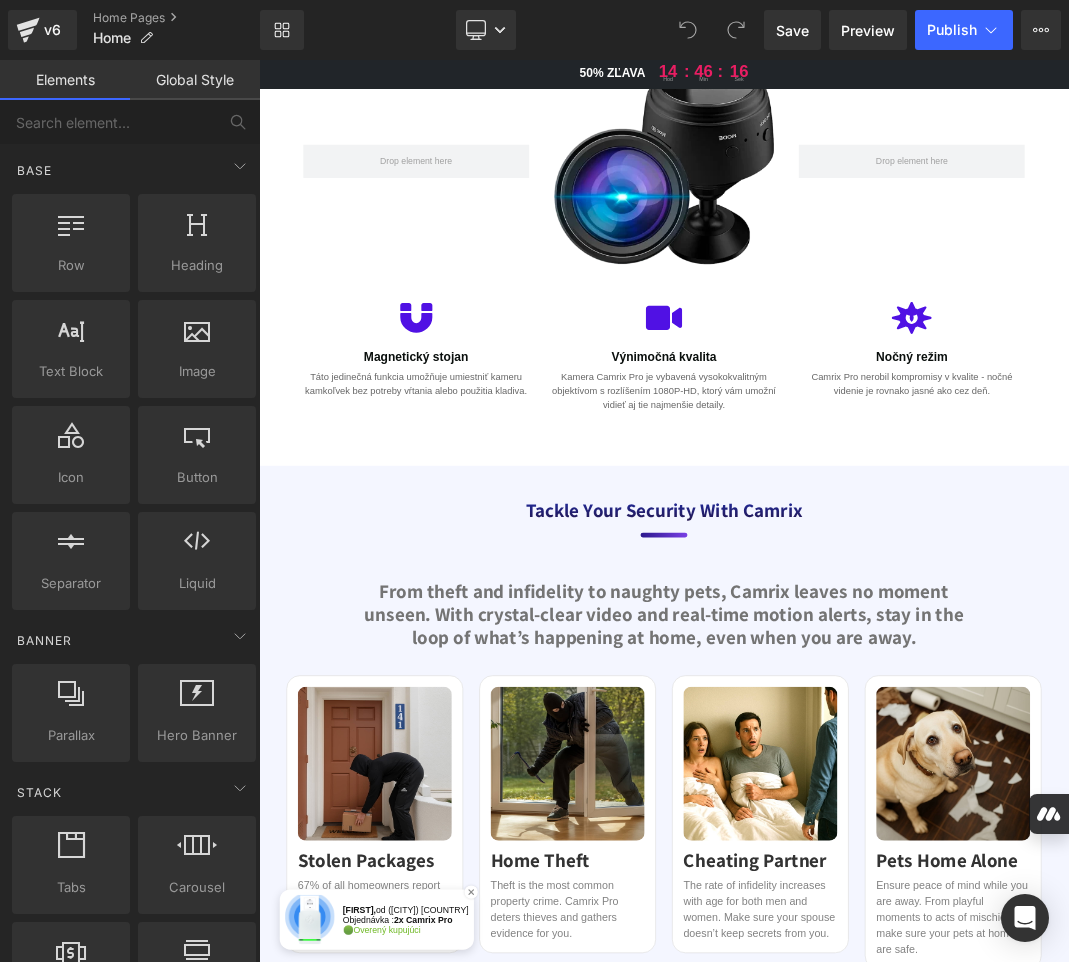 click on "Tackle your security with Camrix" at bounding box center [864, 733] 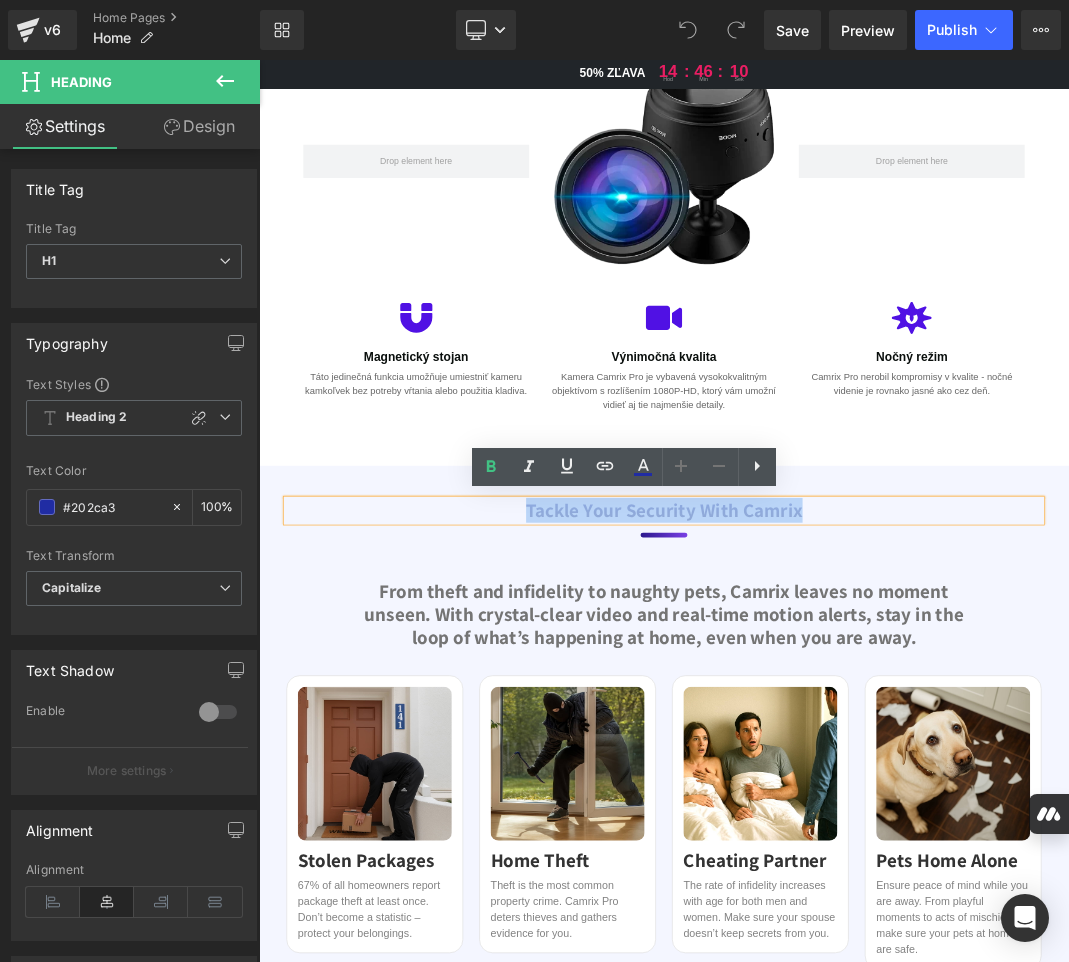 drag, startPoint x: 1064, startPoint y: 730, endPoint x: 656, endPoint y: 729, distance: 408.00122 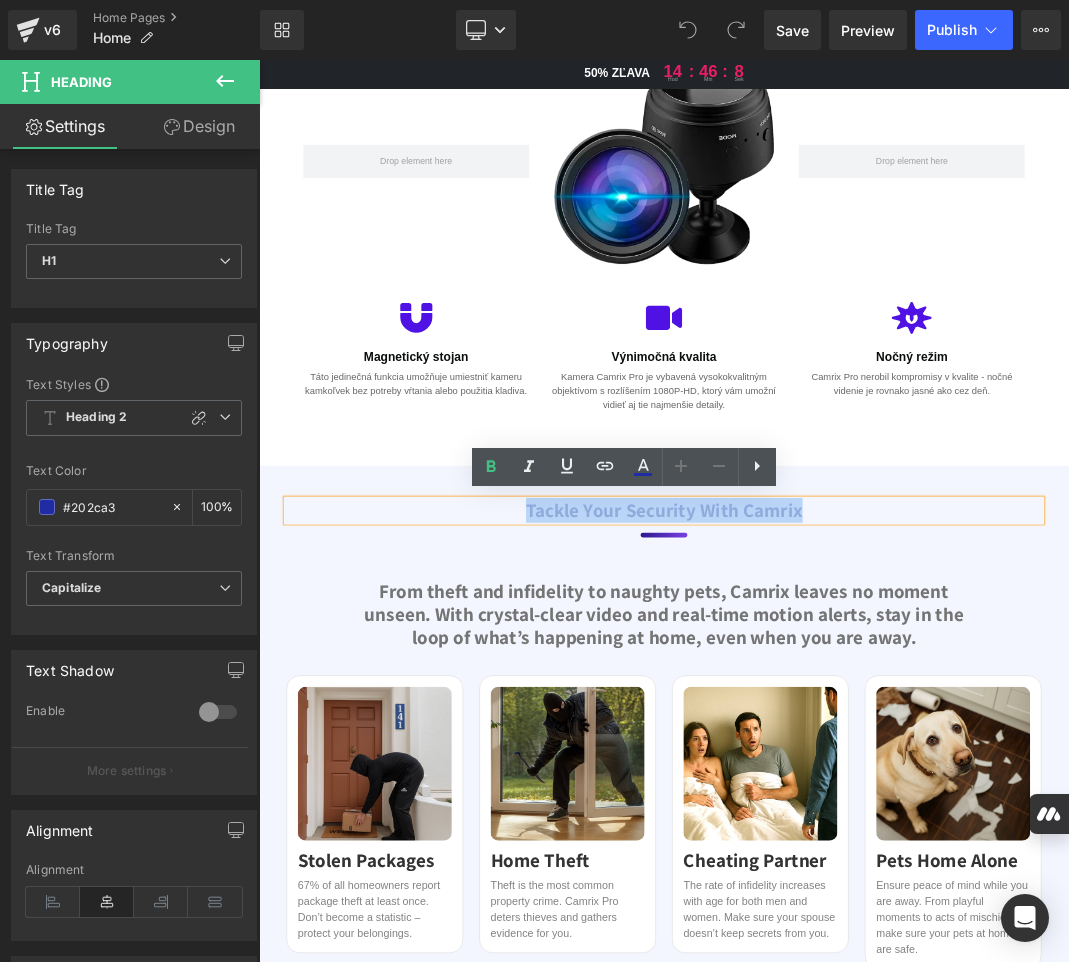 copy on "Tackle your security with Camrix" 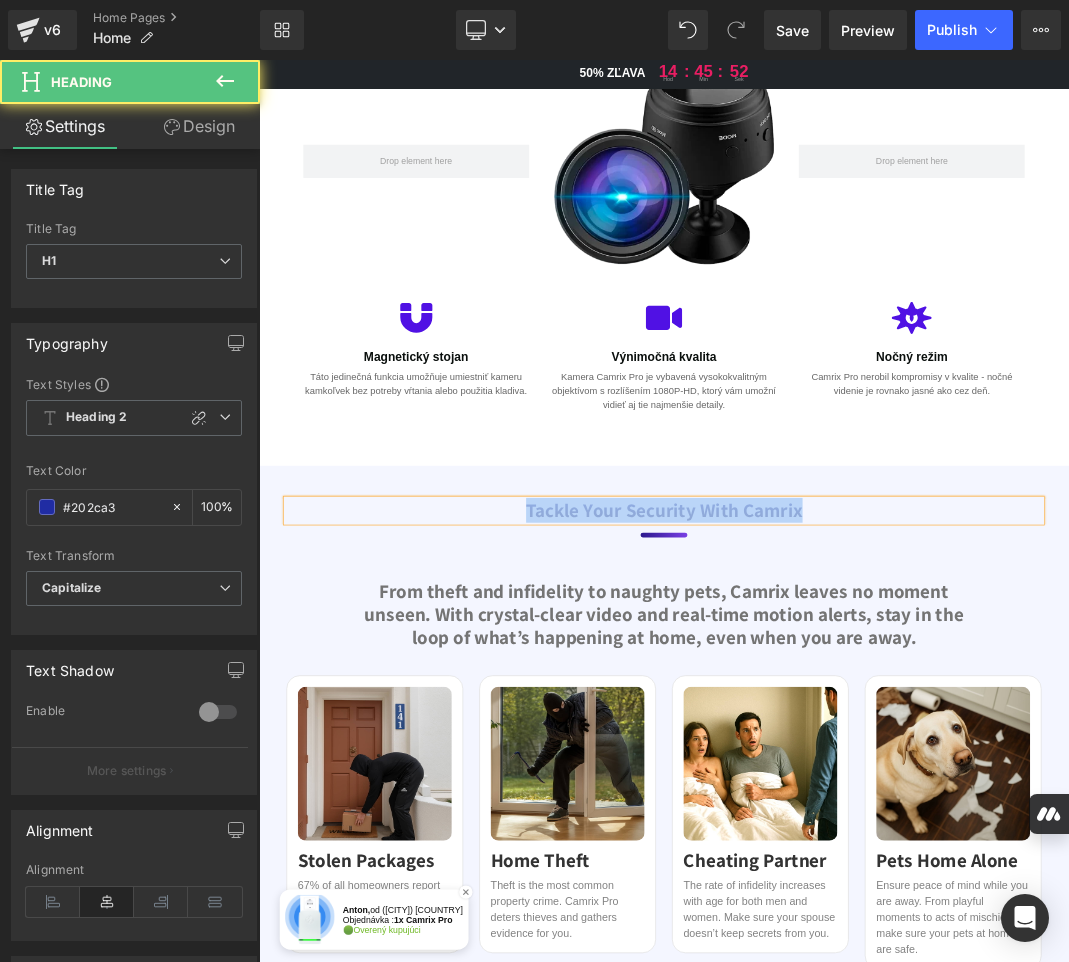 click on "Tackle your security with Camrix" at bounding box center [864, 733] 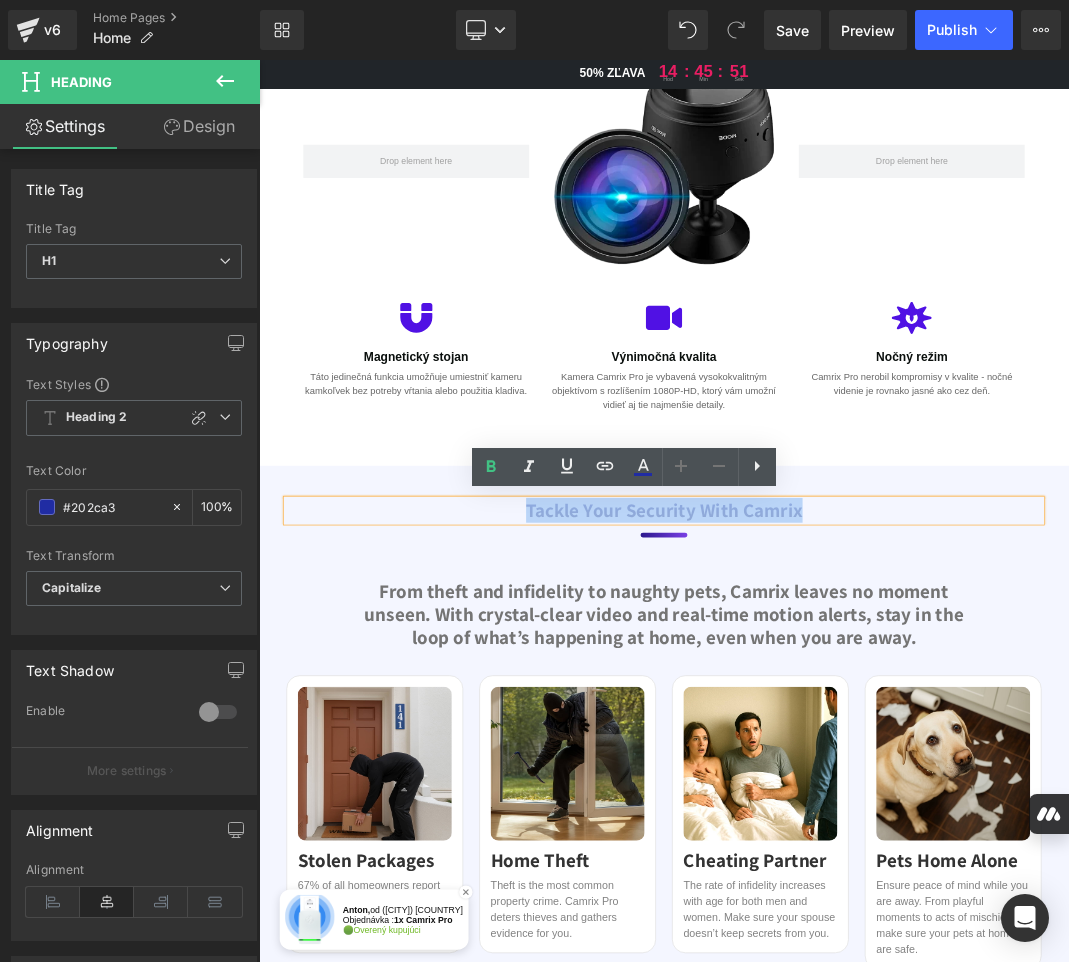 paste 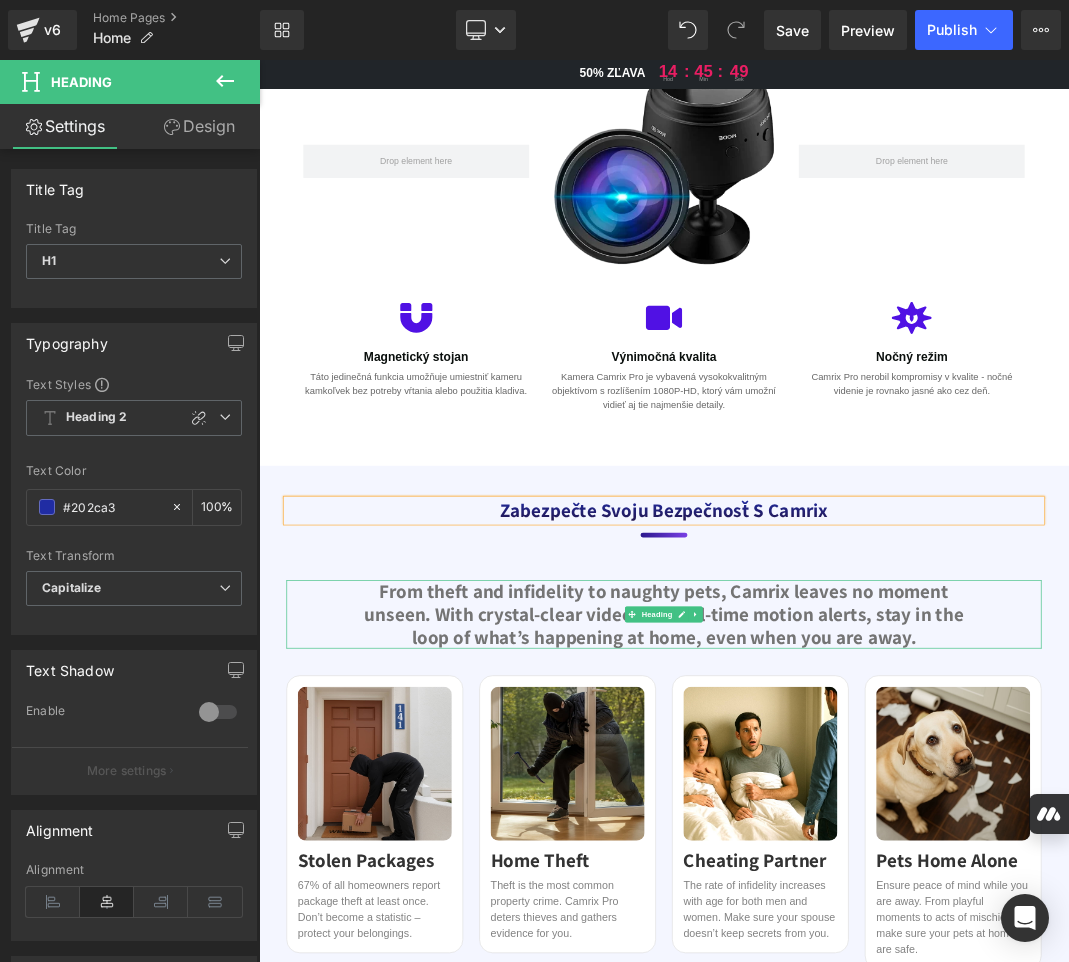 click on "From theft and infidelity to naughty pets, Camrix leaves no moment unseen. With crystal-clear video and real-time motion alerts, stay in the loop of what’s happening at home, even when you are away." at bounding box center [864, 888] 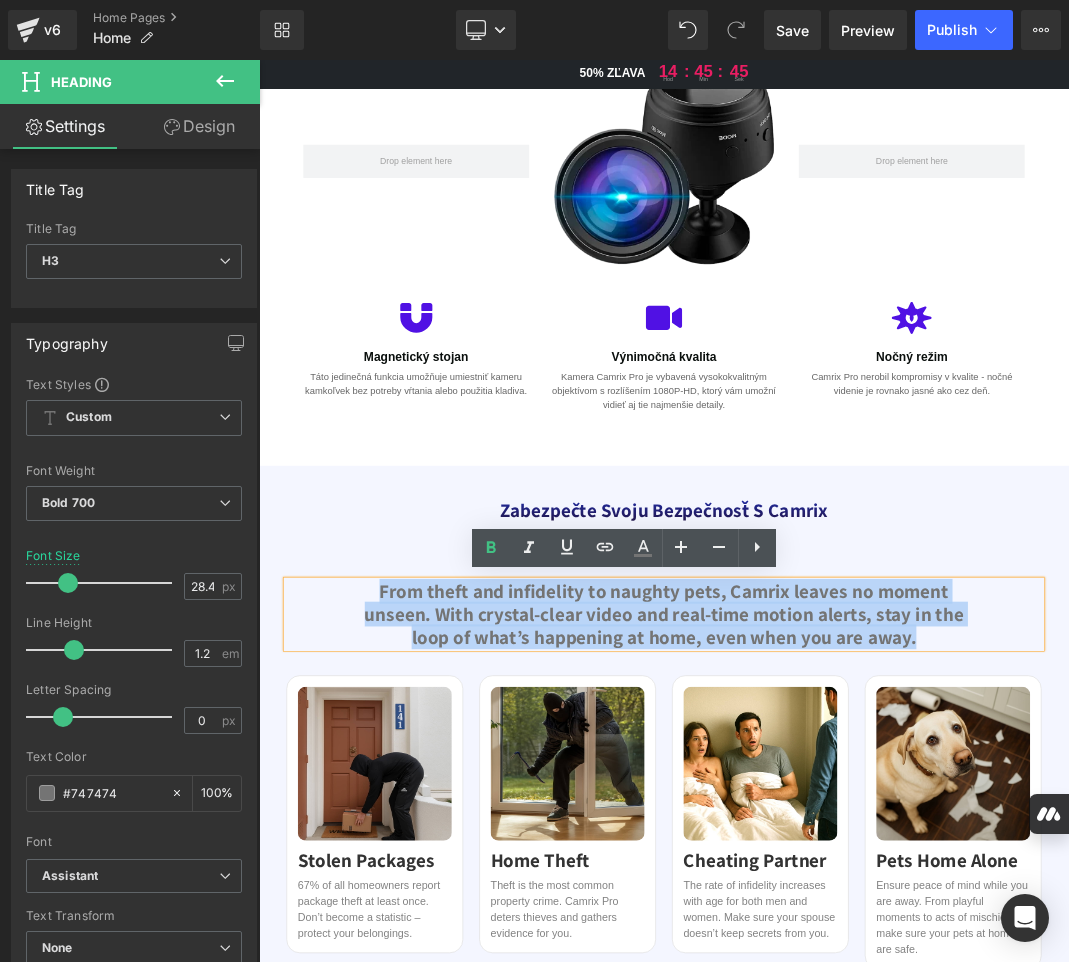 drag, startPoint x: 1225, startPoint y: 926, endPoint x: 433, endPoint y: 850, distance: 795.6381 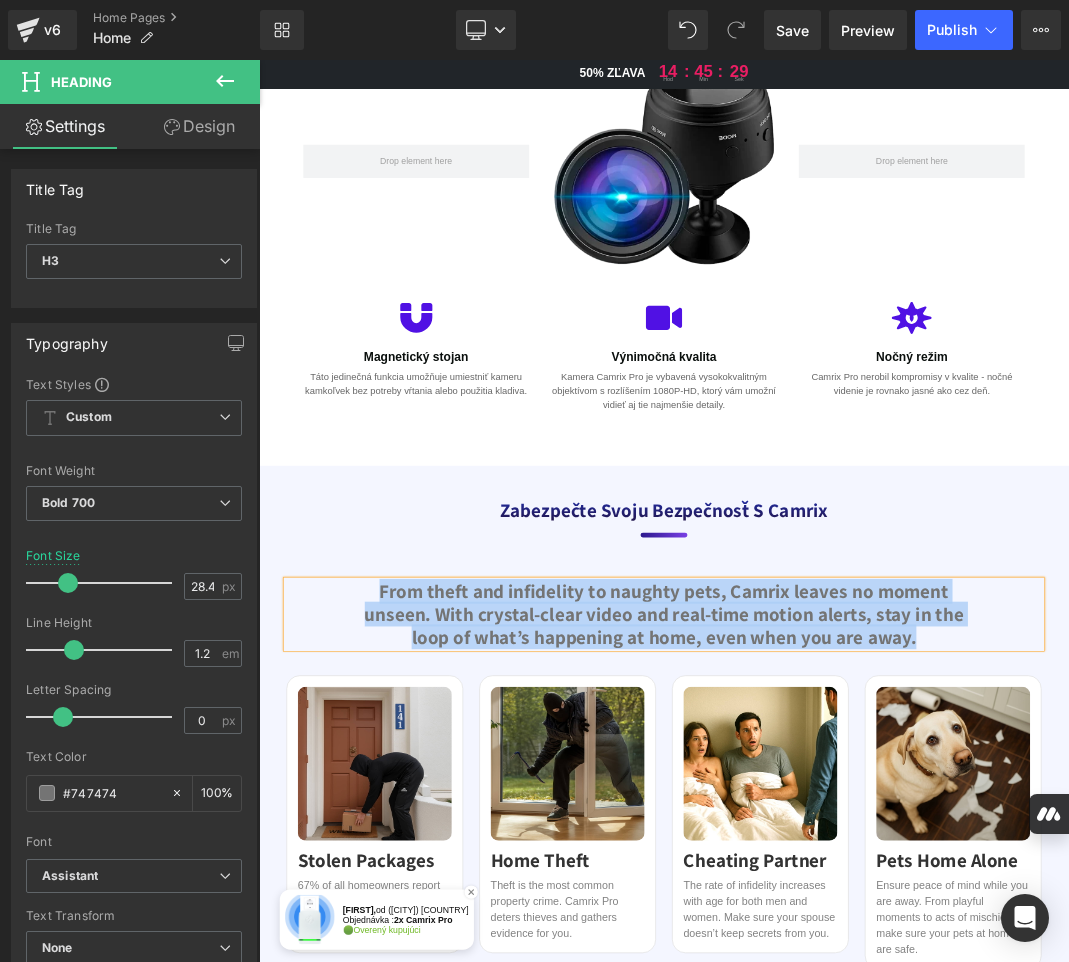 click on "From theft and infidelity to naughty pets, Camrix leaves no moment unseen. With crystal-clear video and real-time motion alerts, stay in the loop of what’s happening at home, even when you are away." at bounding box center (864, 888) 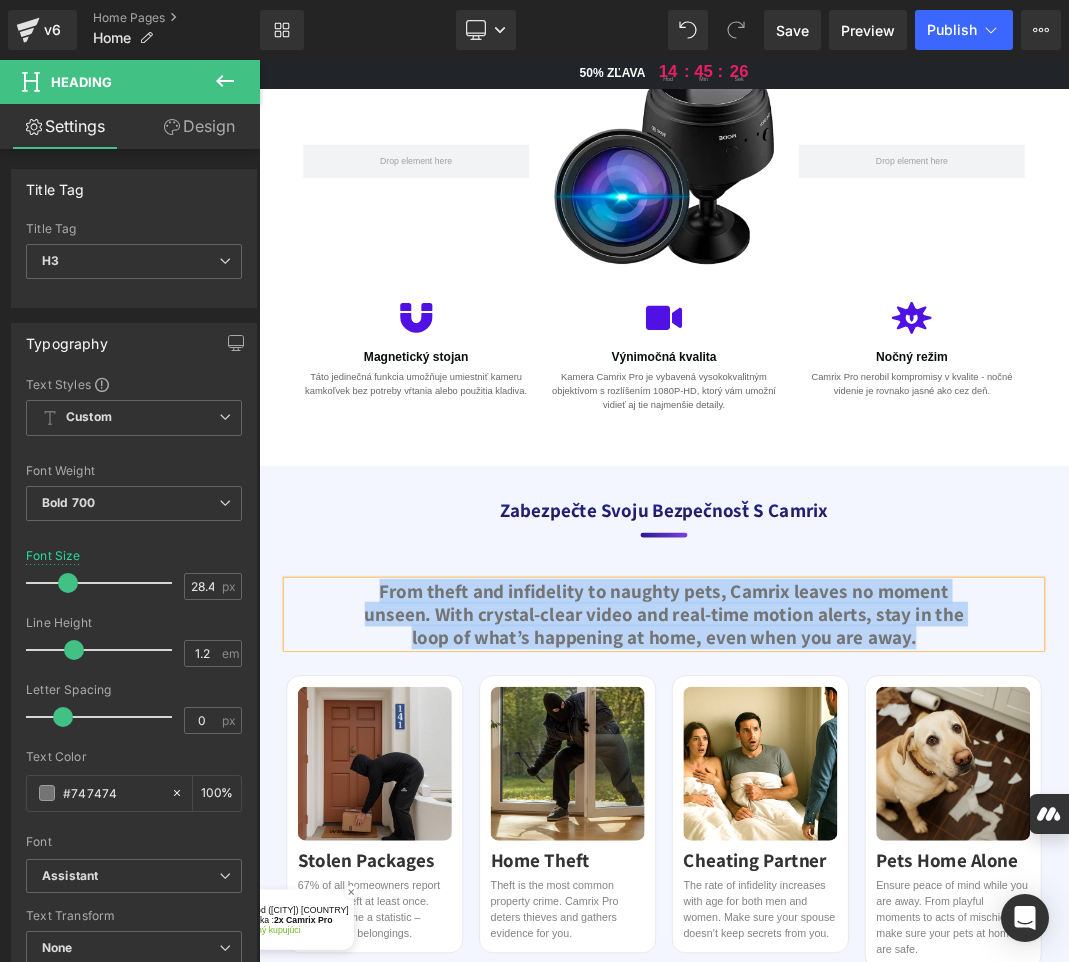 paste 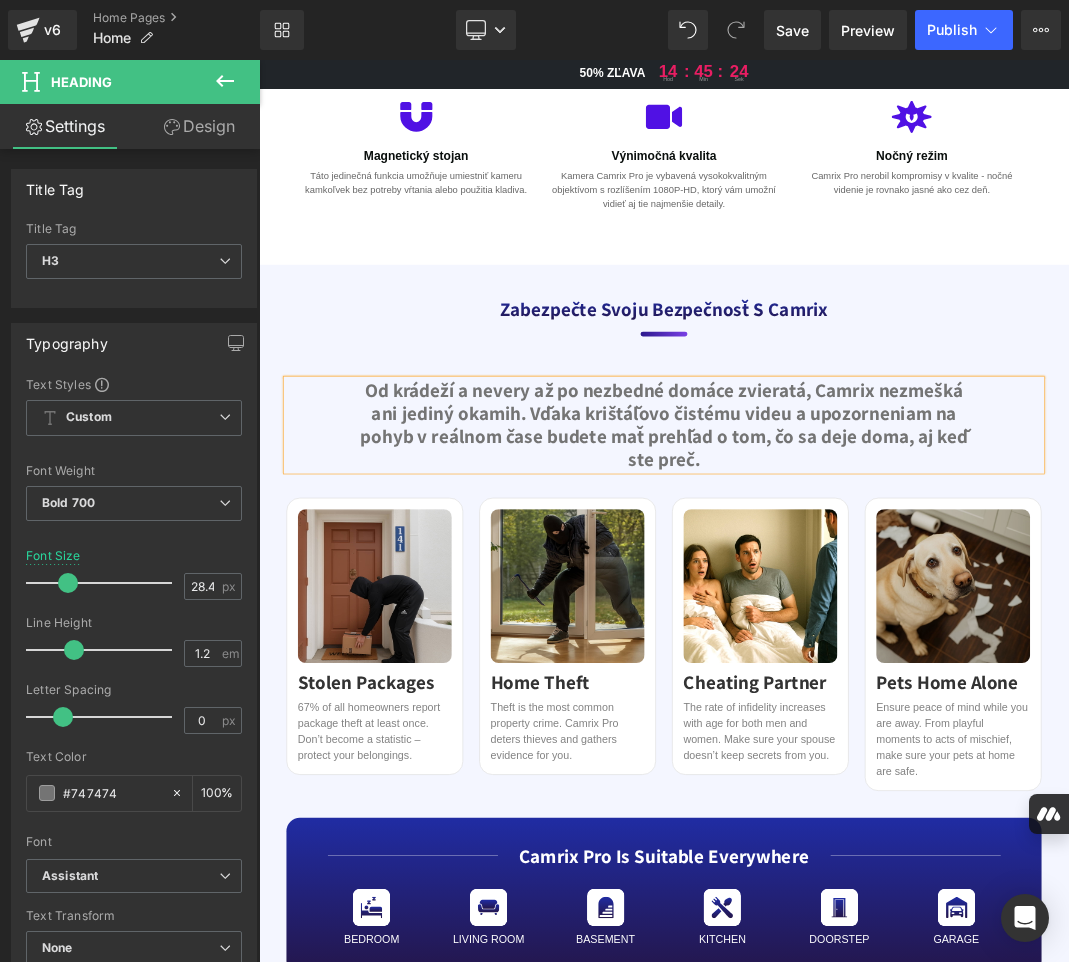 scroll, scrollTop: 2000, scrollLeft: 0, axis: vertical 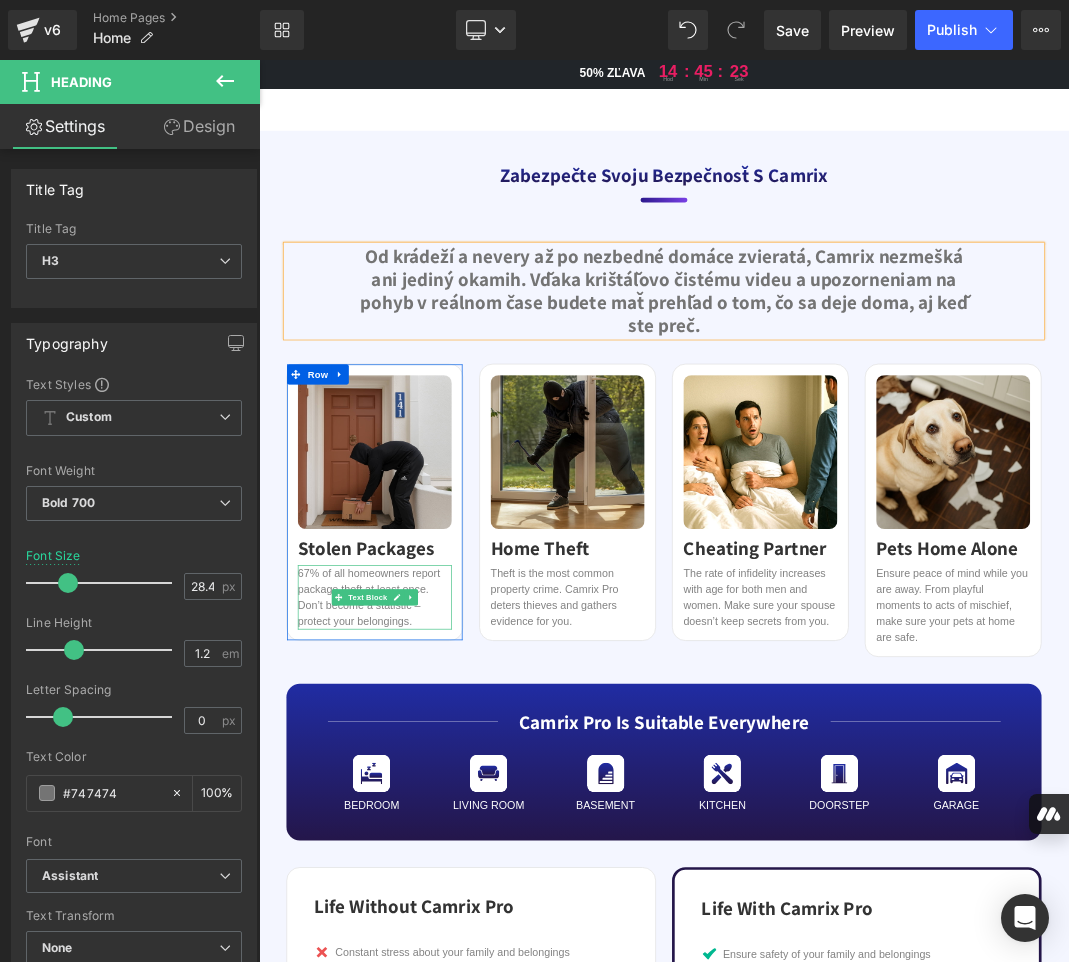 click on "67% of all homeowners report package theft at least once. Don’t become a statistic – protect your belongings." at bounding box center (432, 863) 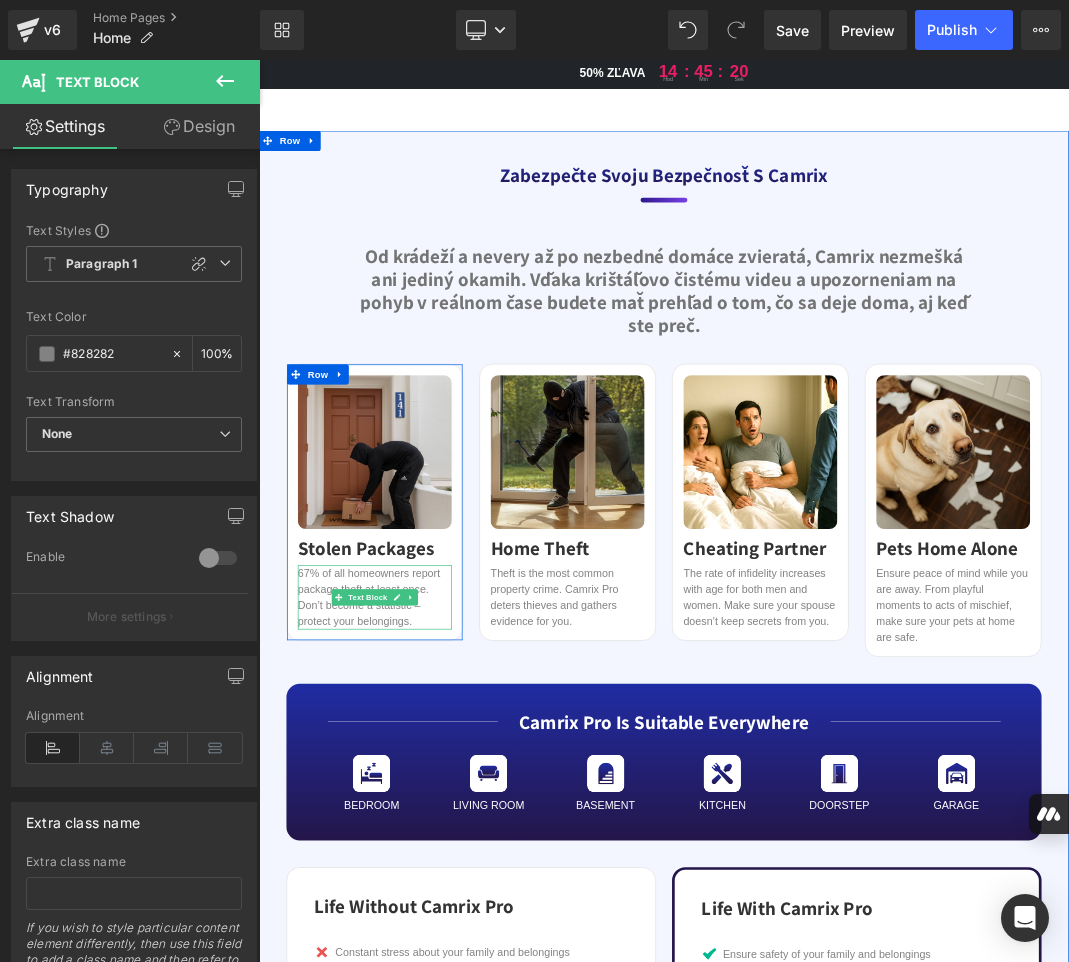 click on "67% of all homeowners report package theft at least once. Don’t become a statistic – protect your belongings." at bounding box center (432, 863) 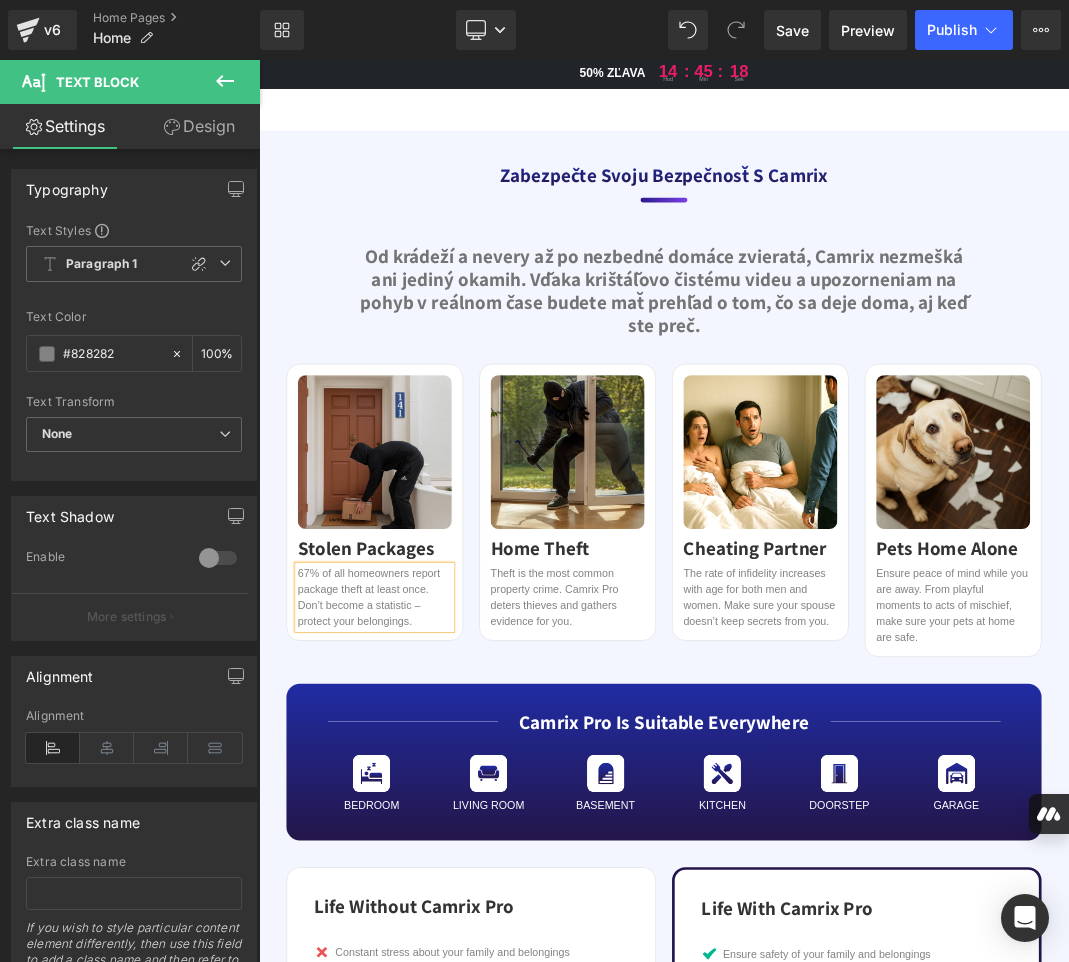 copy on "67% of all homeowners report package theft at least once. Don’t become a statistic – protect your belongings." 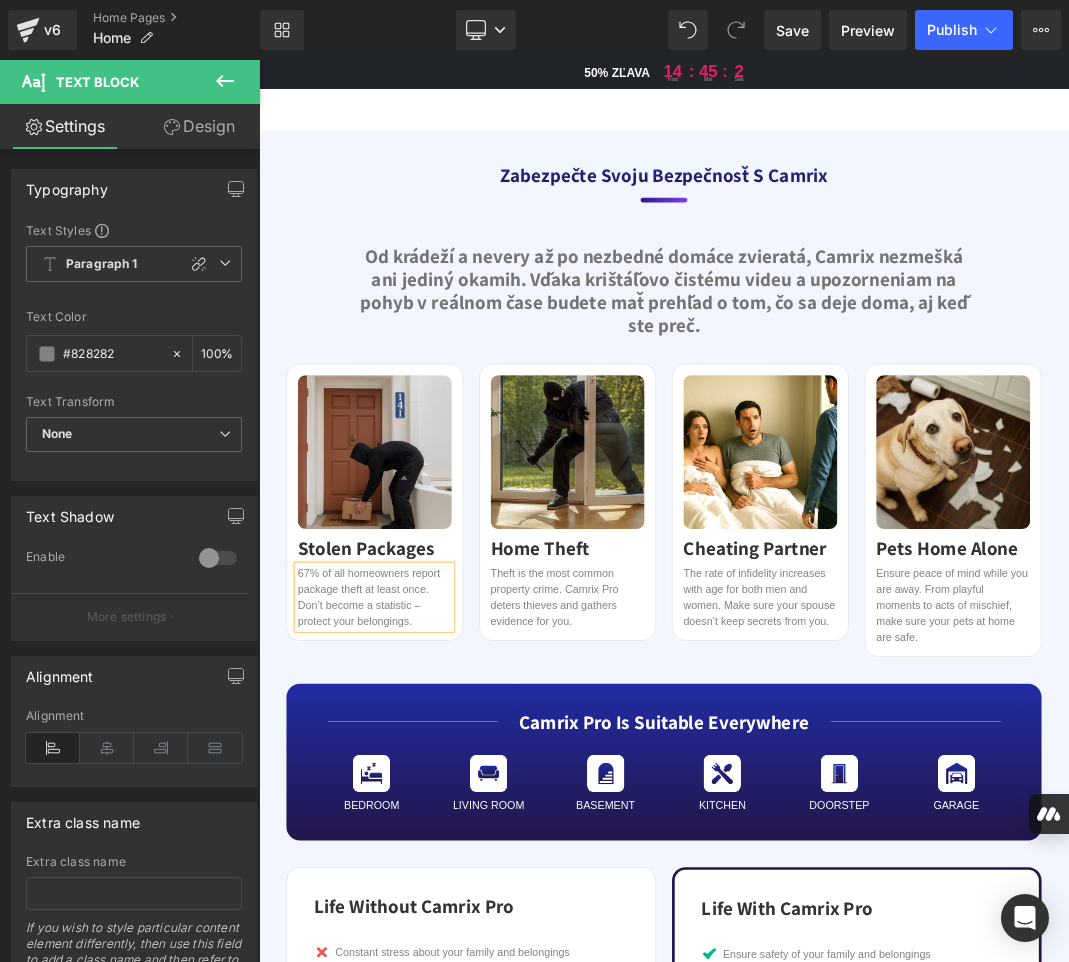click on "67% of all homeowners report package theft at least once. Don’t become a statistic – protect your belongings." at bounding box center (432, 863) 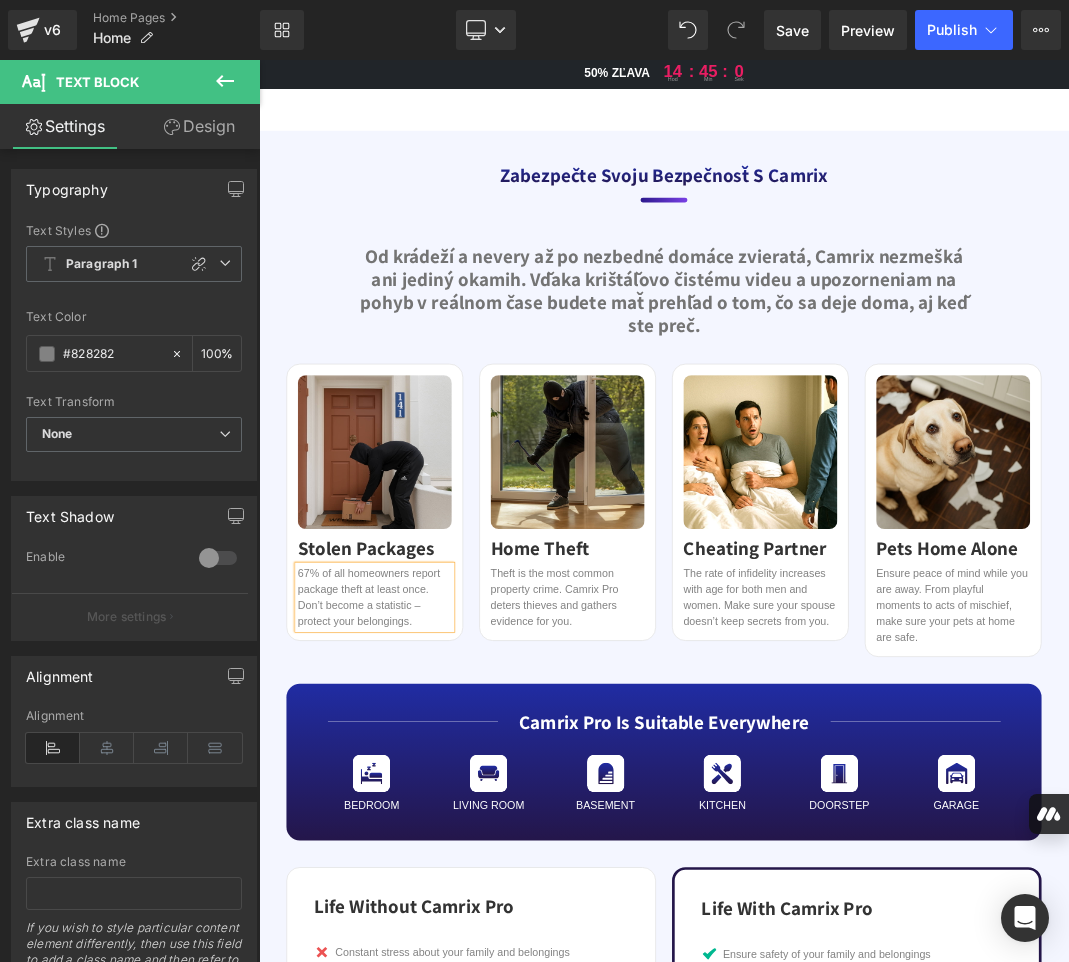 paste 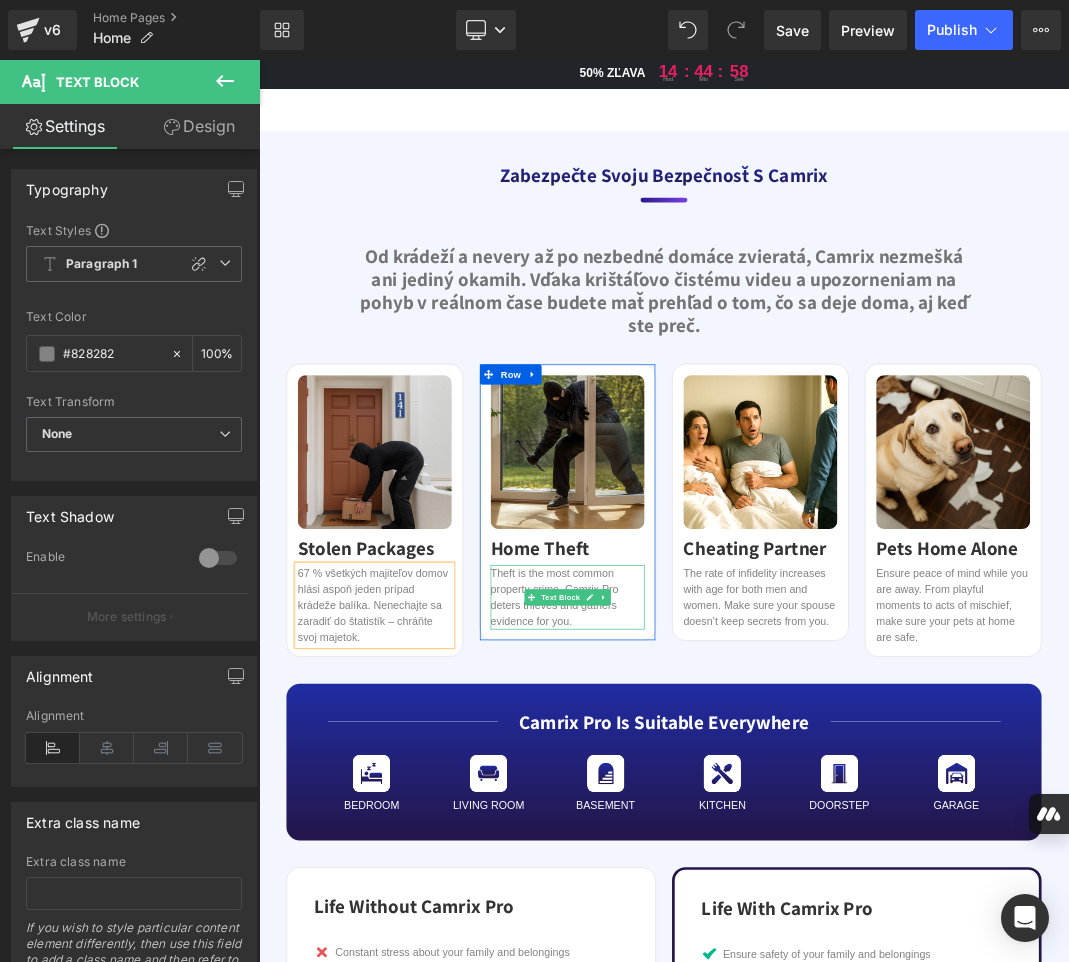 drag, startPoint x: 744, startPoint y: 892, endPoint x: 723, endPoint y: 902, distance: 23.259407 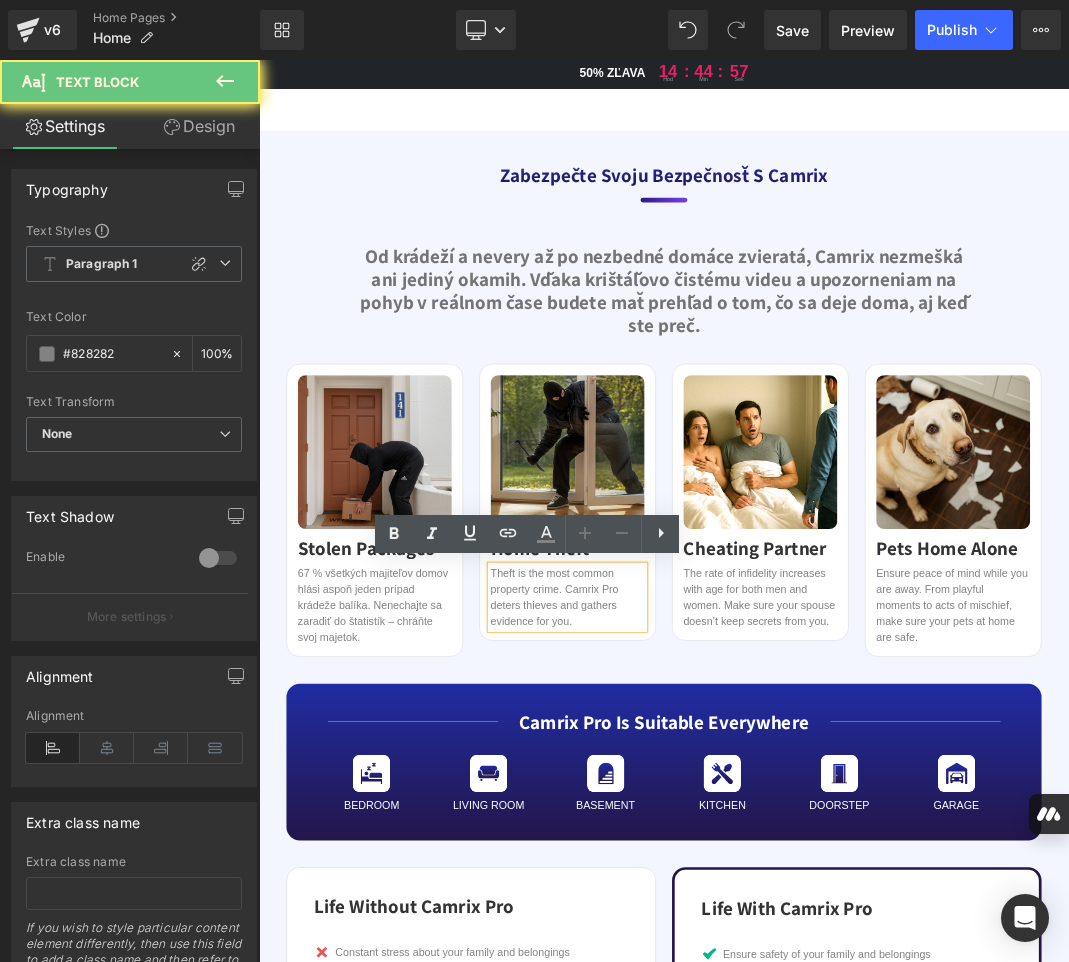 click on "Theft is the most common property crime. Camrix Pro deters thieves and gathers evidence for you." at bounding box center [720, 863] 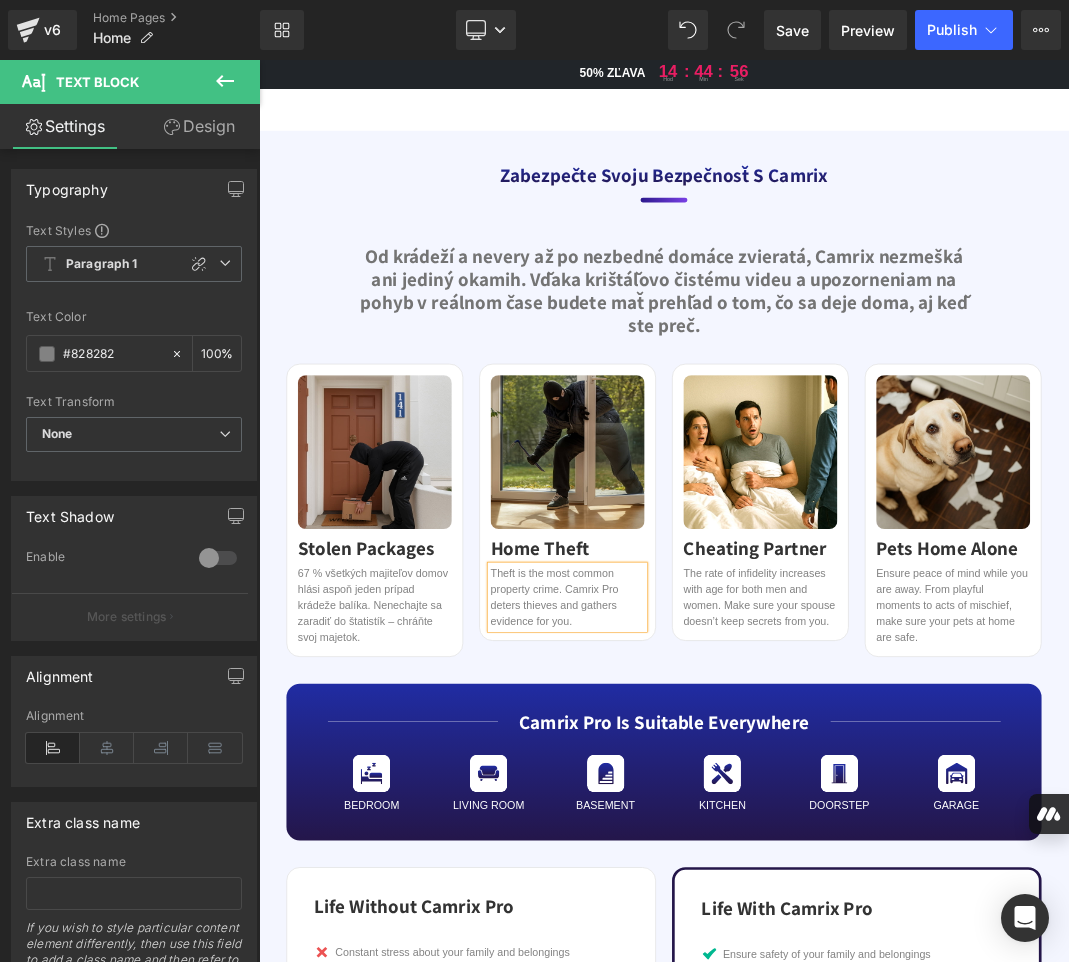 copy on "Theft is the most common property crime. Camrix Pro deters thieves and gathers evidence for you." 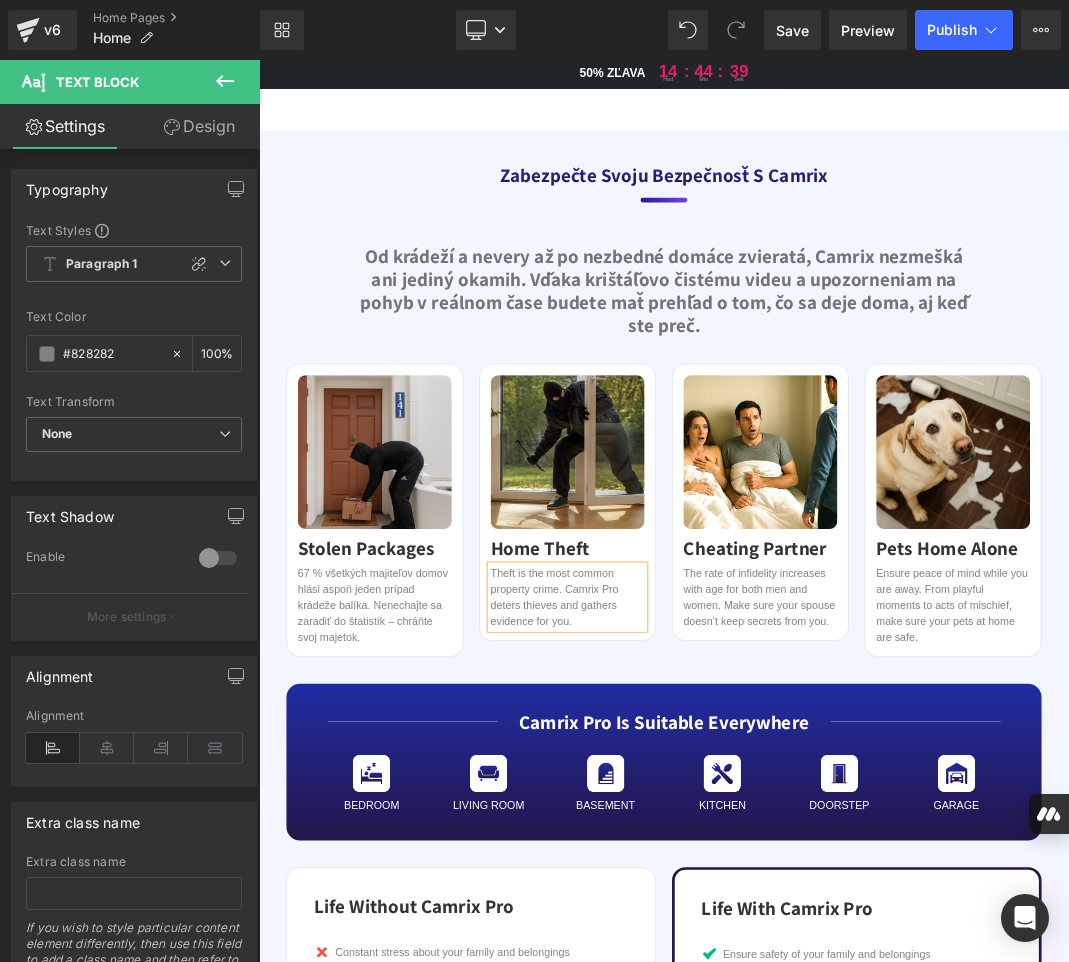 click on "Theft is the most common property crime. Camrix Pro deters thieves and gathers evidence for you." at bounding box center (720, 863) 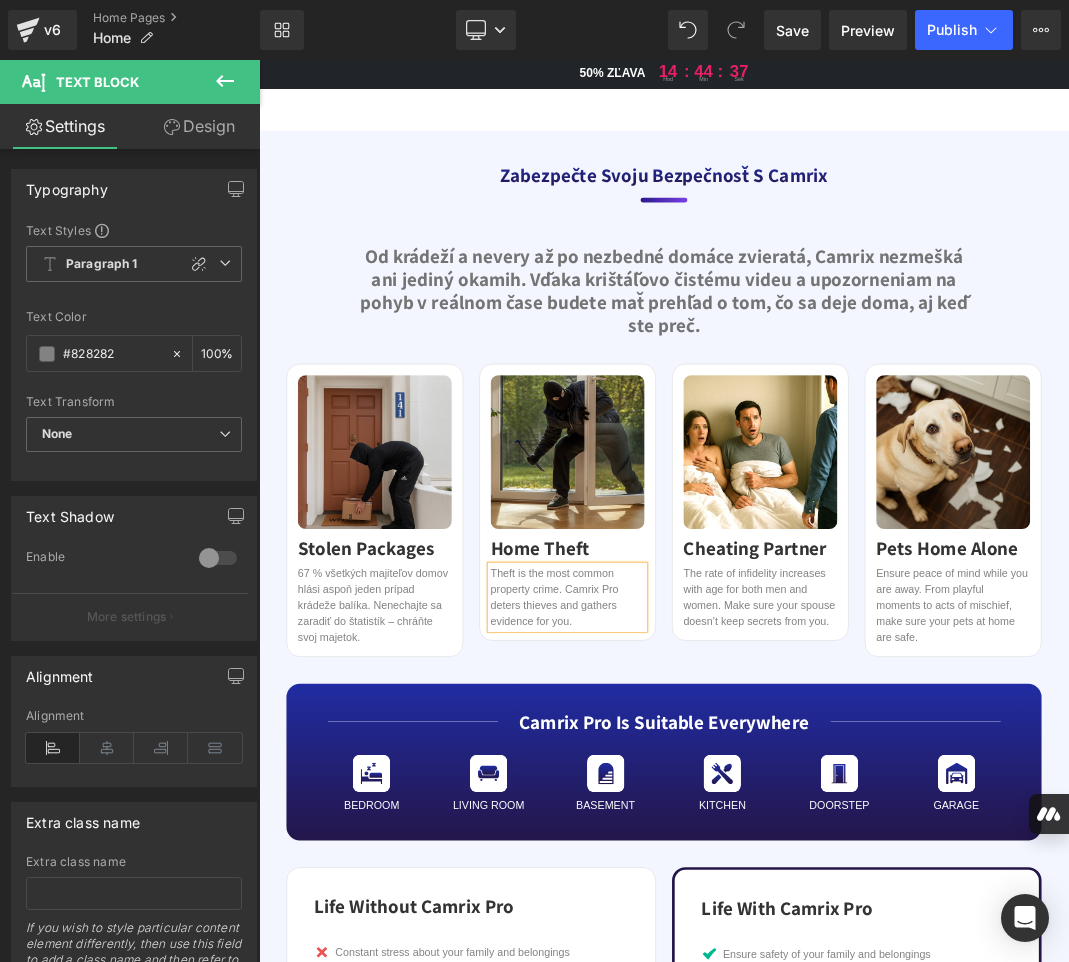 paste 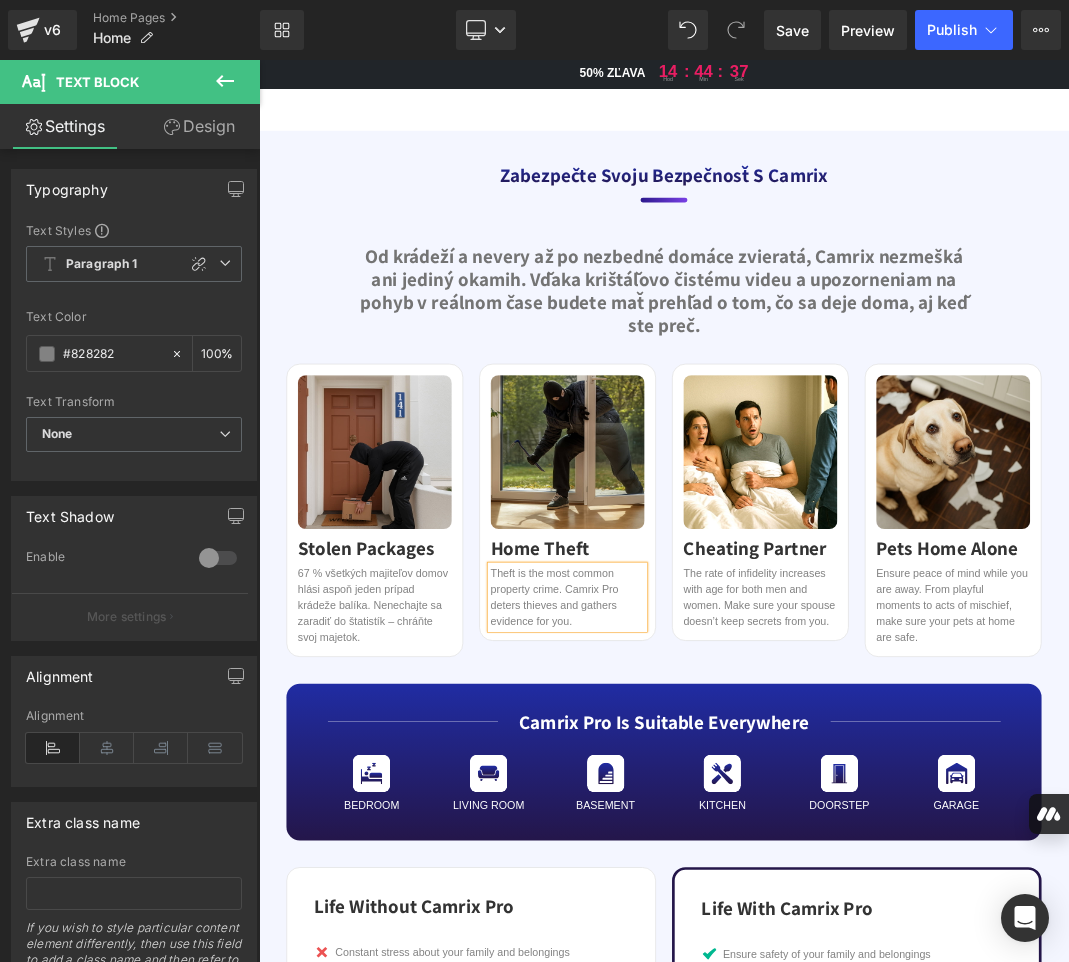 type 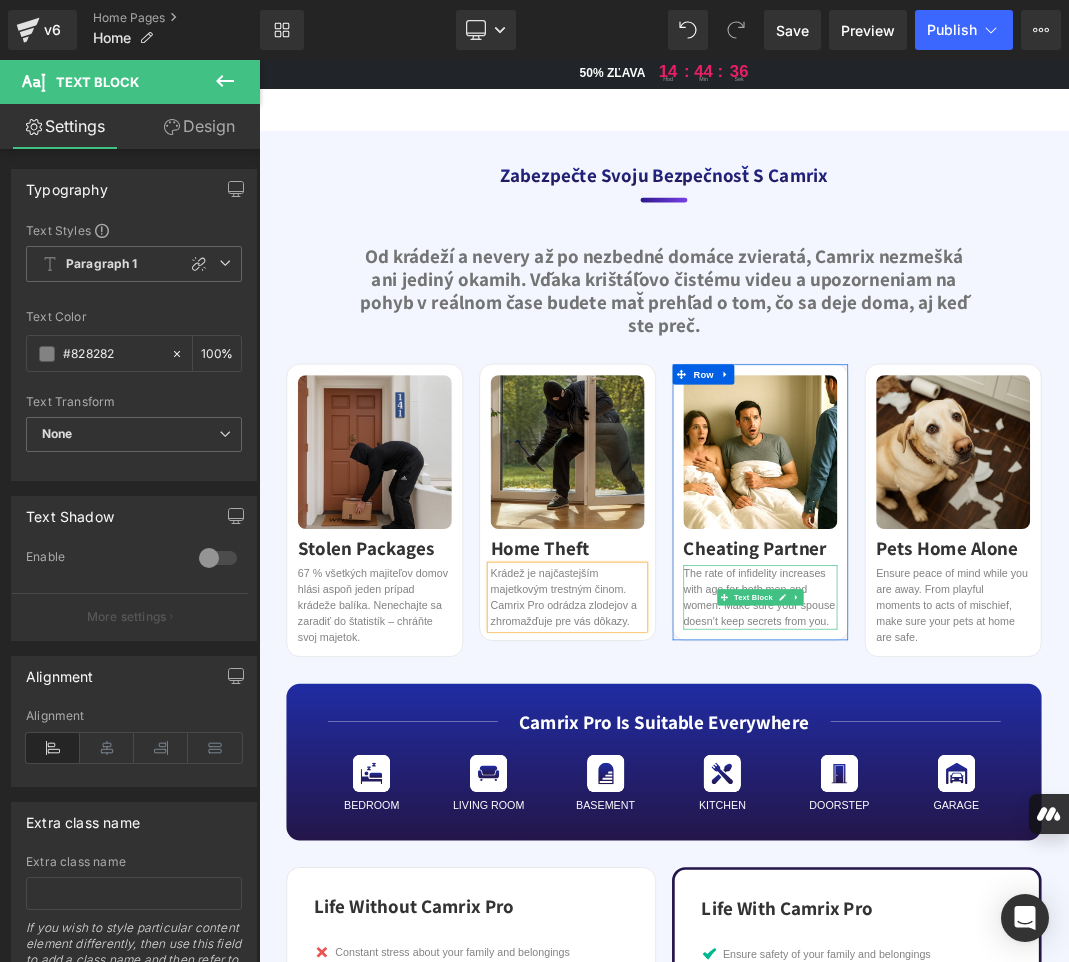 click on "The rate of infidelity increases with age for both men and women. Make sure your spouse doesn’t keep secrets from you." at bounding box center (1008, 863) 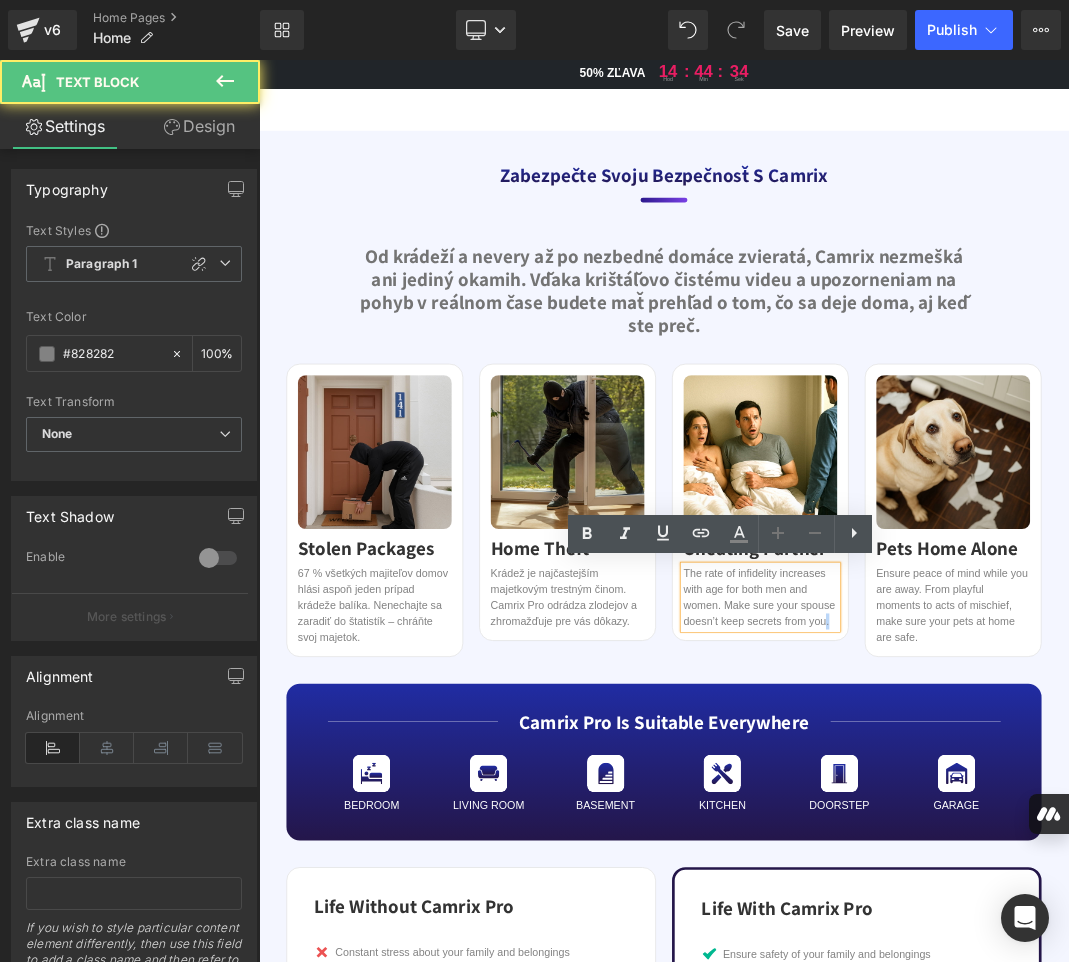 click on "The rate of infidelity increases with age for both men and women. Make sure your spouse doesn’t keep secrets from you." at bounding box center [1008, 863] 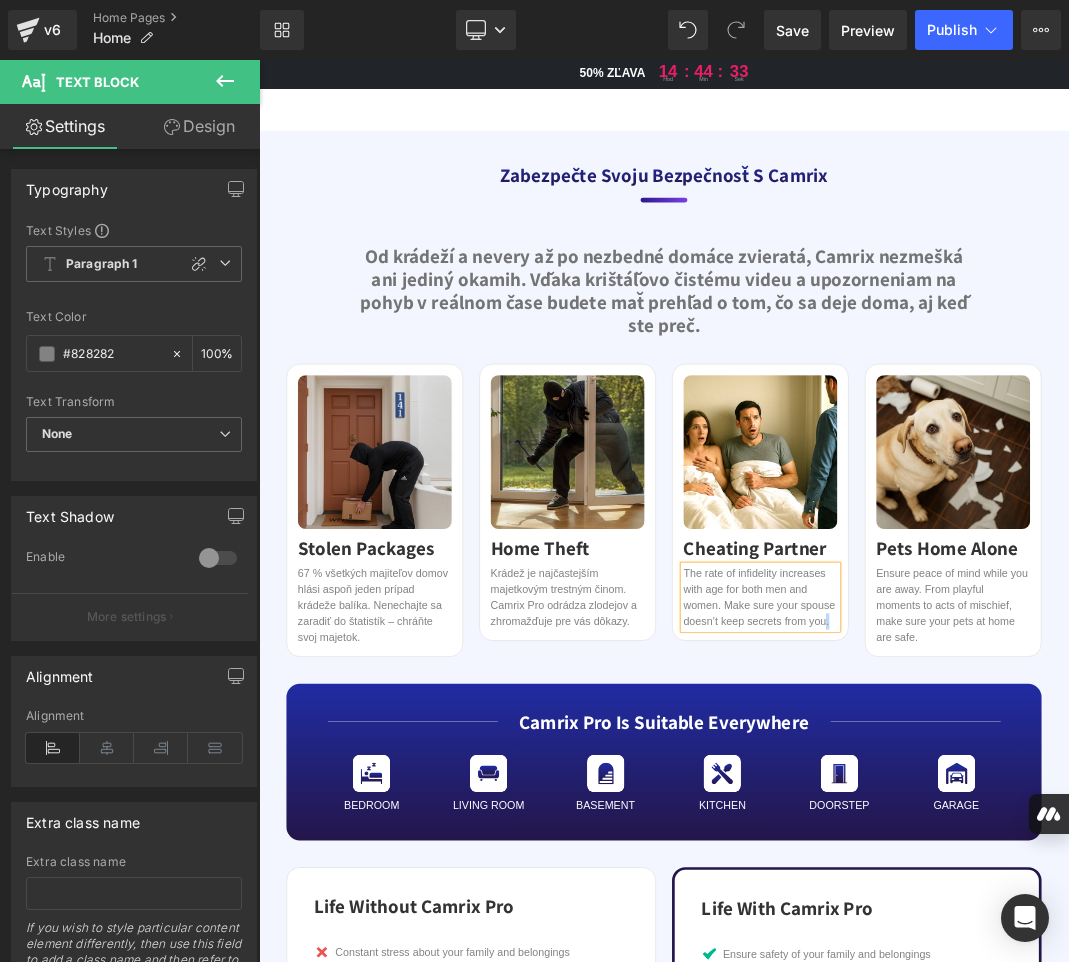 copy on "The rate of infidelity increases with age for both men and women. Make sure your spouse doesn’t keep secrets from you." 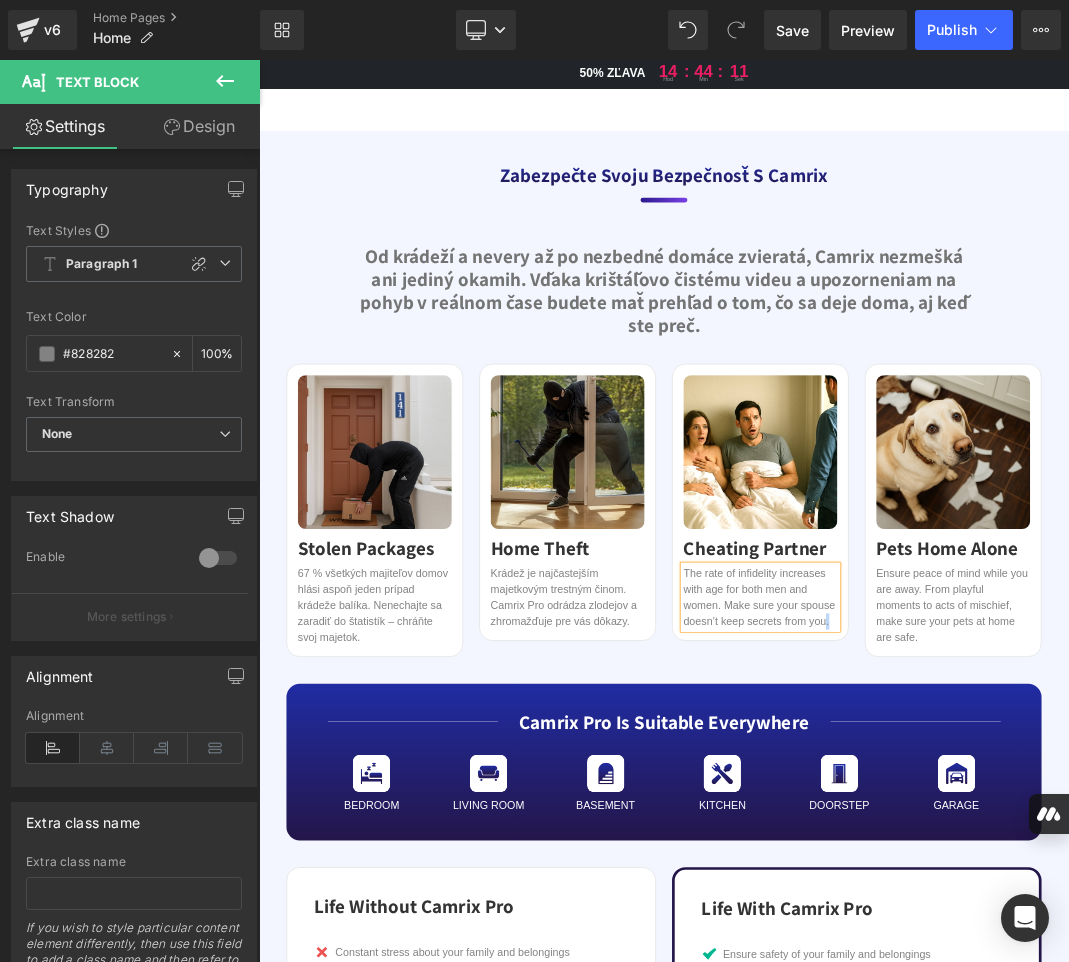 click on "The rate of infidelity increases with age for both men and women. Make sure your spouse doesn’t keep secrets from you." at bounding box center [1008, 863] 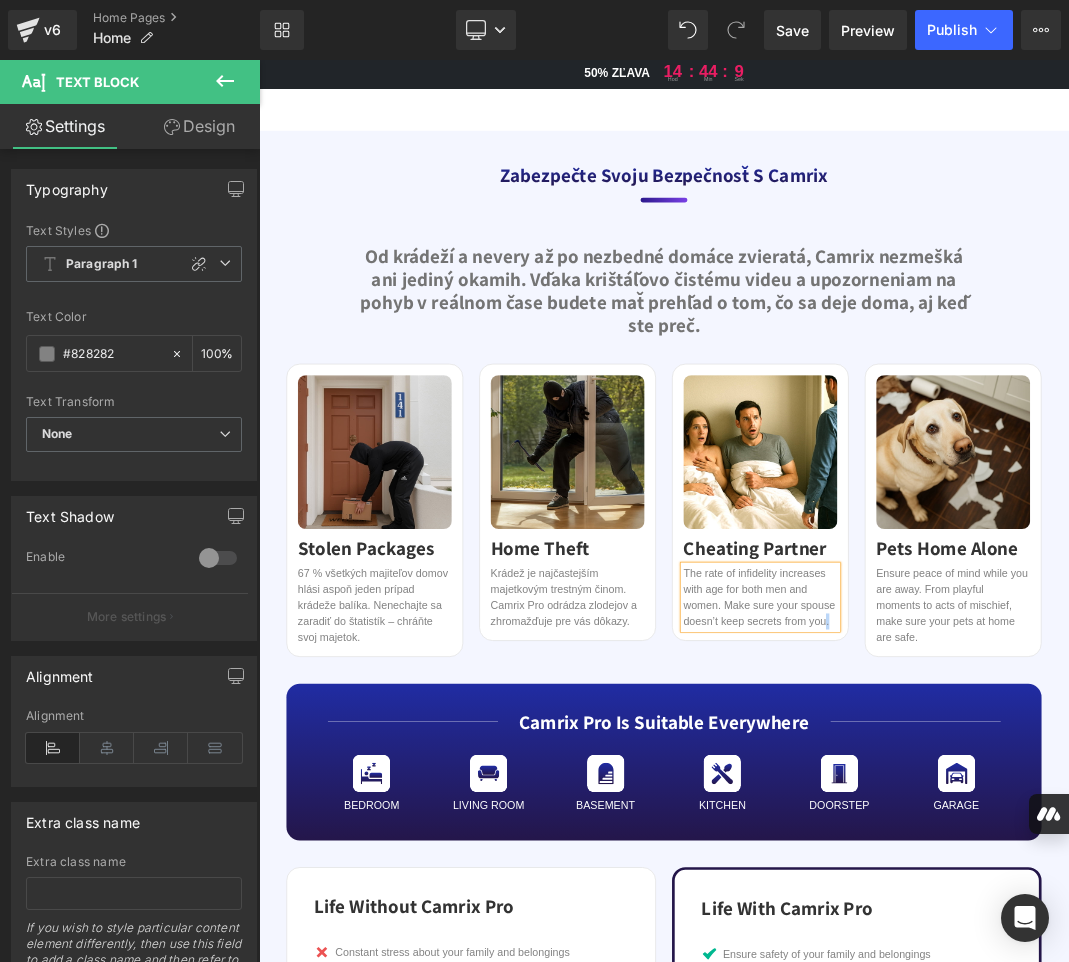 paste 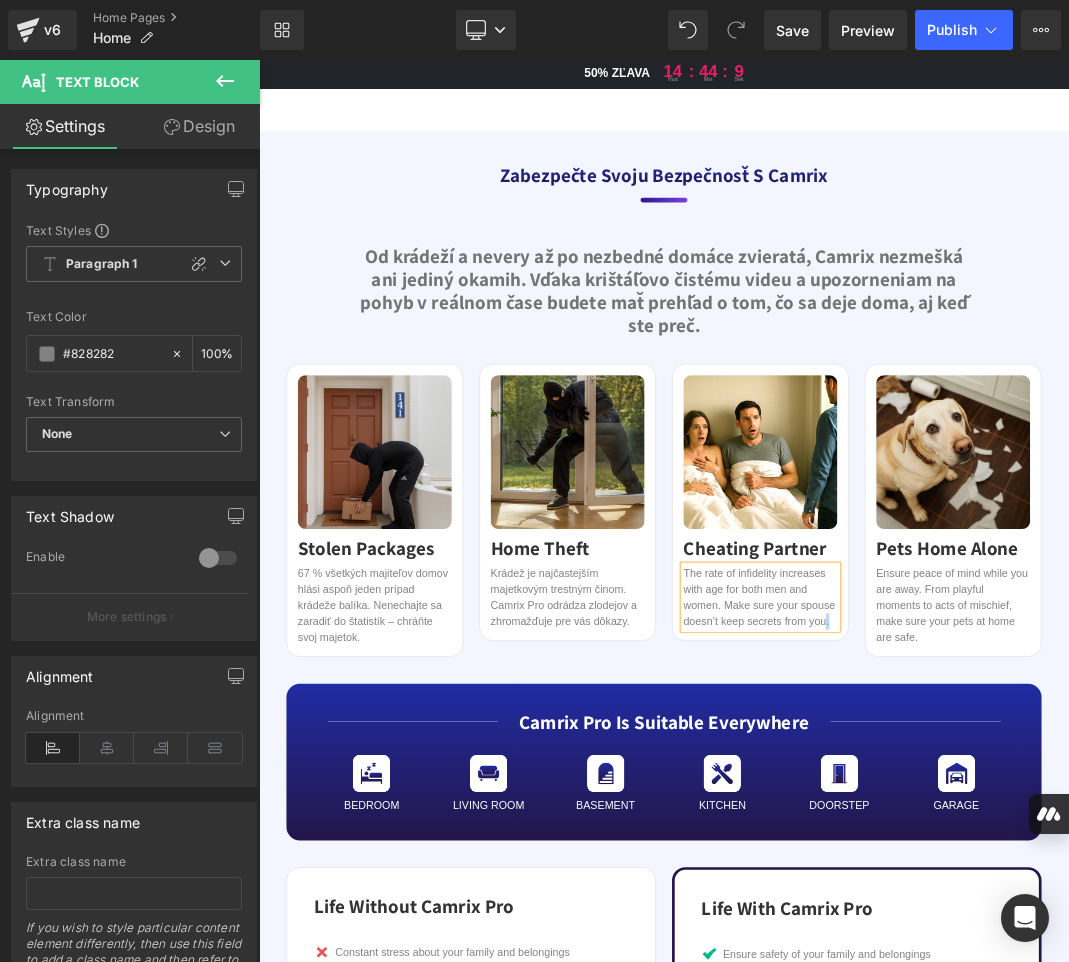 type 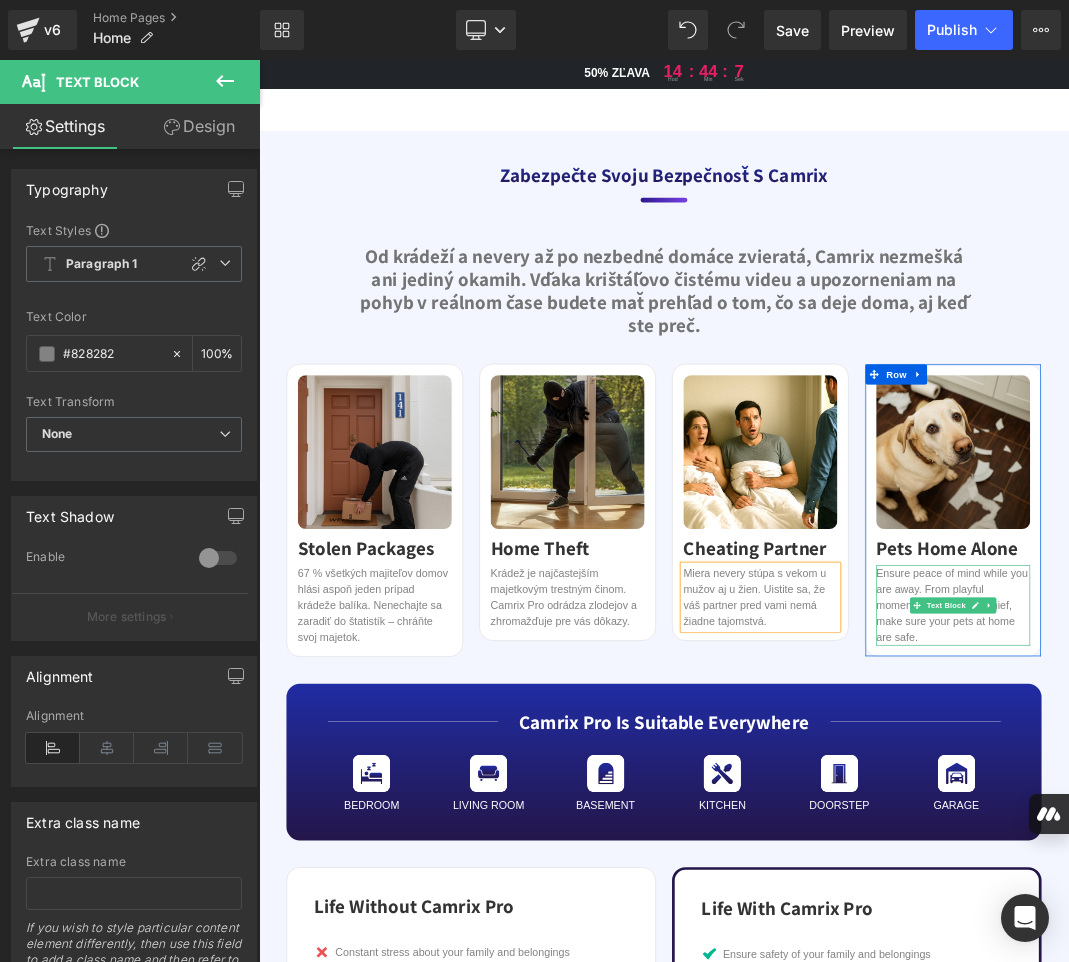 click on "Ensure peace of mind while you are away. From playful moments to acts of mischief, make sure your pets at home are safe." at bounding box center (1296, 875) 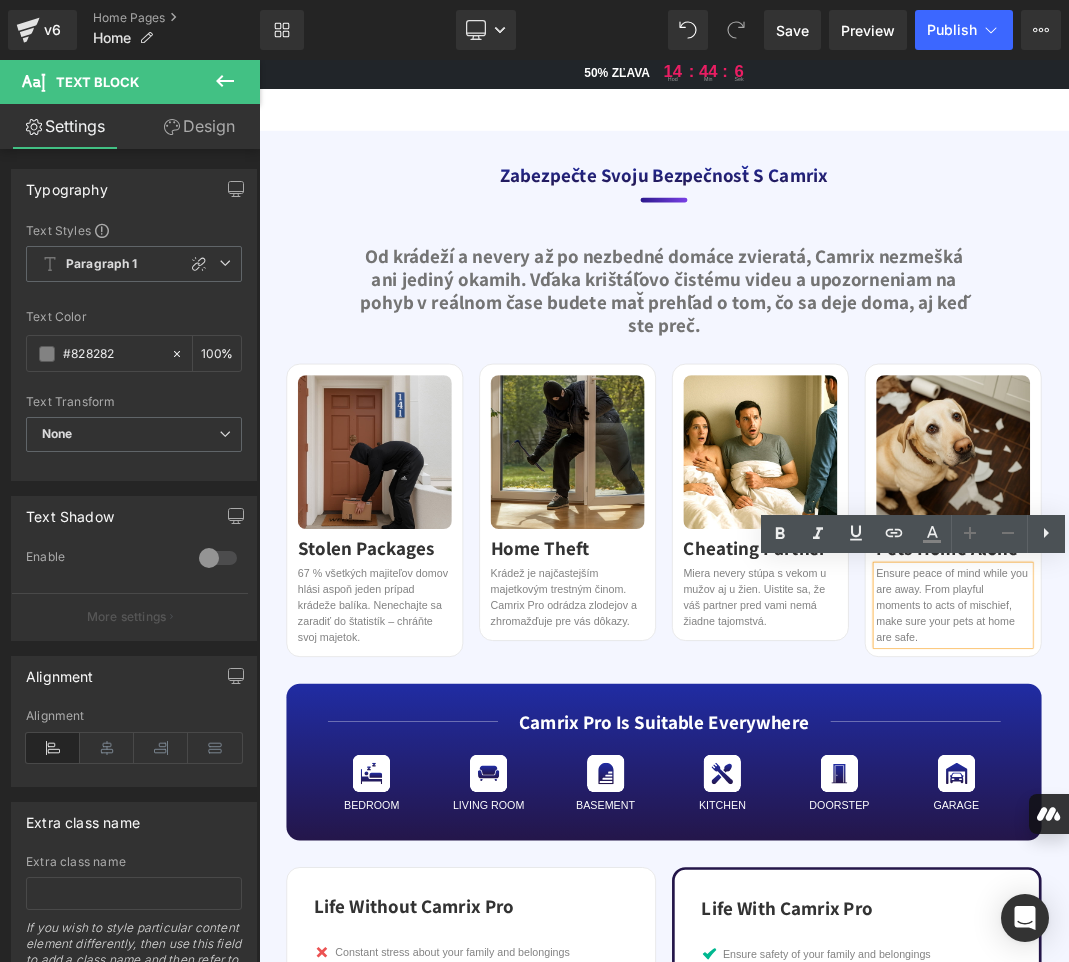 click on "Ensure peace of mind while you are away. From playful moments to acts of mischief, make sure your pets at home are safe." at bounding box center (1296, 875) 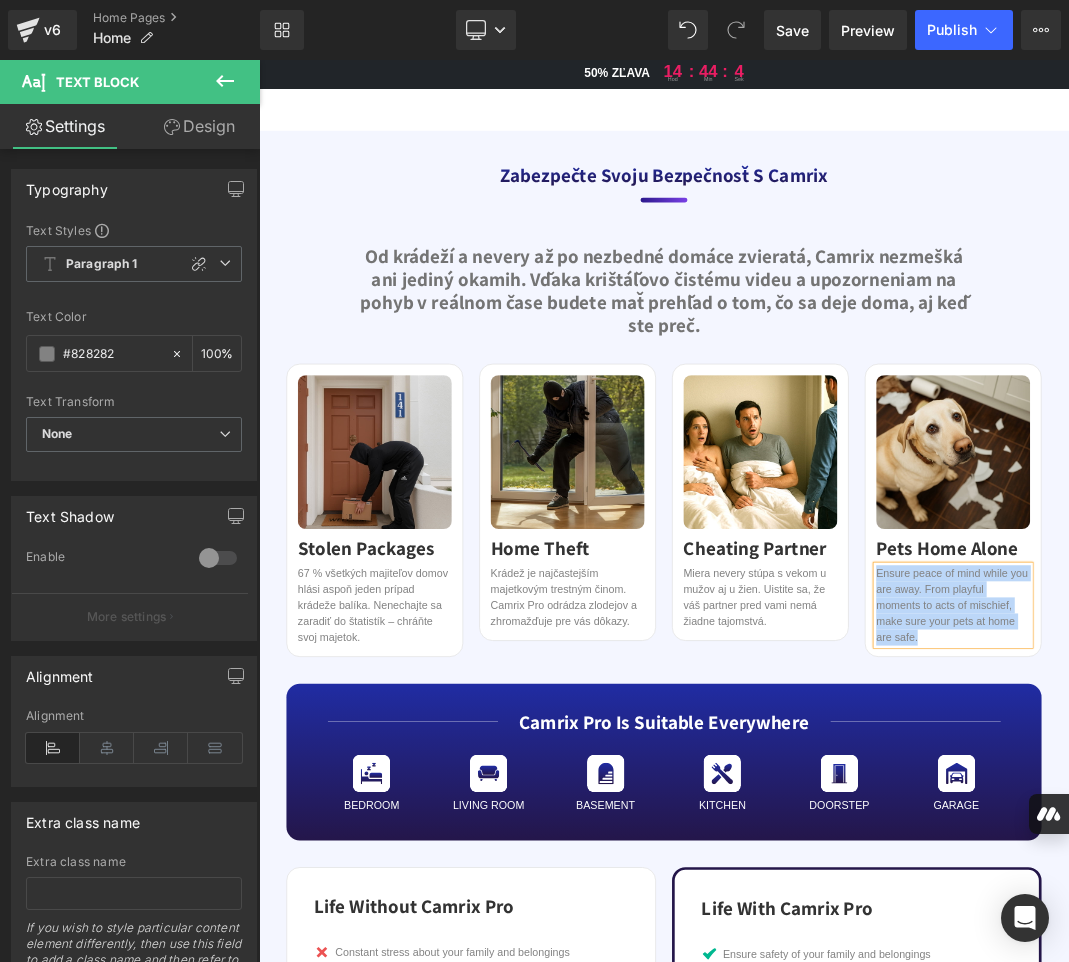 copy on "Ensure peace of mind while you are away. From playful moments to acts of mischief, make sure your pets at home are safe." 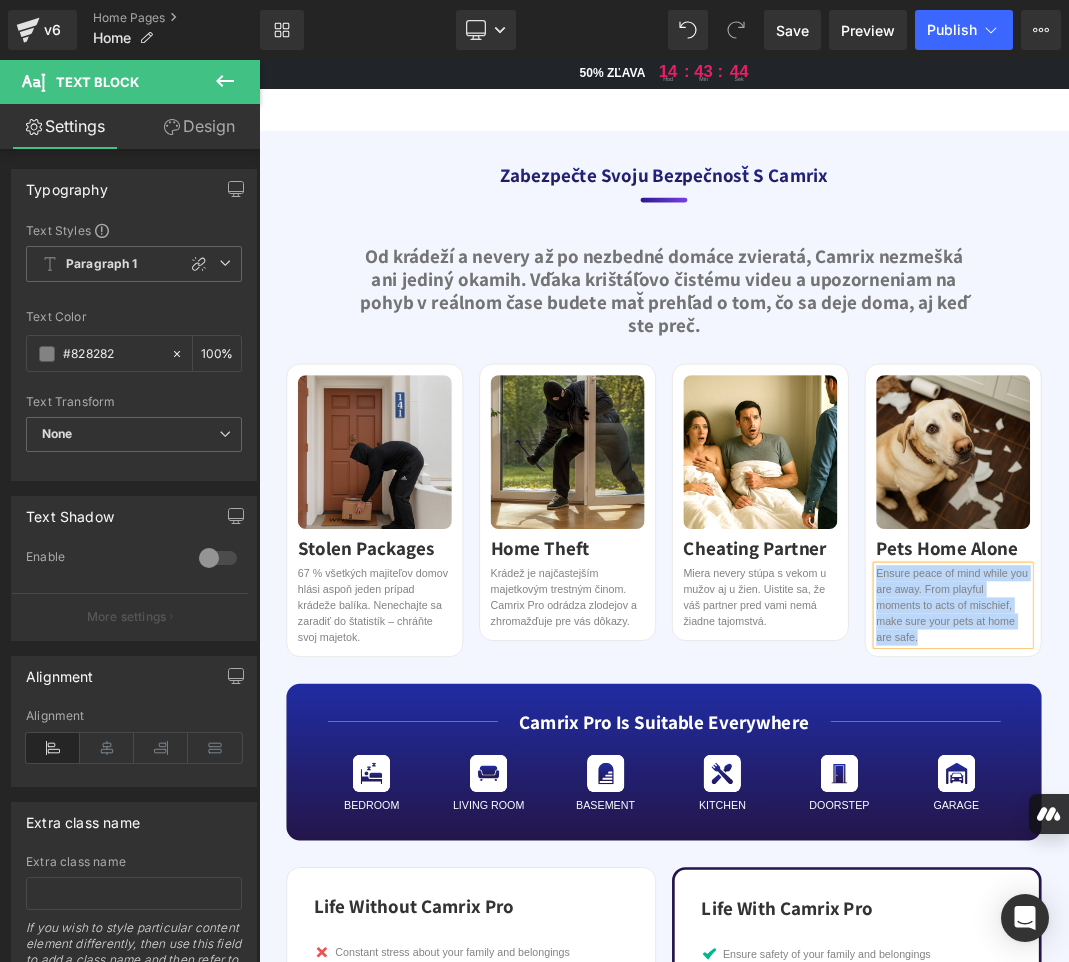 click on "Ensure peace of mind while you are away. From playful moments to acts of mischief, make sure your pets at home are safe." at bounding box center (1296, 875) 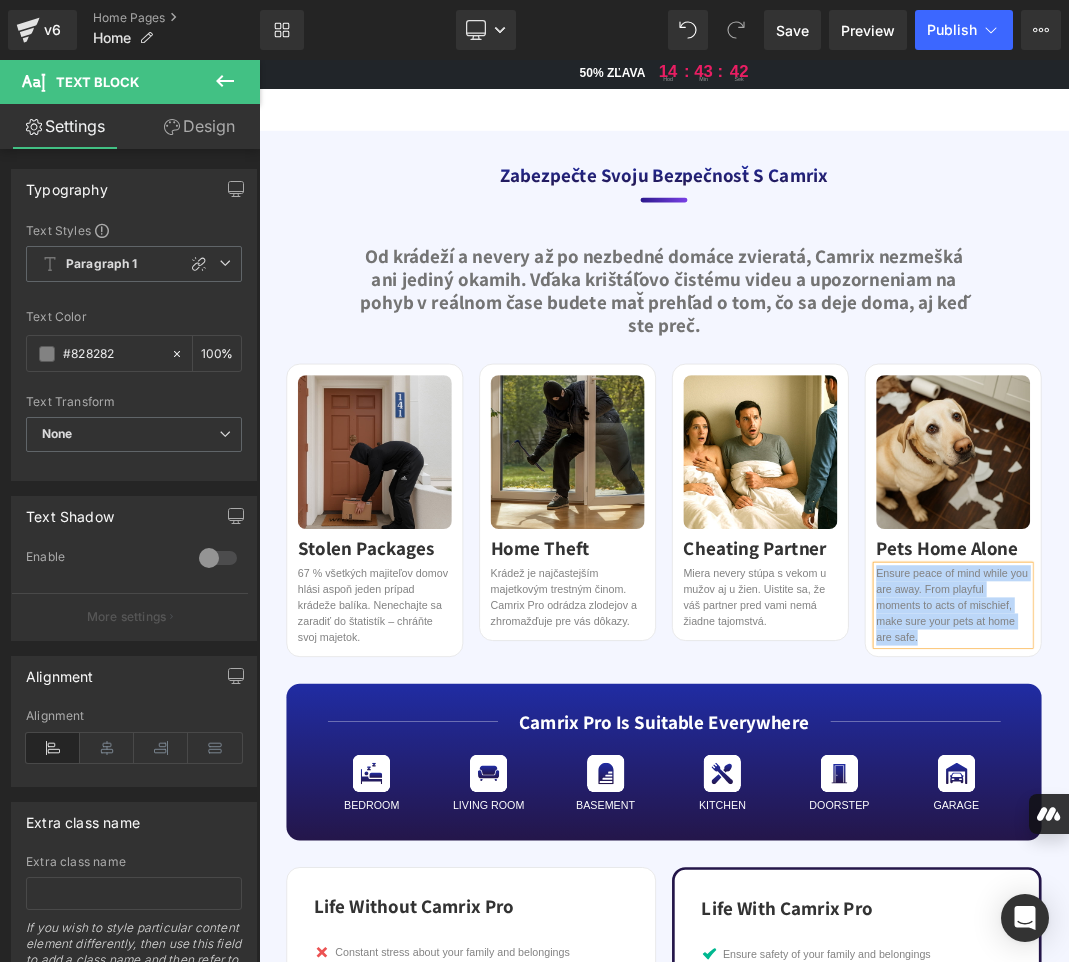 paste 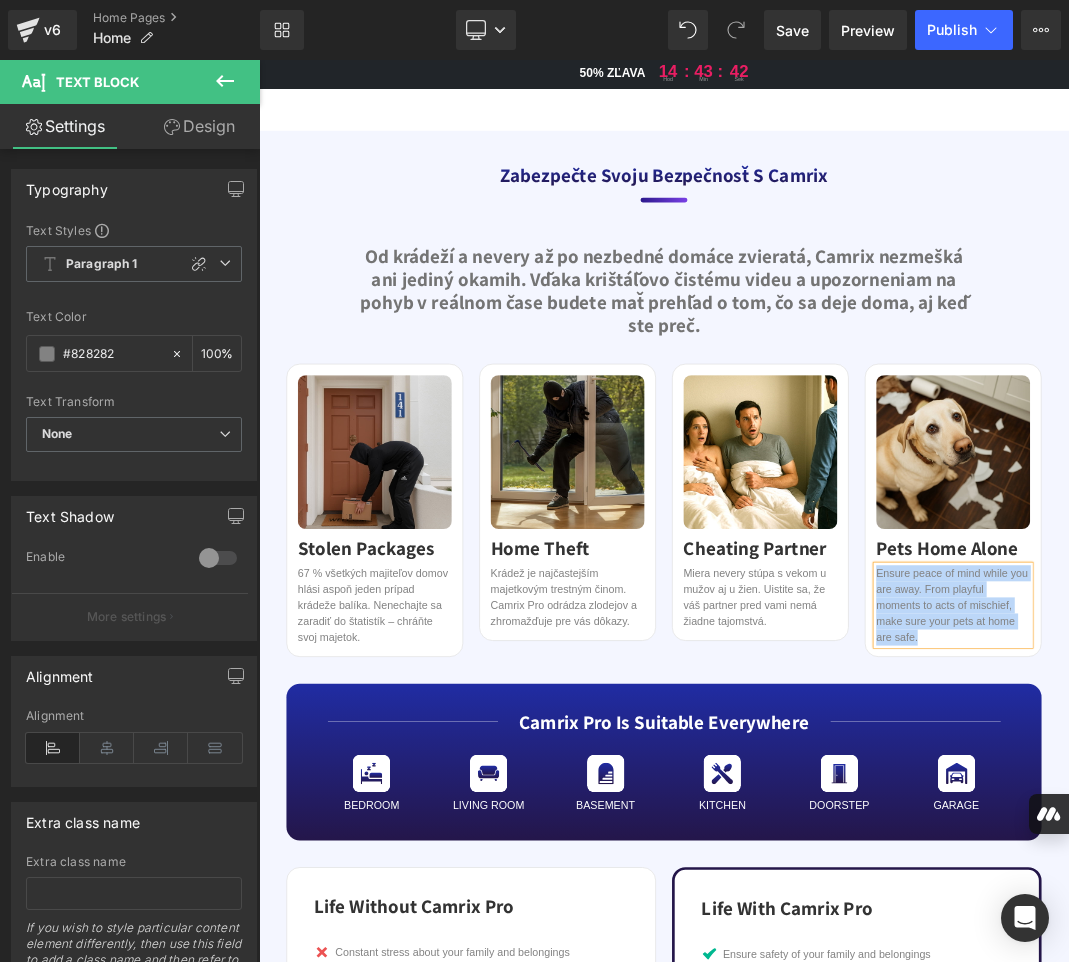 type 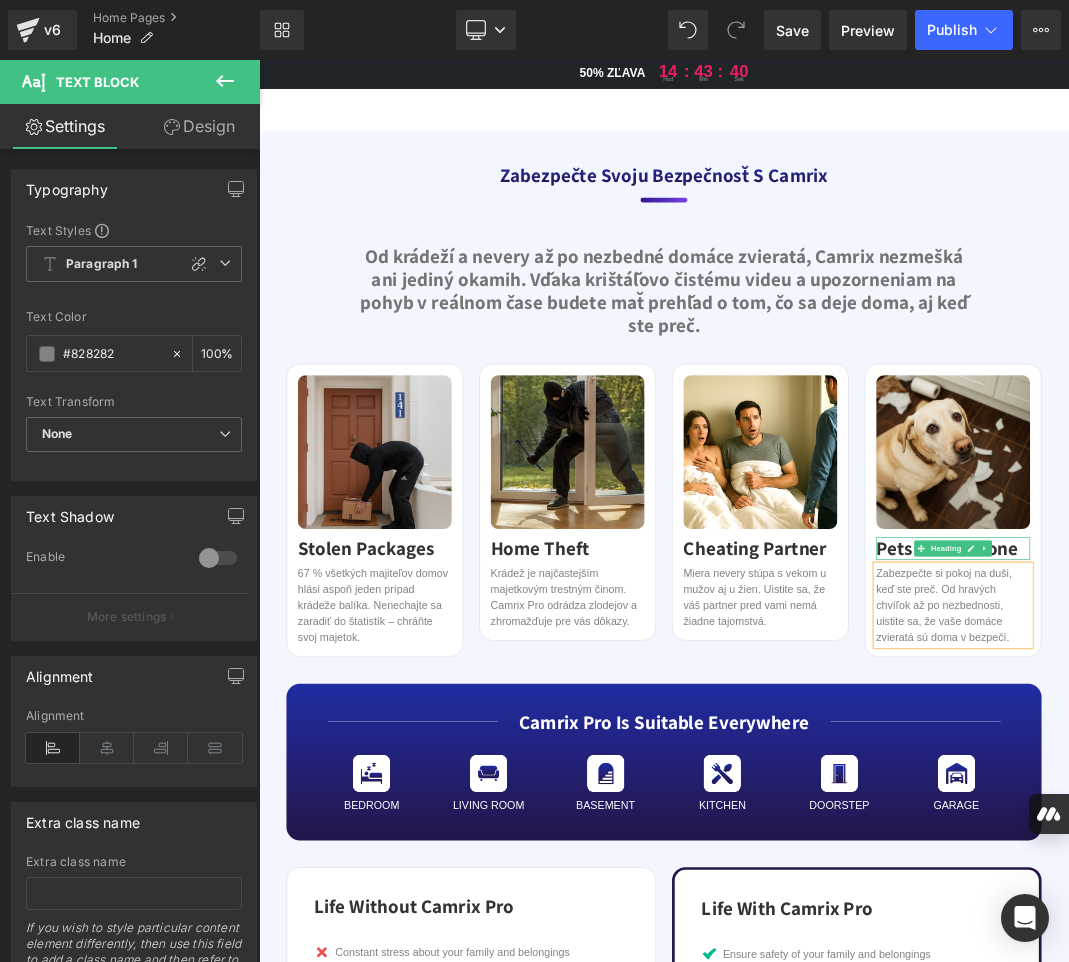 click on "Pets Home Alone" at bounding box center [1296, 790] 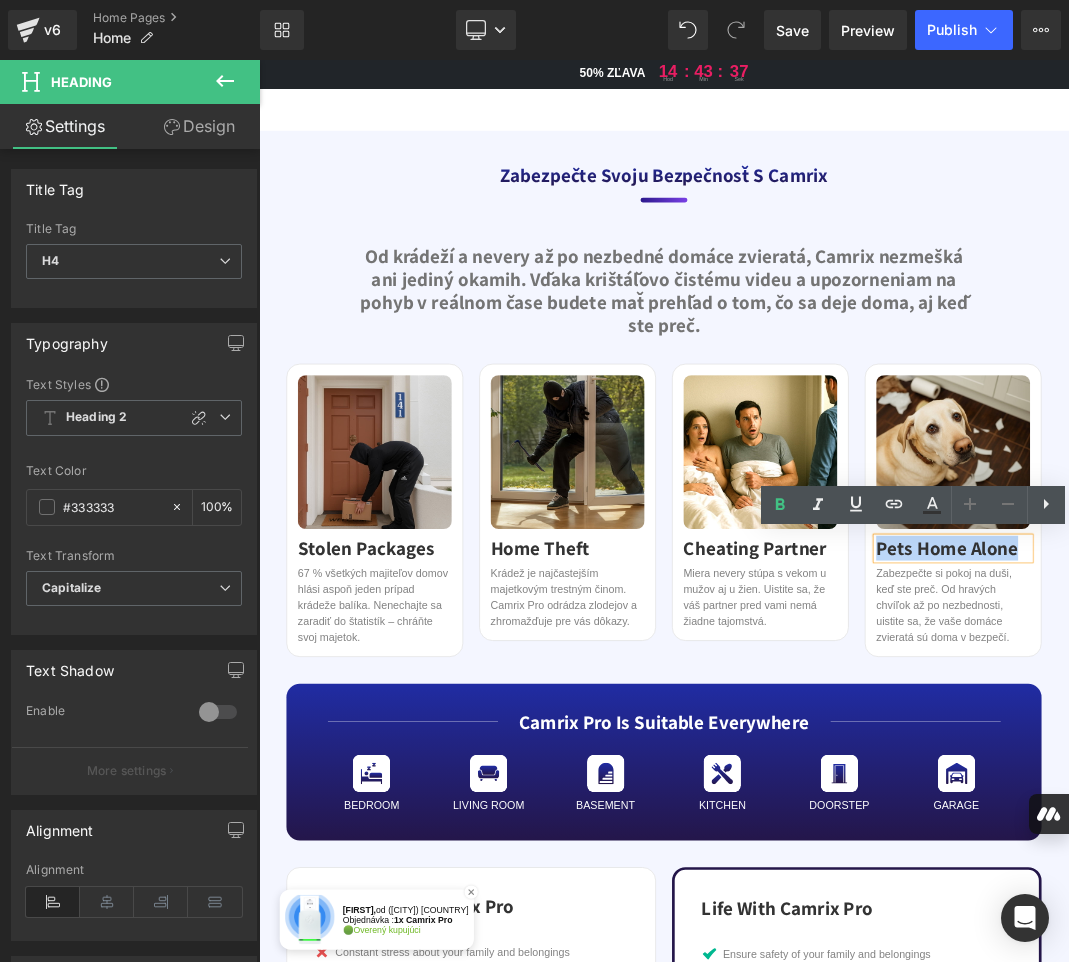 drag, startPoint x: 1385, startPoint y: 791, endPoint x: 1174, endPoint y: 794, distance: 211.02133 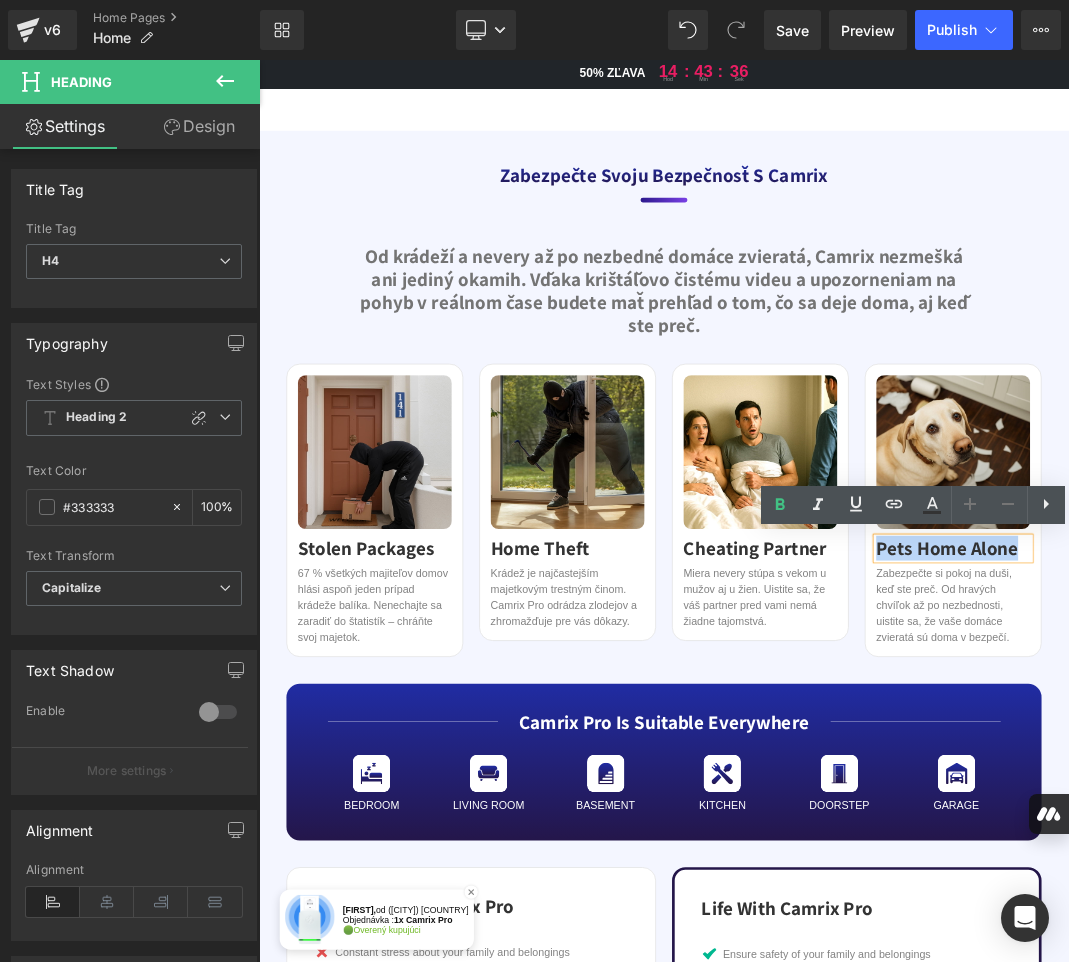 copy on "Pets Home Alone" 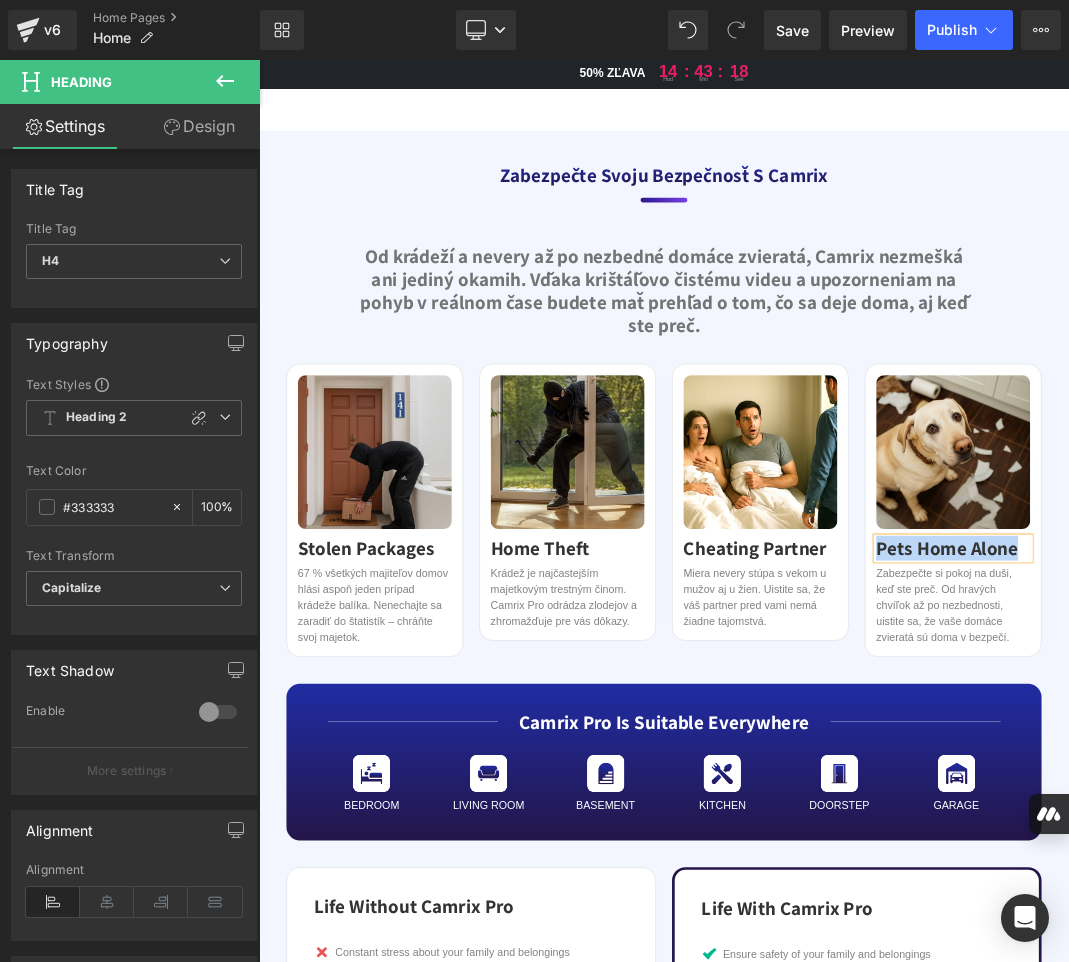 click on "Pets Home Alone" at bounding box center (1296, 790) 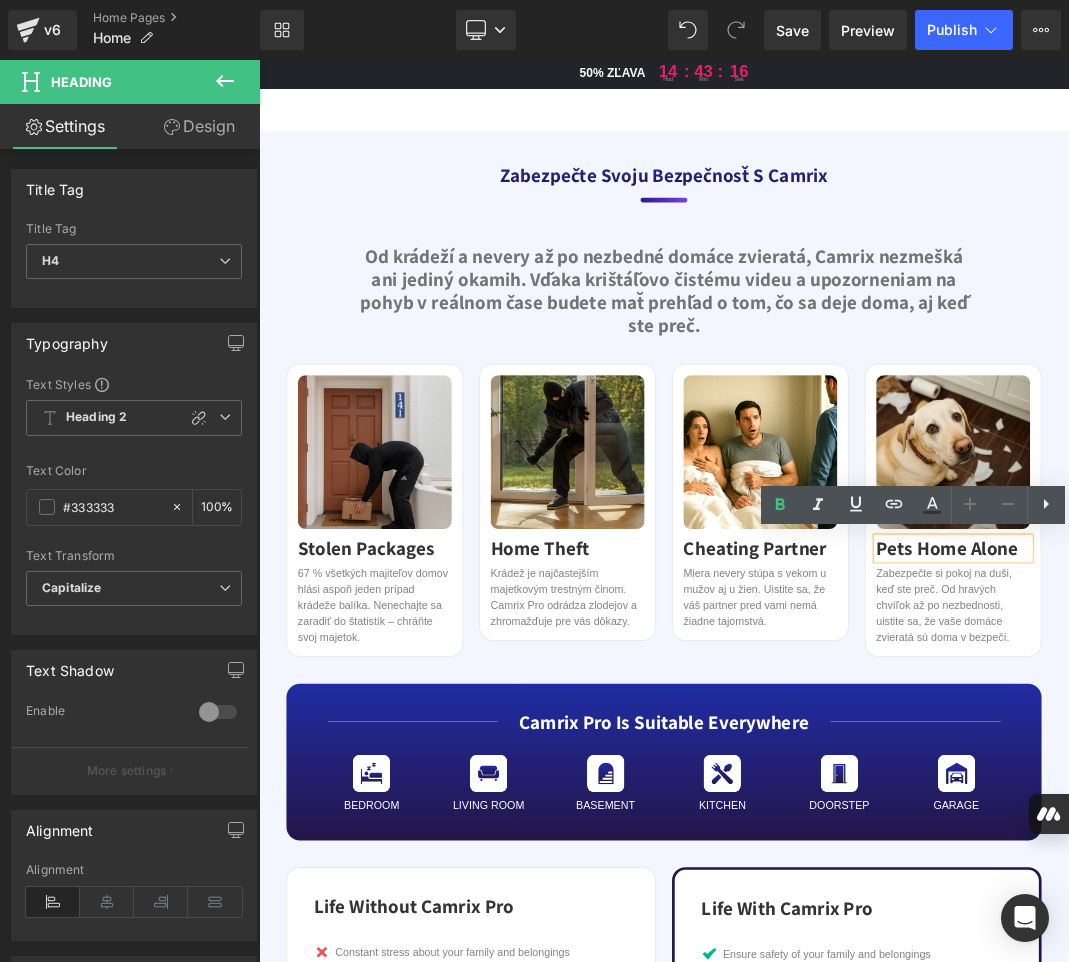 click on "Pets Home Alone" at bounding box center [1296, 790] 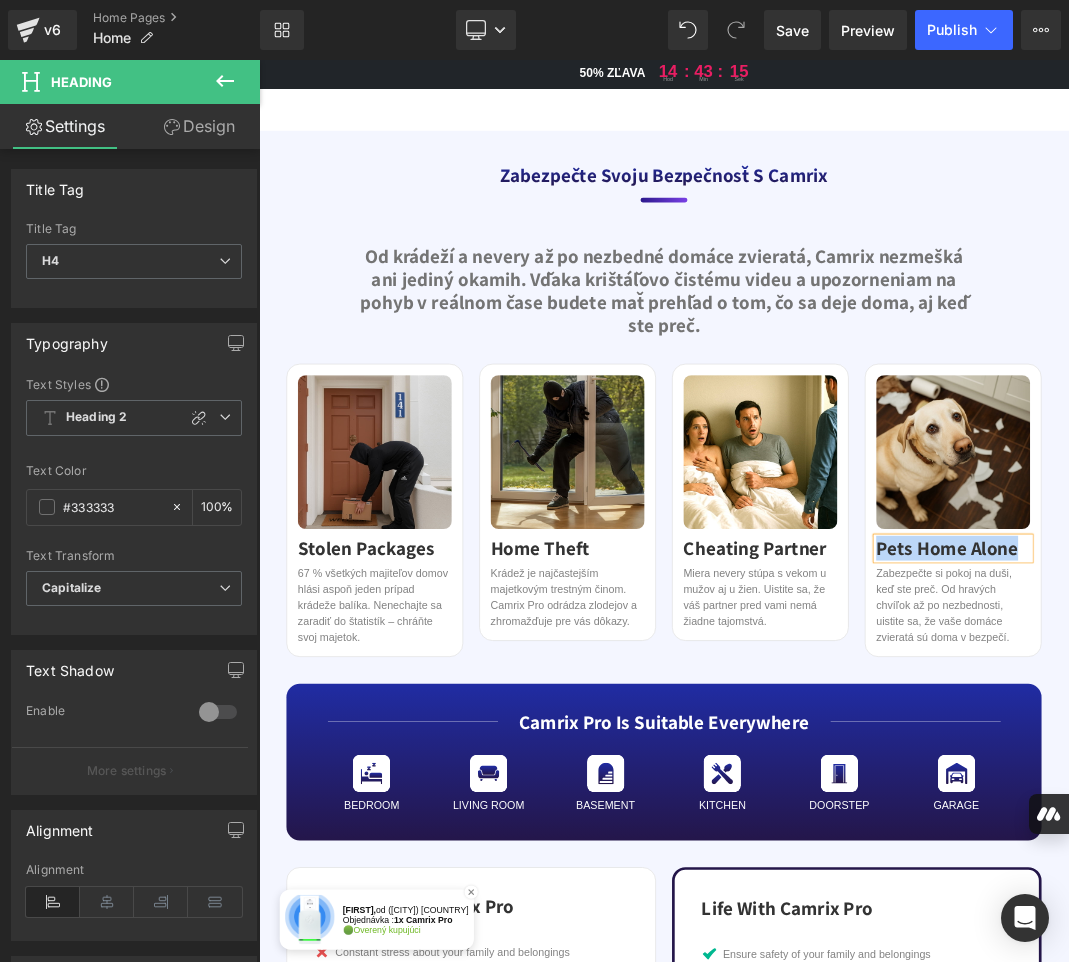 paste 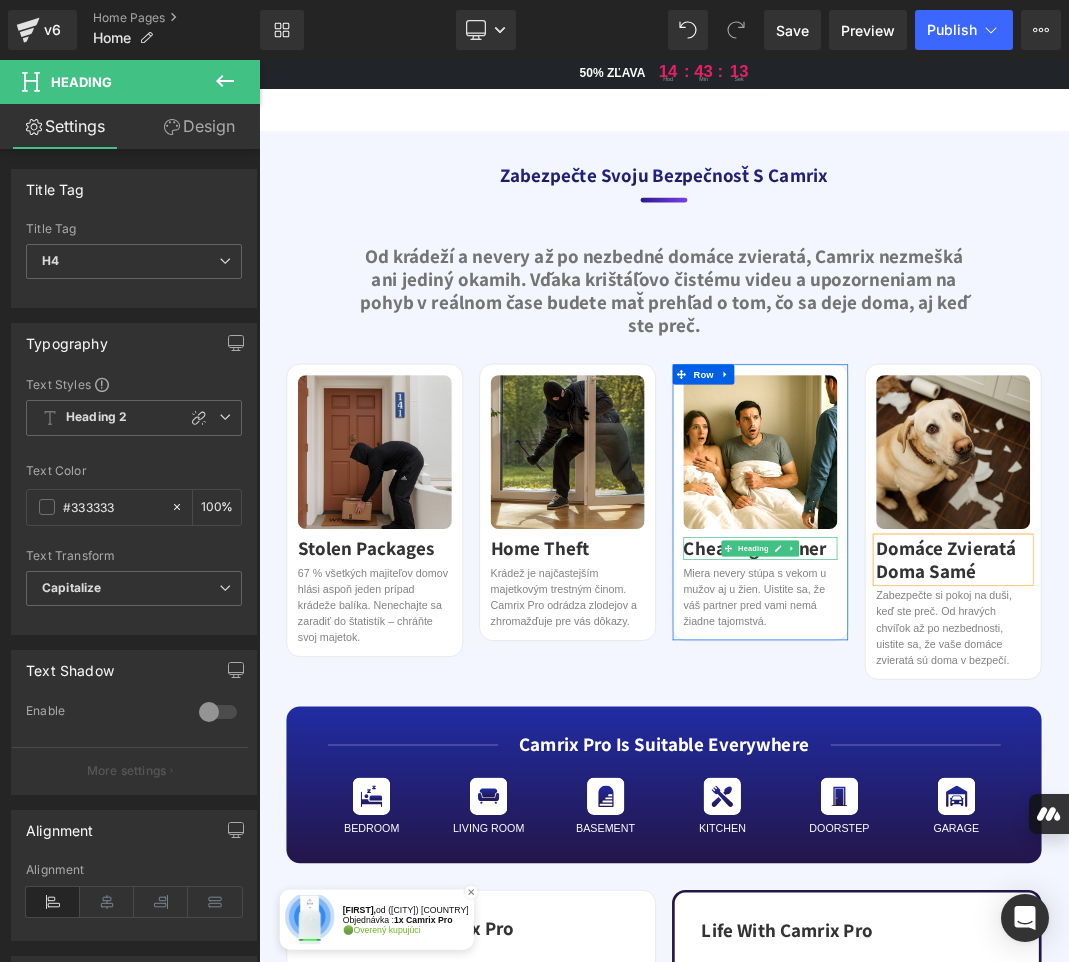 click on "Cheating Partner" at bounding box center [1008, 790] 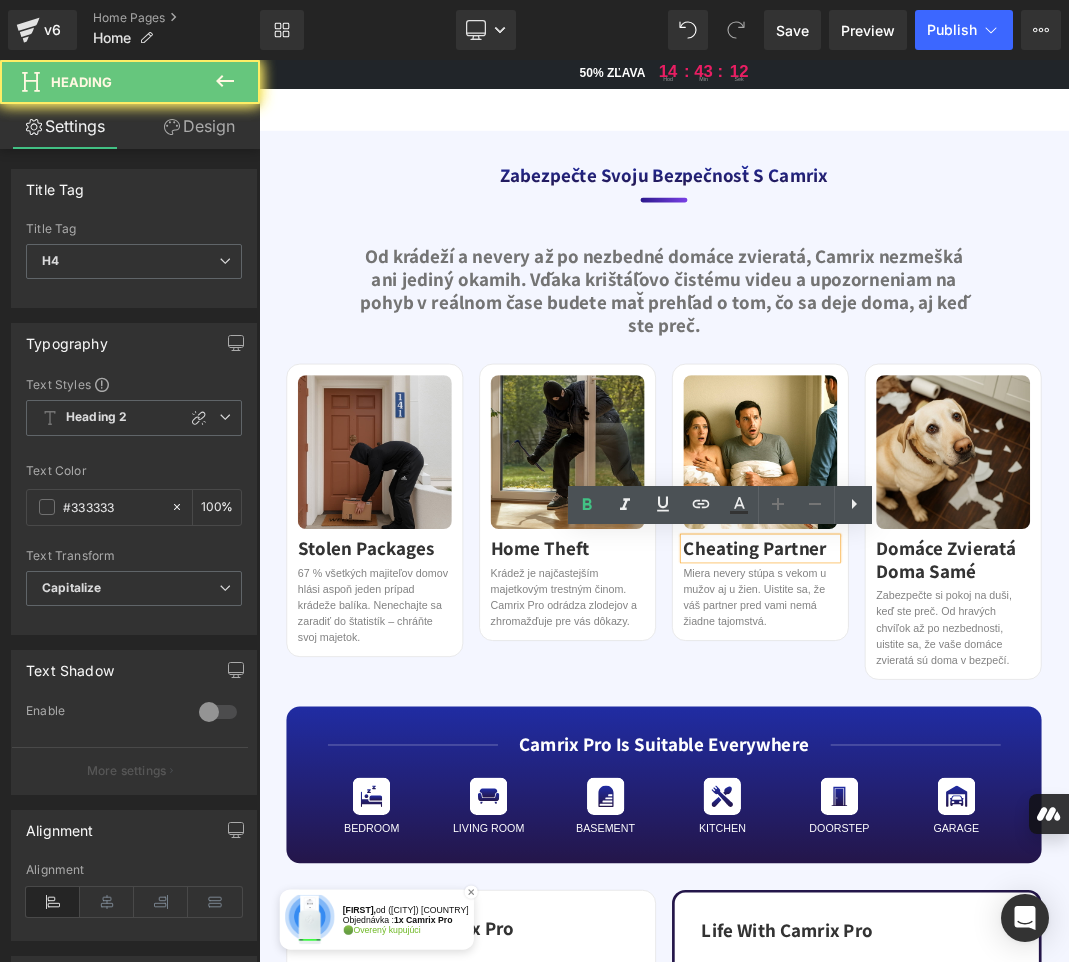 click on "Cheating Partner" at bounding box center (1008, 790) 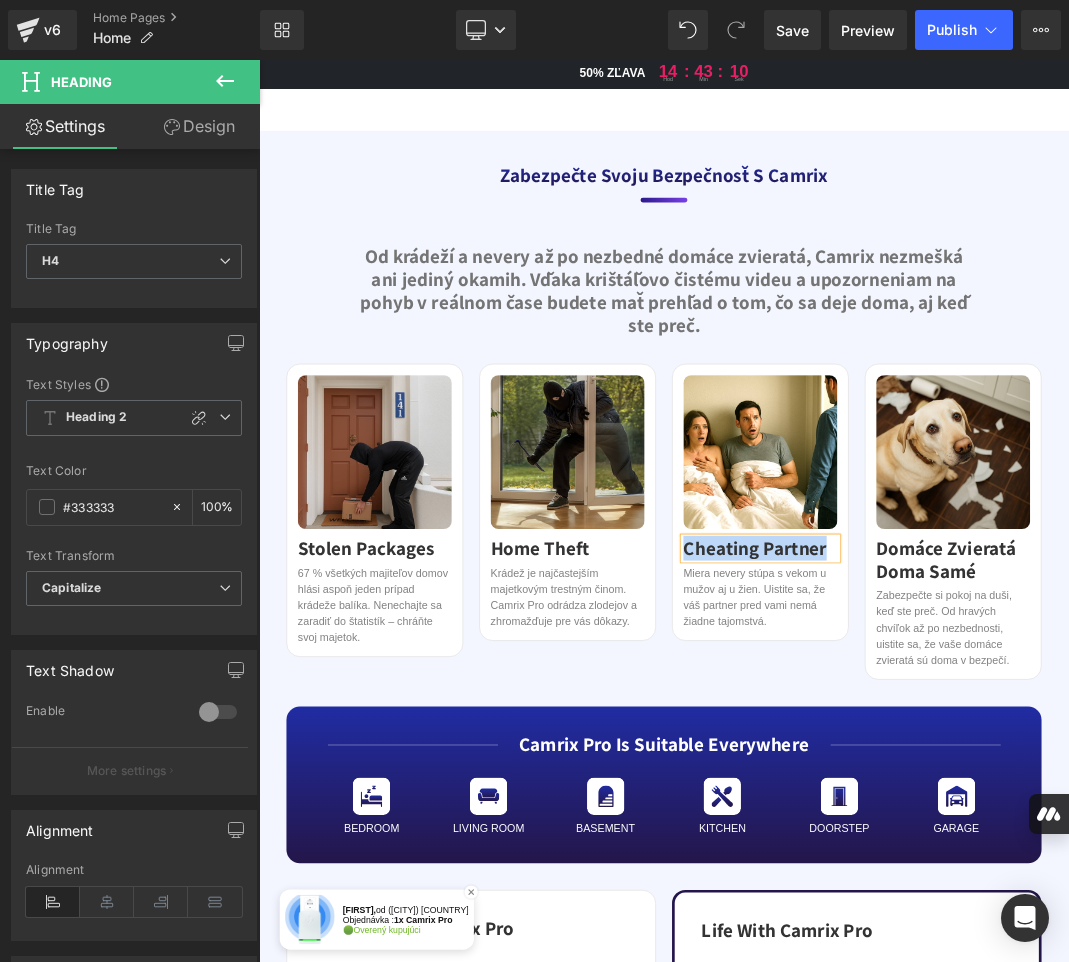 copy on "Cheating Partner" 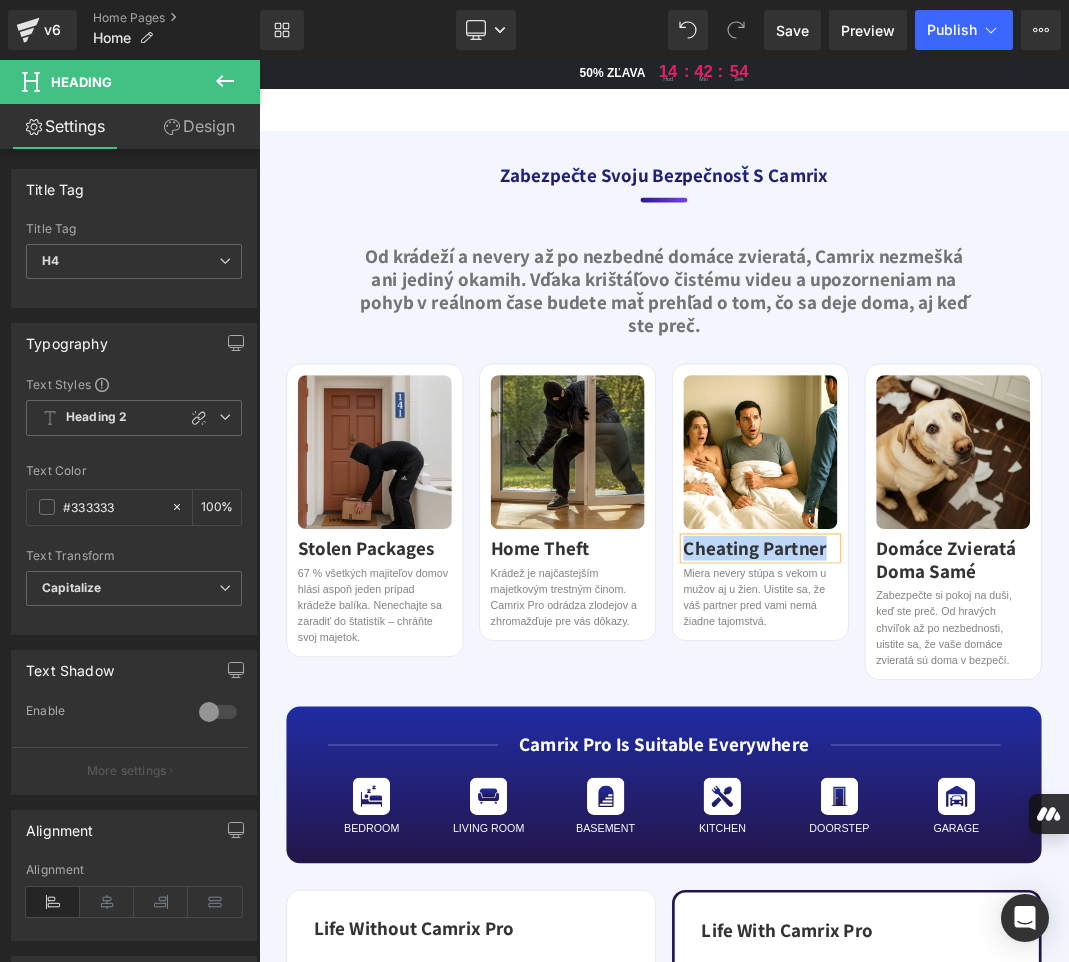click on "Cheating Partner" at bounding box center [1008, 790] 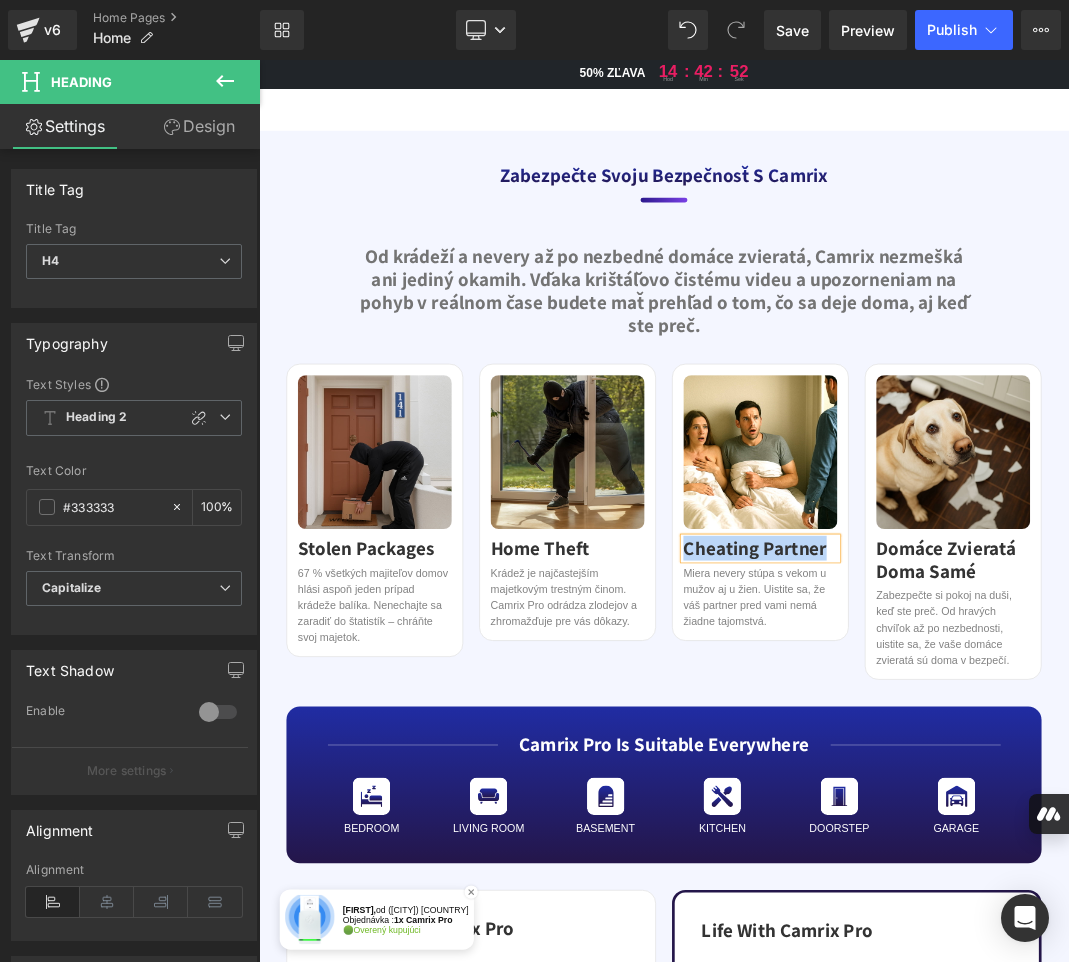 paste 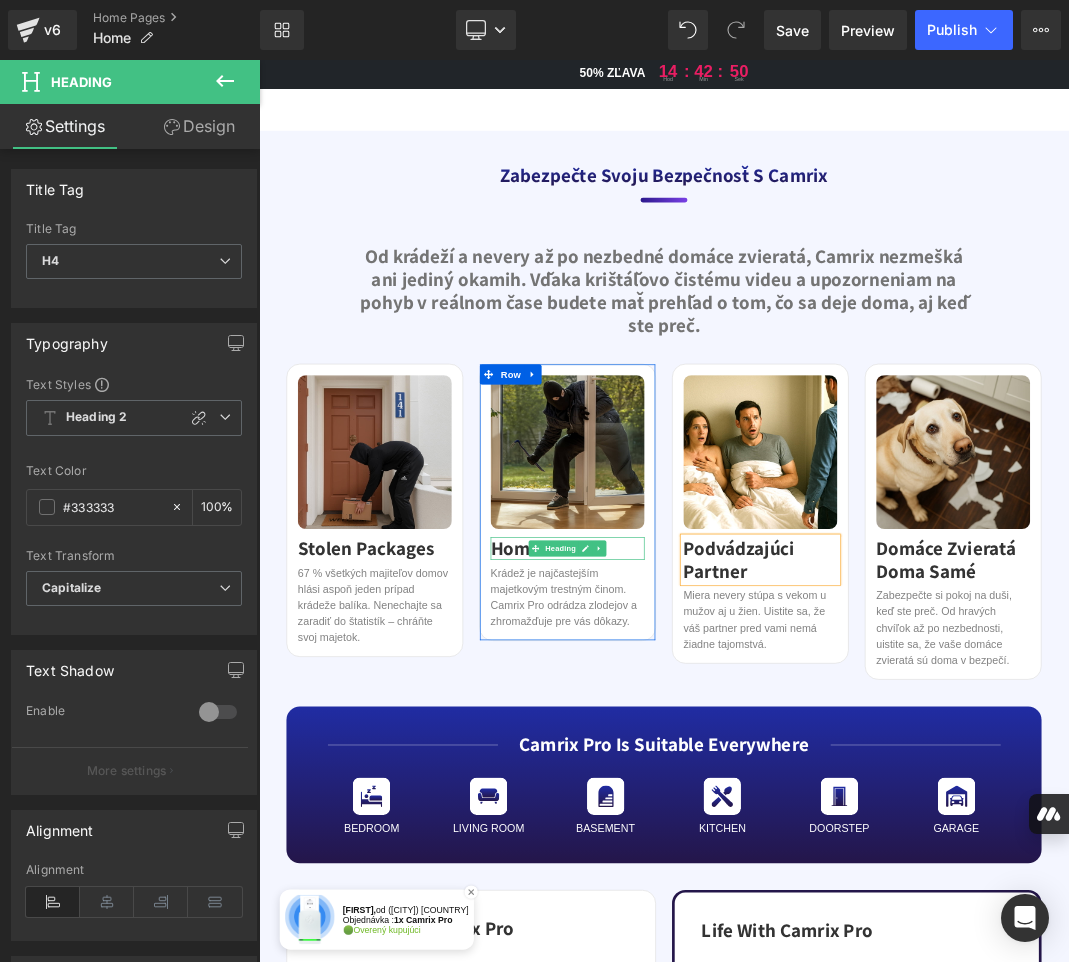 click on "Home Theft" at bounding box center [720, 790] 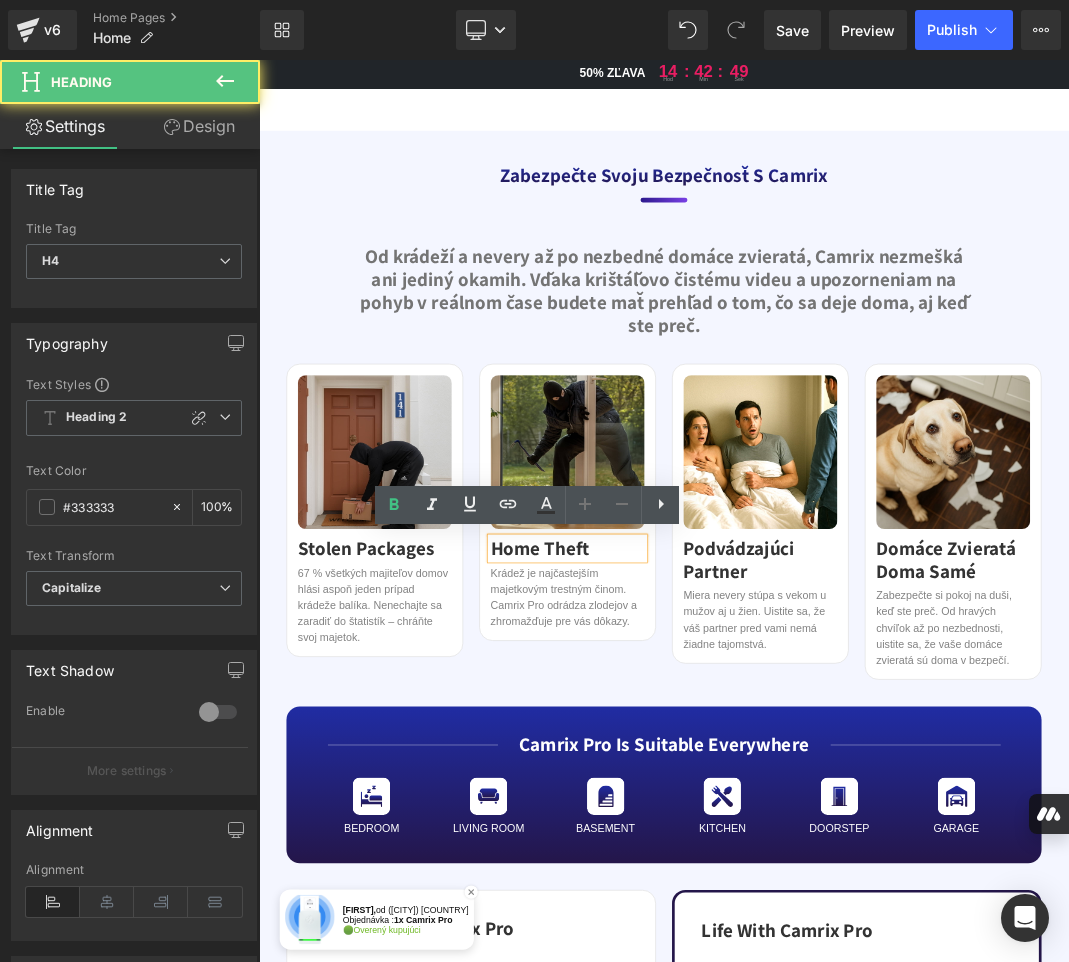 click on "Home Theft" at bounding box center (720, 790) 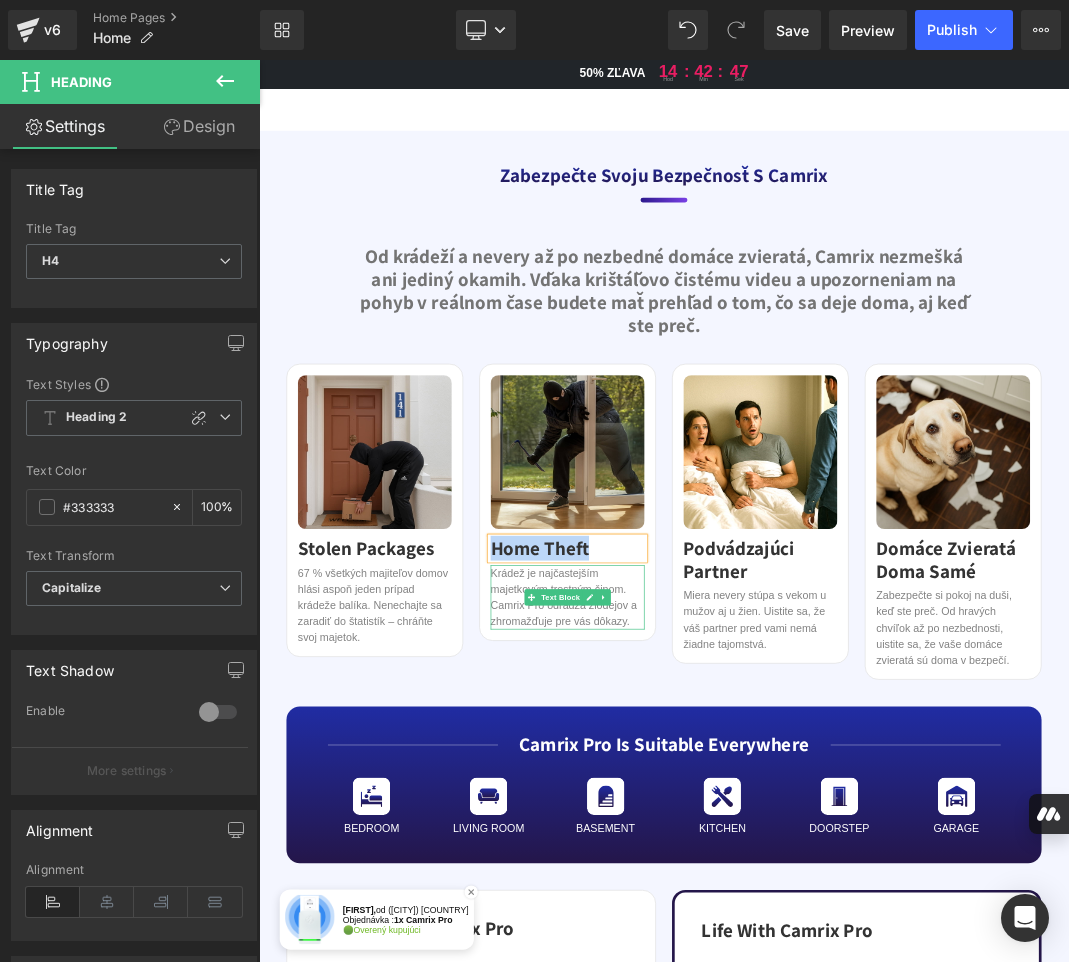 copy on "Home Theft" 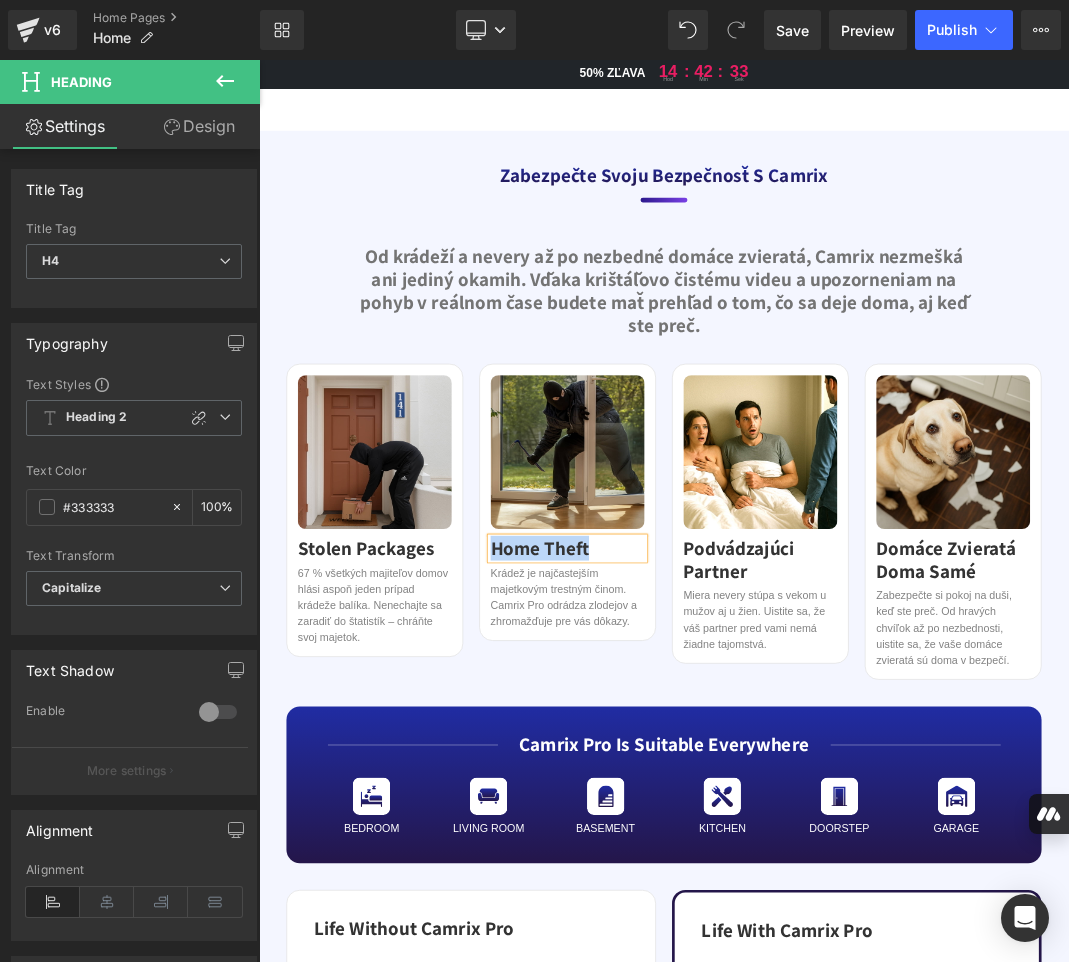 click on "Home Theft" at bounding box center (720, 790) 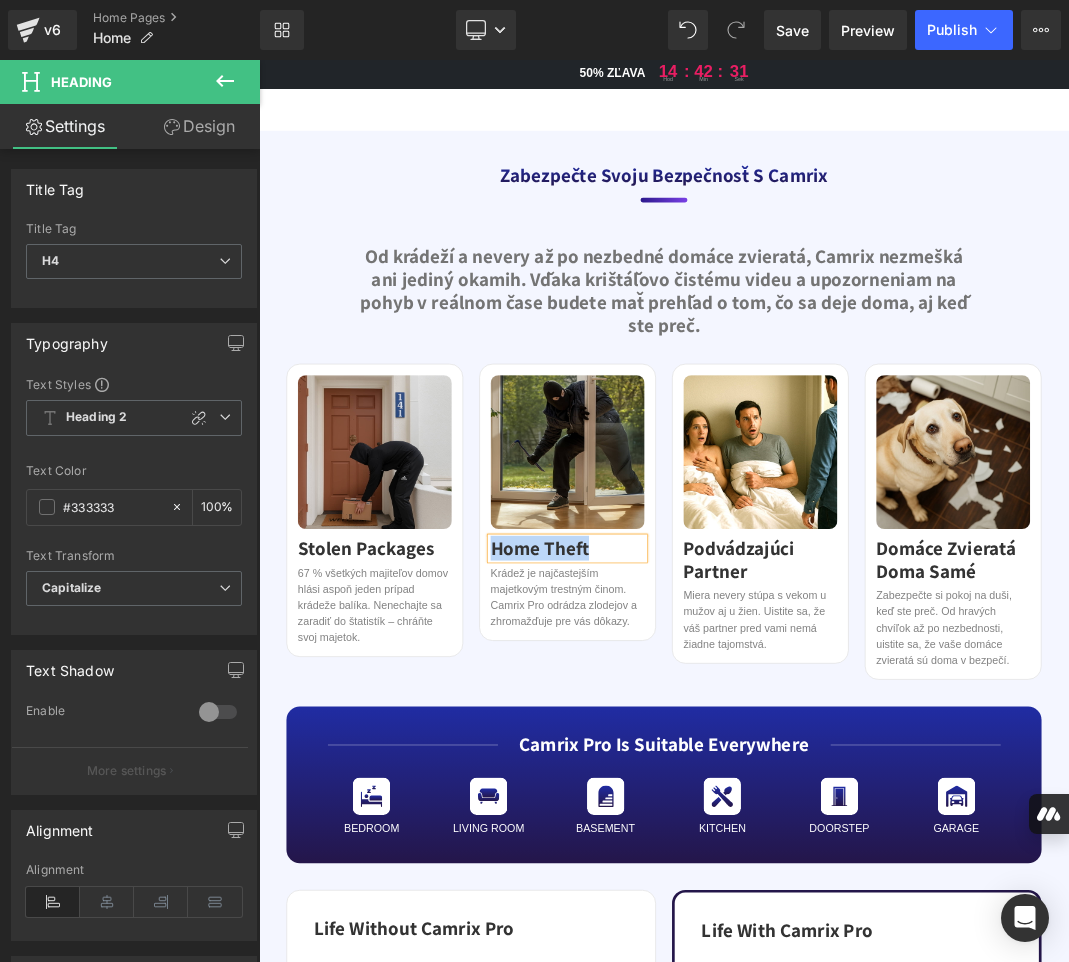 paste 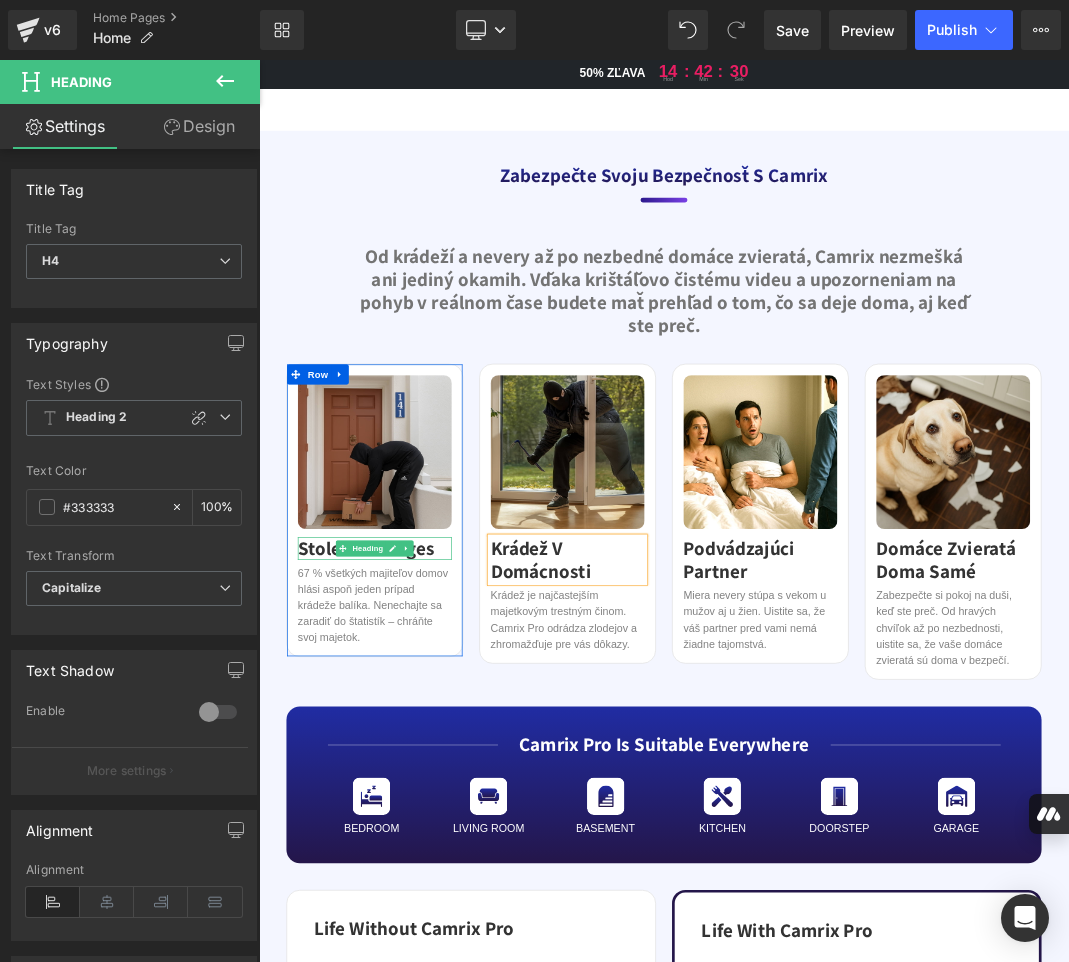 click on "Stolen Packages" at bounding box center [432, 790] 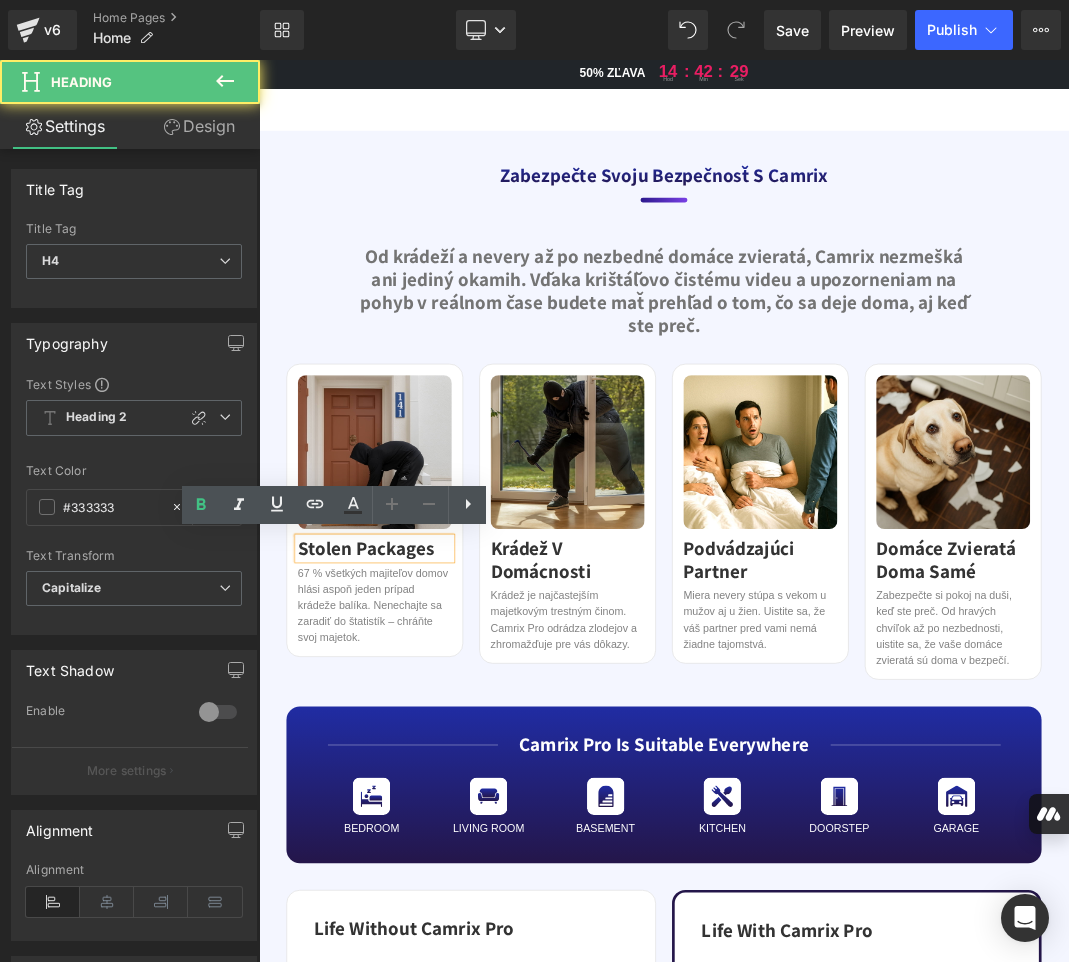 click on "Stolen Packages" at bounding box center (432, 790) 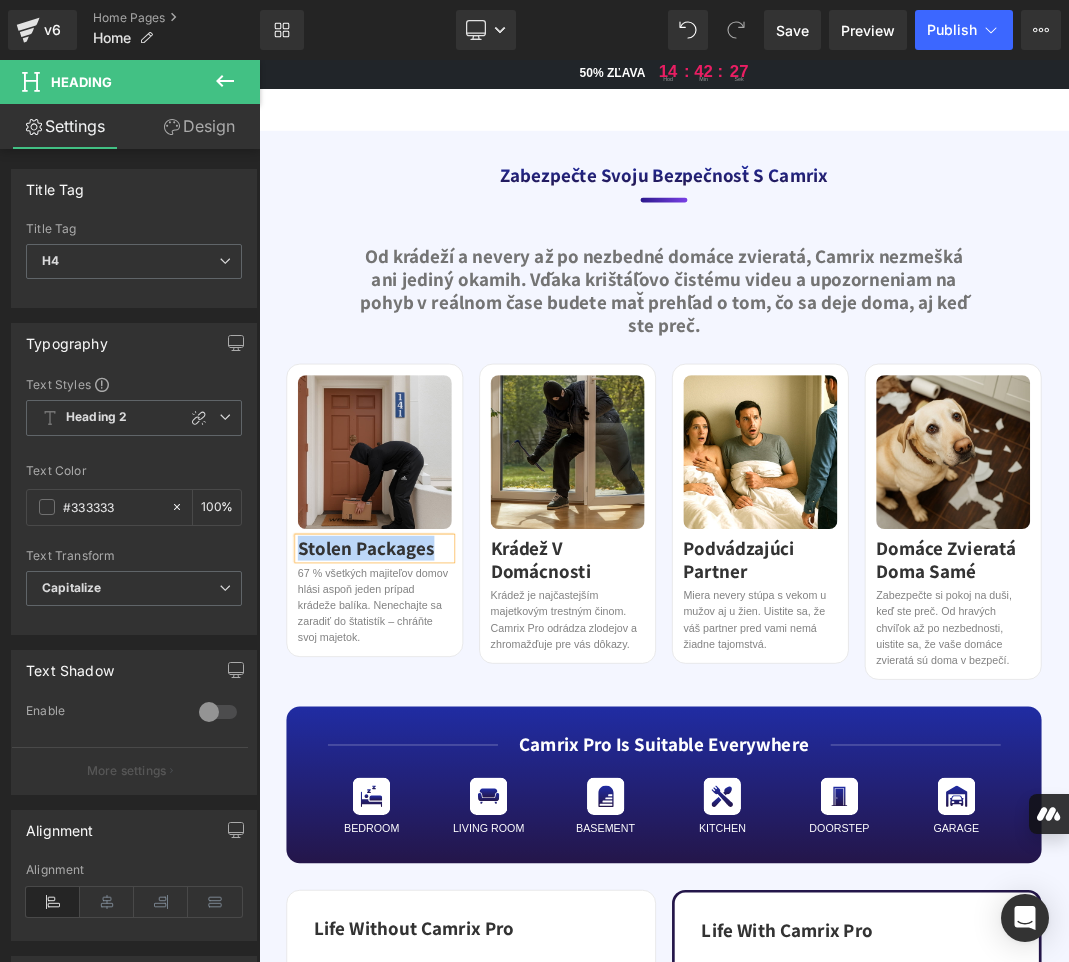 copy on "Stolen Packages" 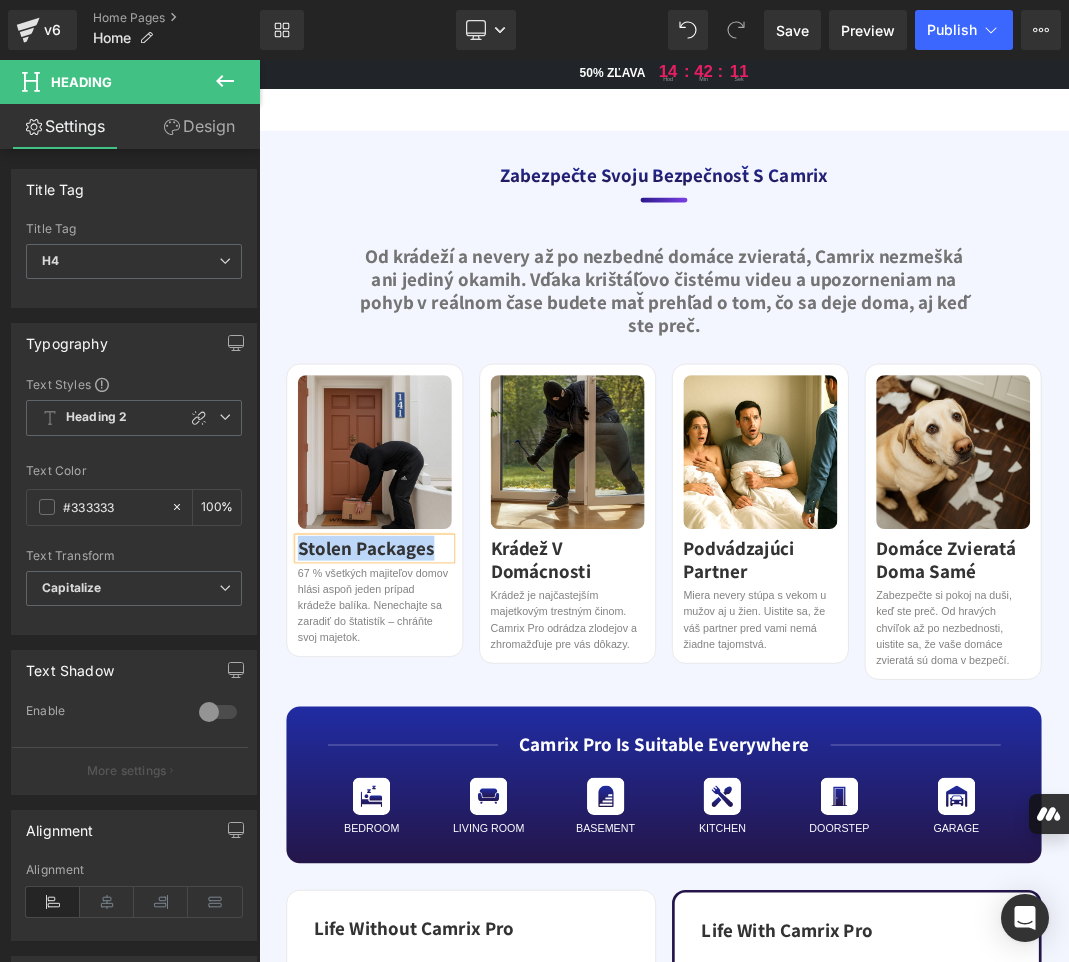 click on "Stolen Packages" at bounding box center (432, 790) 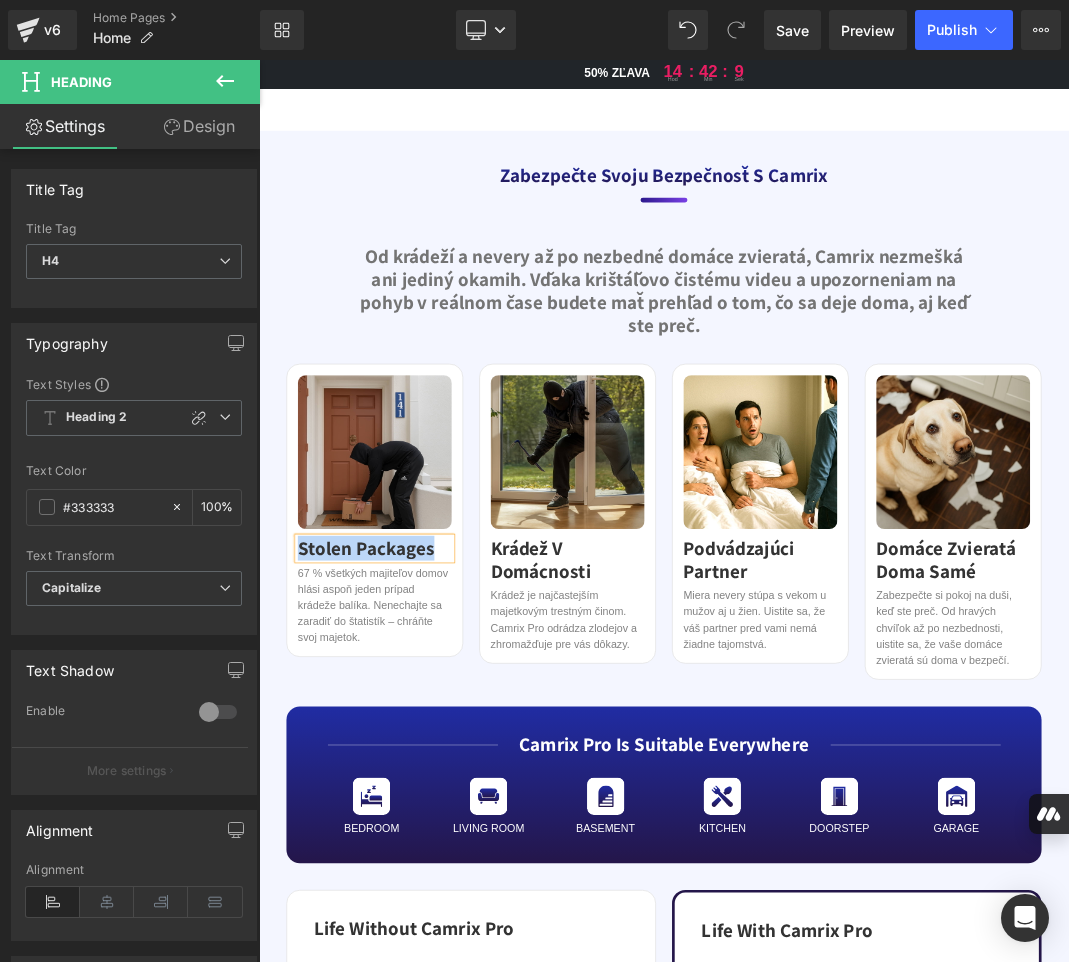 paste 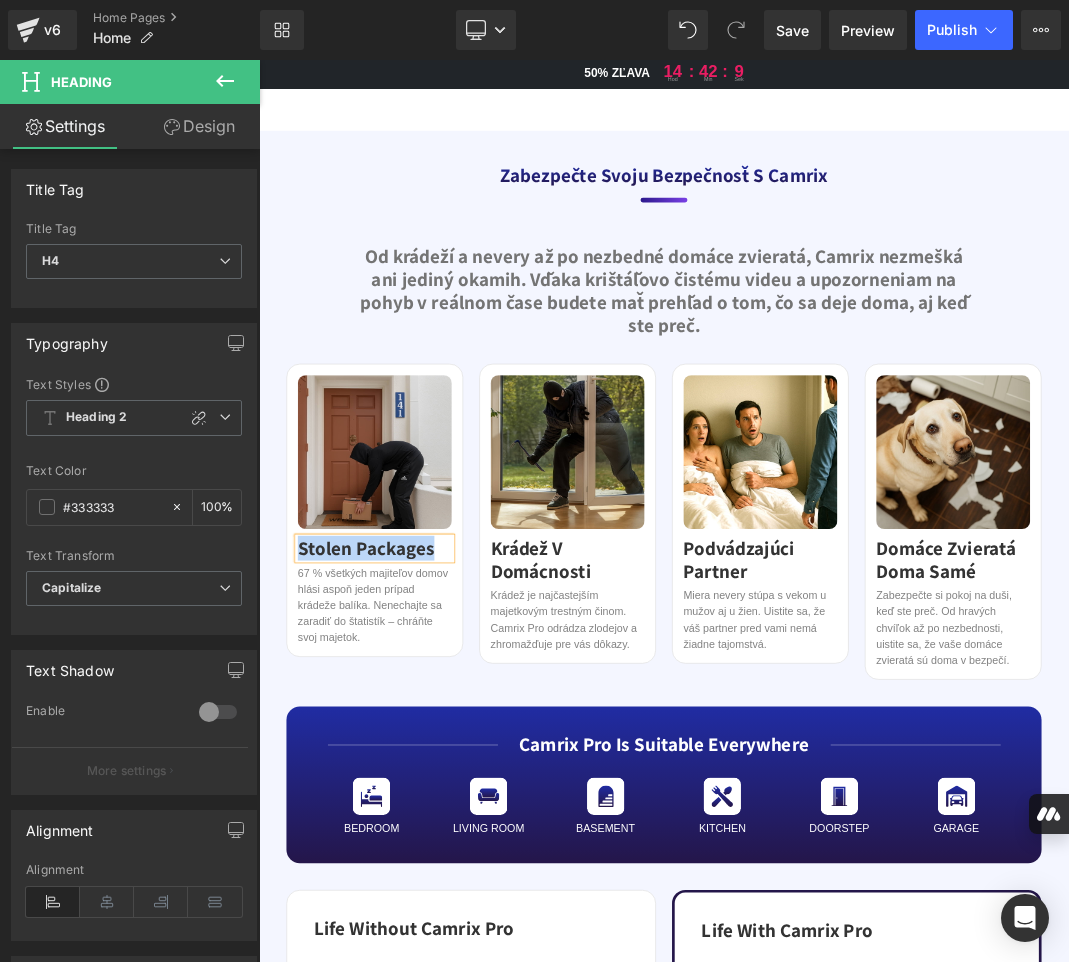 type 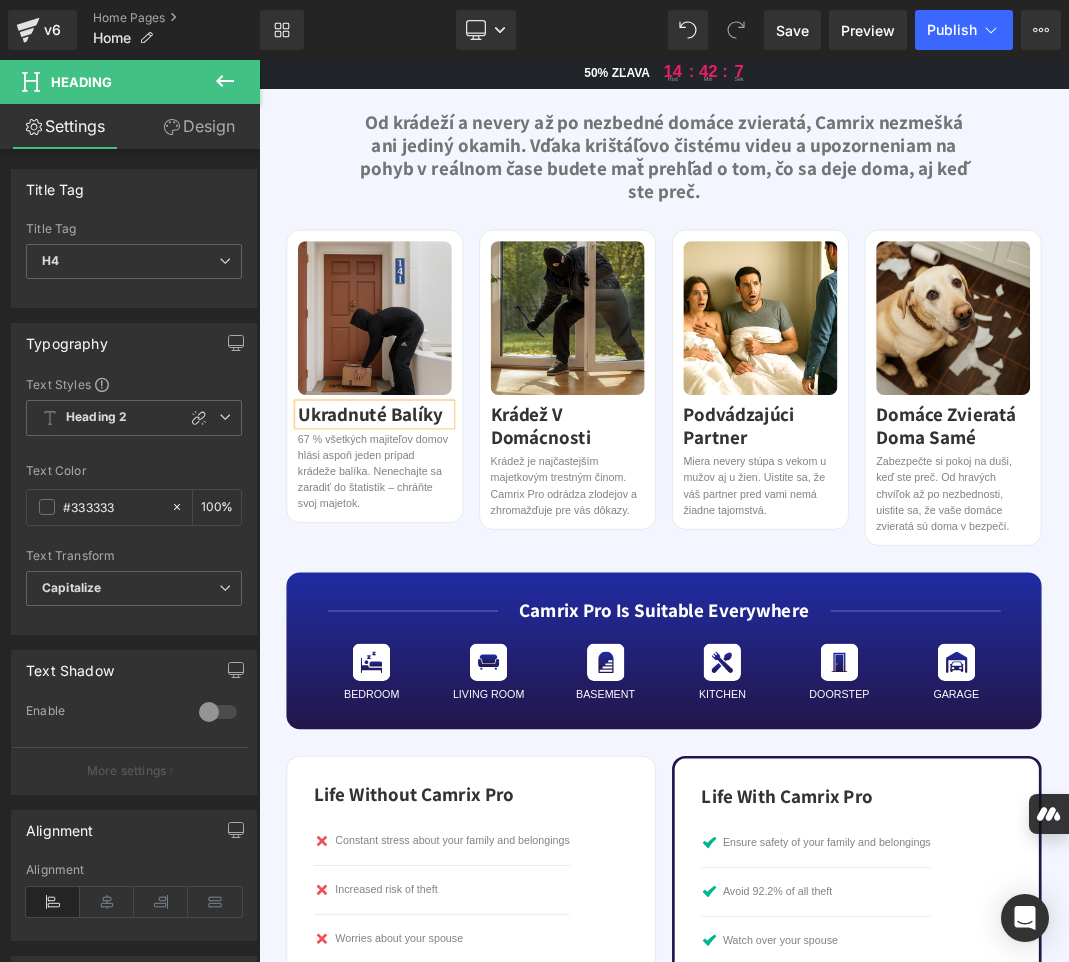 scroll, scrollTop: 2400, scrollLeft: 0, axis: vertical 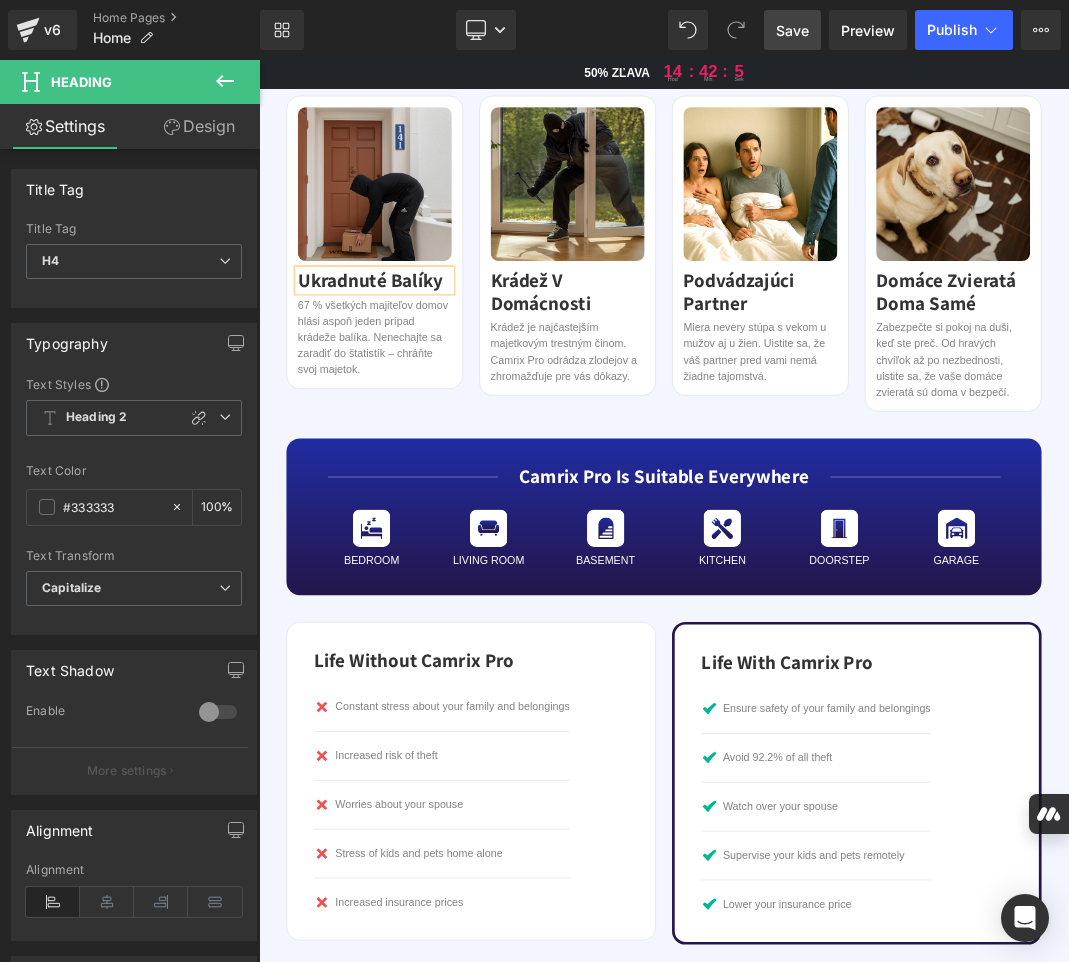 drag, startPoint x: 800, startPoint y: 28, endPoint x: 751, endPoint y: 622, distance: 596.01764 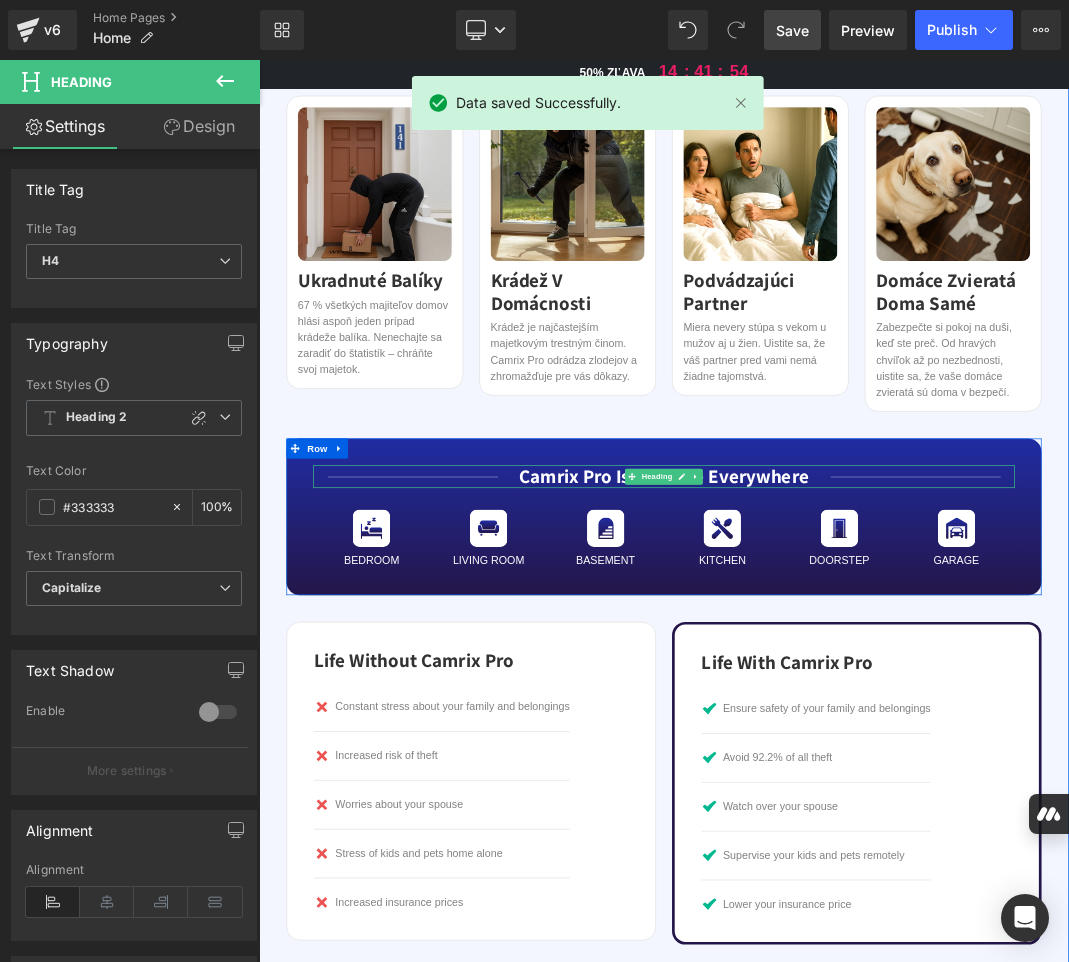 click on "Camrix Pro is suitable everywhere" at bounding box center [864, 683] 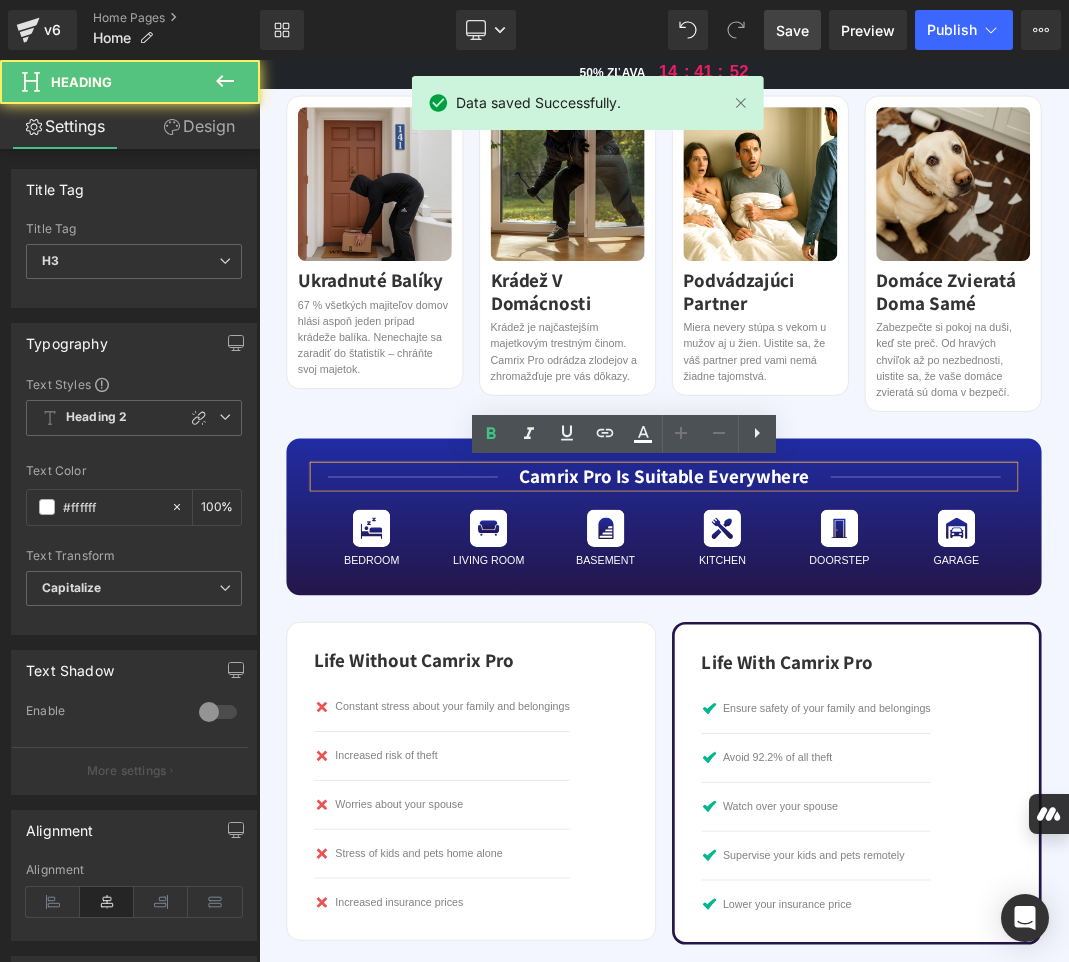 click on "Camrix Pro is suitable everywhere" at bounding box center (864, 683) 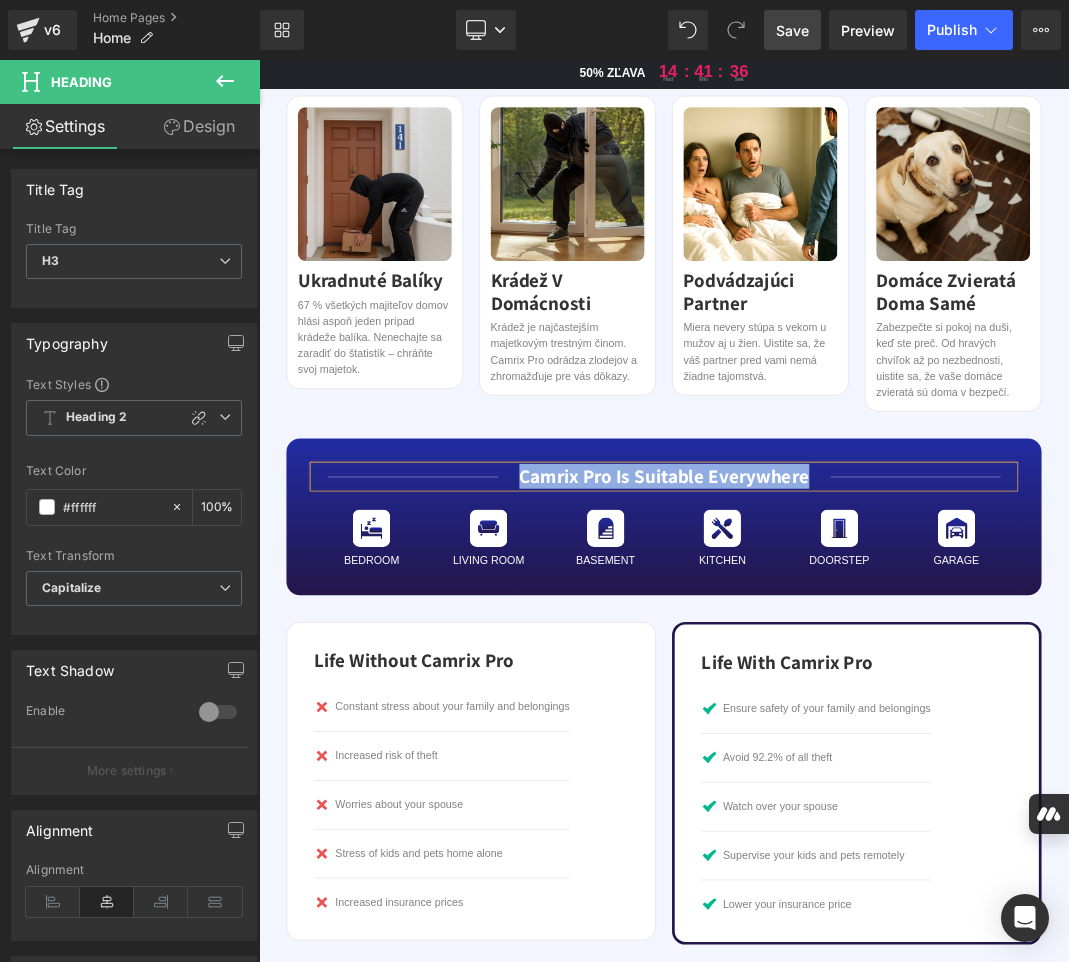 click on "Camrix Pro is suitable everywhere" at bounding box center [864, 683] 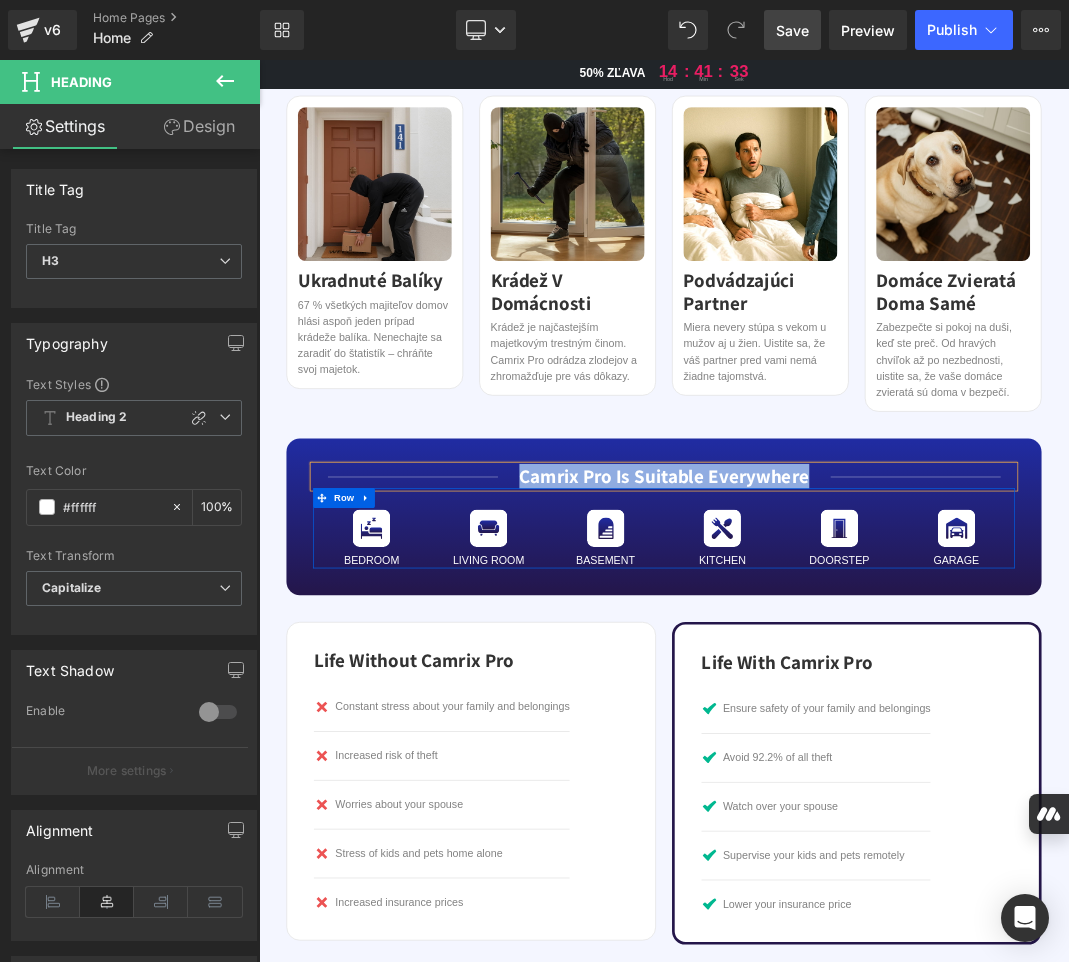 paste 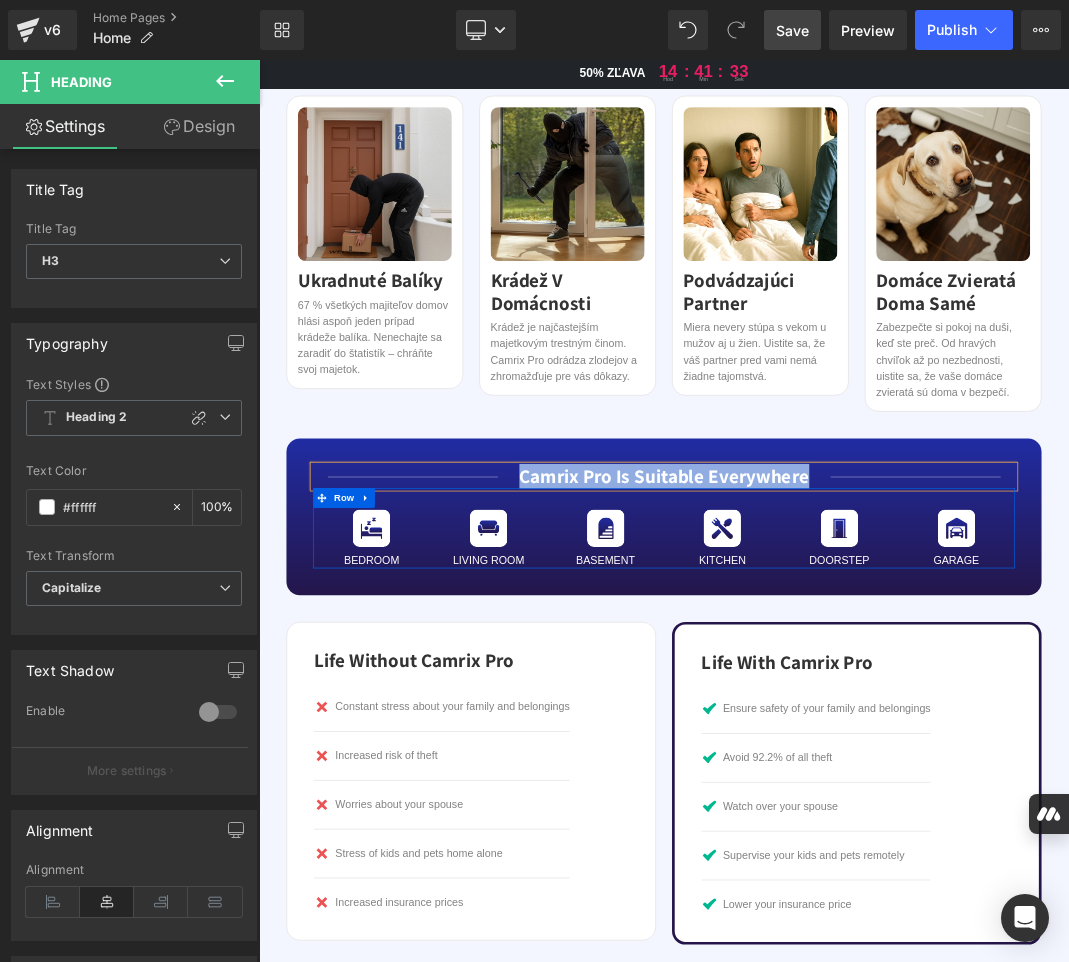 type 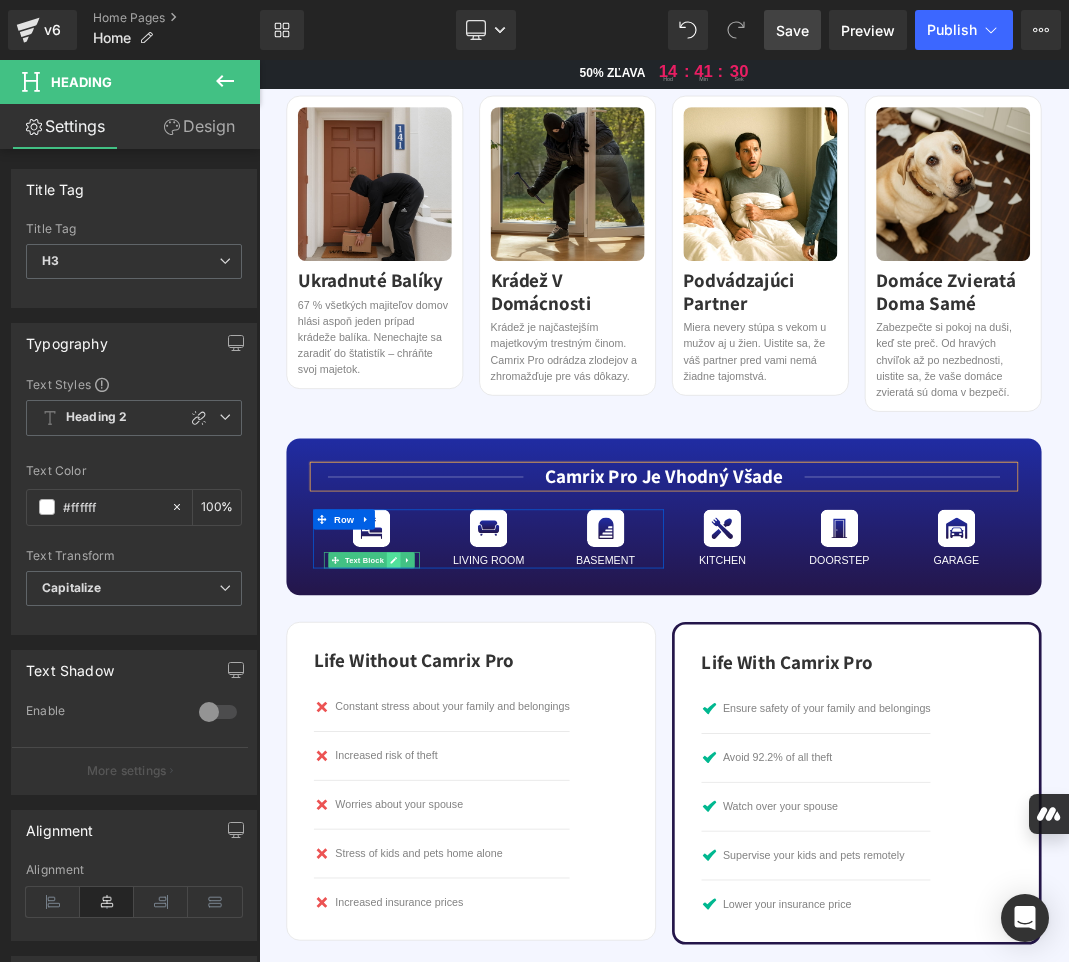 click 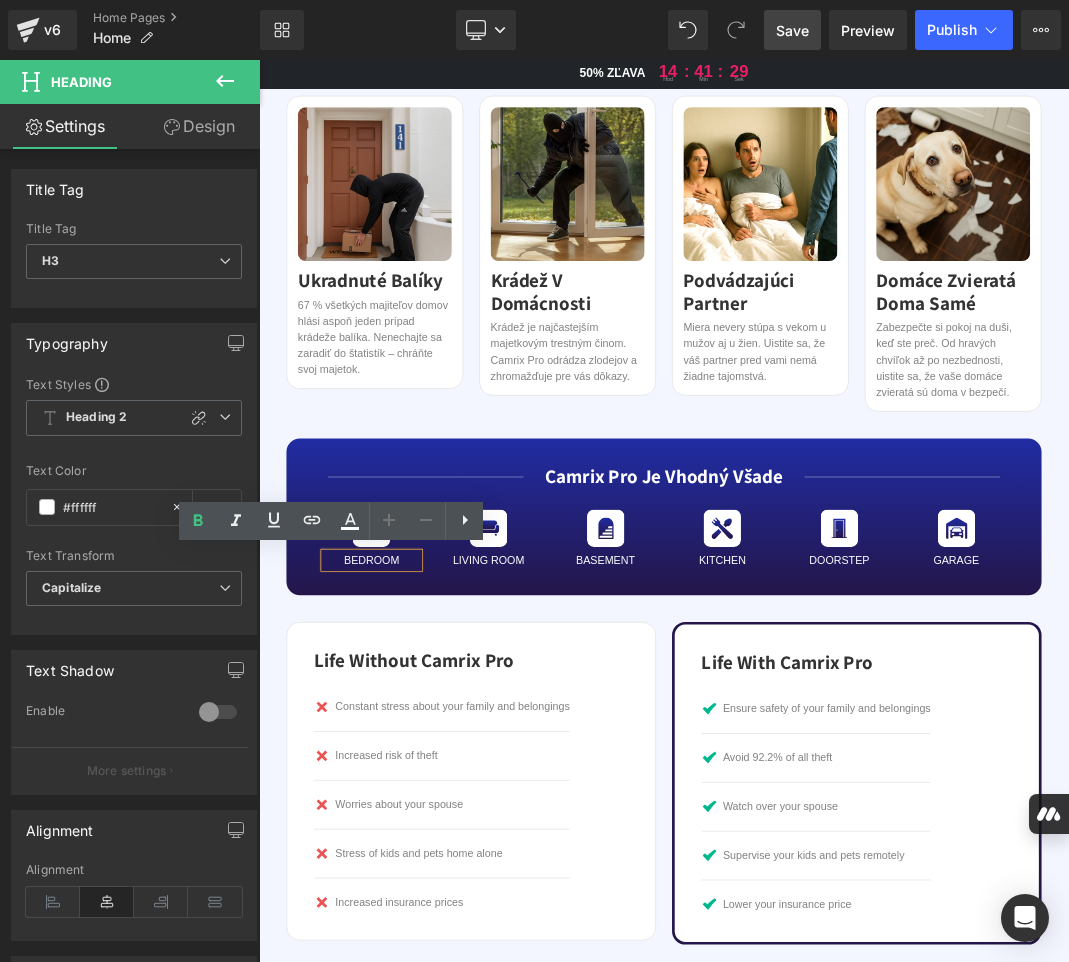 click on "Bedroom" at bounding box center [427, 808] 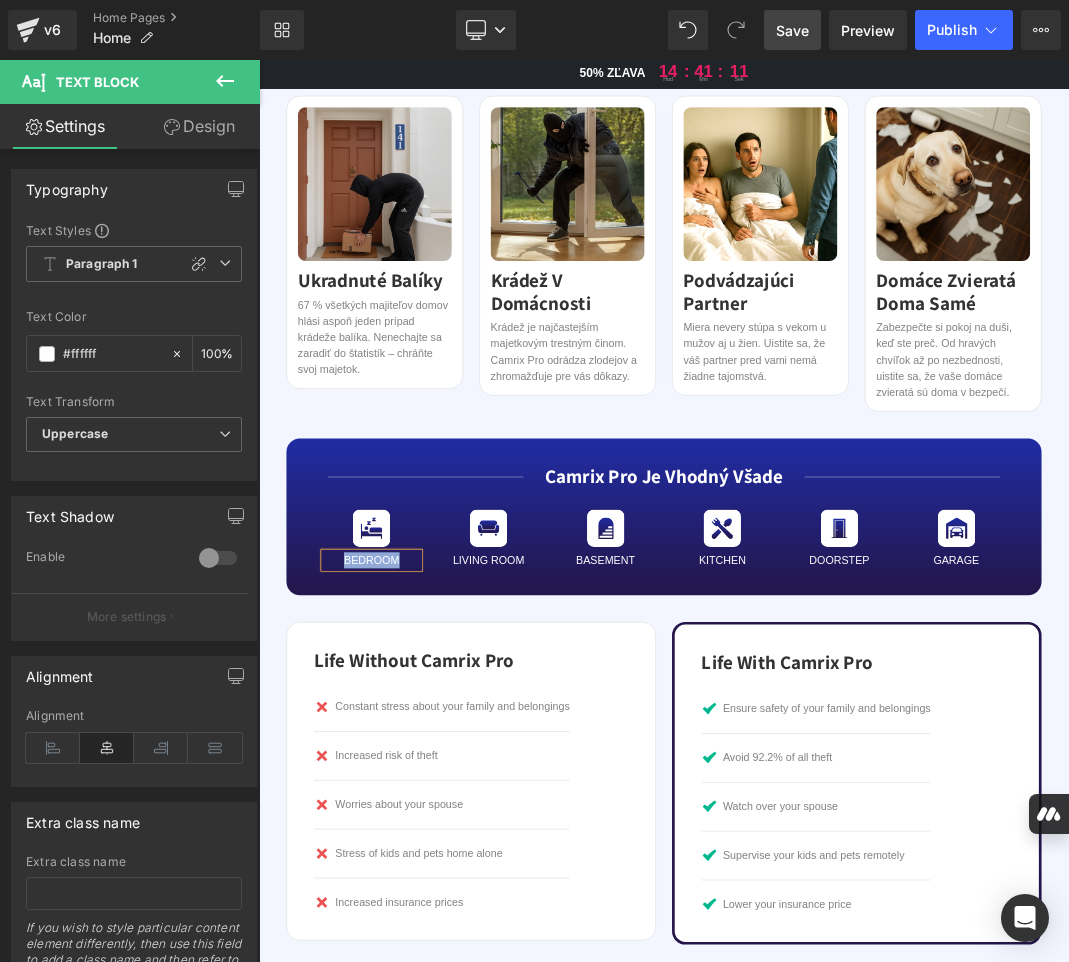 click on "Bedroom" at bounding box center [427, 808] 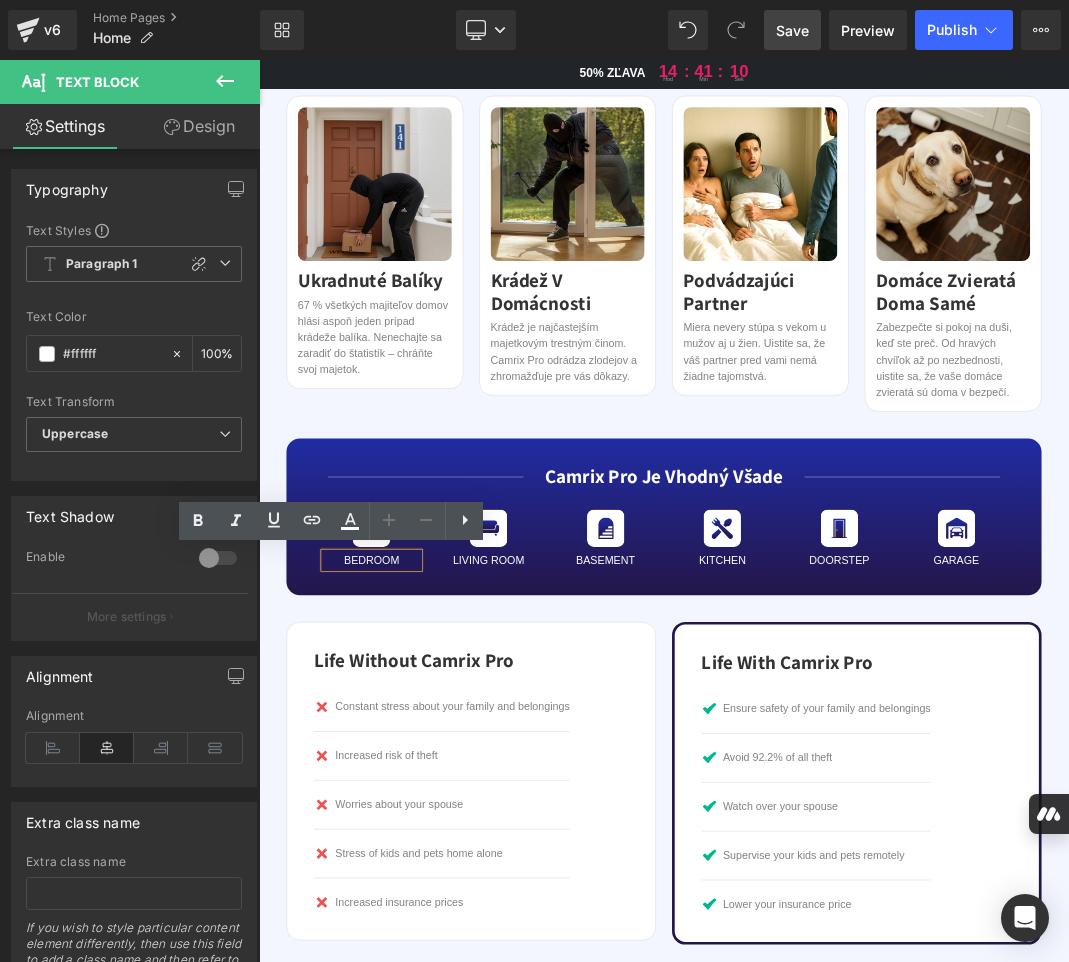 click on "Bedroom" at bounding box center [427, 808] 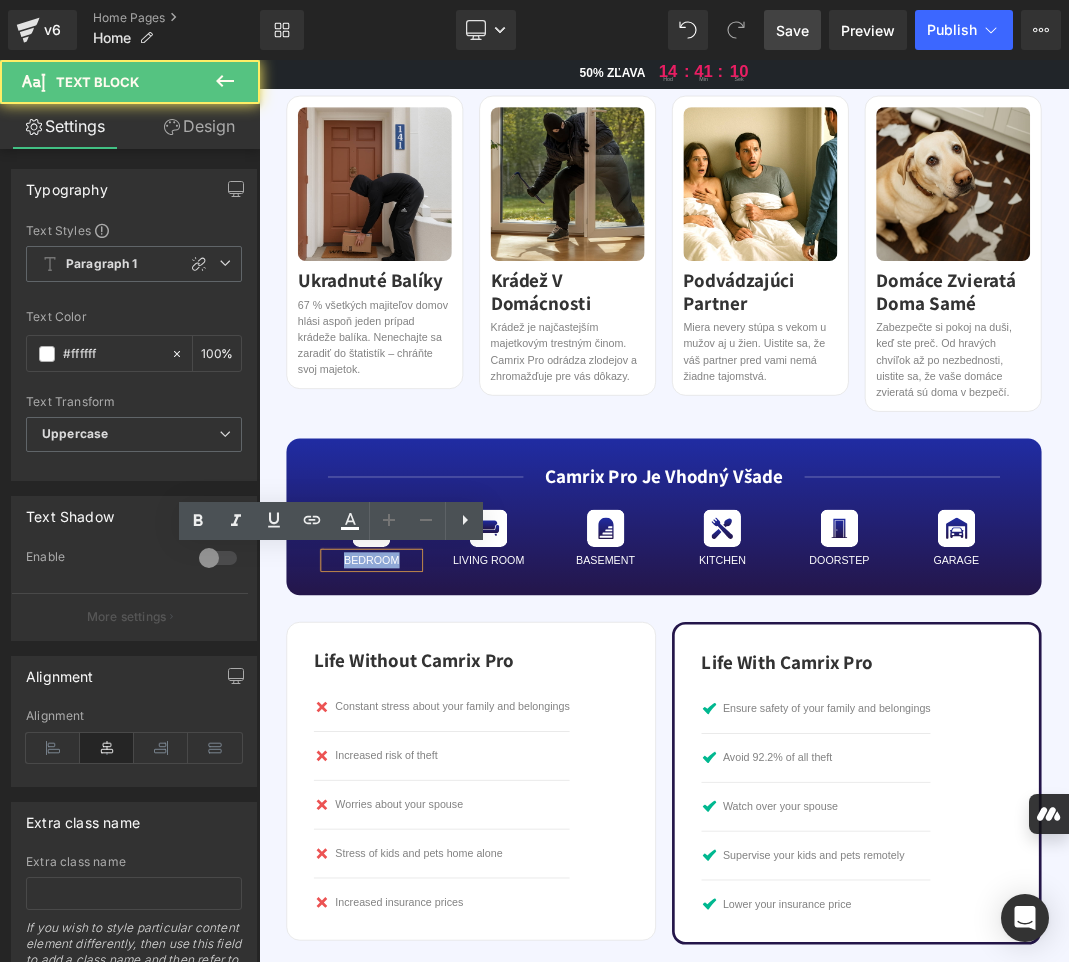 click on "Bedroom" at bounding box center [427, 808] 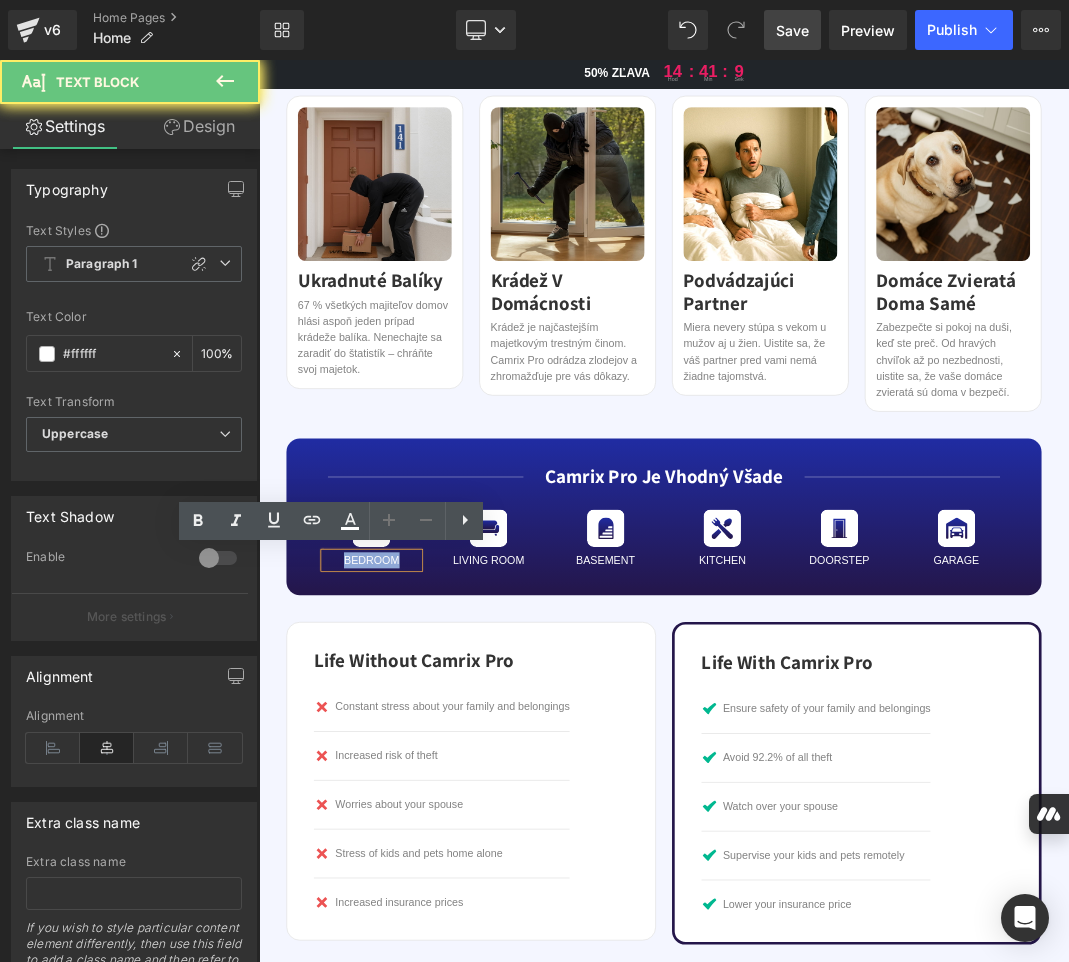 paste 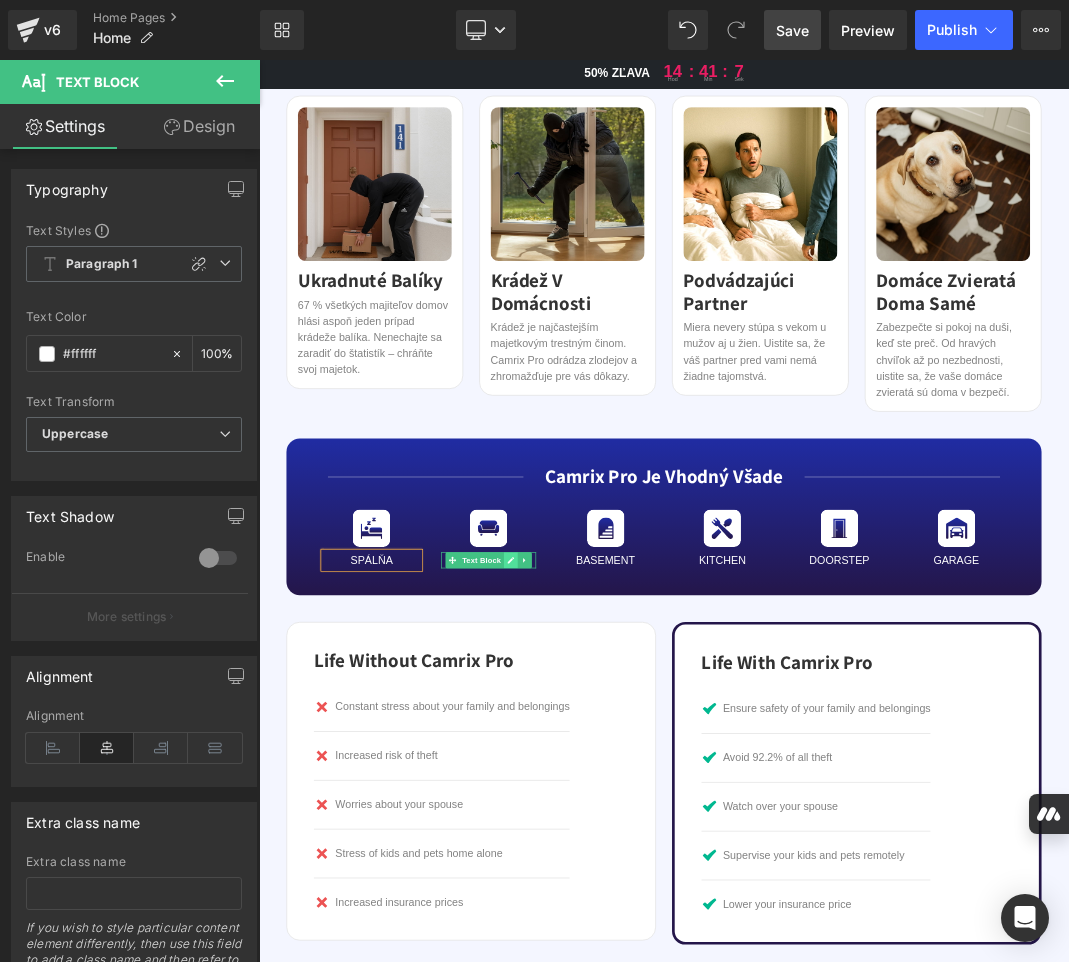 click at bounding box center (635, 808) 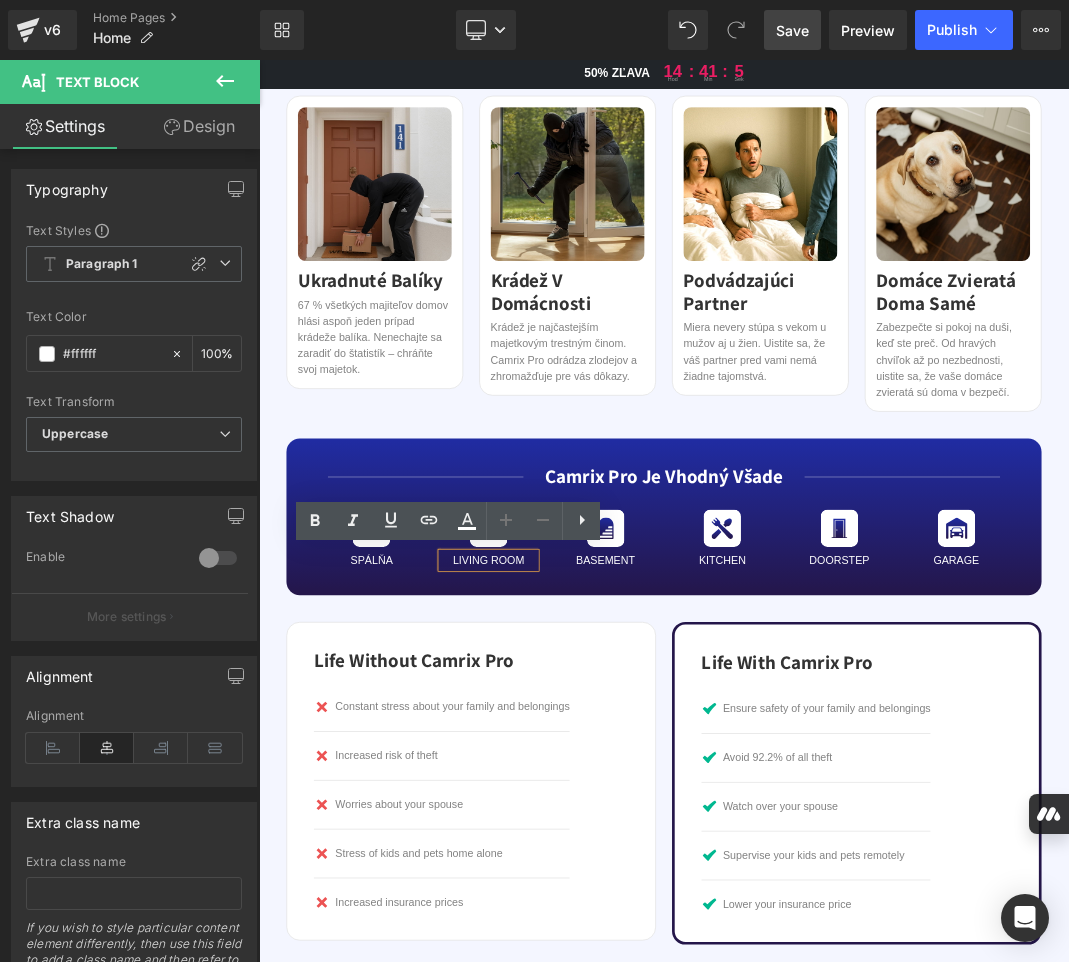 drag, startPoint x: 647, startPoint y: 803, endPoint x: 584, endPoint y: 805, distance: 63.03174 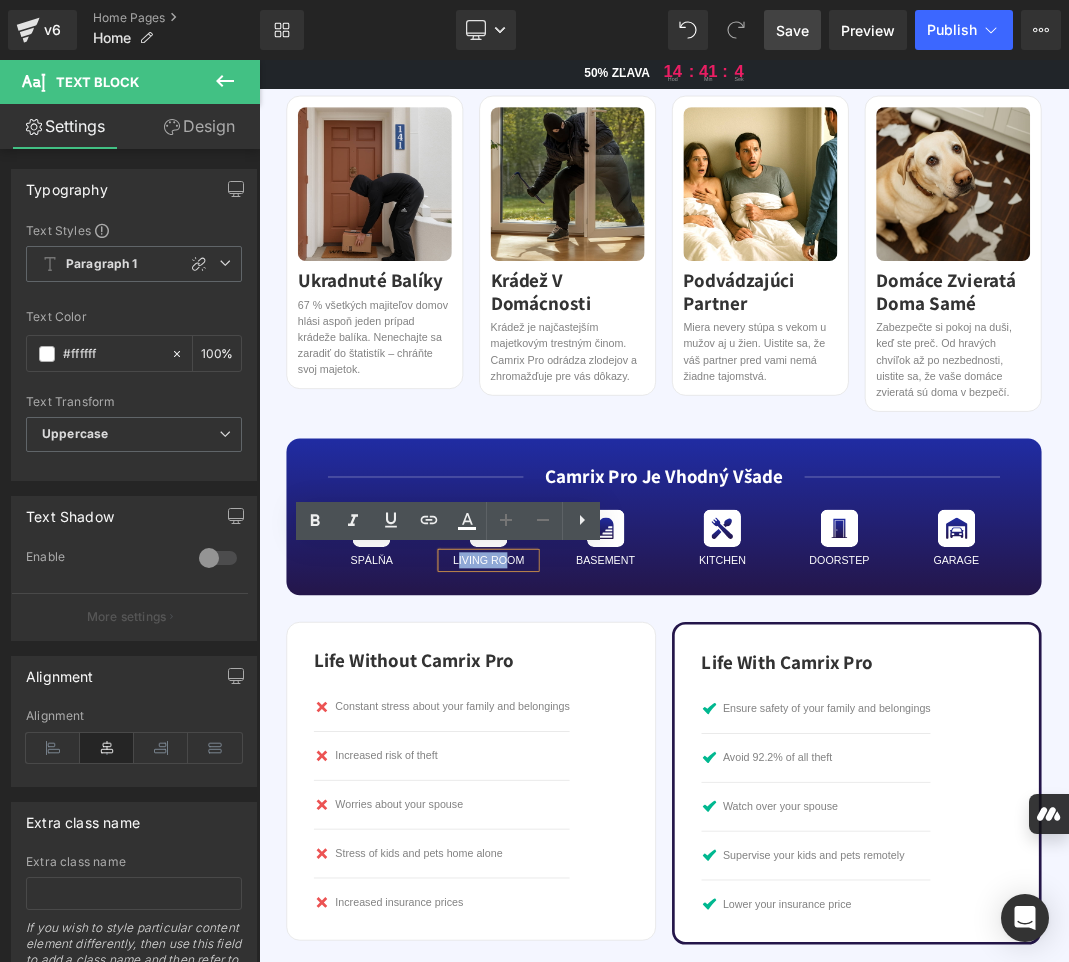 drag, startPoint x: 584, startPoint y: 805, endPoint x: 550, endPoint y: 808, distance: 34.132095 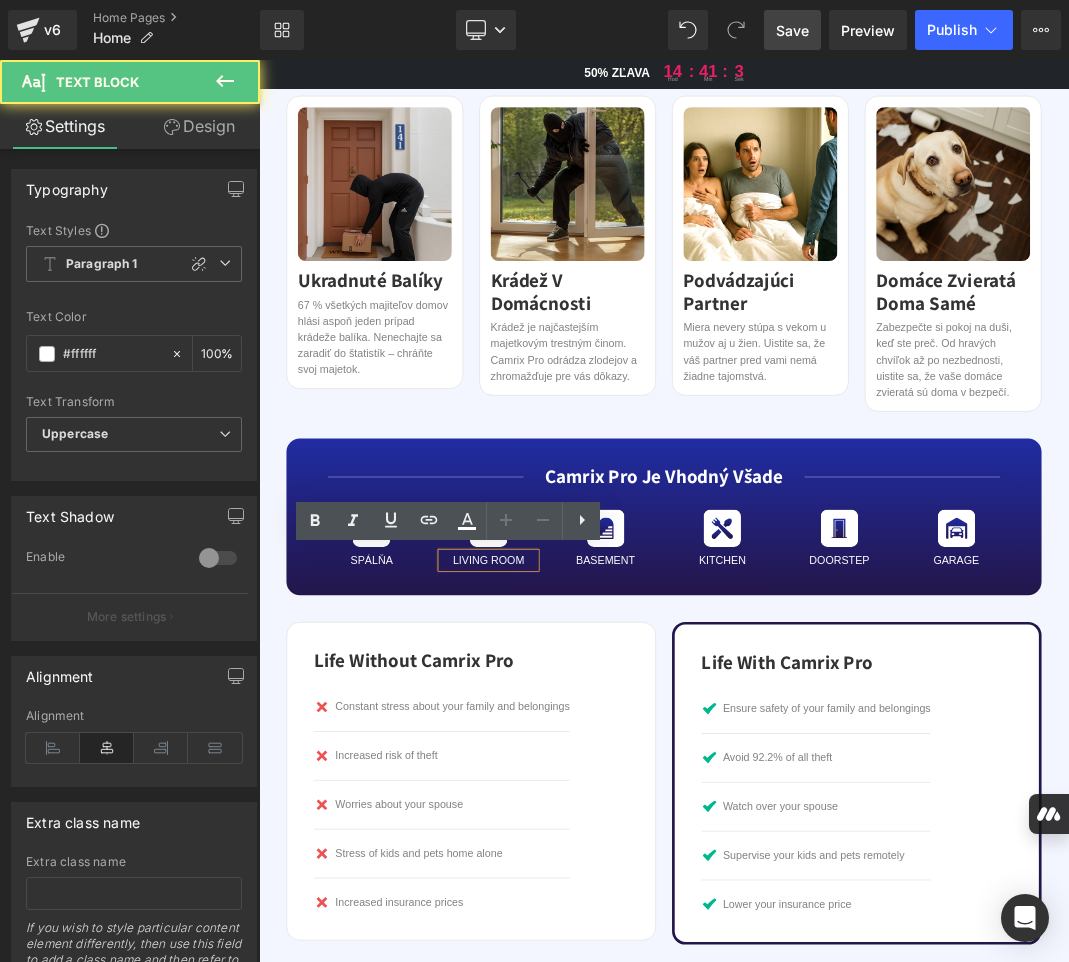 click on "living room" at bounding box center [602, 808] 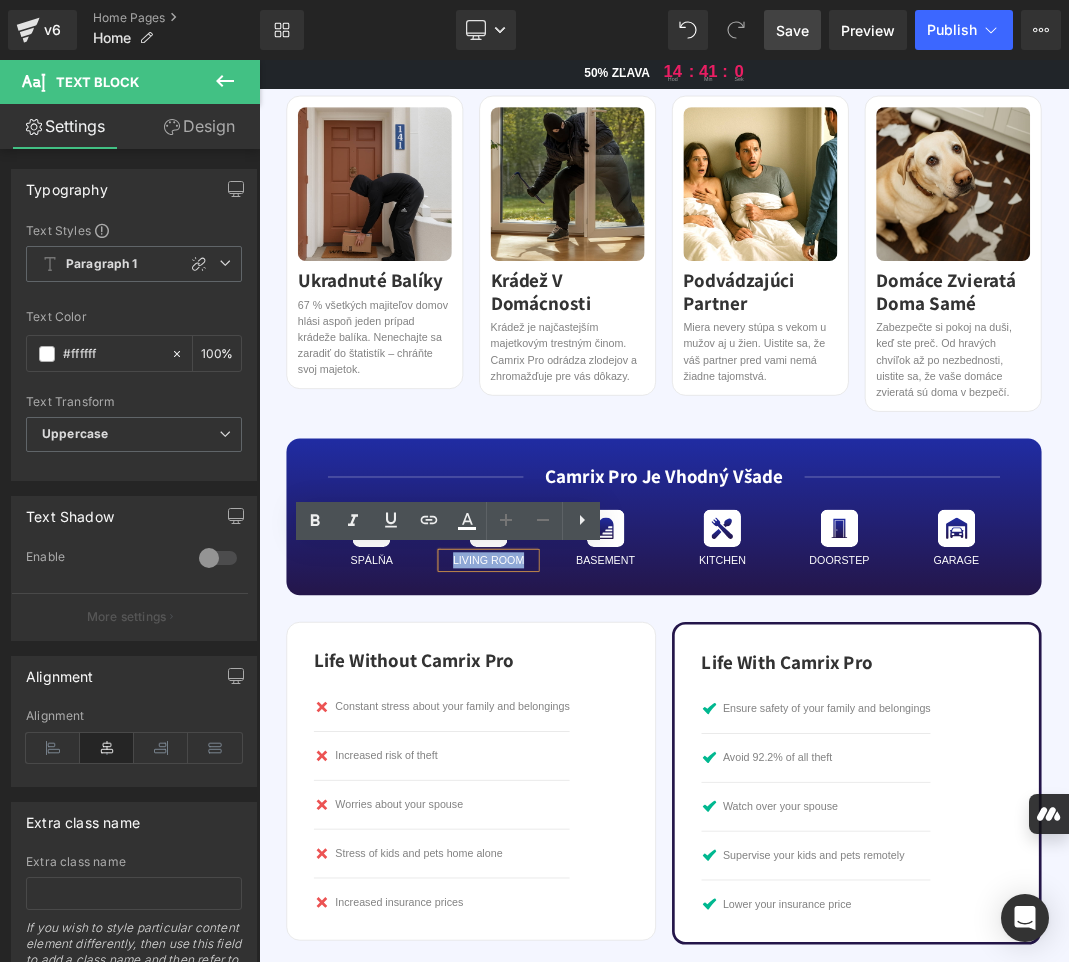 drag, startPoint x: 648, startPoint y: 803, endPoint x: 541, endPoint y: 808, distance: 107.11676 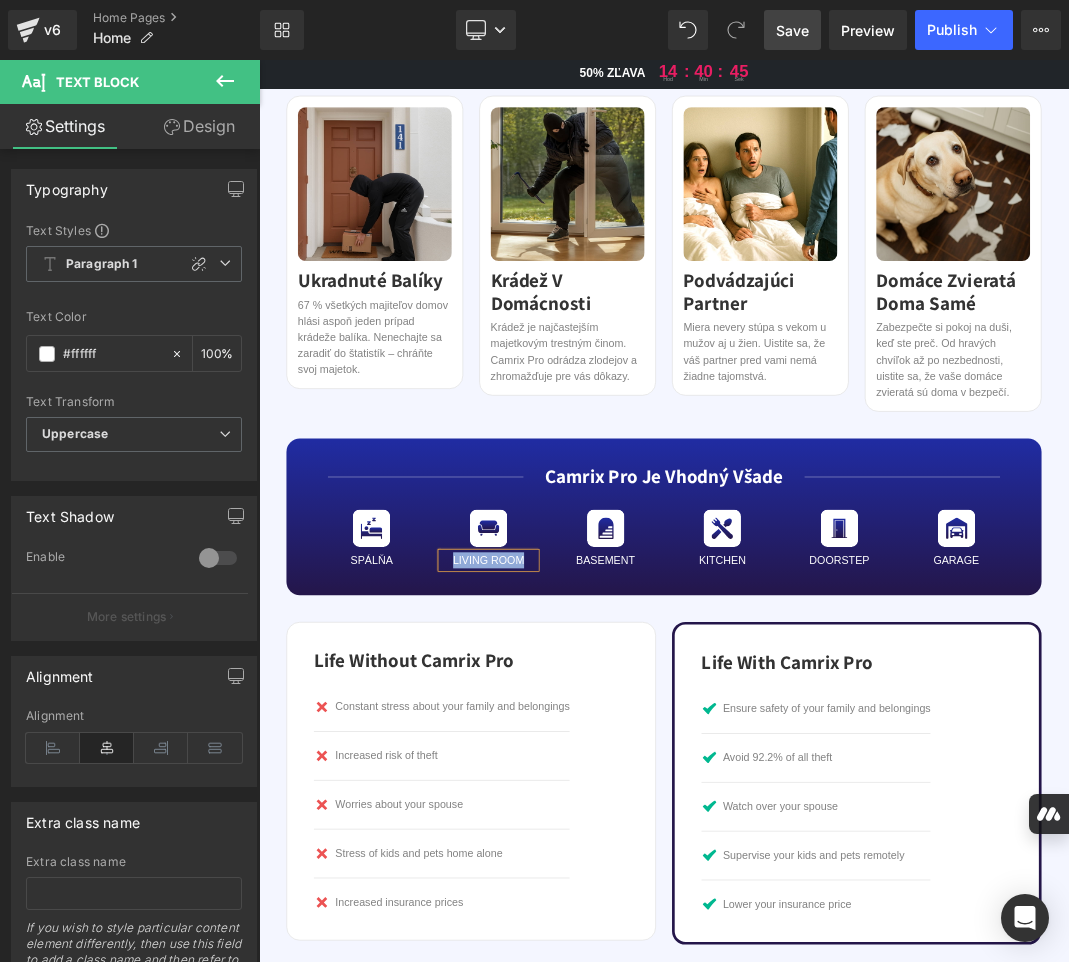 click on "living room" at bounding box center [602, 808] 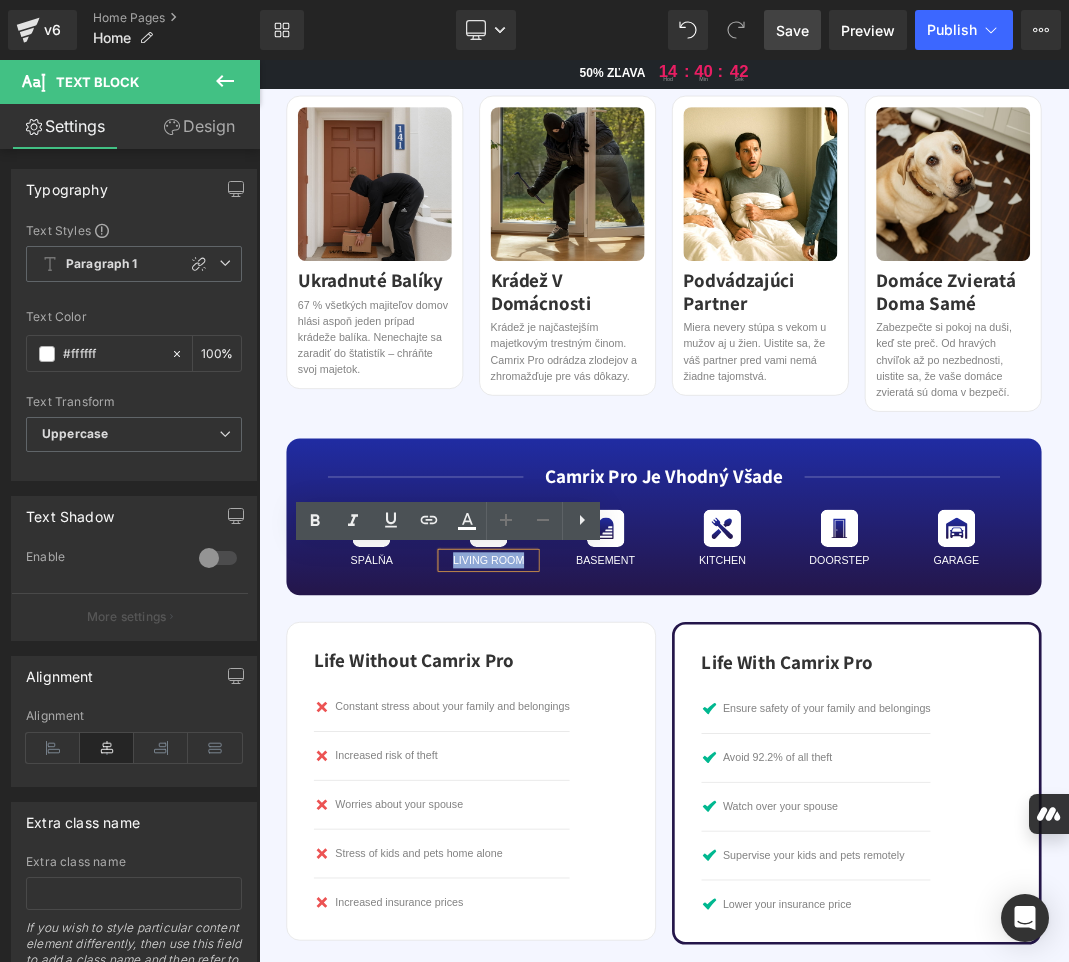 drag, startPoint x: 650, startPoint y: 809, endPoint x: 541, endPoint y: 808, distance: 109.004585 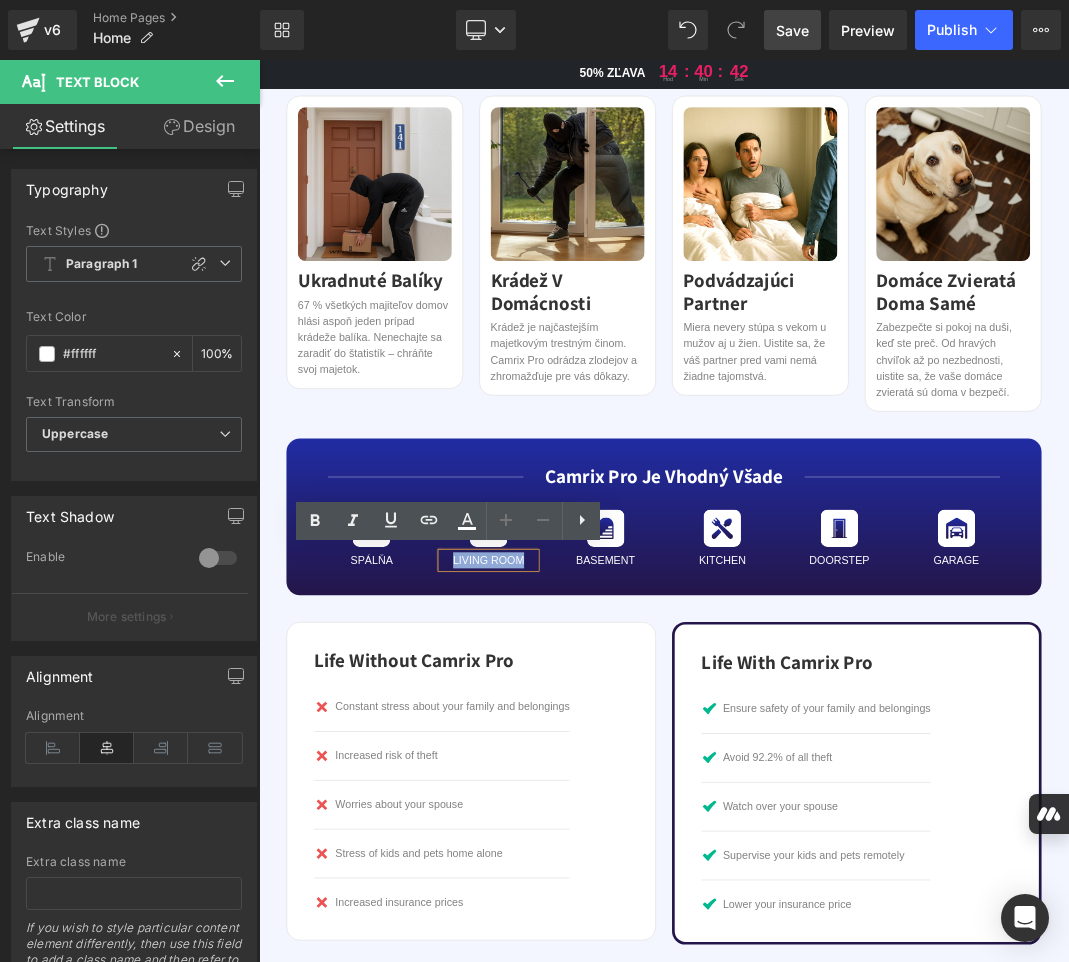 click on "living room" at bounding box center (602, 808) 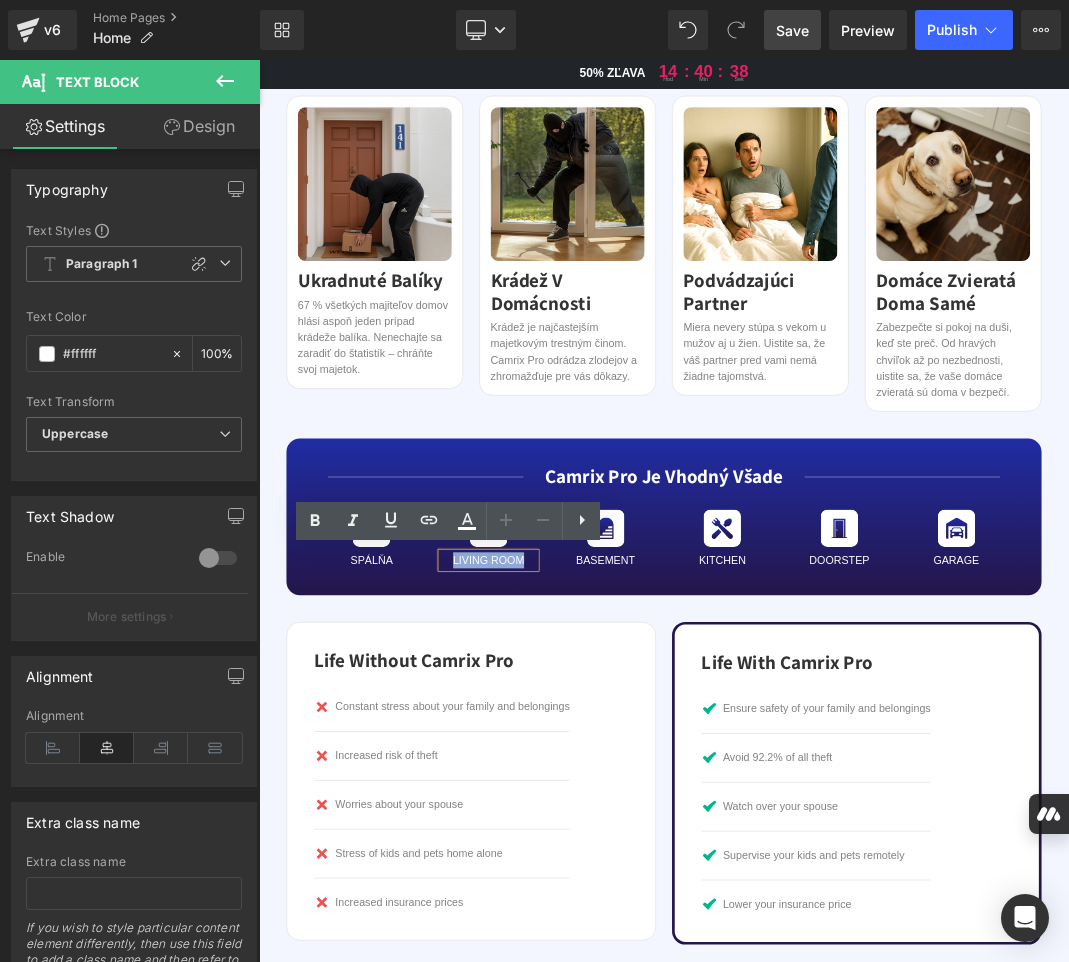 drag, startPoint x: 650, startPoint y: 805, endPoint x: 539, endPoint y: 818, distance: 111.75867 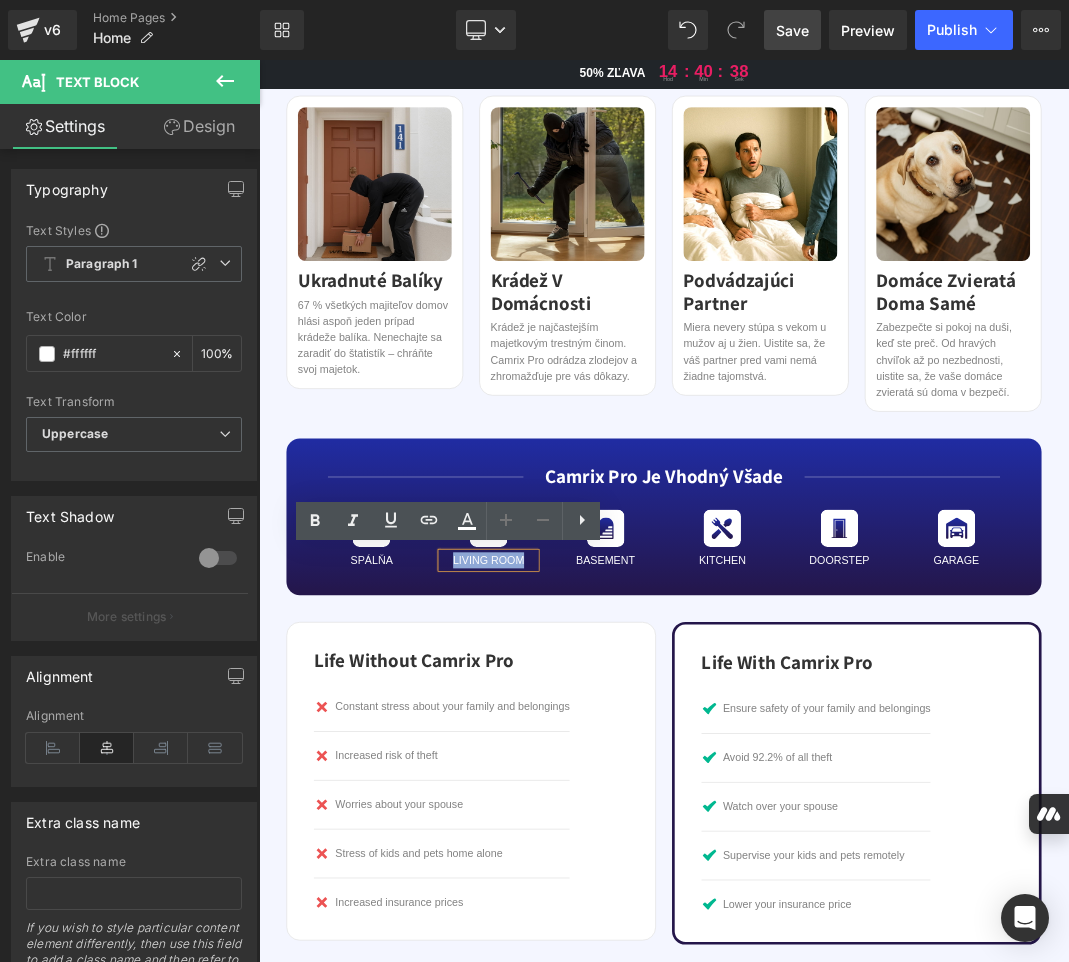 click on "living room" at bounding box center (602, 808) 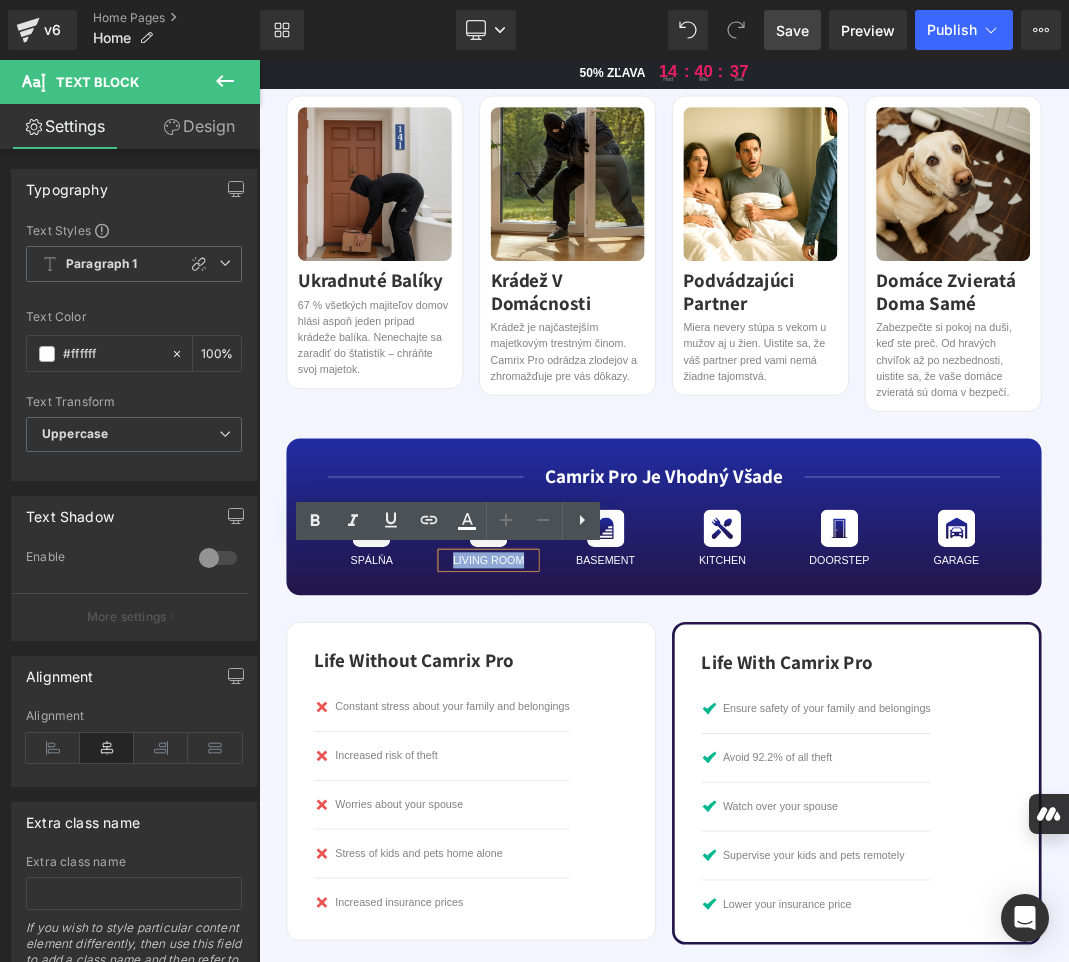 paste 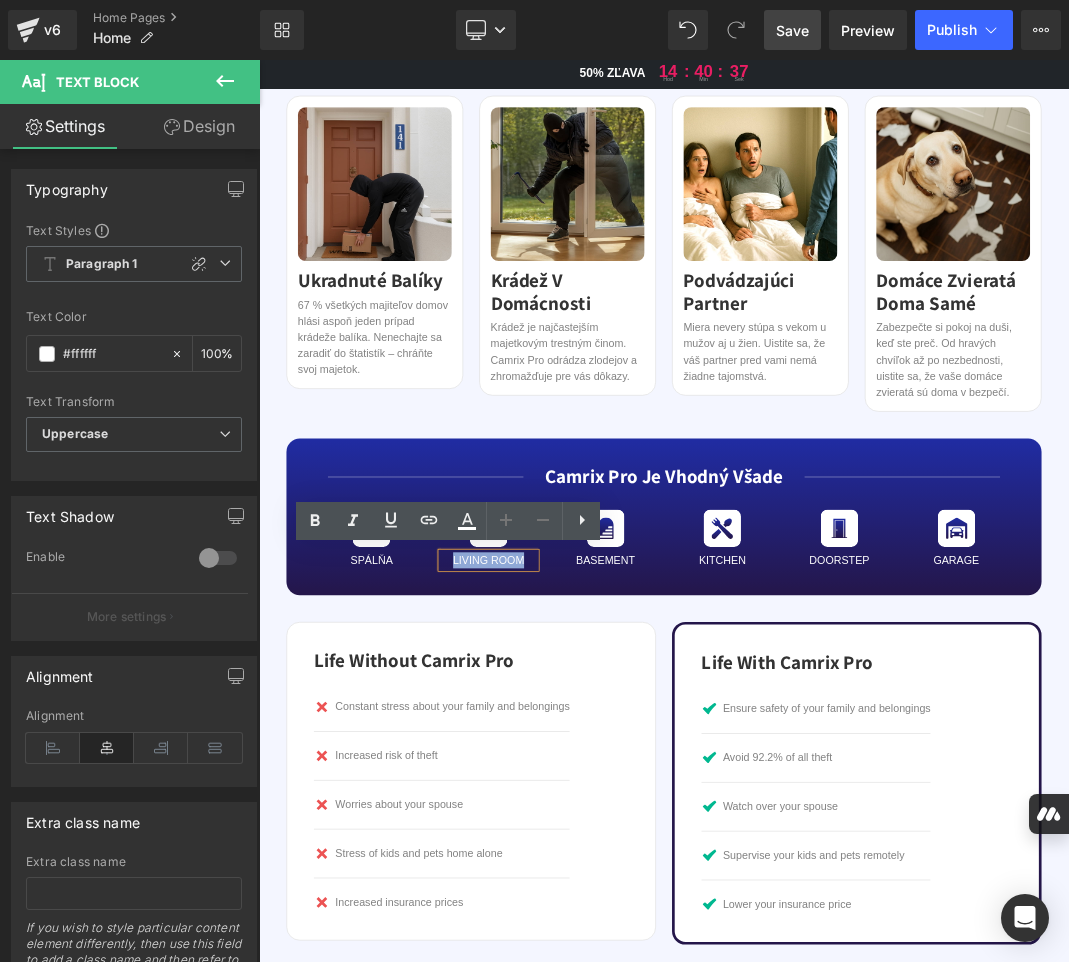 type 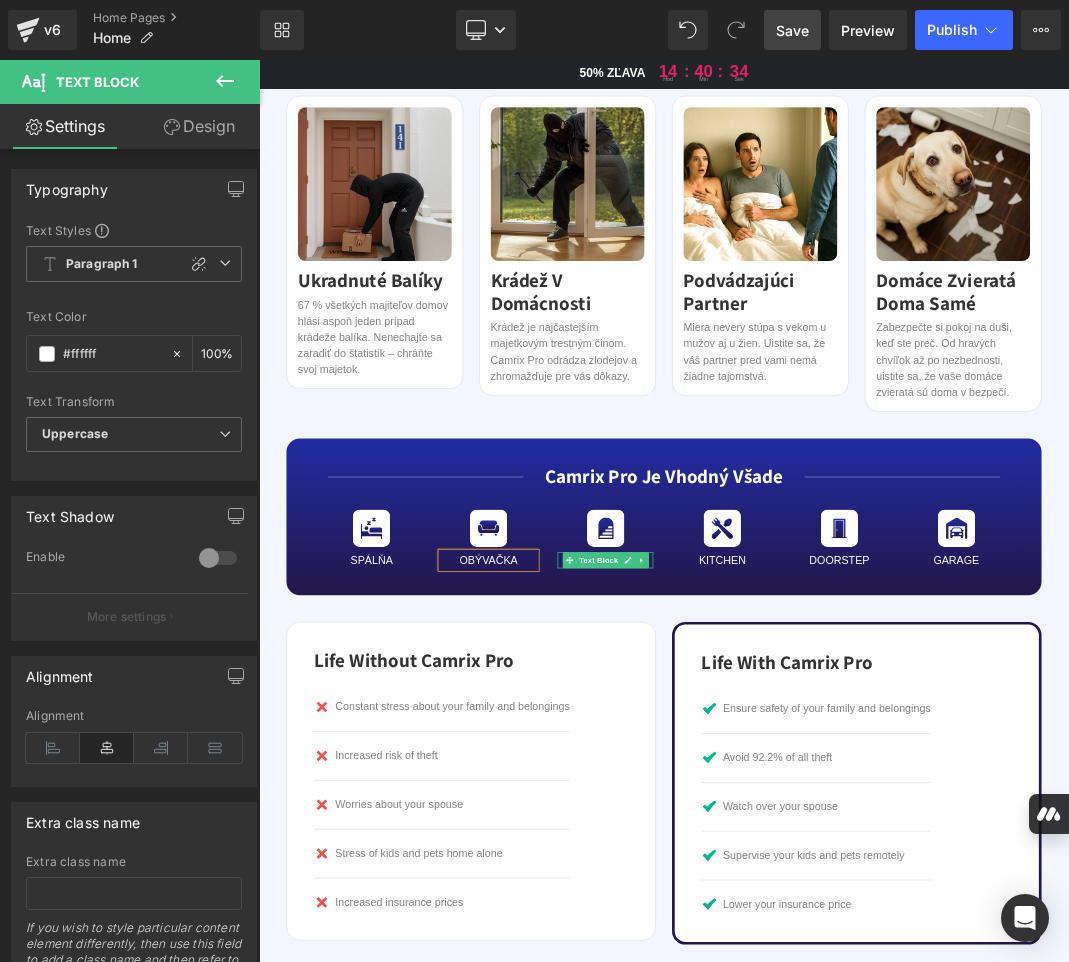 click at bounding box center (809, 808) 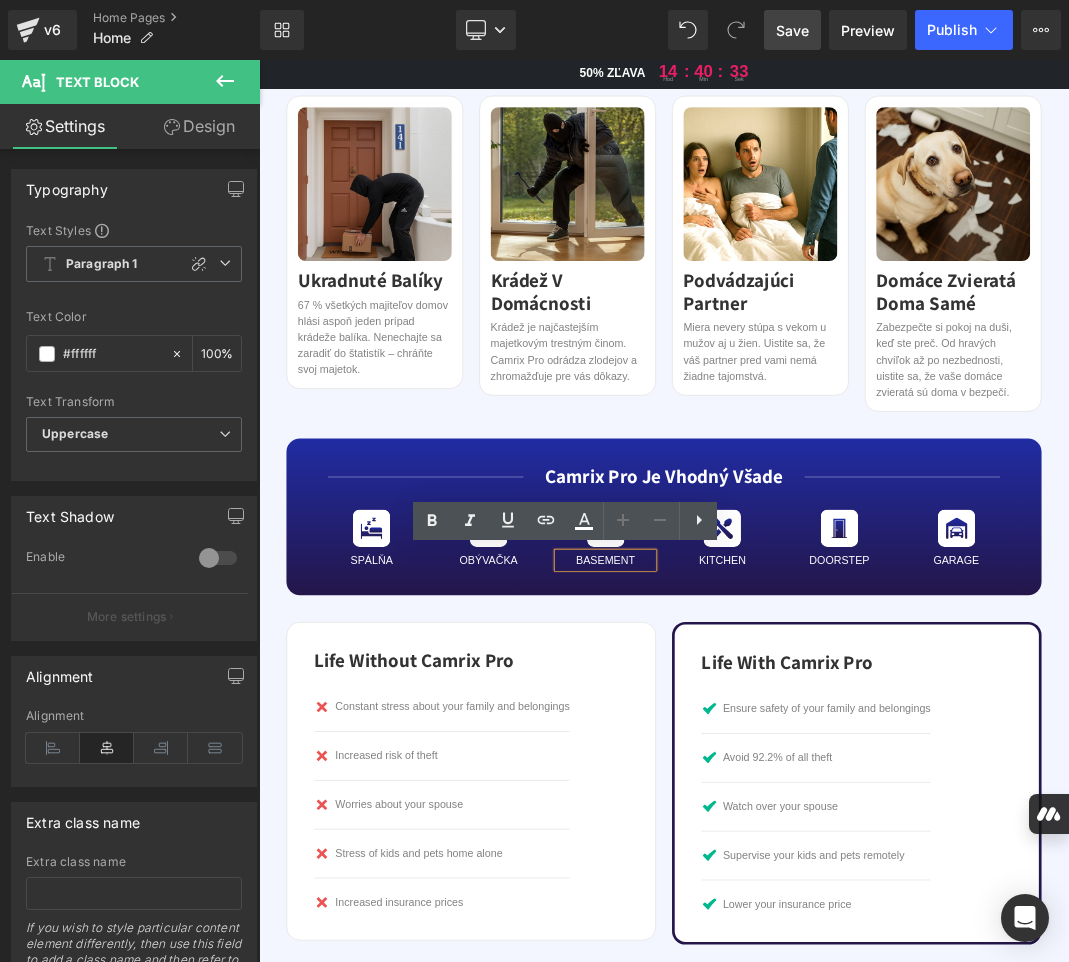 click on "basement" at bounding box center (776, 808) 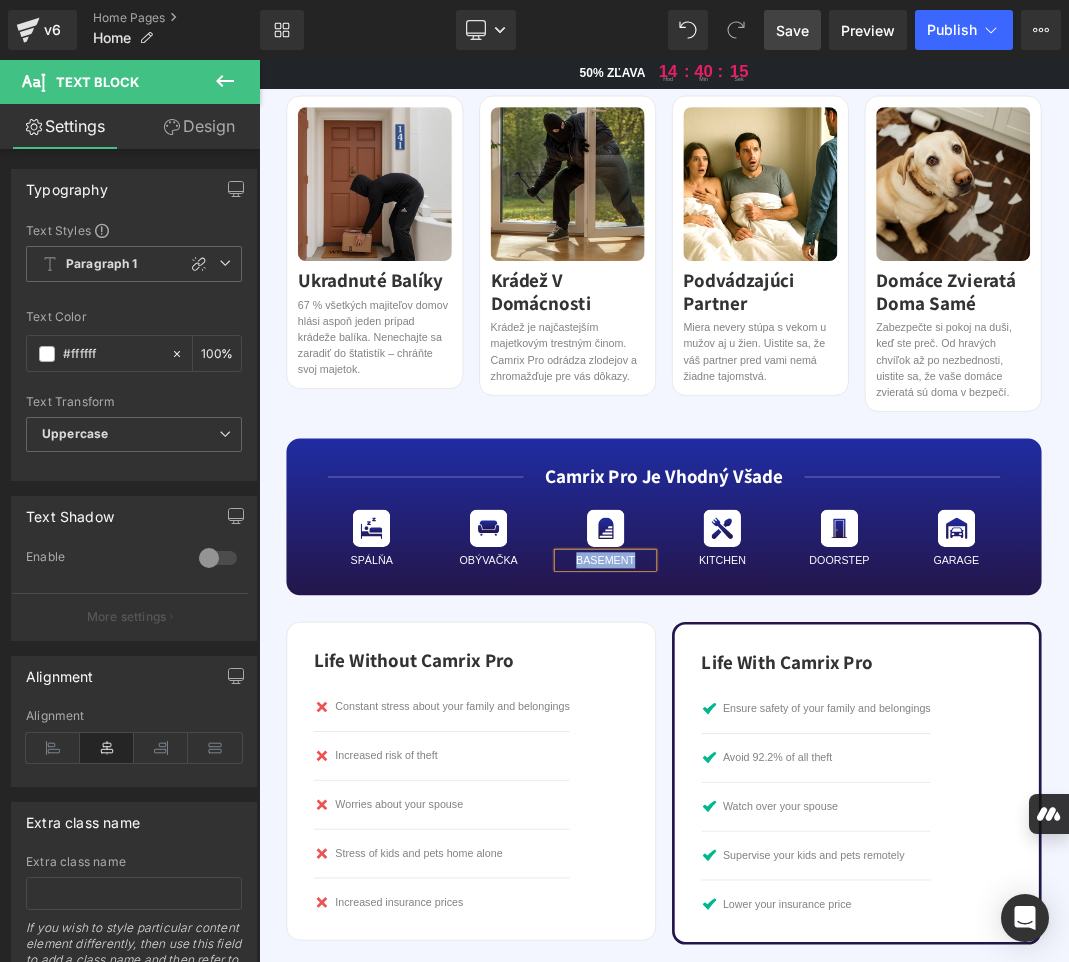 click on "basement" at bounding box center [776, 808] 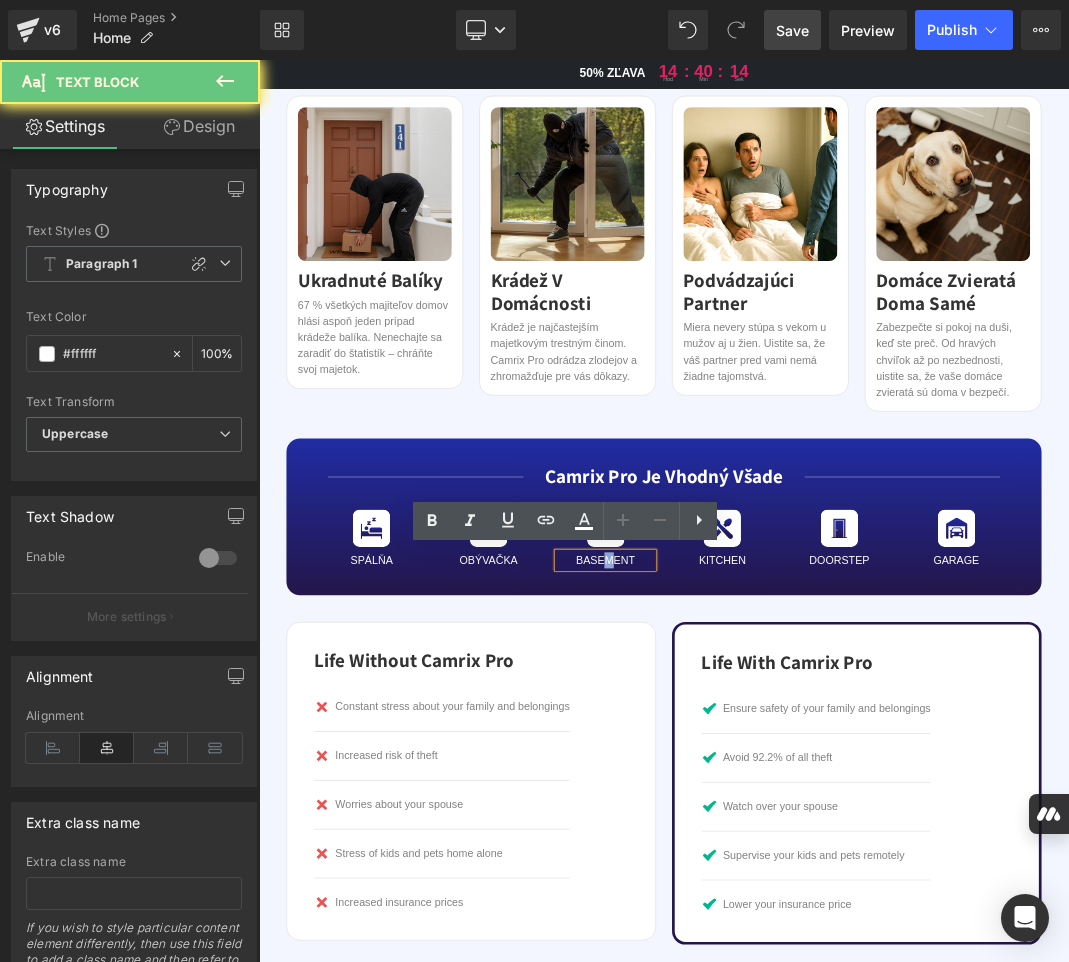click on "basement" at bounding box center [776, 808] 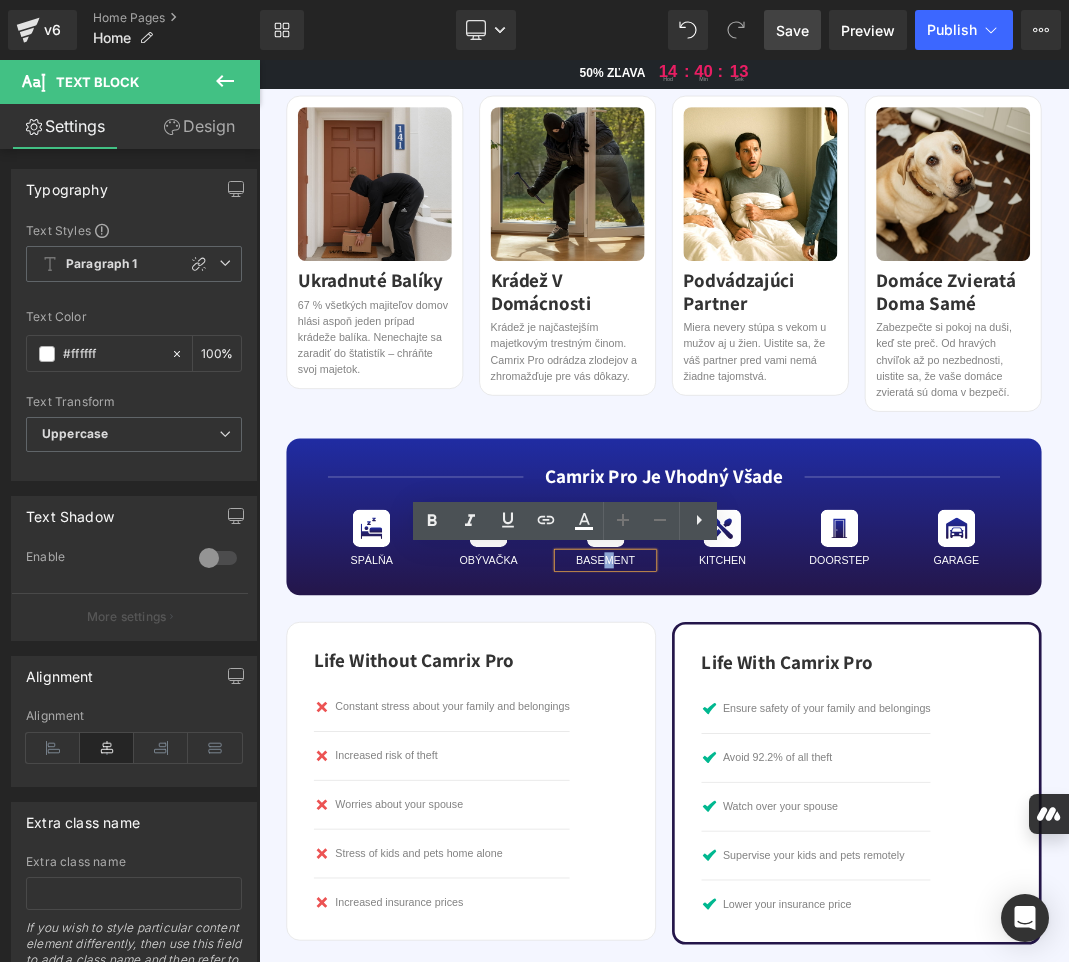 click on "basement" at bounding box center (776, 808) 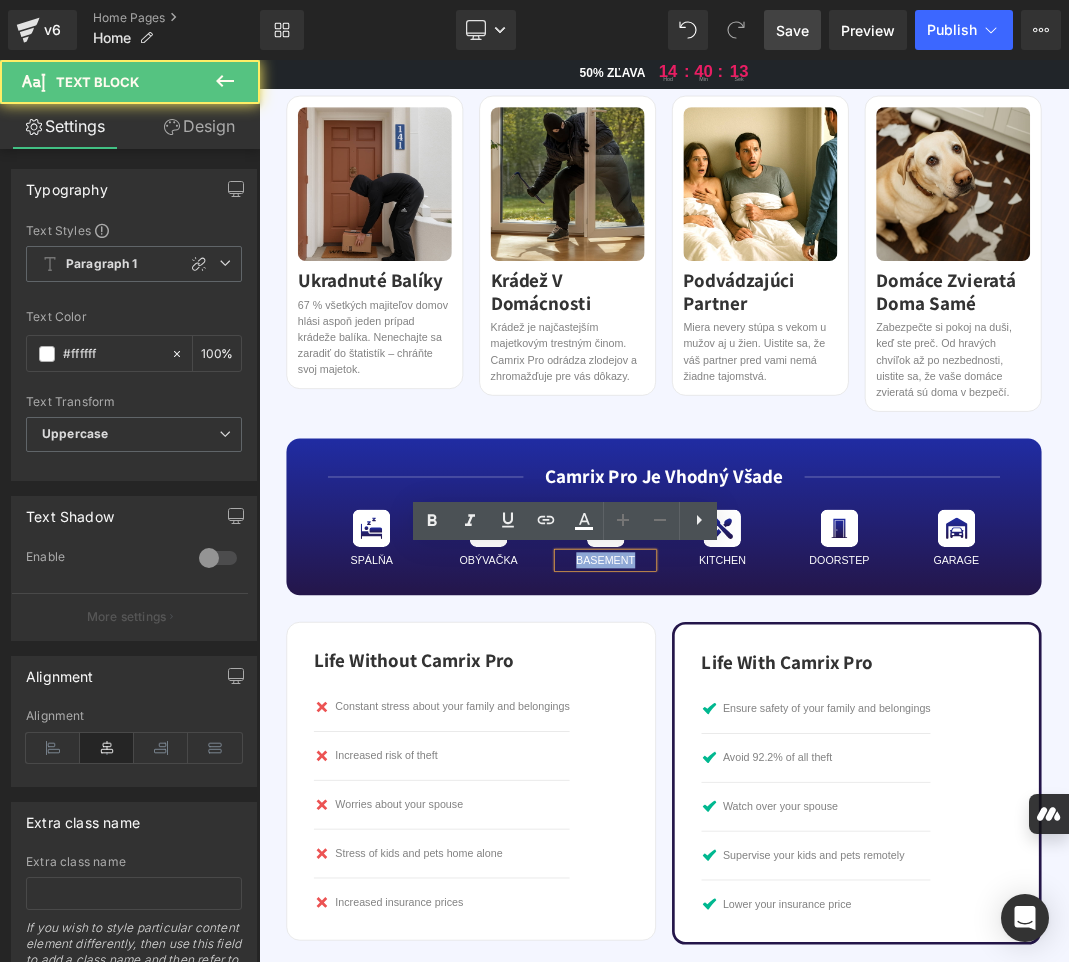 click on "basement" at bounding box center (776, 808) 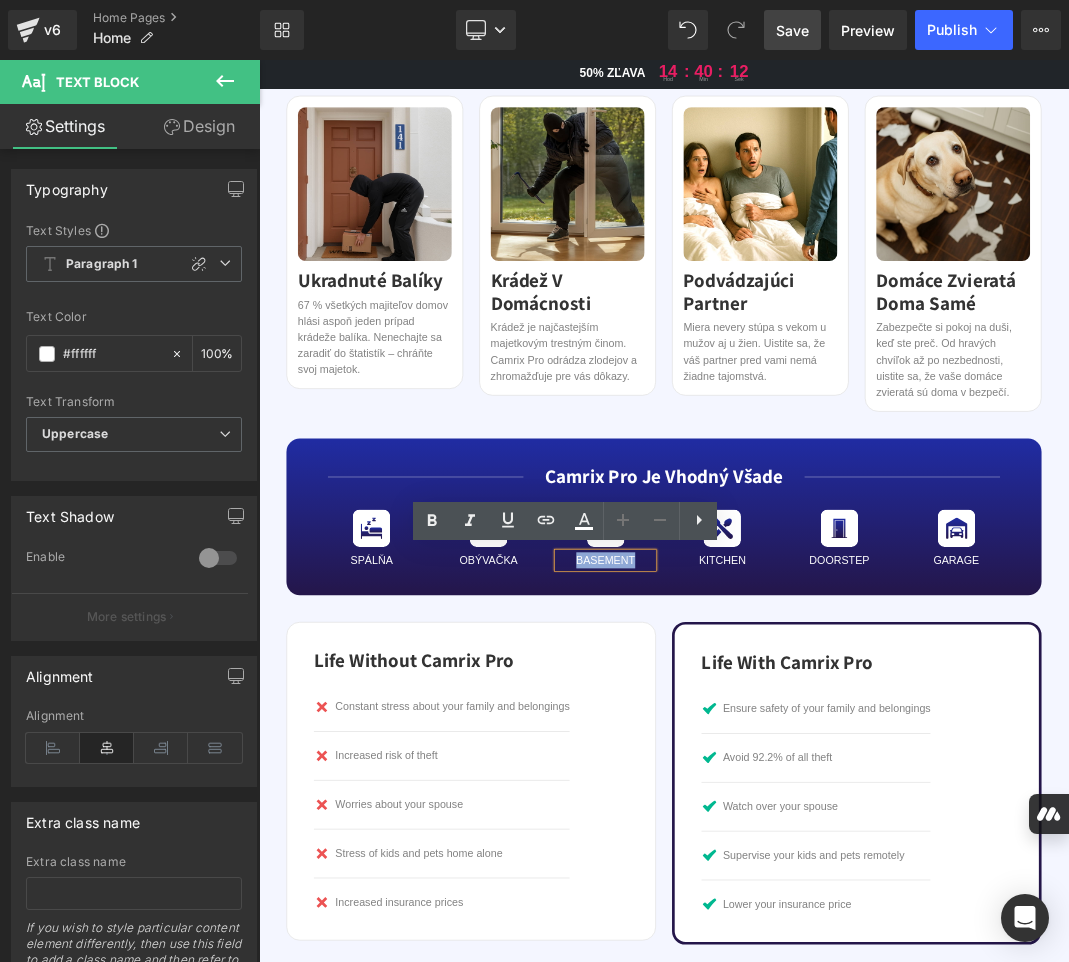 paste 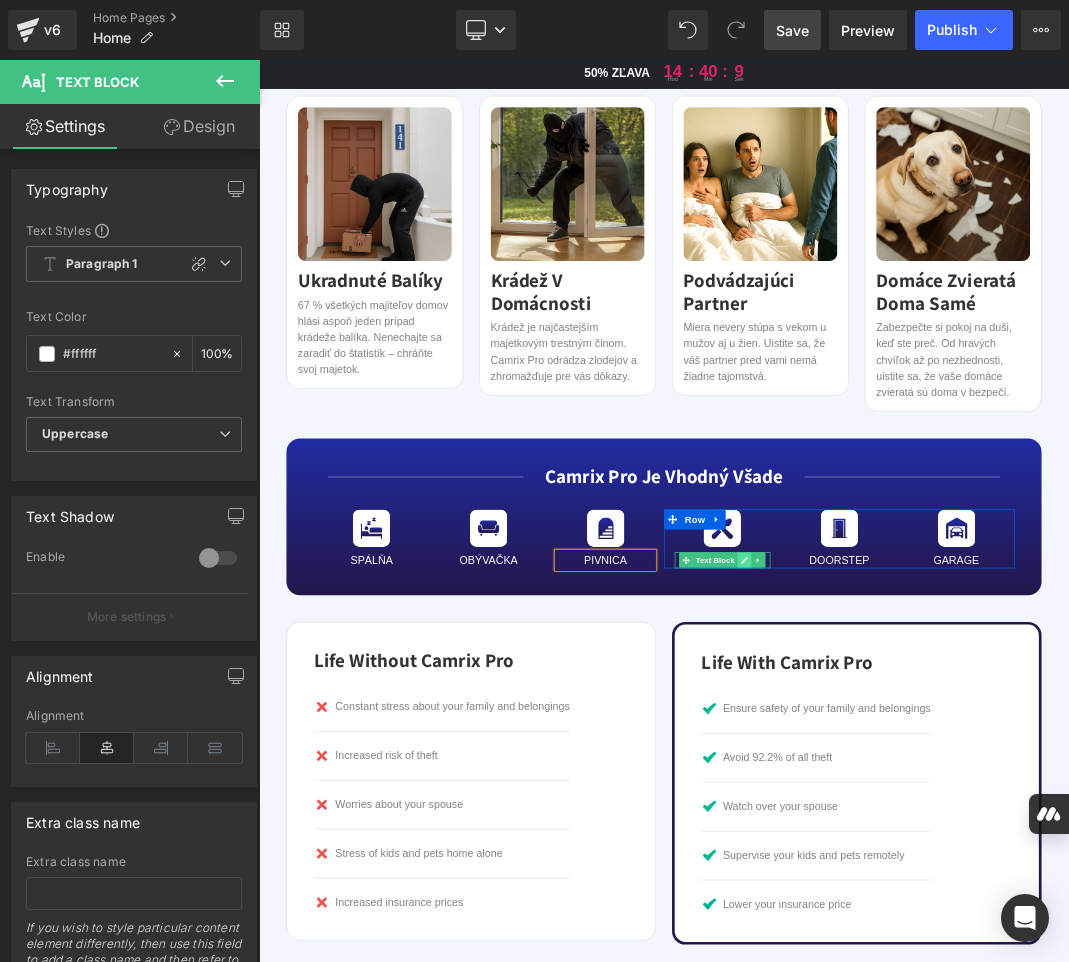 click 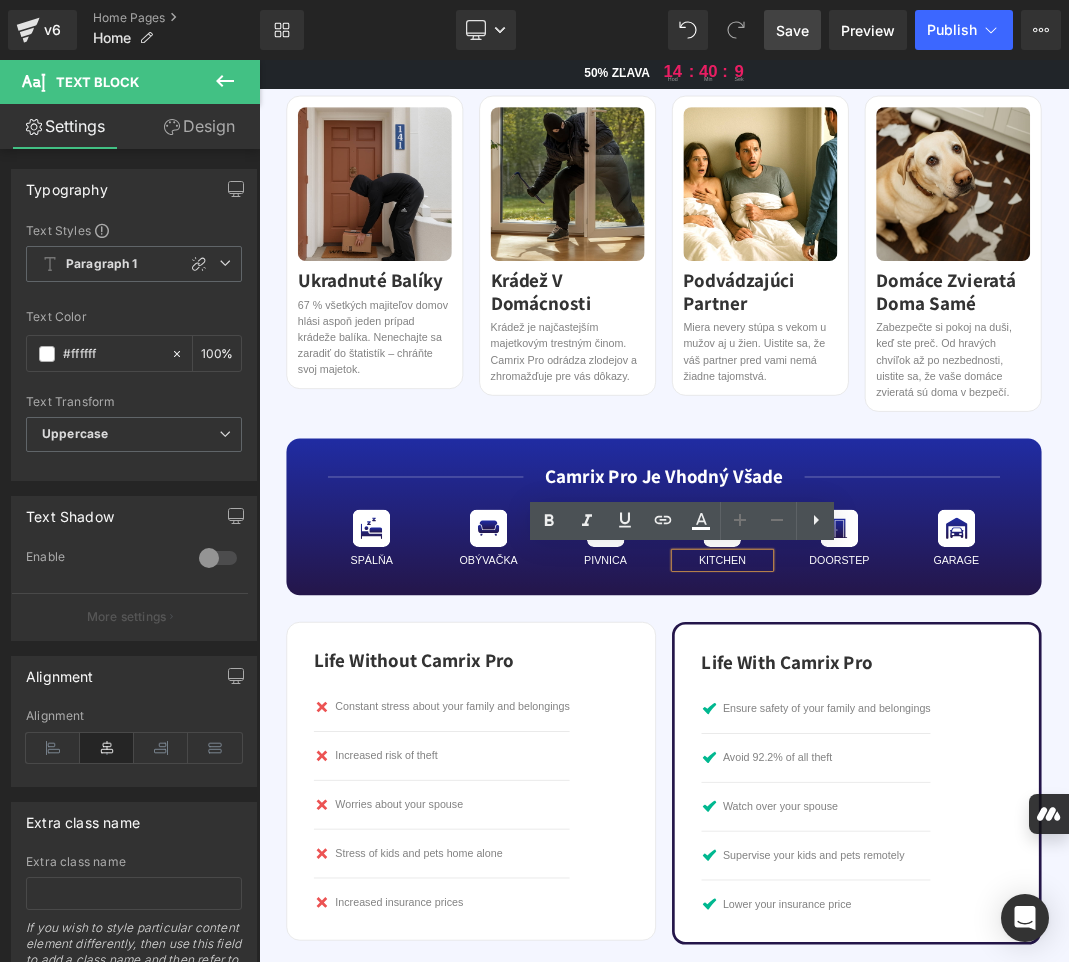 click on "kitchen" at bounding box center (951, 808) 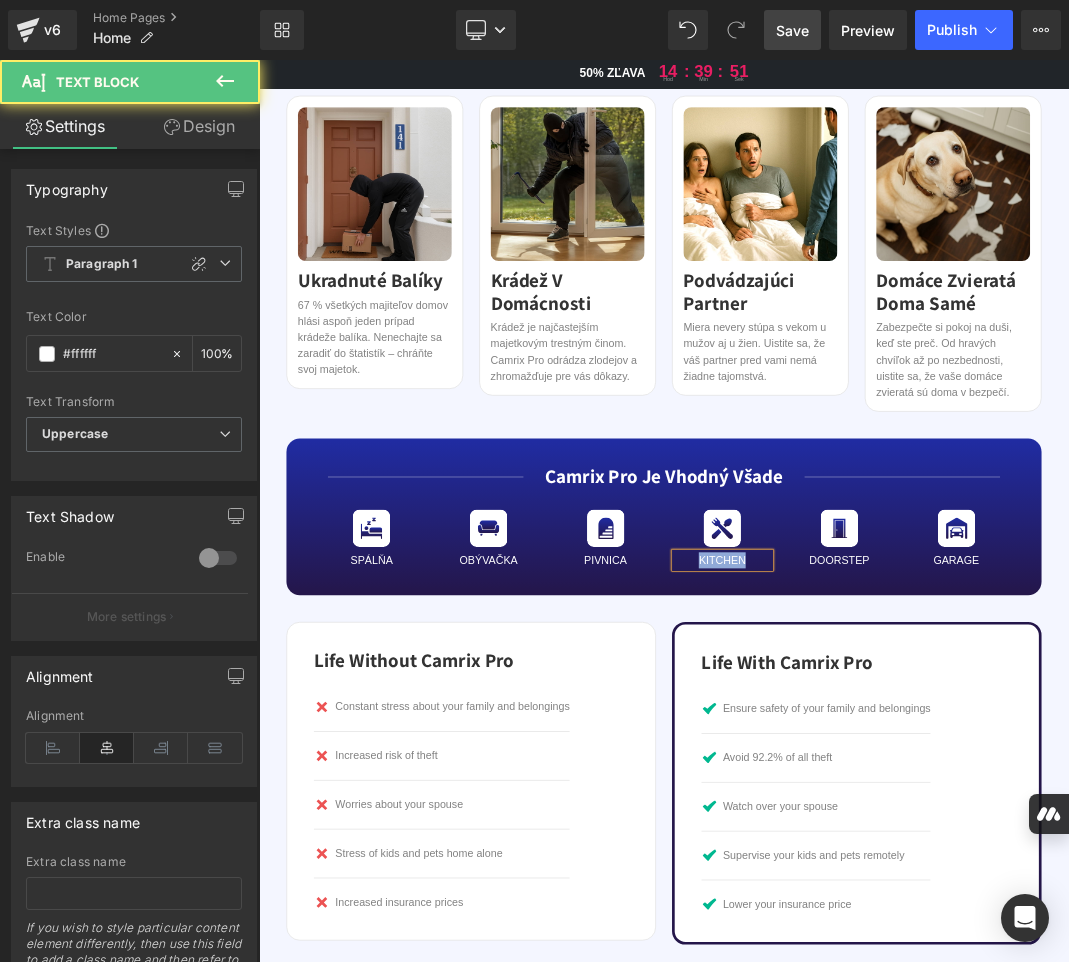 click on "kitchen" at bounding box center (951, 808) 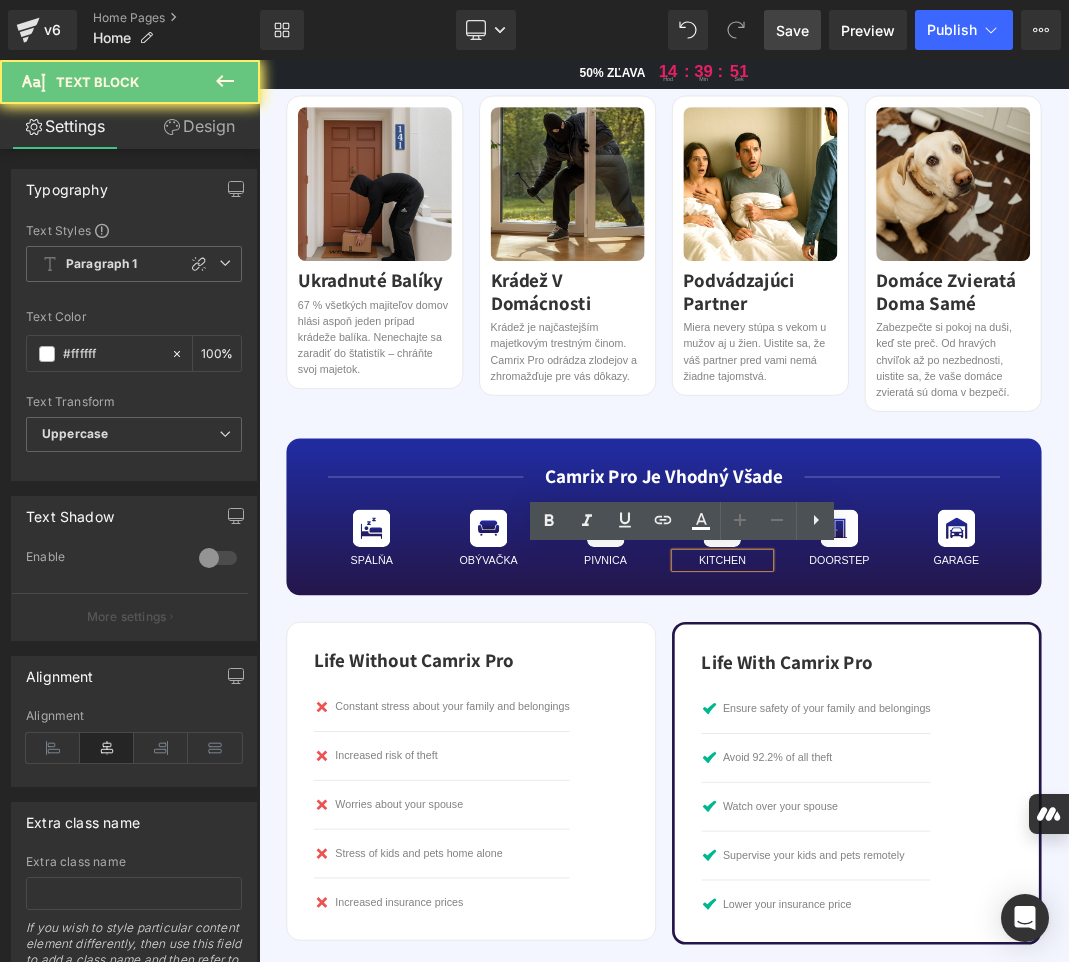 click on "kitchen" at bounding box center [951, 808] 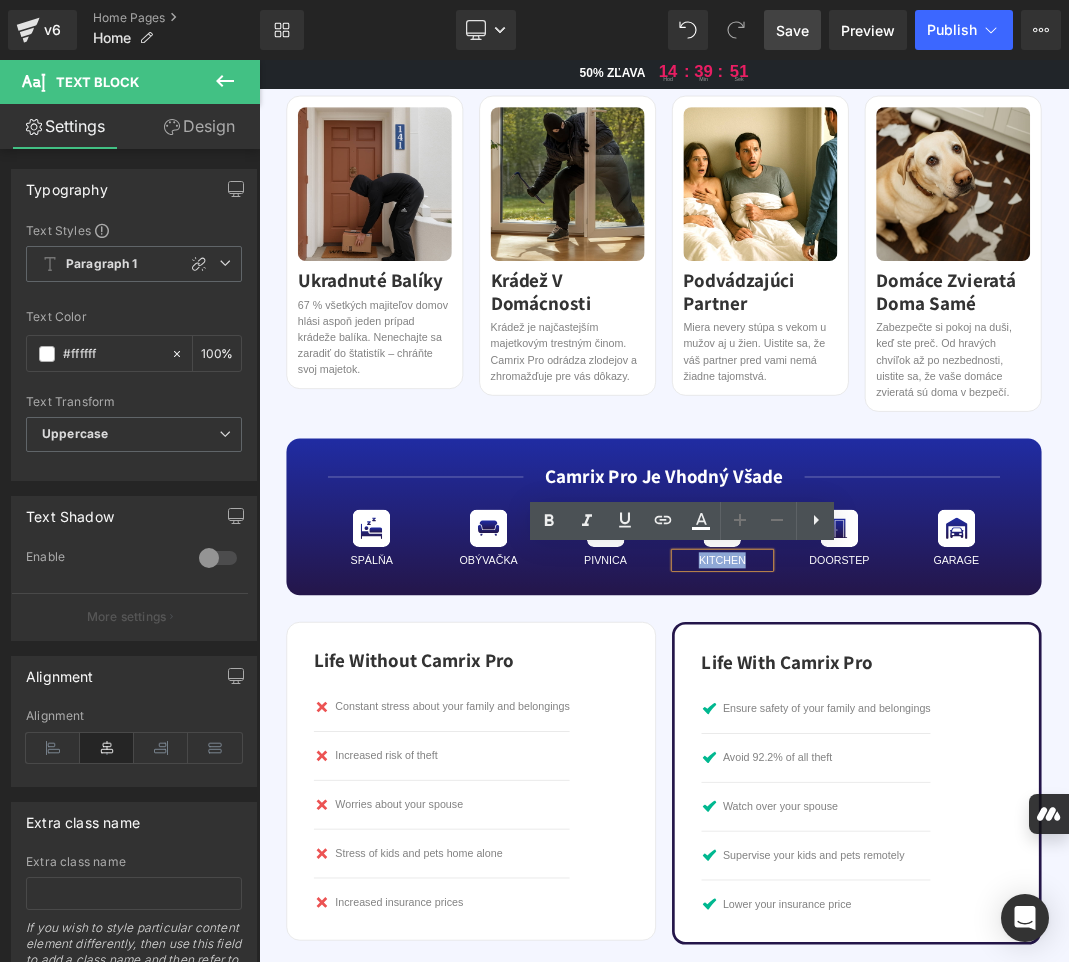 click on "kitchen" at bounding box center [951, 808] 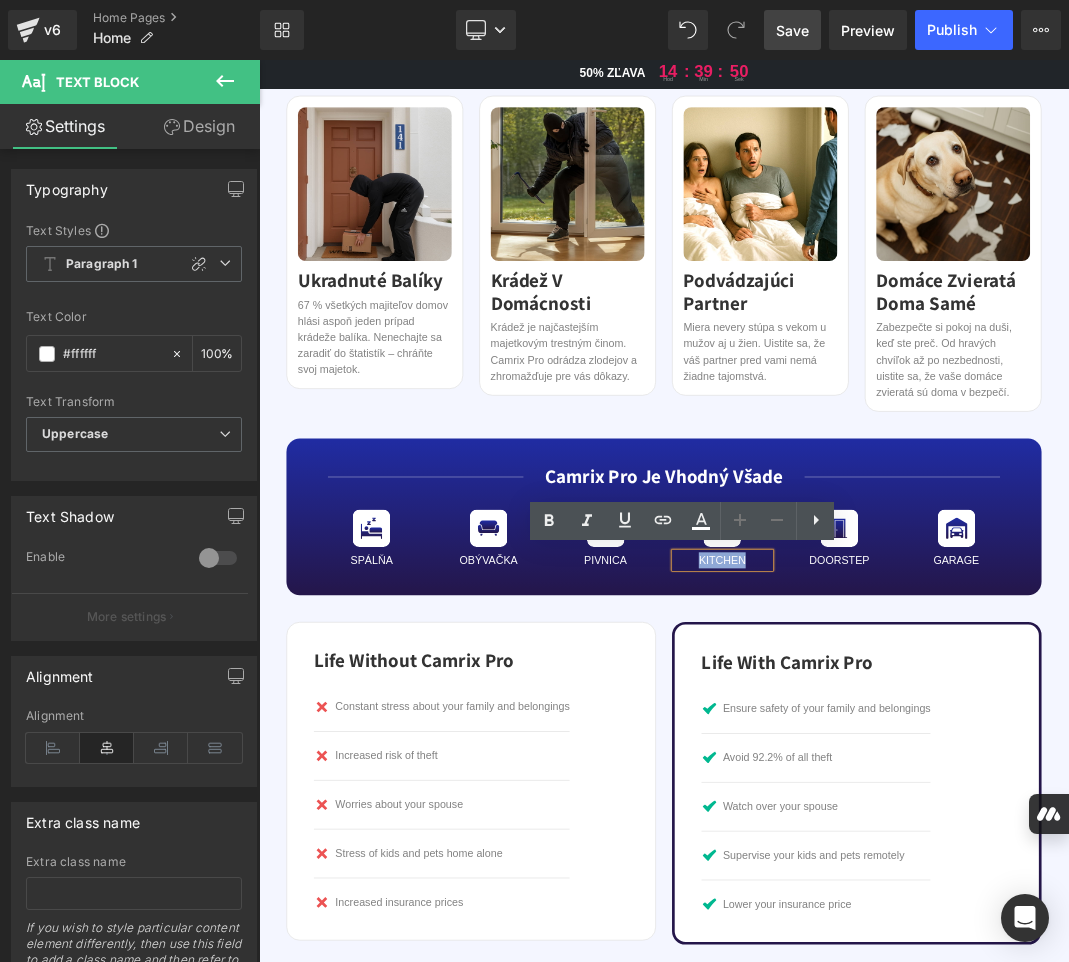 paste 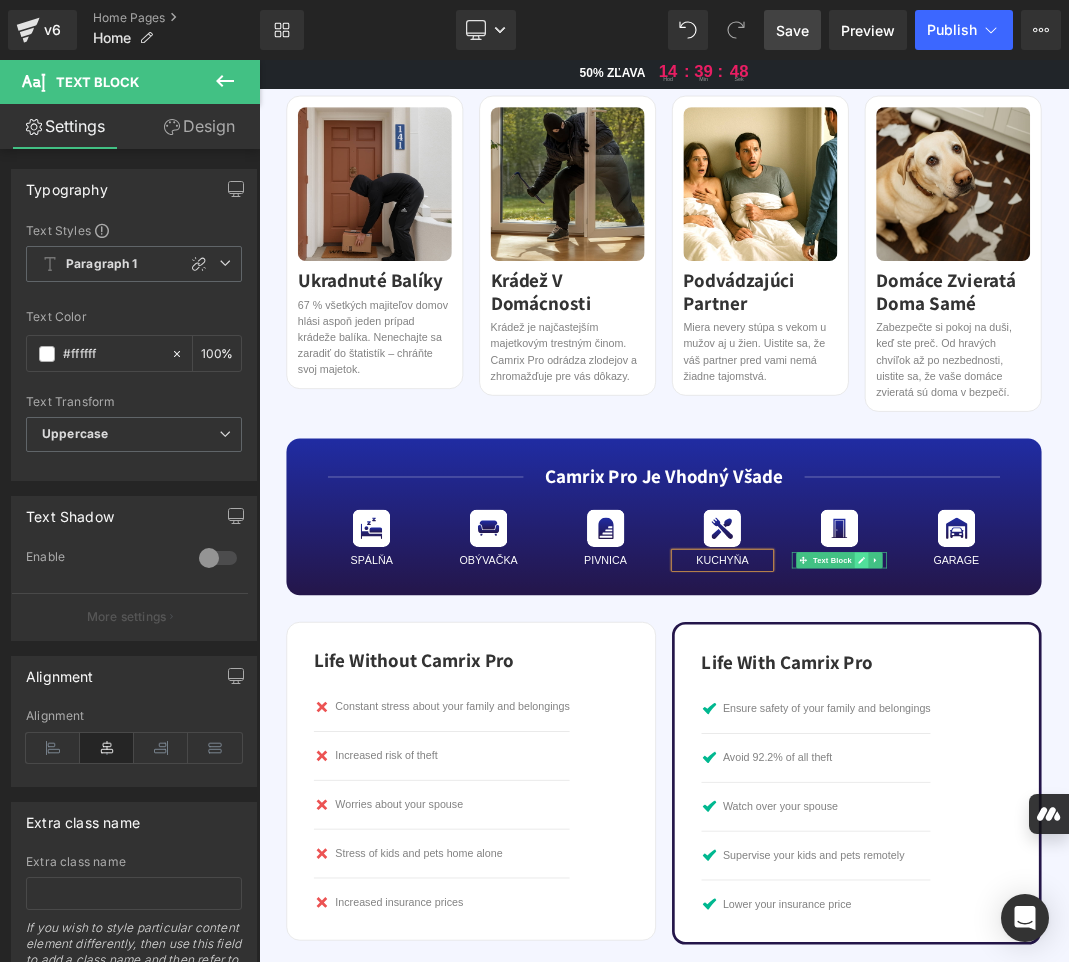 click at bounding box center [1159, 808] 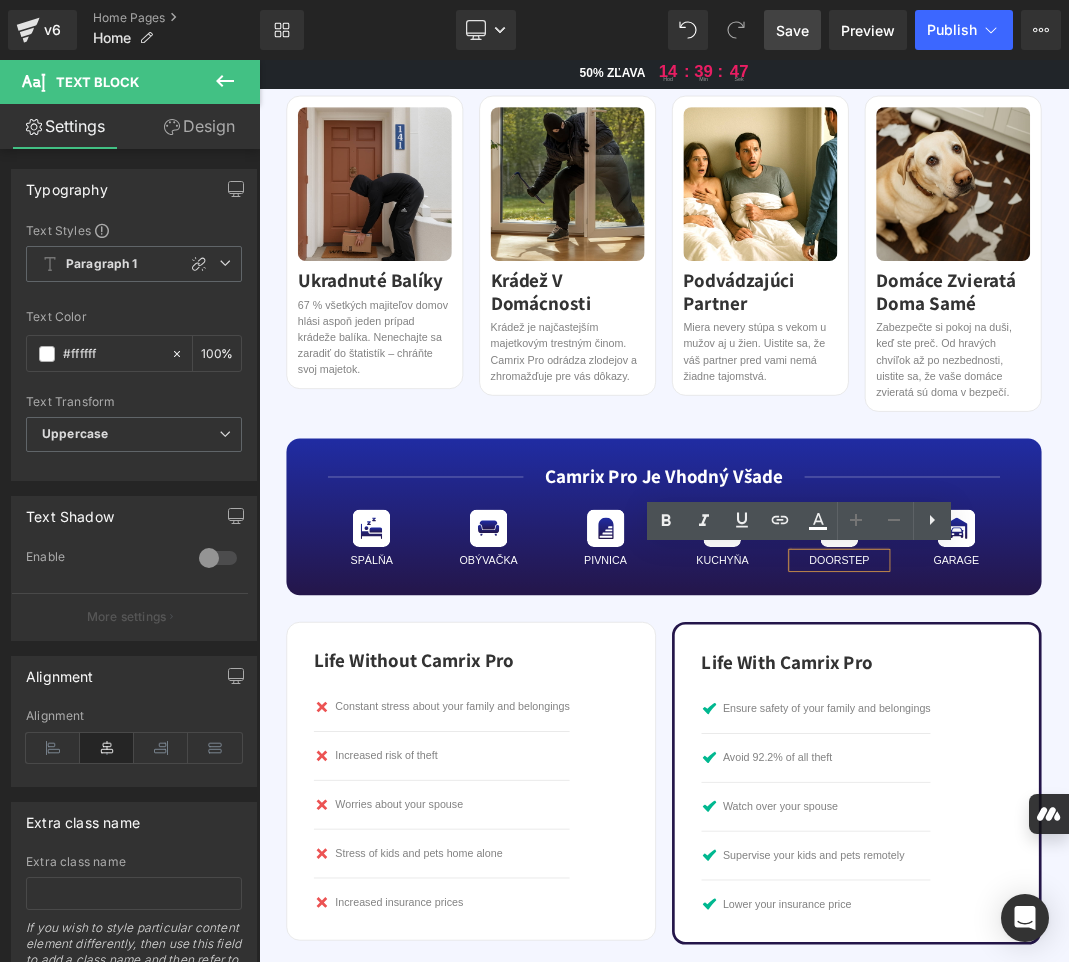 click on "doorstep" at bounding box center [1126, 808] 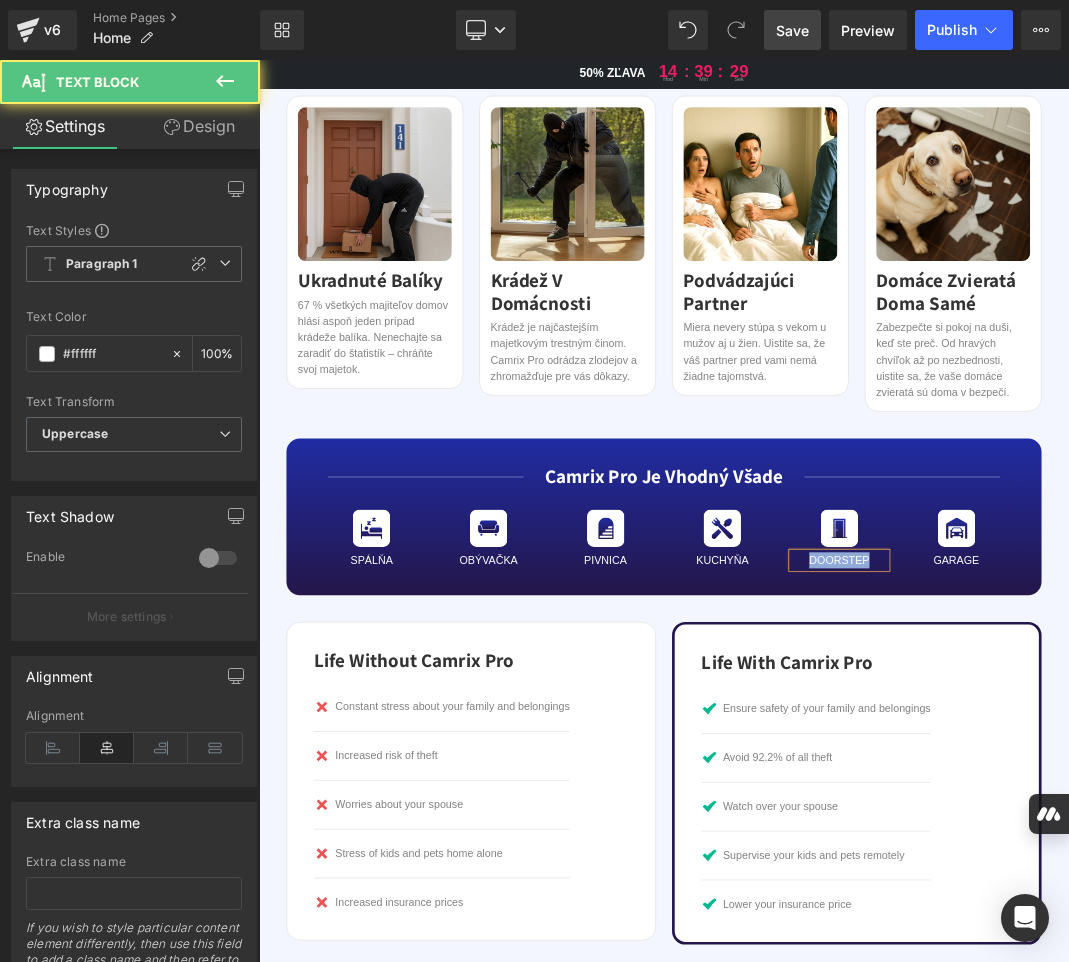 click on "doorstep" at bounding box center (1126, 808) 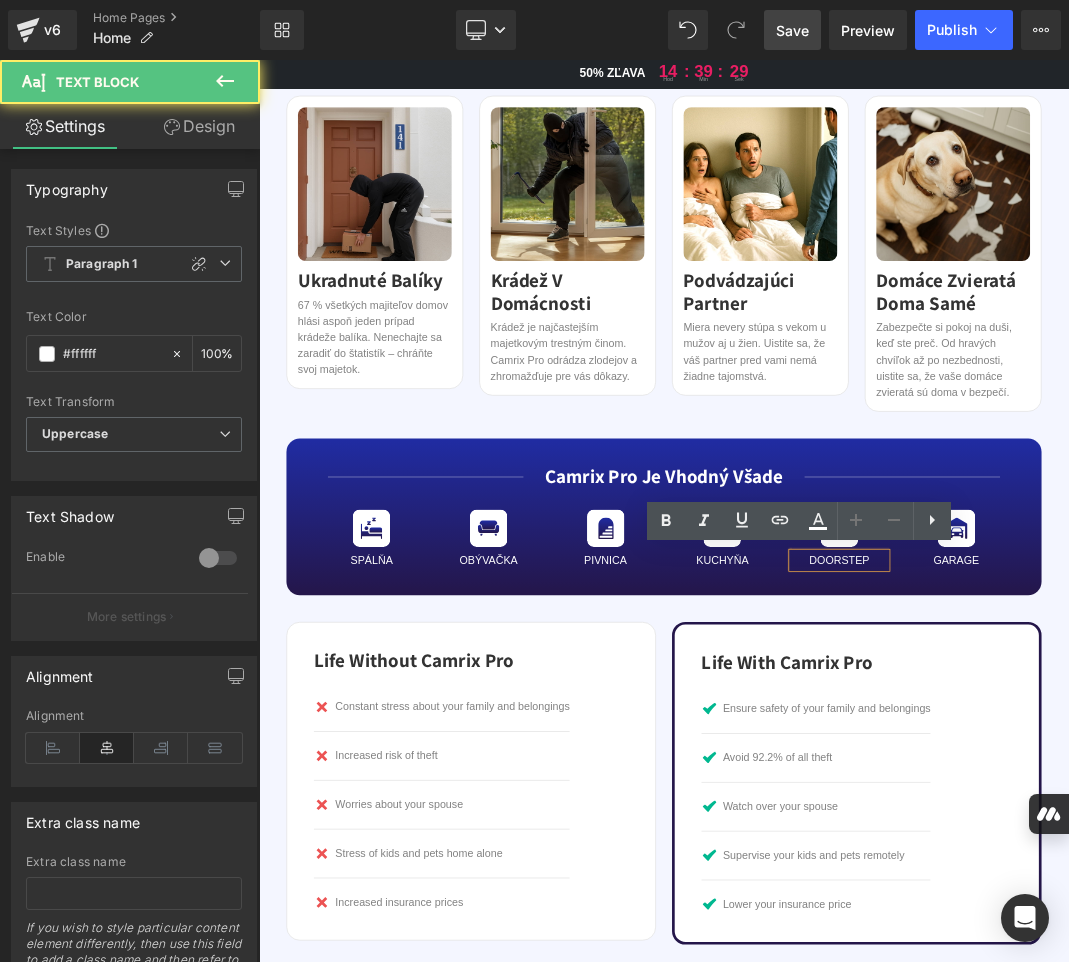 click on "doorstep" at bounding box center [1126, 808] 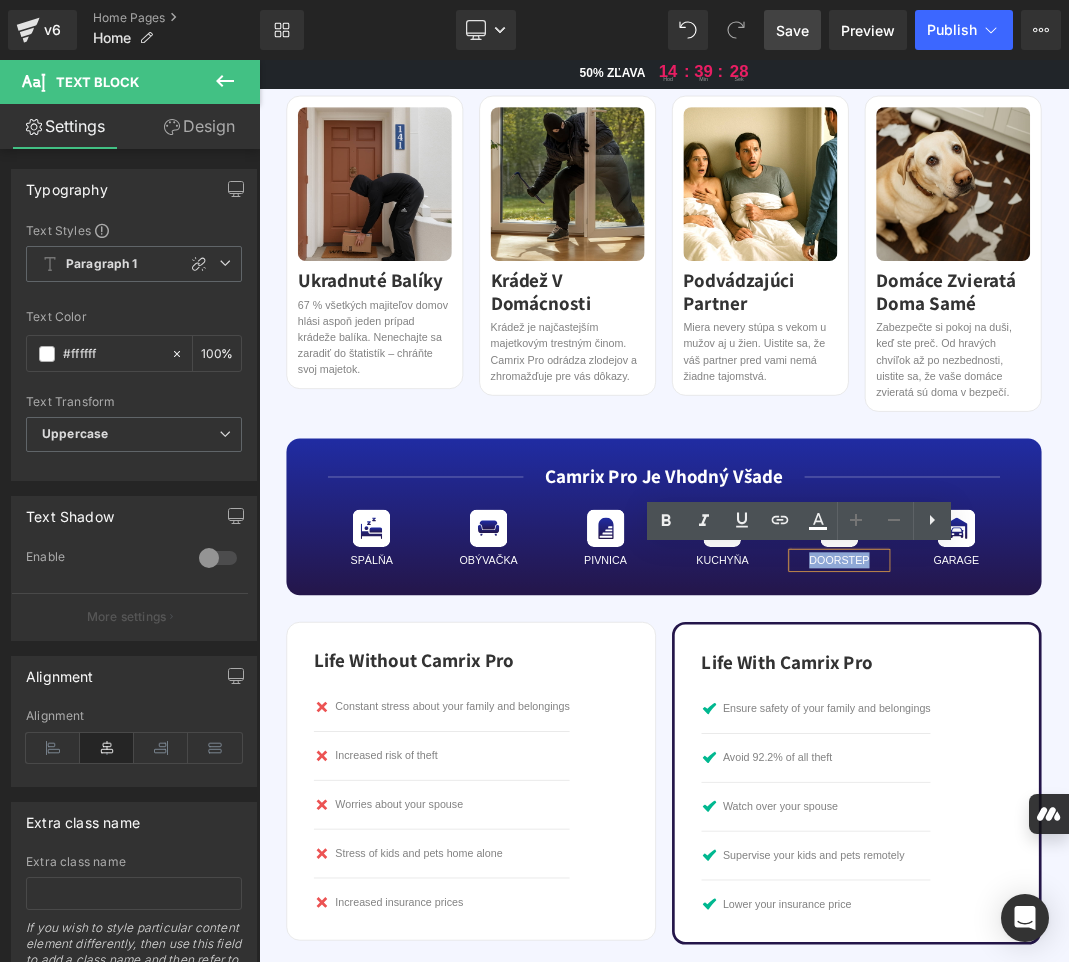 click on "doorstep" at bounding box center (1126, 808) 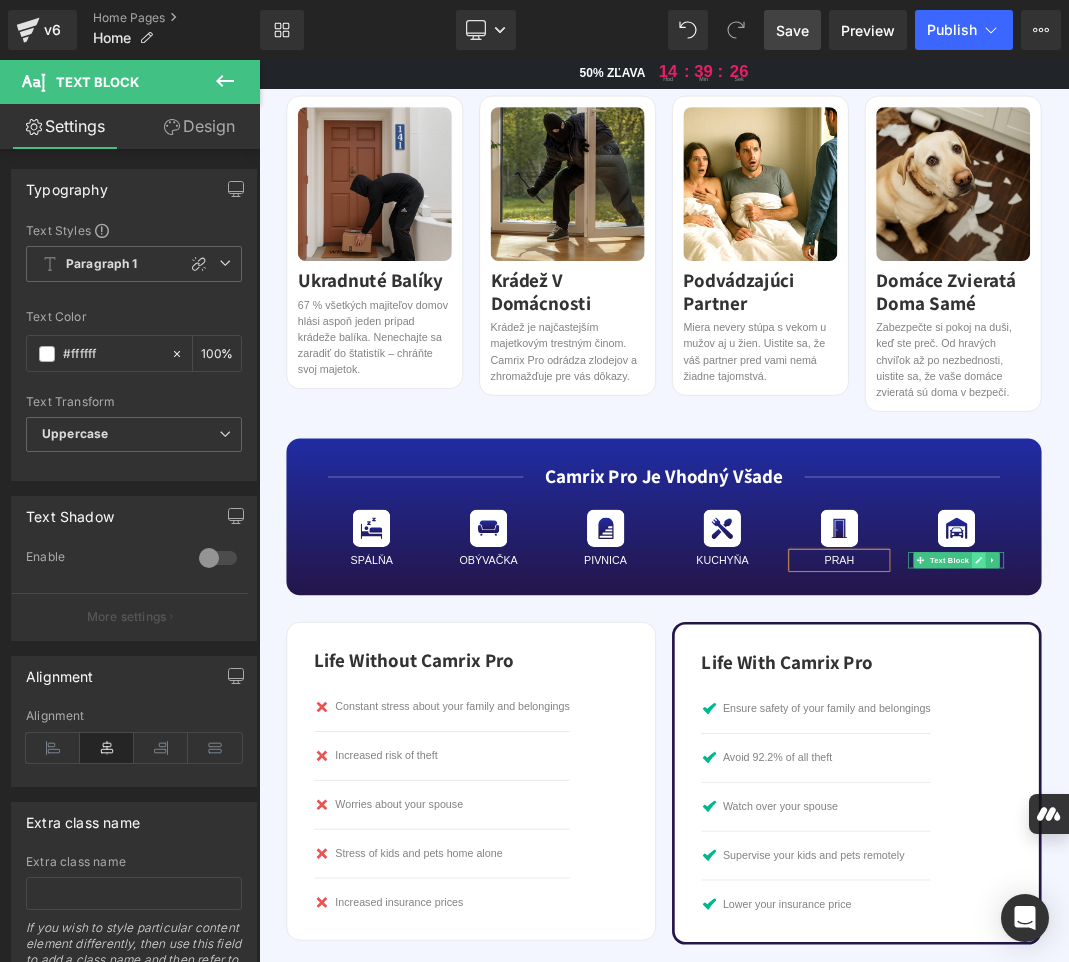 click 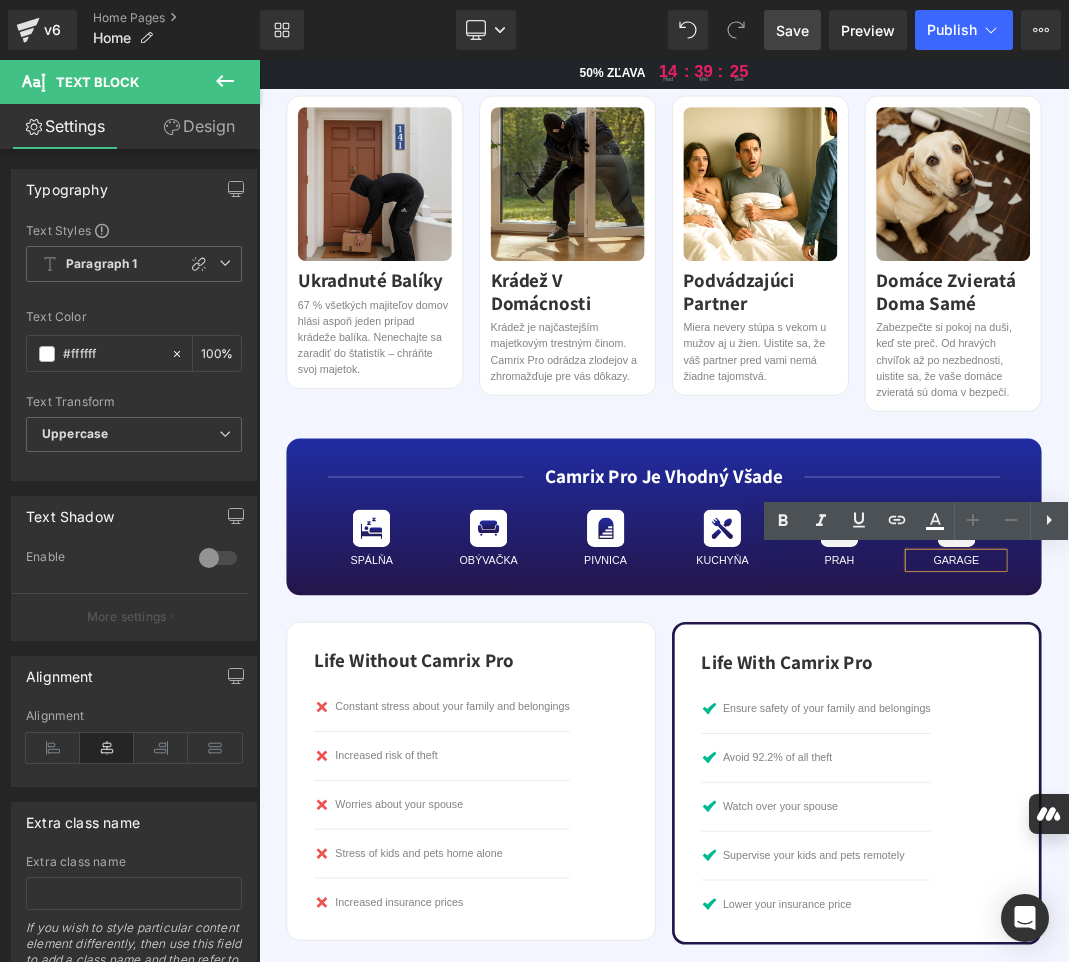 click on "garage" at bounding box center (1300, 808) 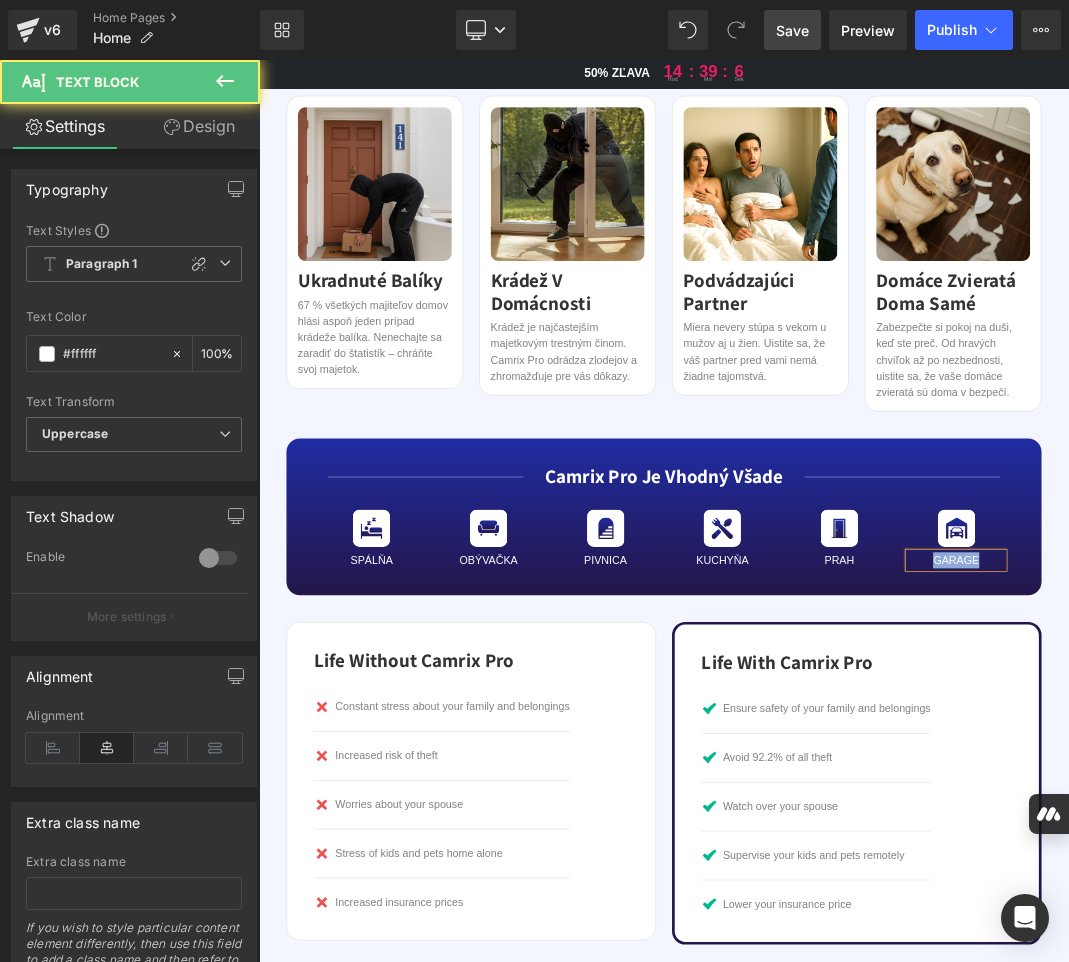 click on "garage" at bounding box center [1300, 808] 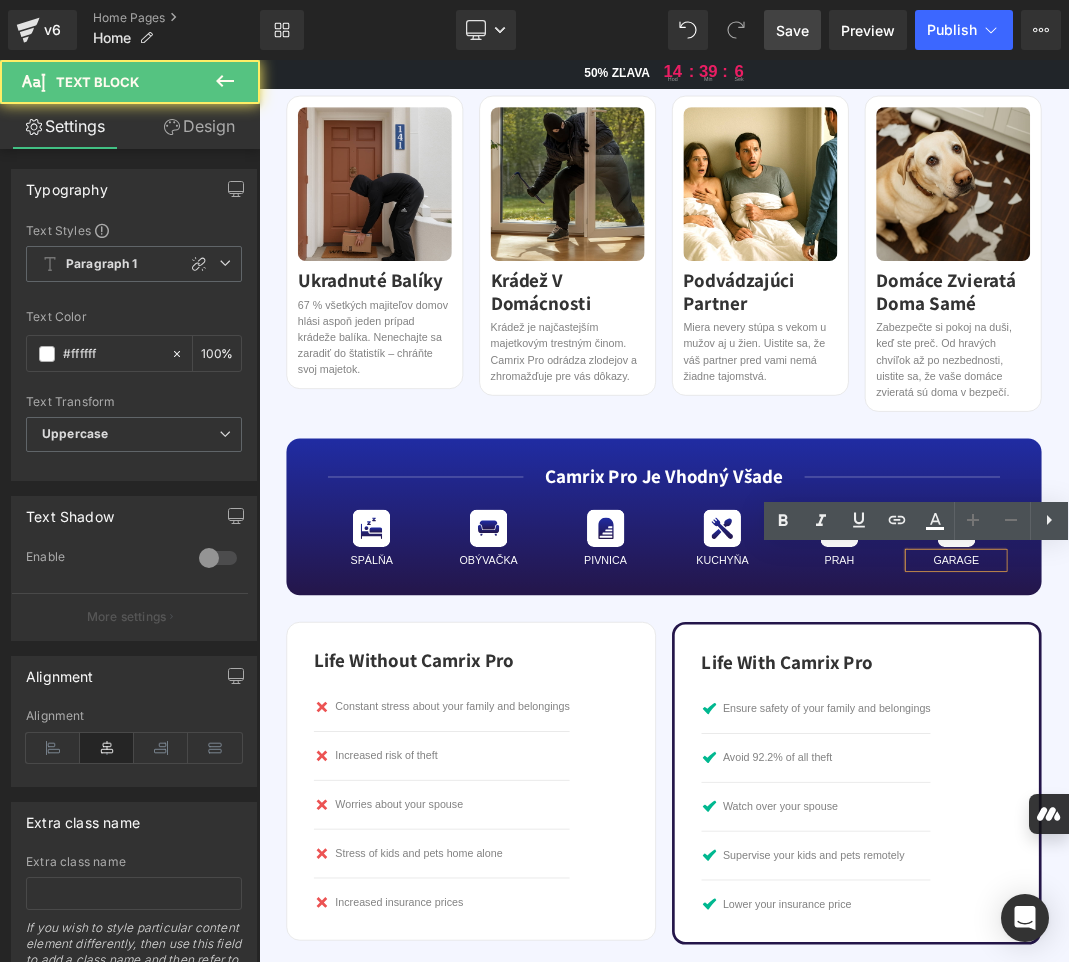 click on "garage" at bounding box center [1300, 808] 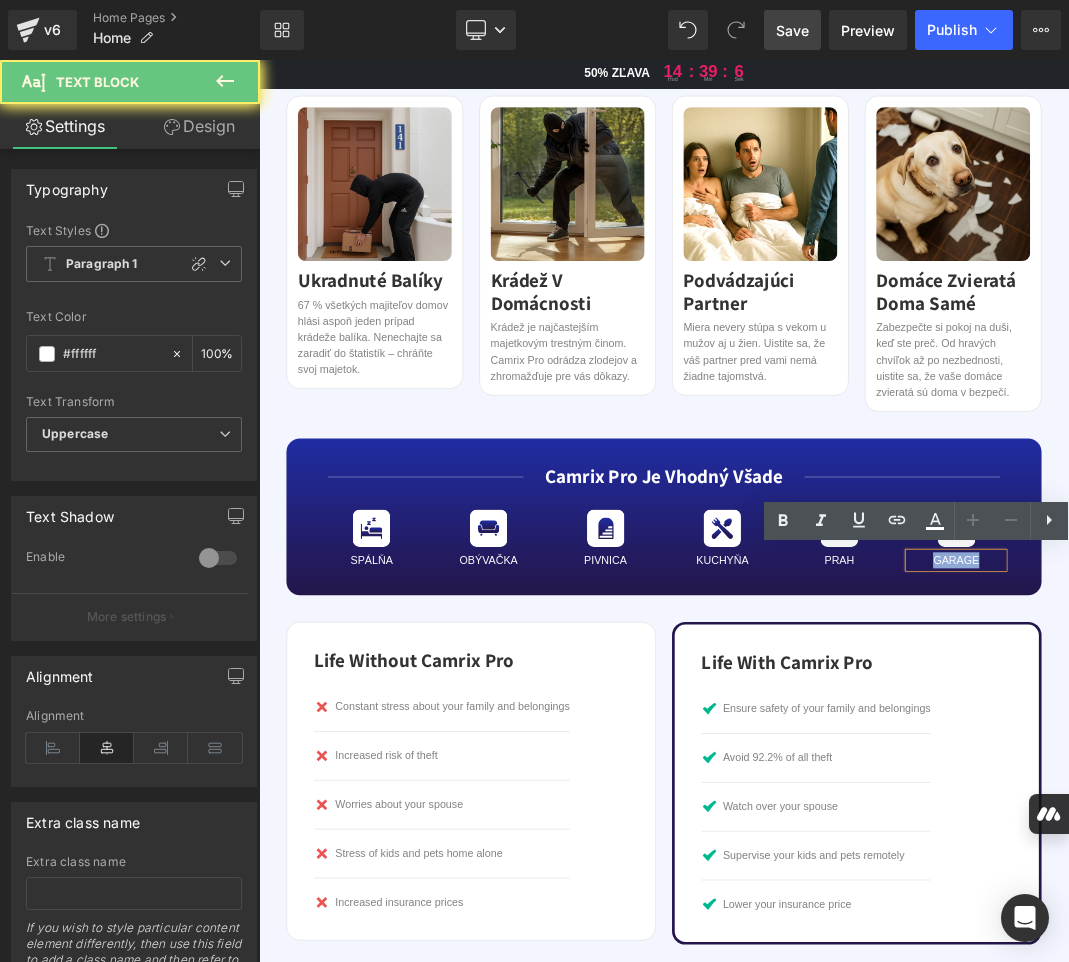 click on "garage" at bounding box center [1300, 808] 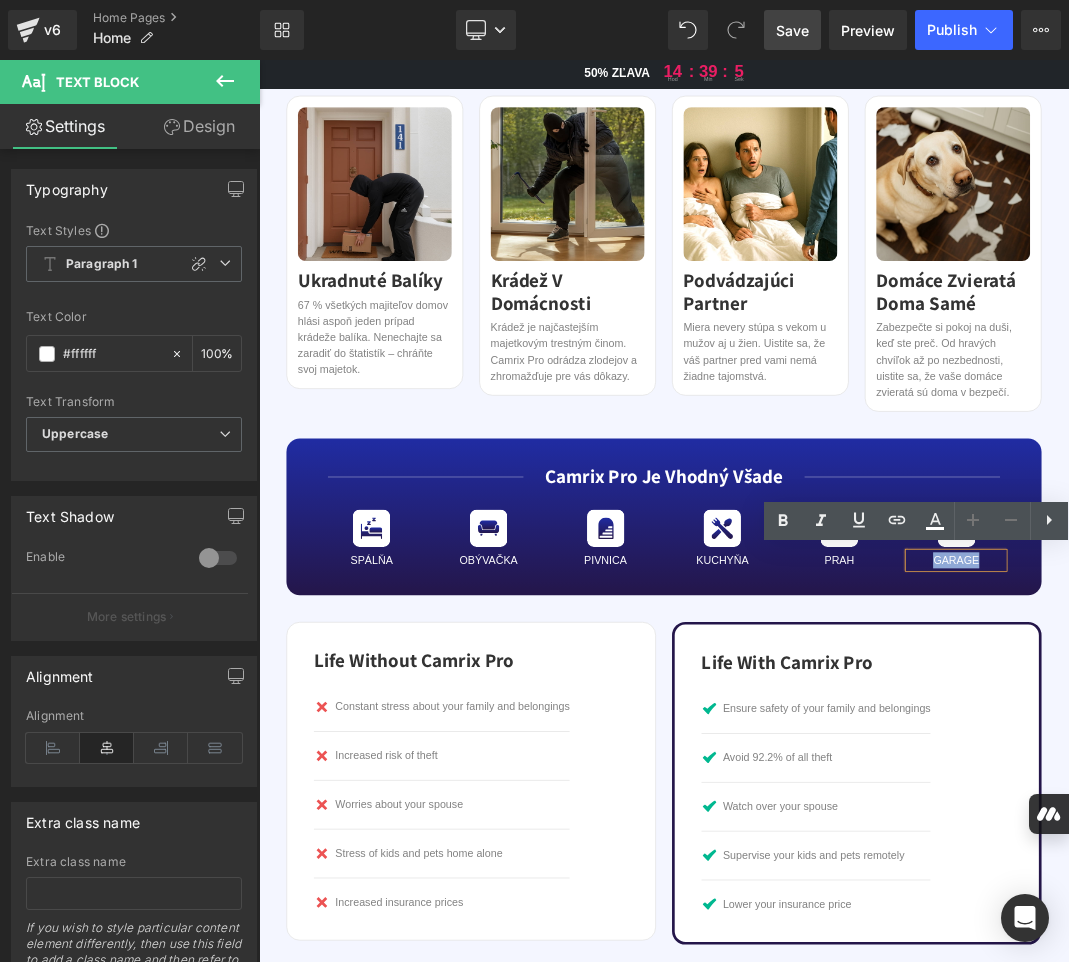 paste 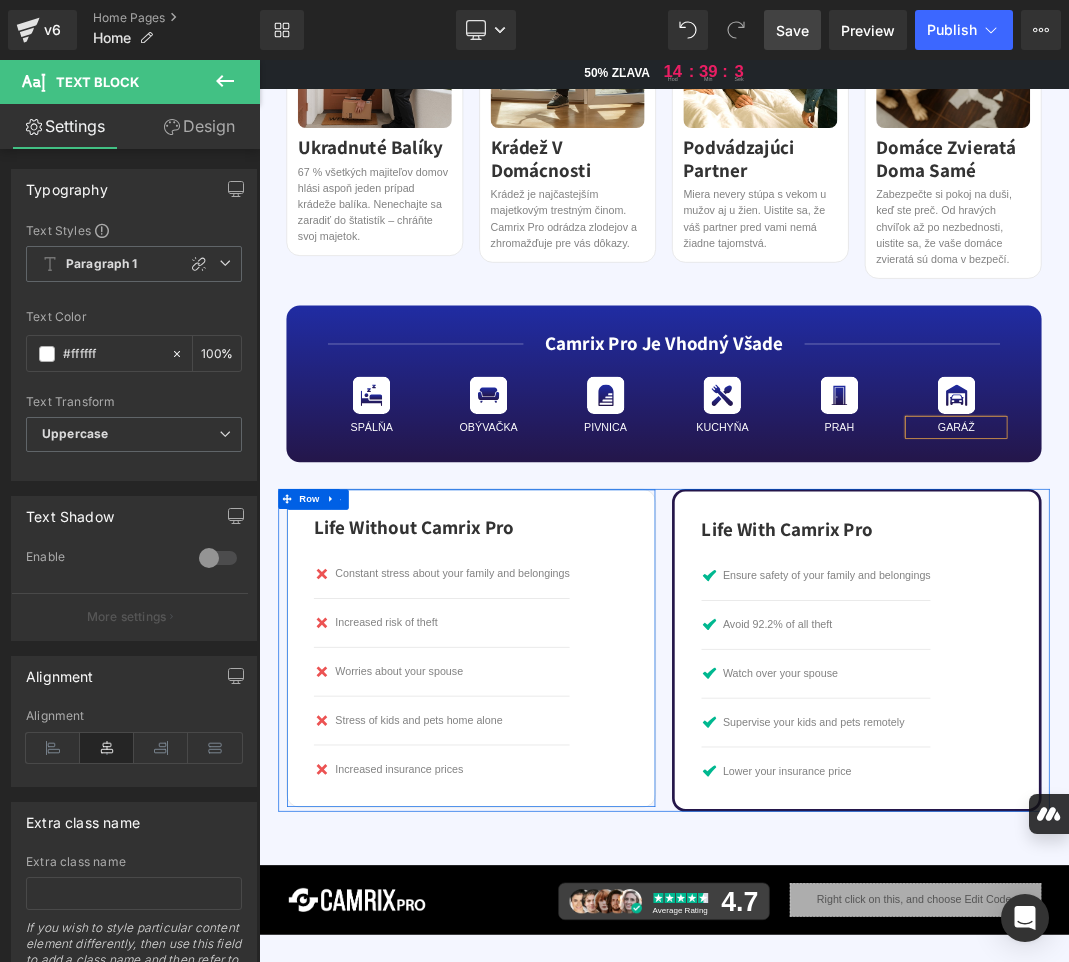 scroll, scrollTop: 2700, scrollLeft: 0, axis: vertical 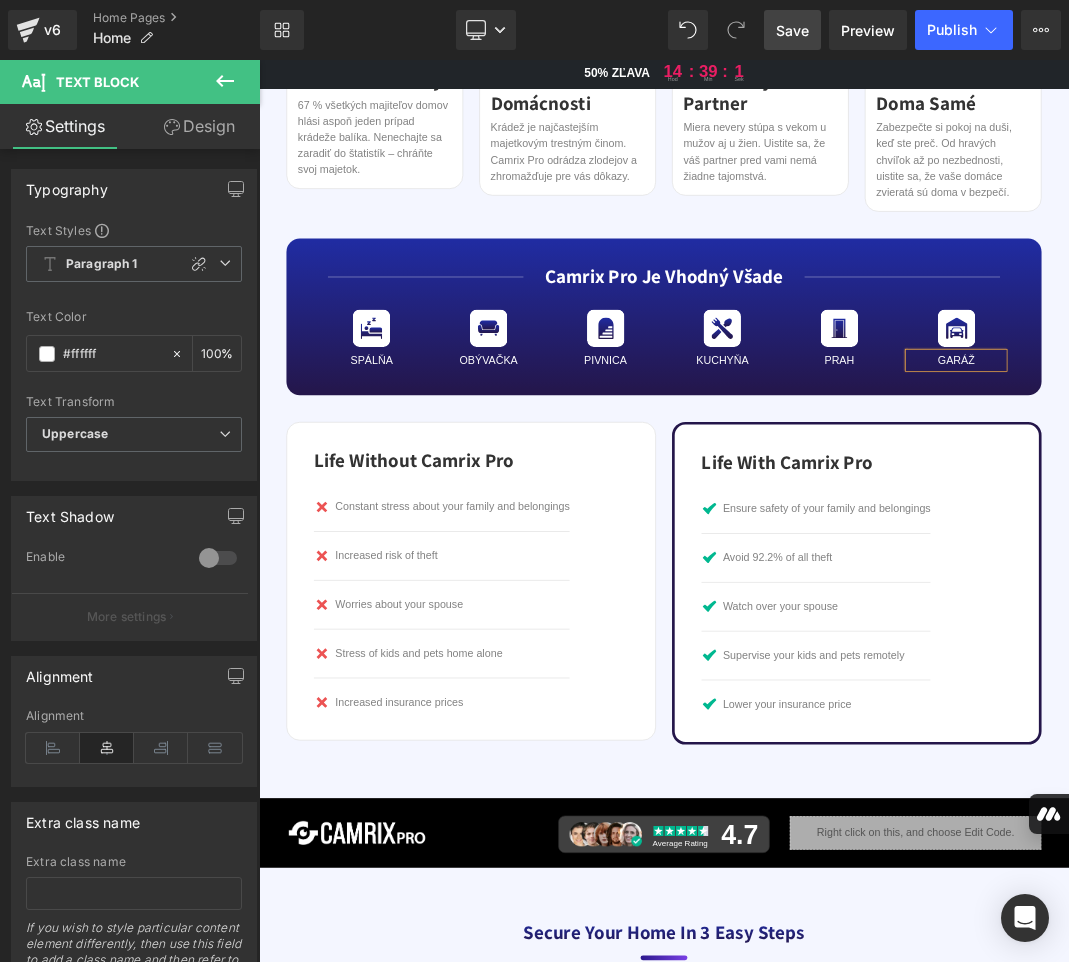 click on "Save" at bounding box center (792, 30) 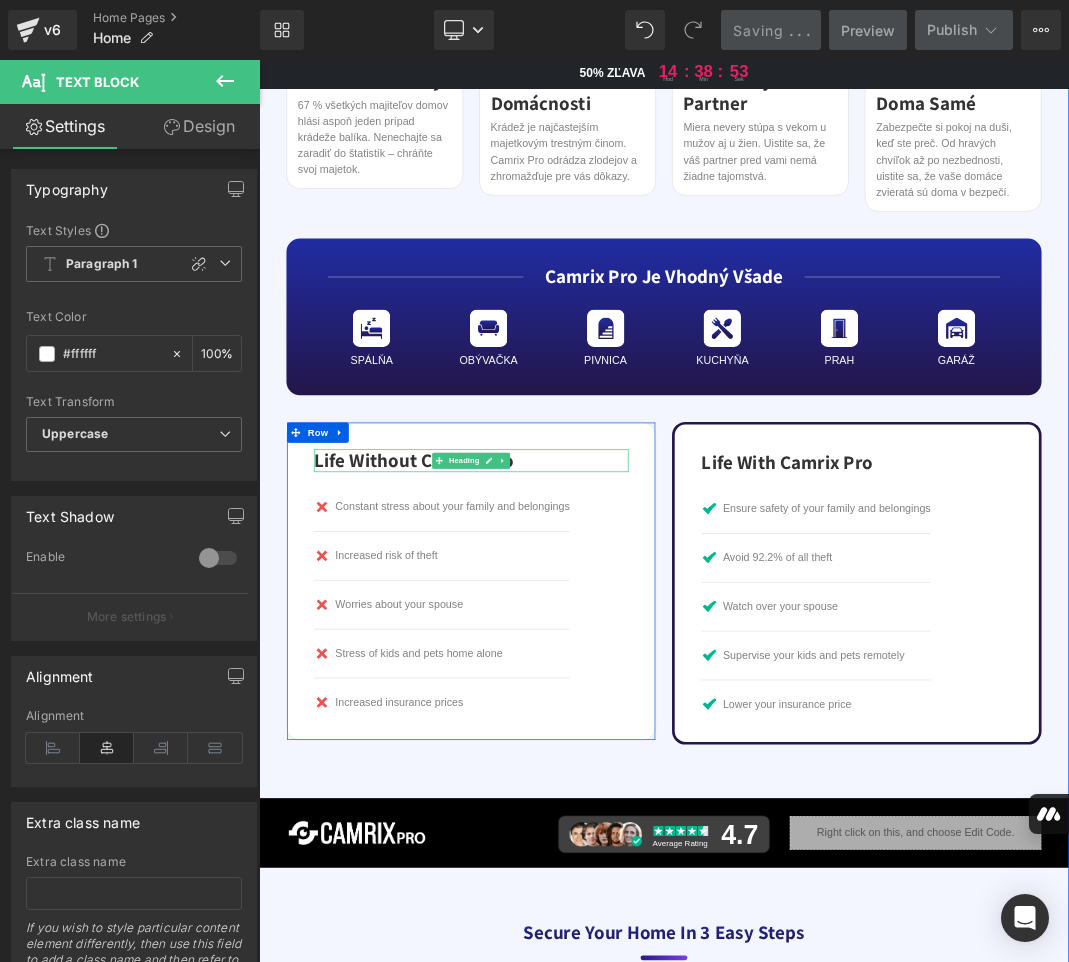 click on "Life Without Camrix Pro" at bounding box center (576, 658) 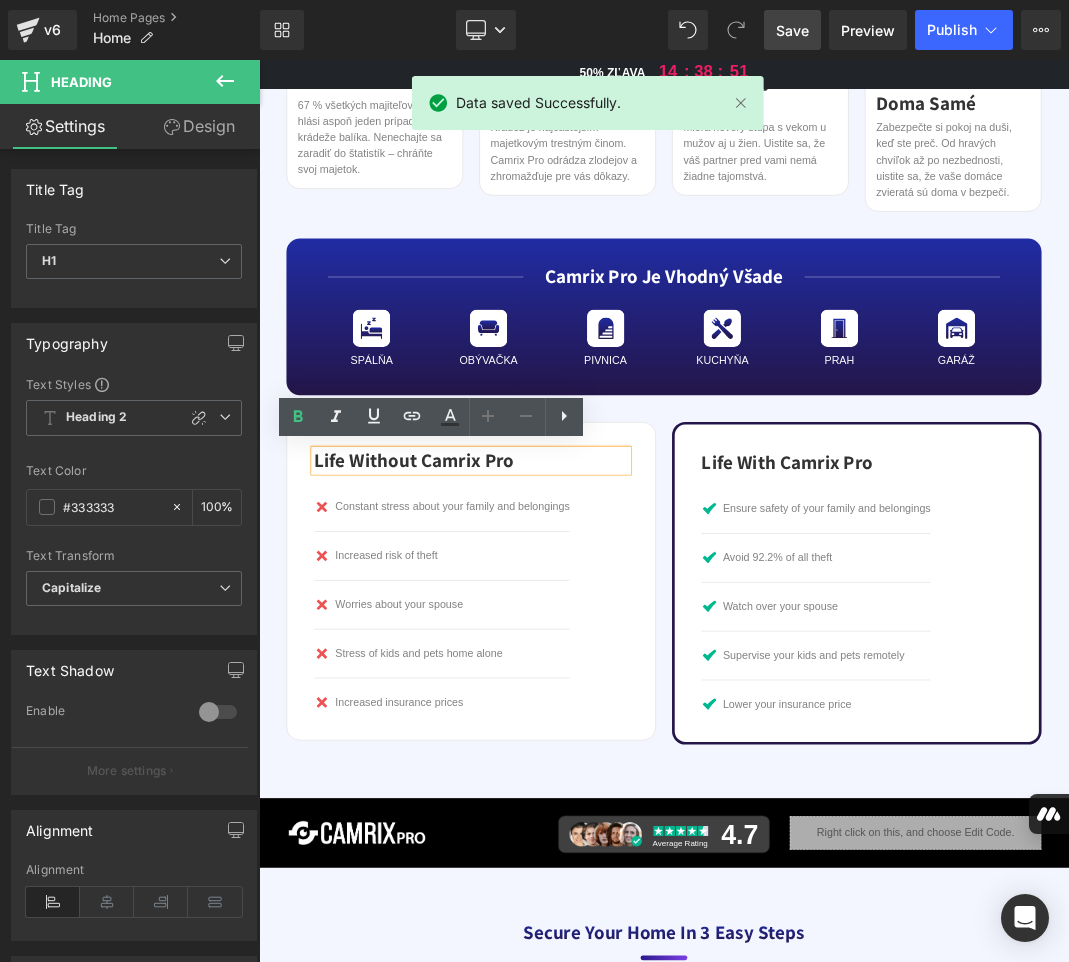 click on "Life Without Camrix Pro" at bounding box center [576, 658] 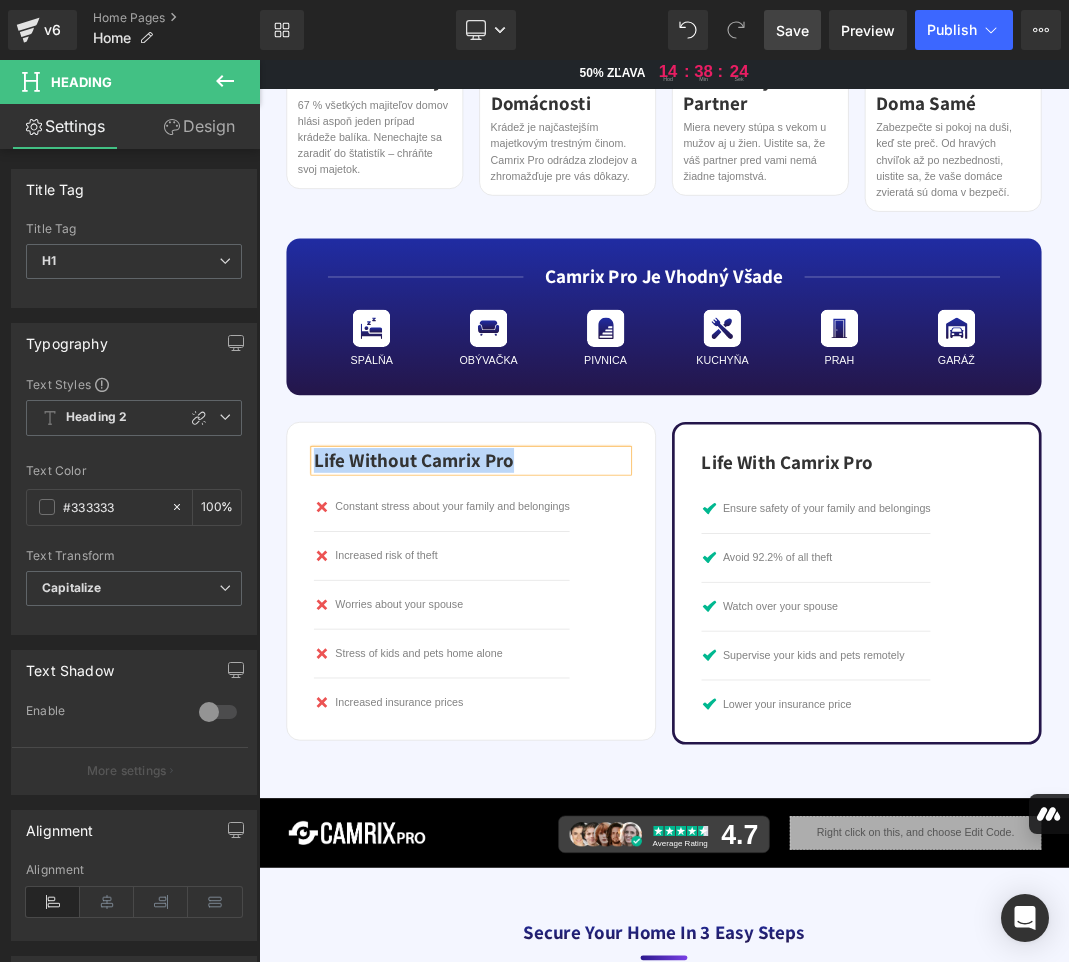 click on "Life Without Camrix Pro" at bounding box center [576, 658] 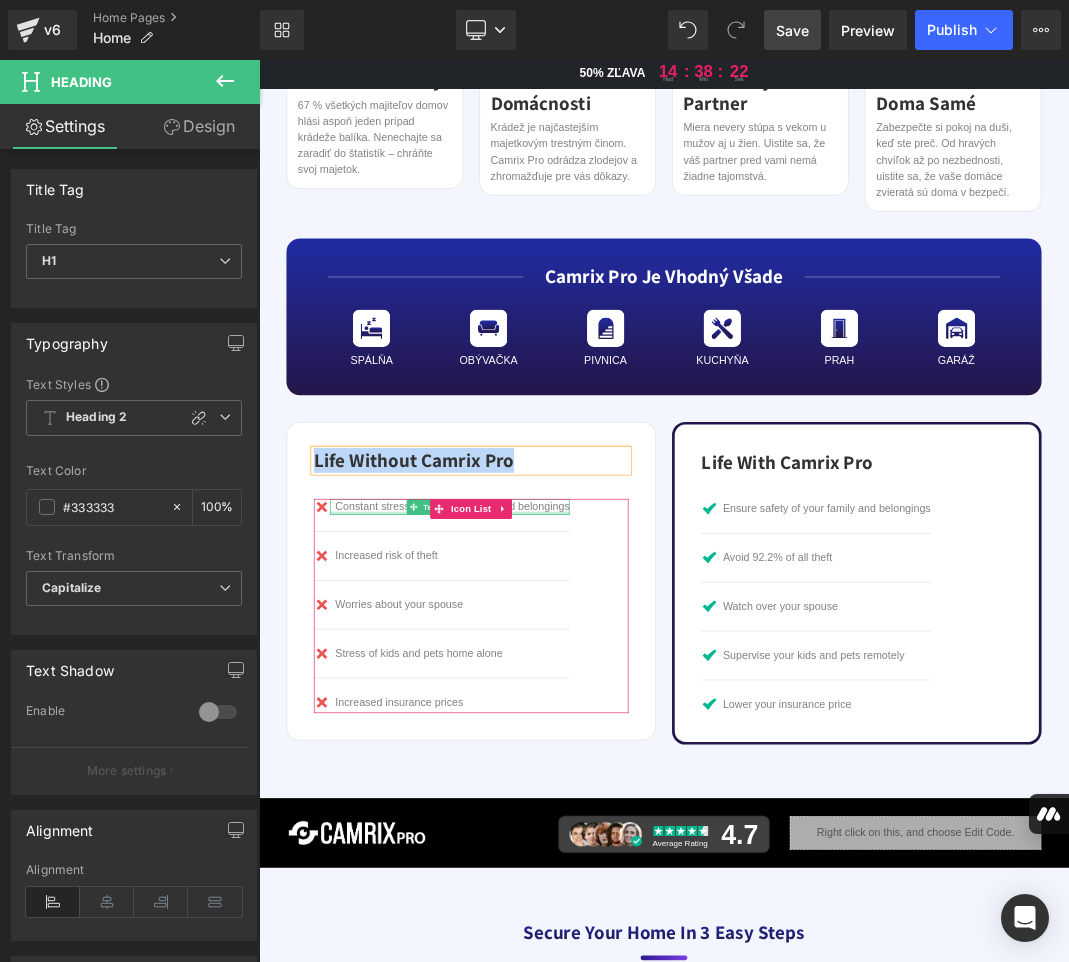 paste 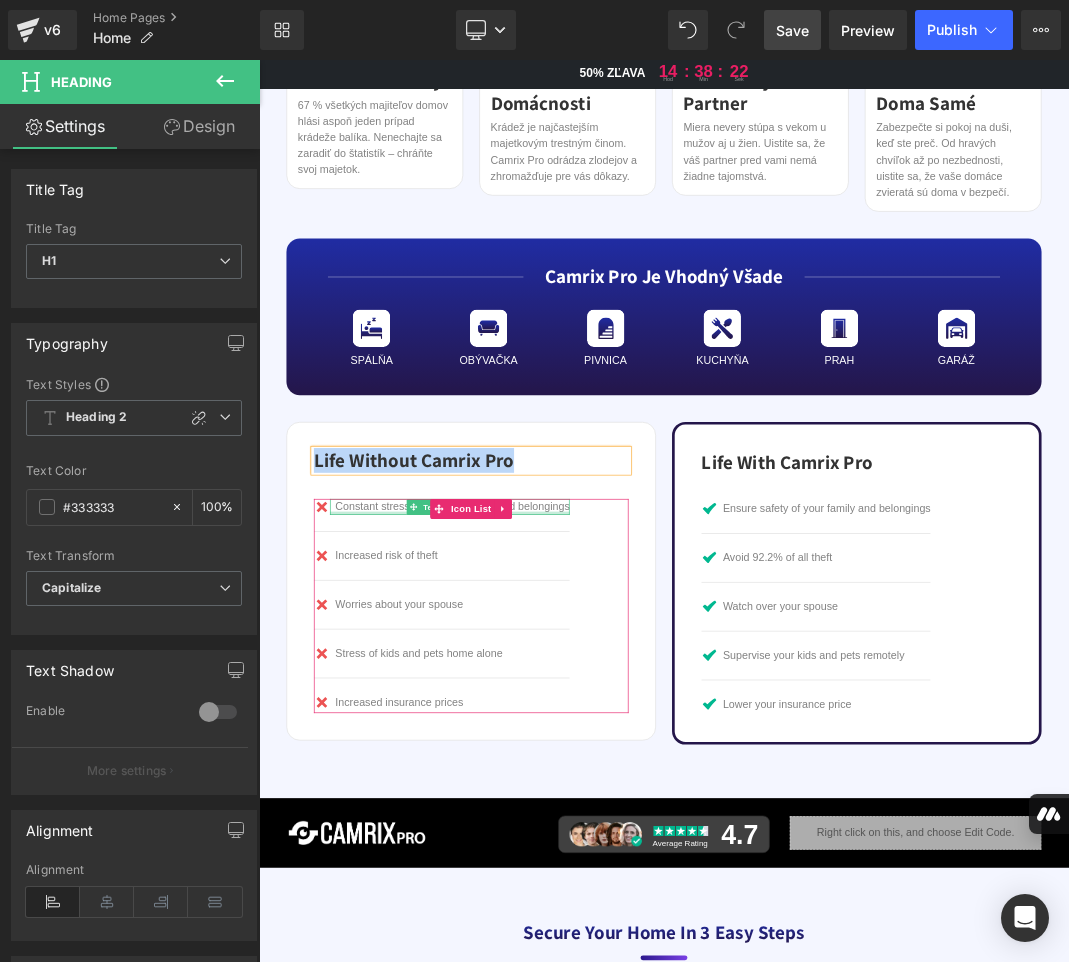 type 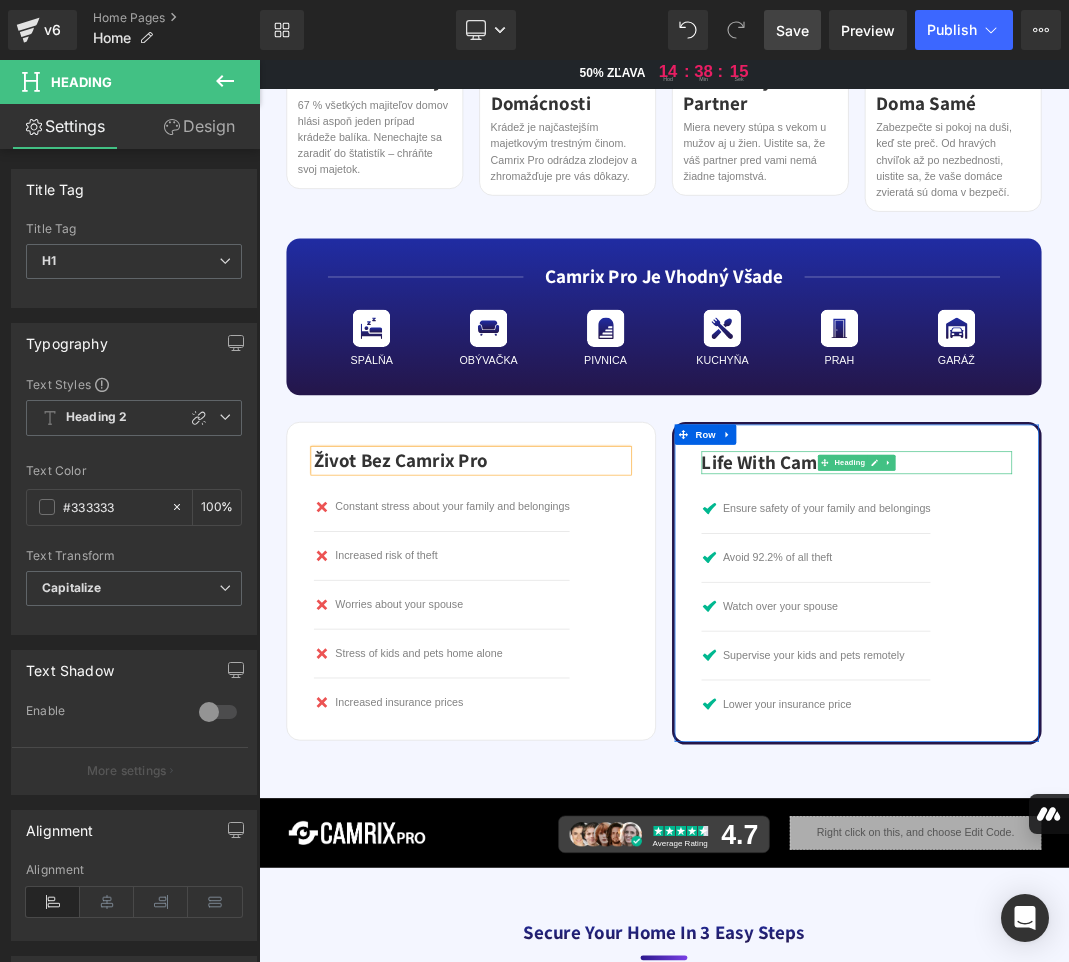 click on "Life With Camrix Pro" at bounding box center [1152, 661] 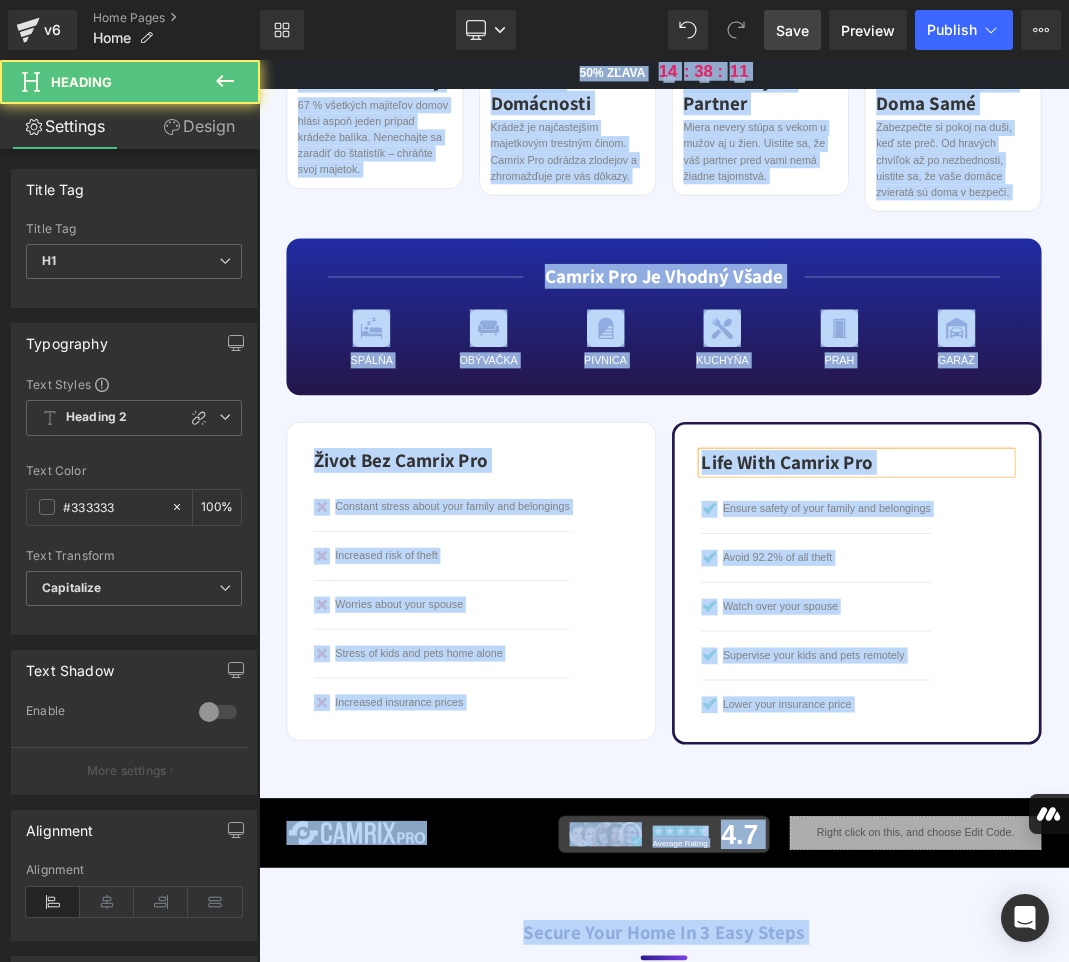 click on "Life With Camrix Pro" at bounding box center (1152, 661) 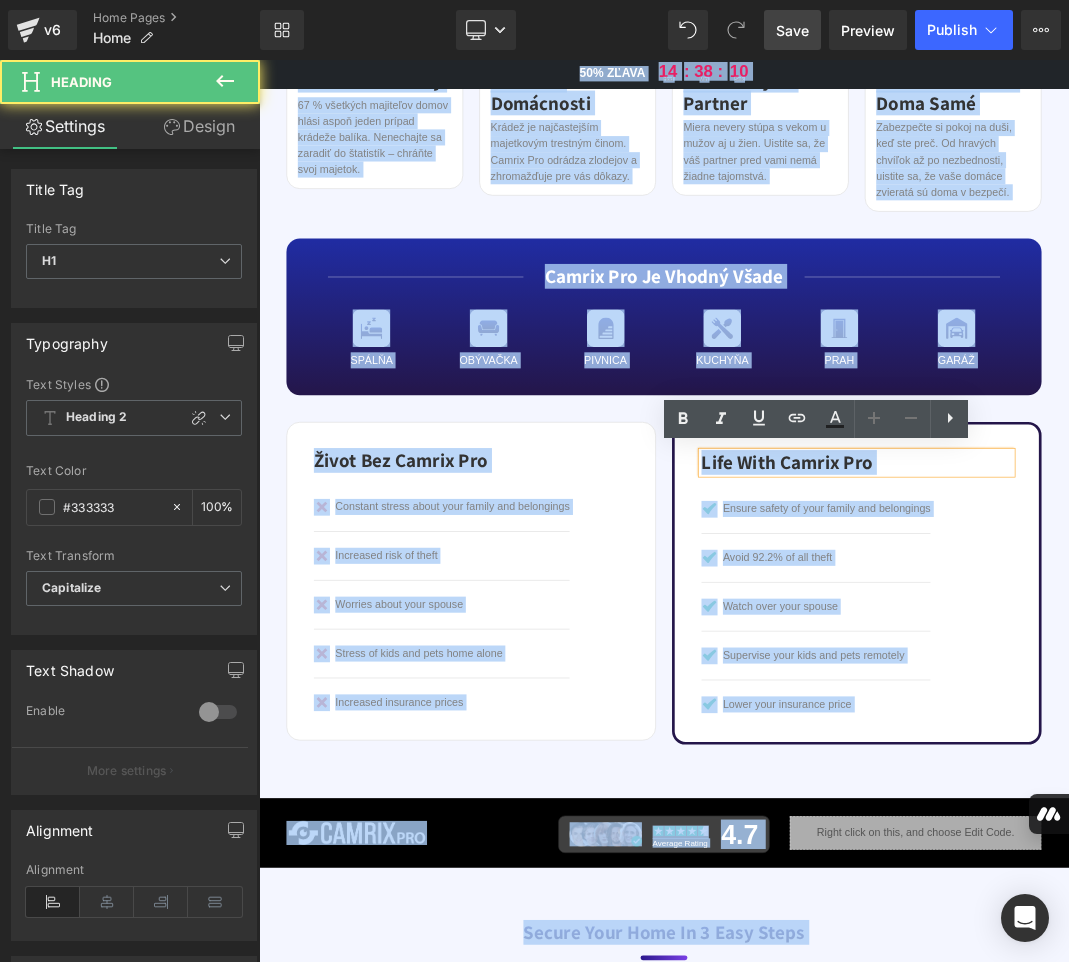click on "Life With Camrix Pro" at bounding box center [1152, 661] 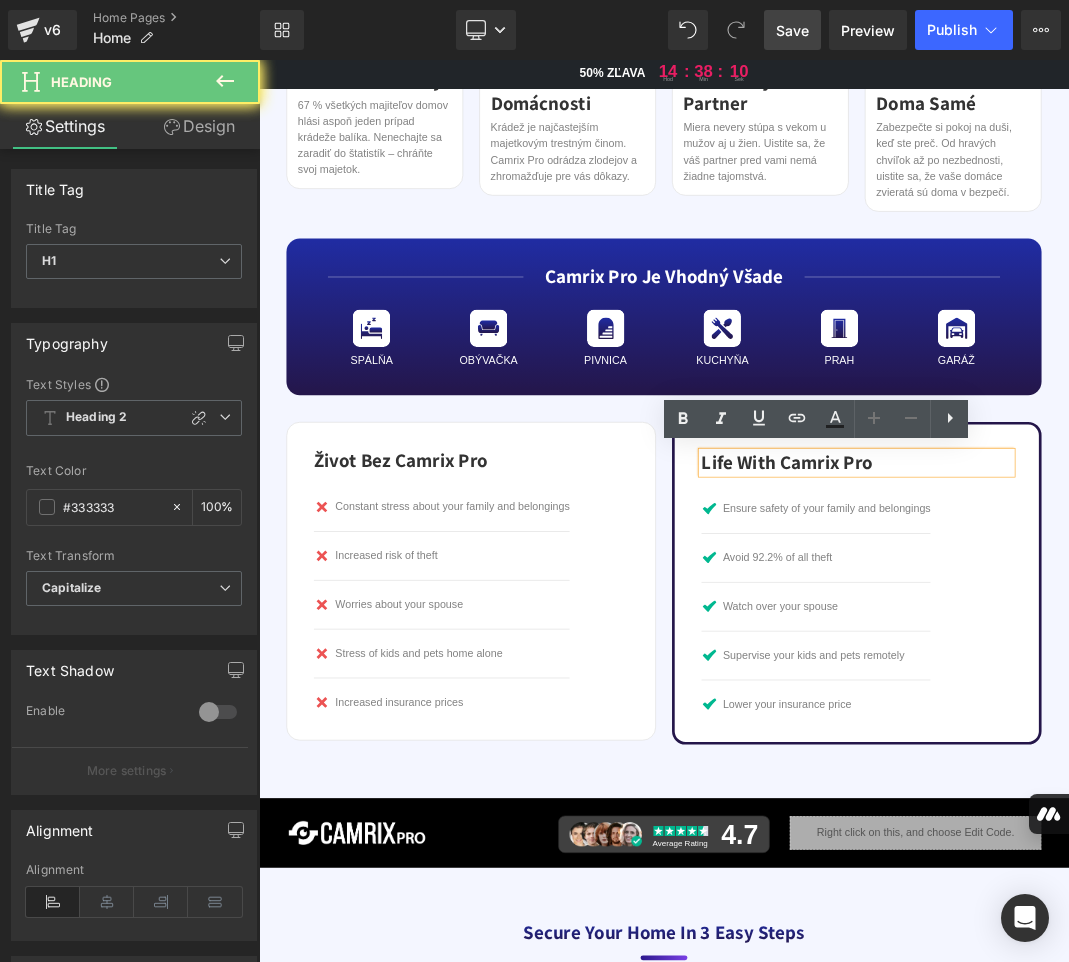 click on "Life With Camrix Pro" at bounding box center (1152, 661) 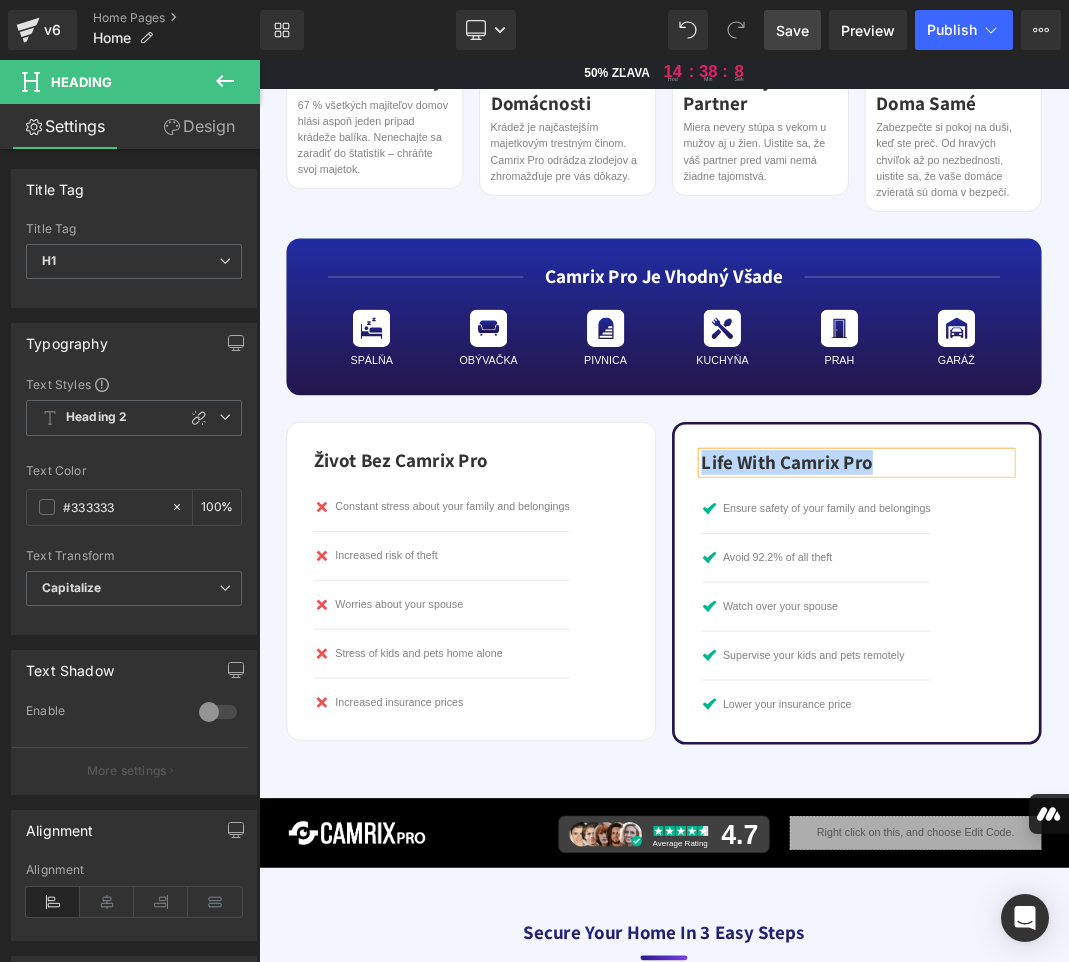 paste 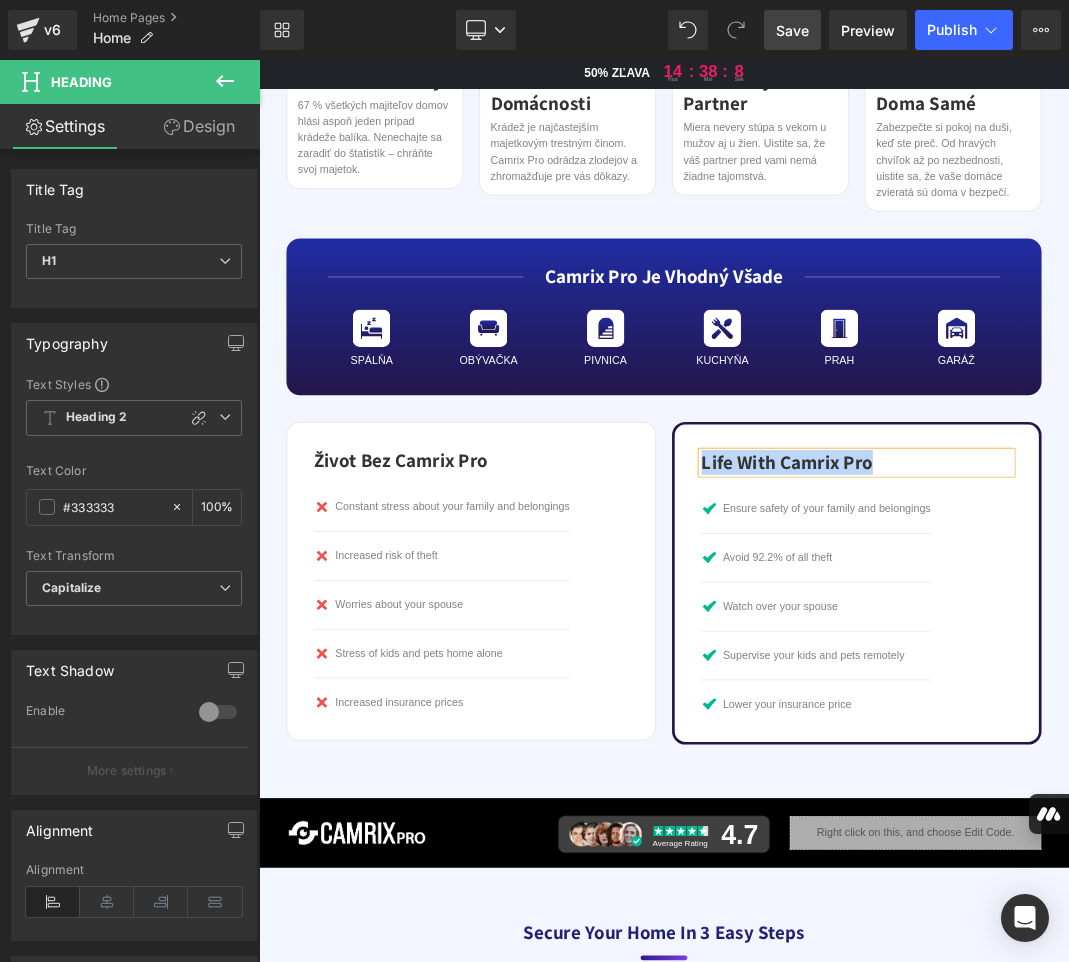 type 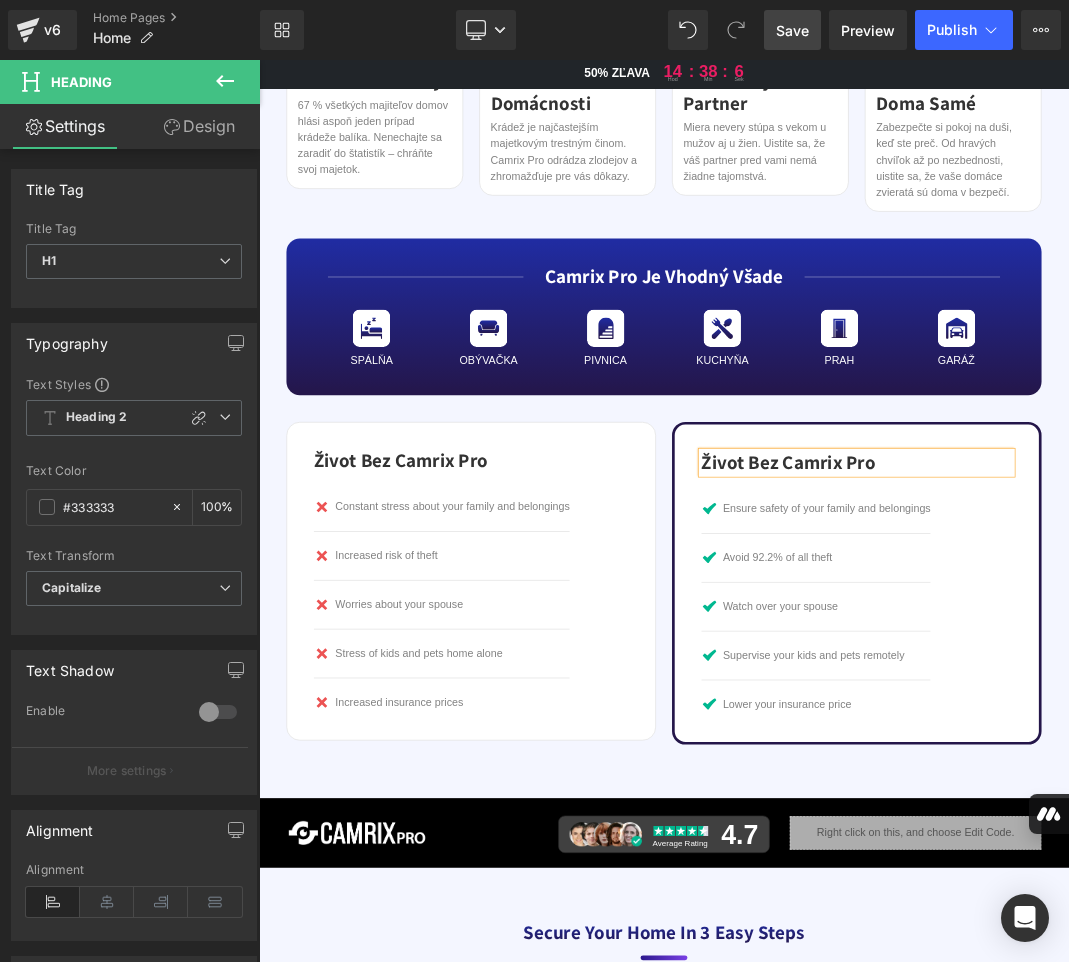 click on "Život bez Camrix Pro" at bounding box center [1152, 661] 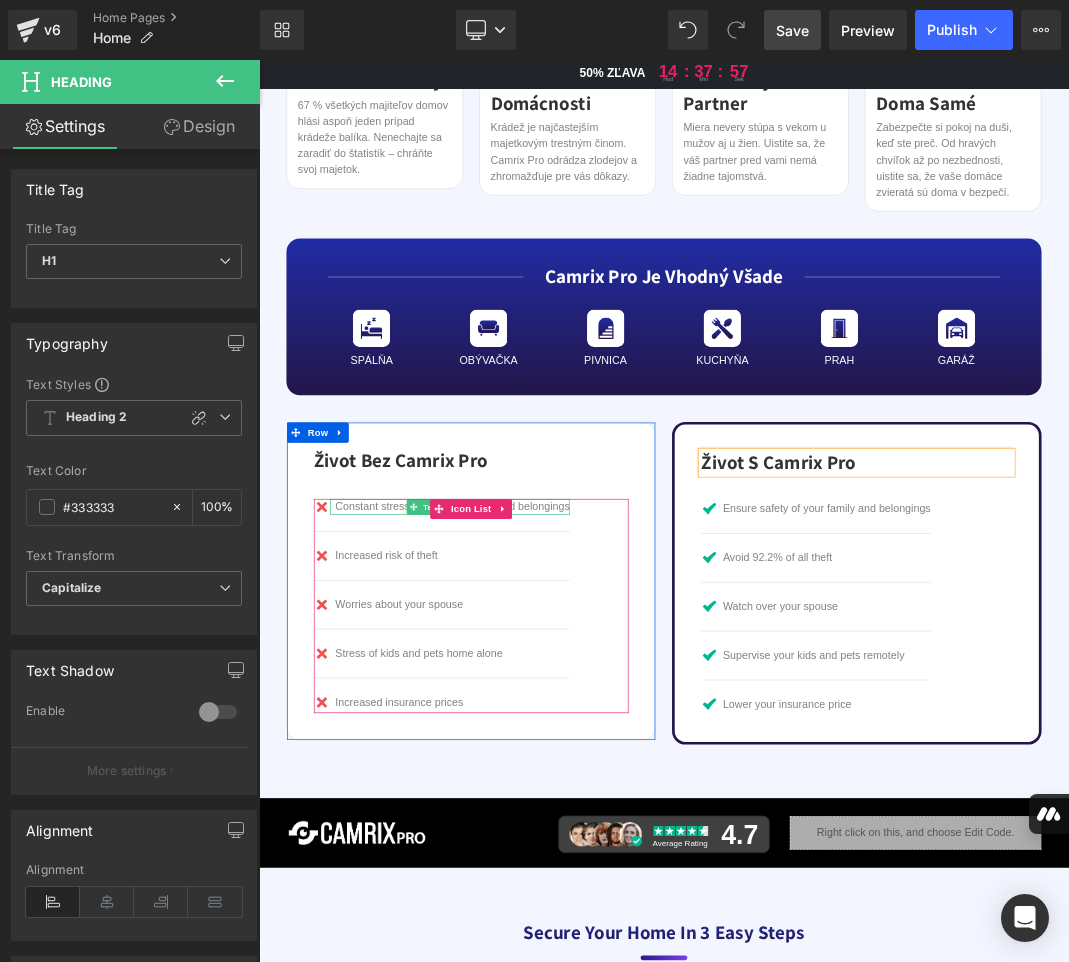 click on "Constant stress about your family and belongings" at bounding box center (548, 727) 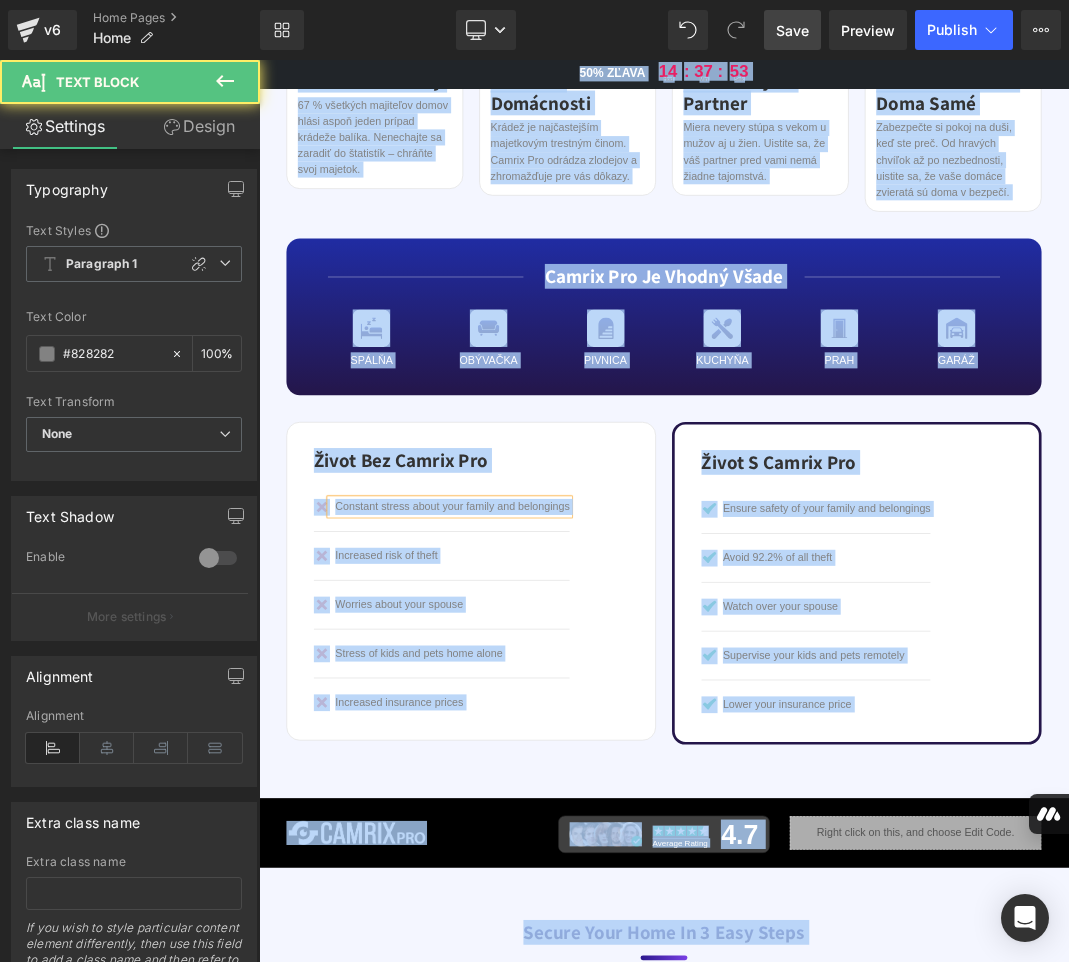 click on "Constant stress about your family and belongings" at bounding box center [548, 727] 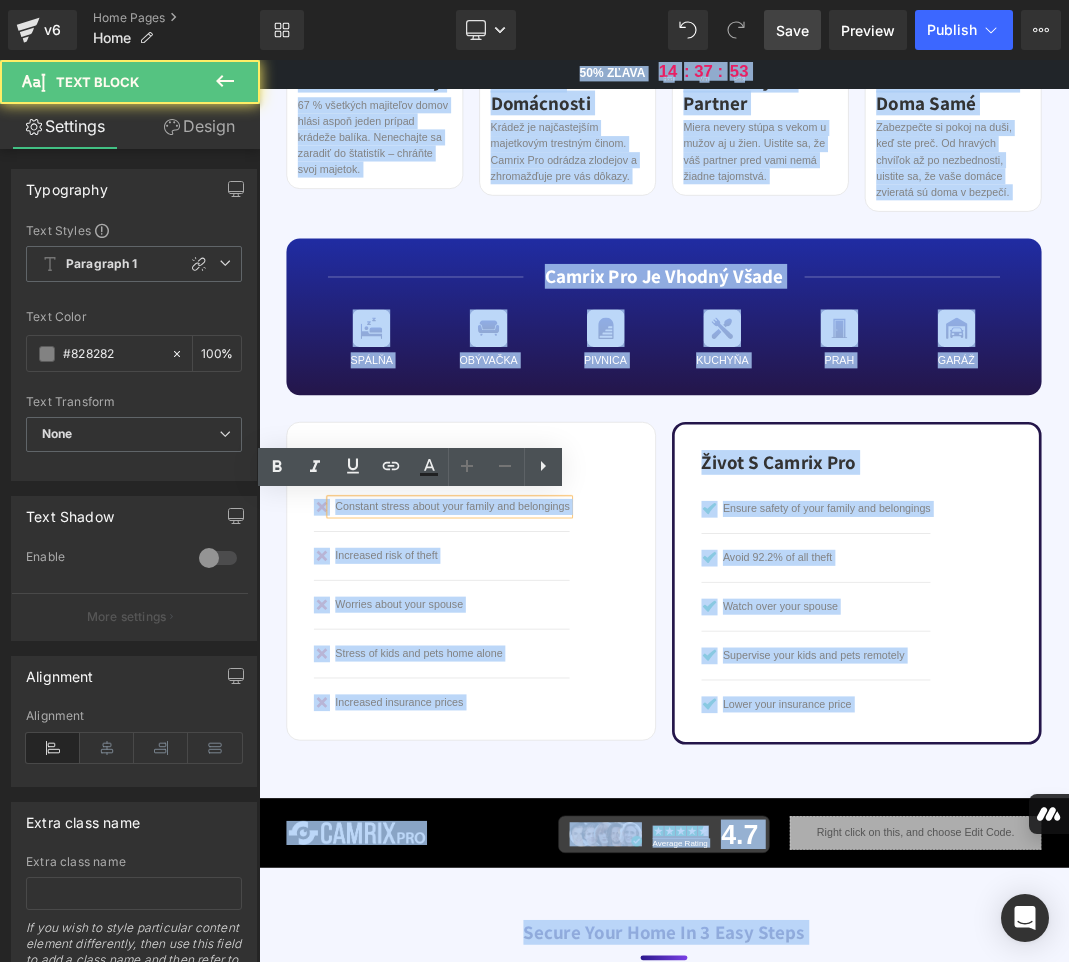 click on "Constant stress about your family and belongings" at bounding box center [548, 727] 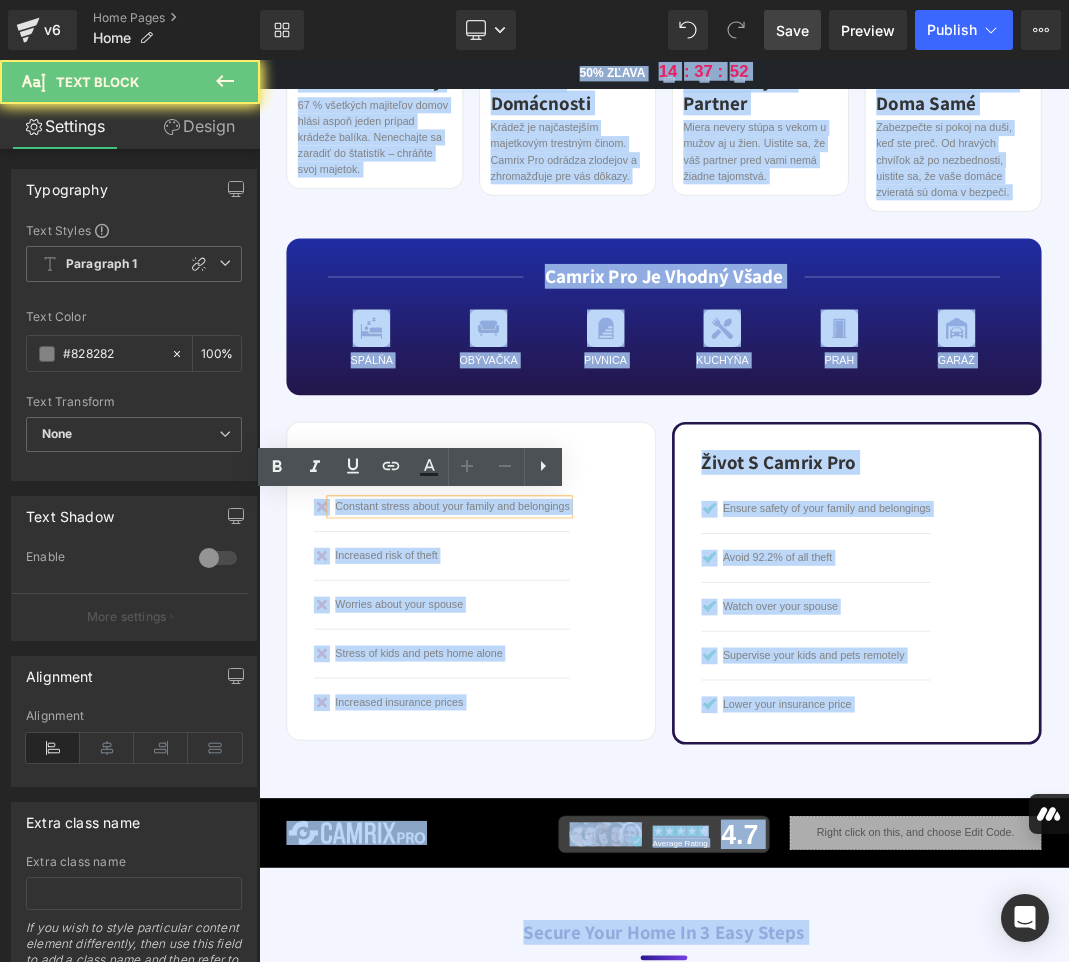 click on "Constant stress about your family and belongings" at bounding box center [548, 727] 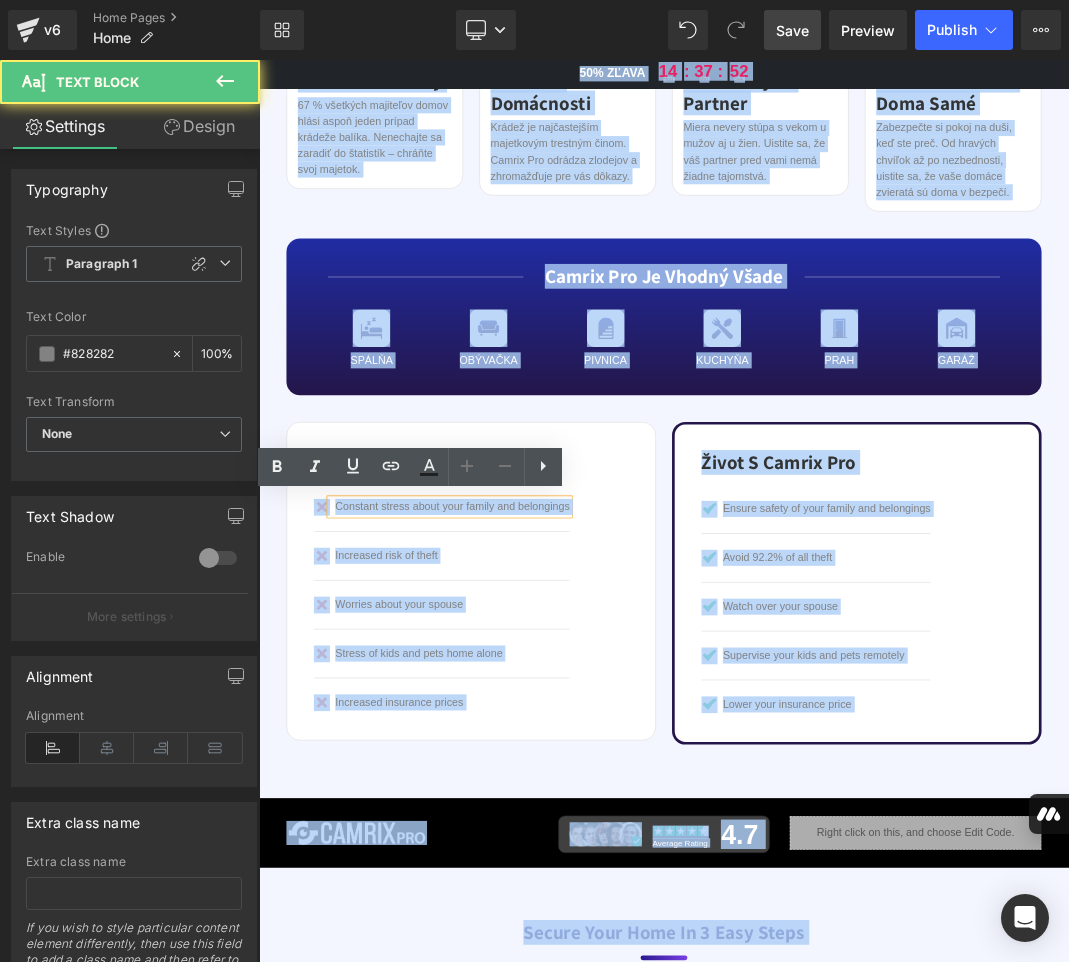 click on "Constant stress about your family and belongings" at bounding box center (548, 727) 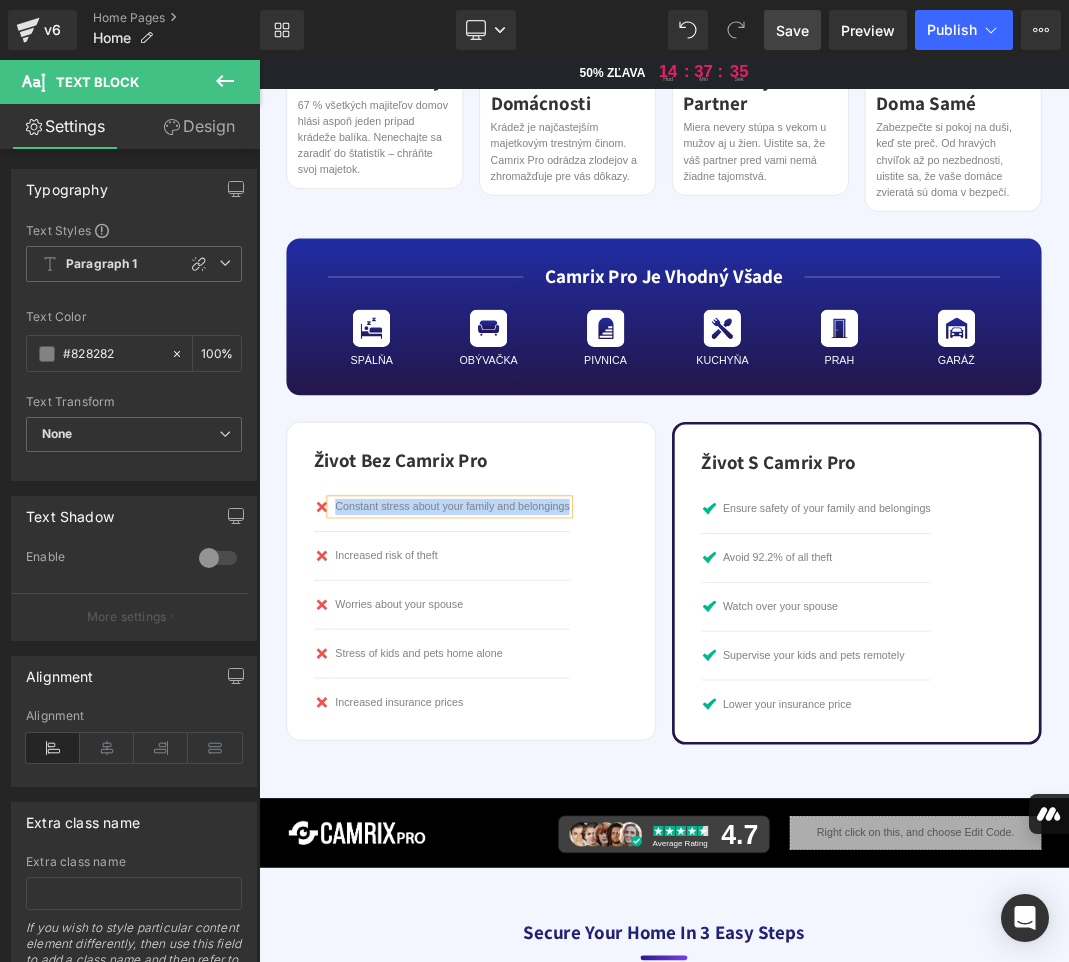 click on "Constant stress about your family and belongings" at bounding box center [548, 727] 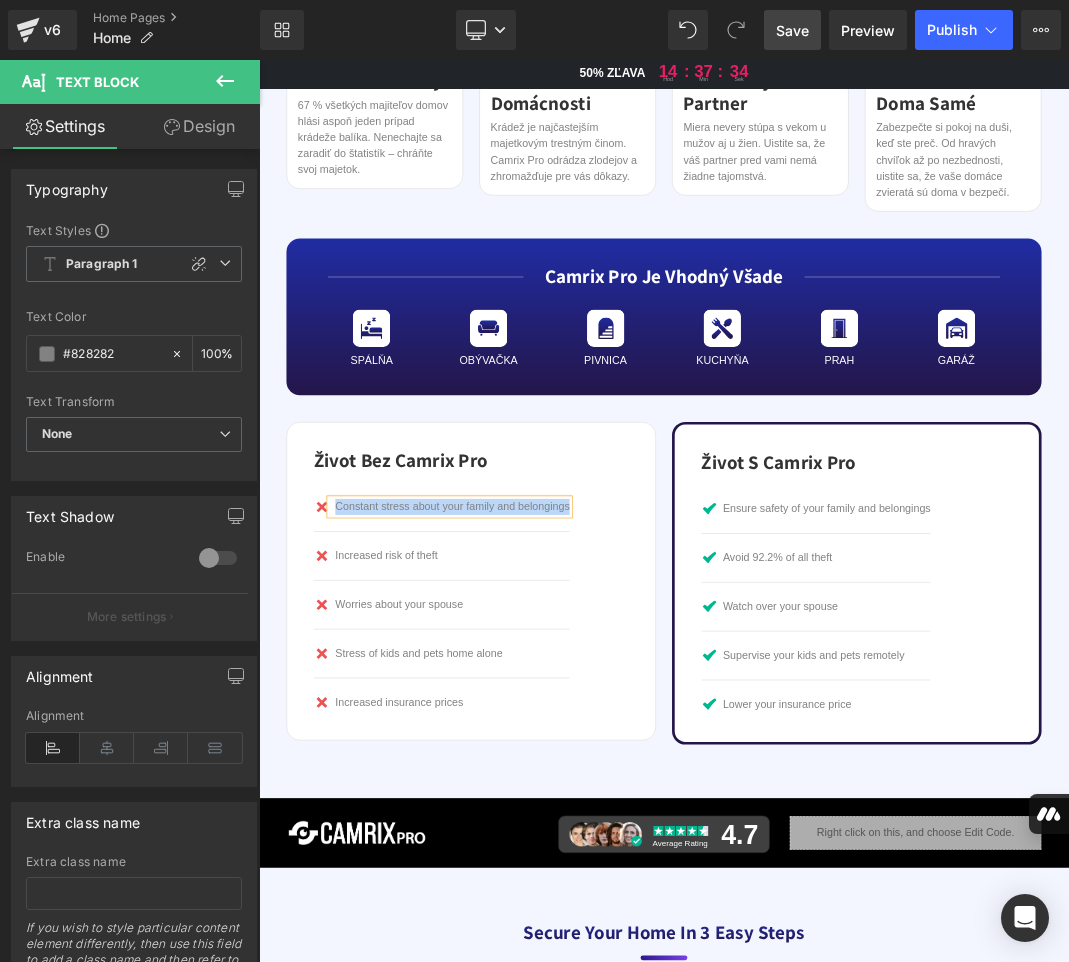 paste 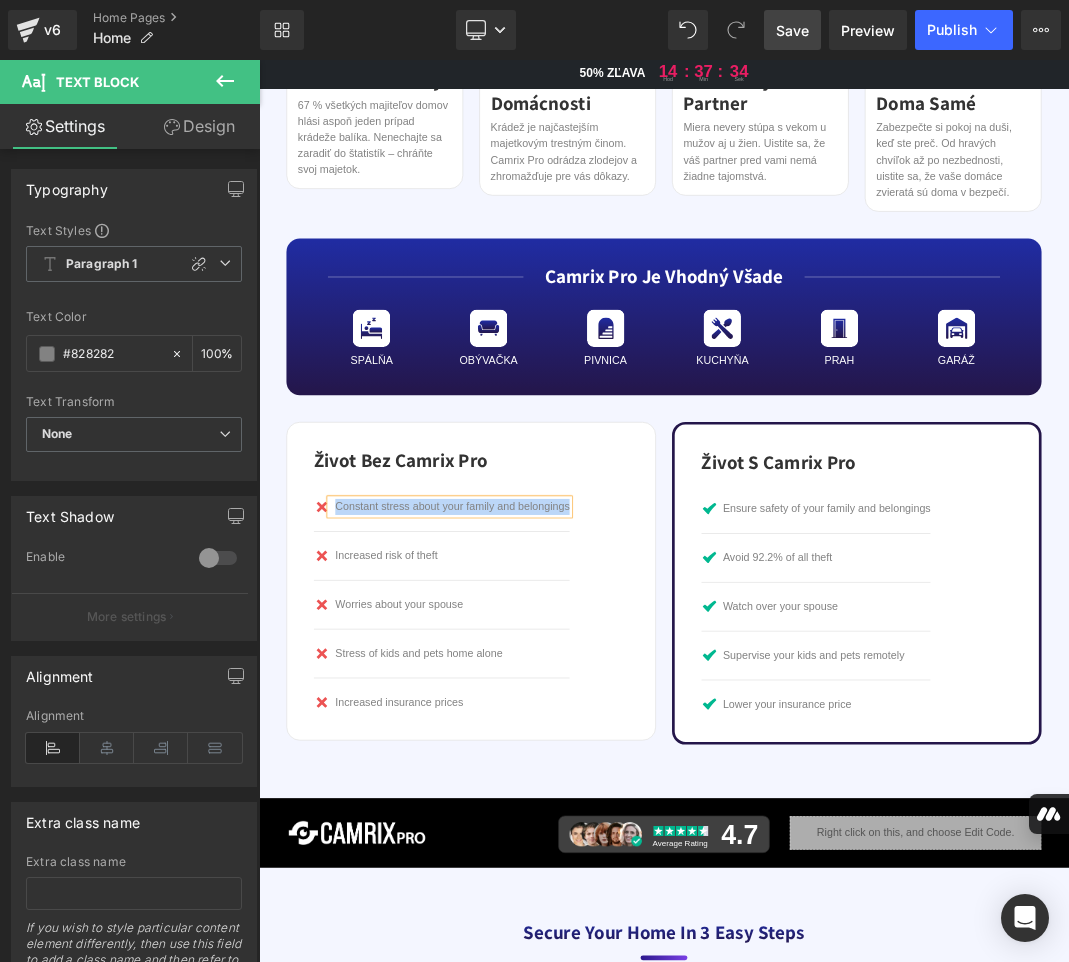 type 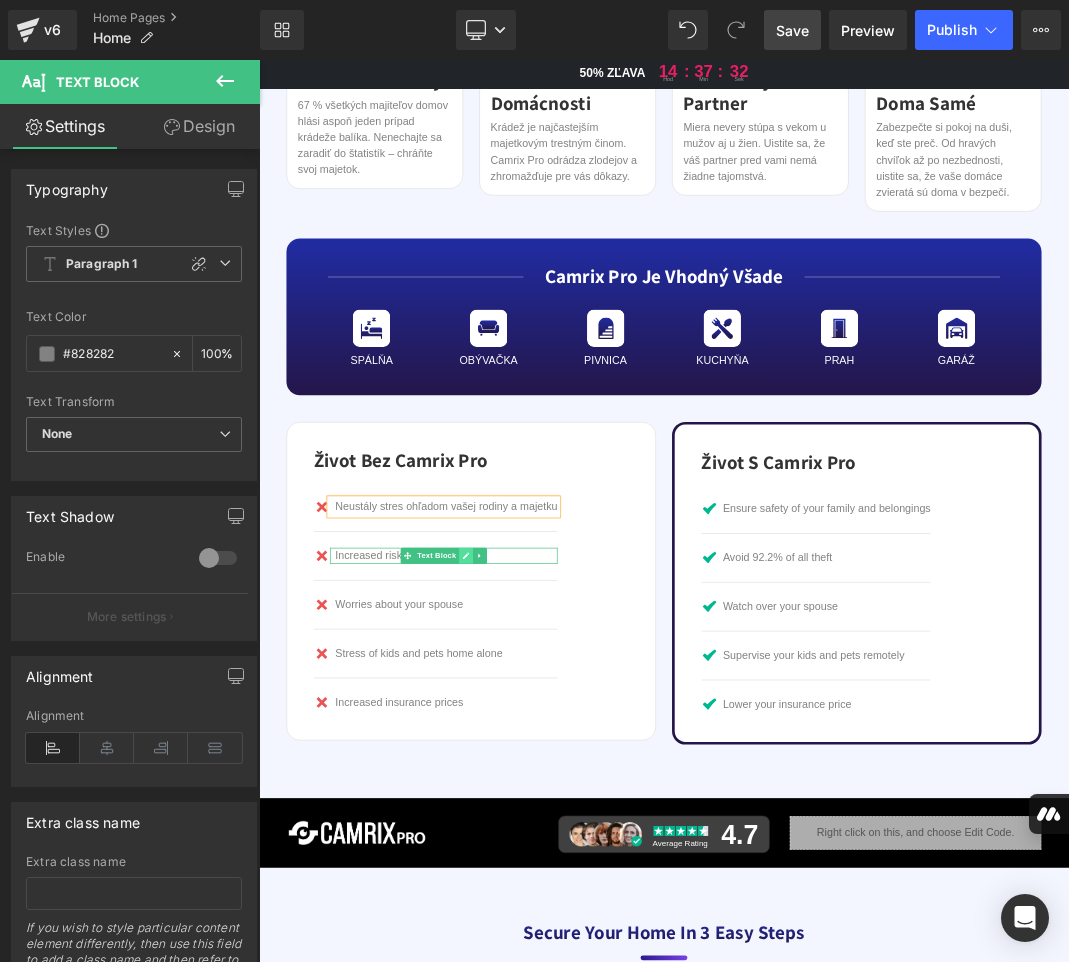 click 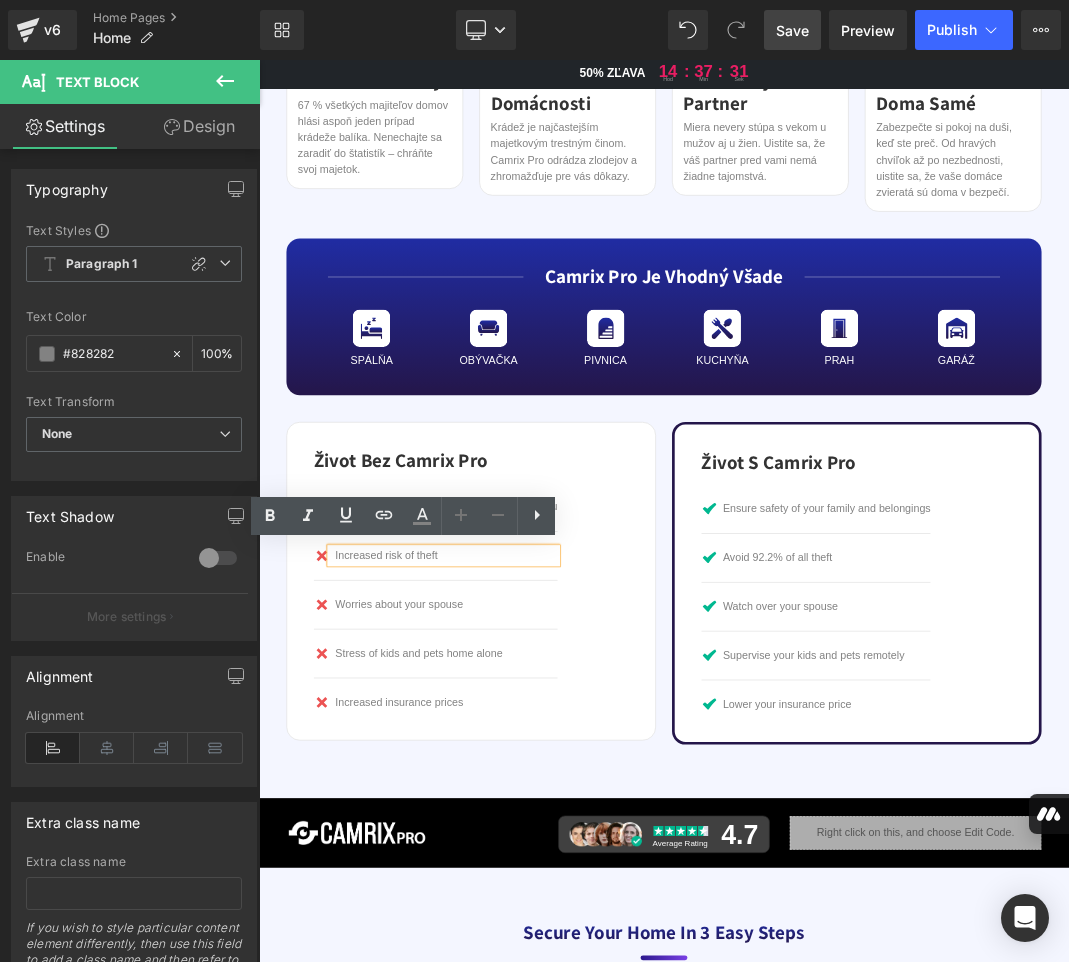 click on "Increased risk of theft" at bounding box center (539, 800) 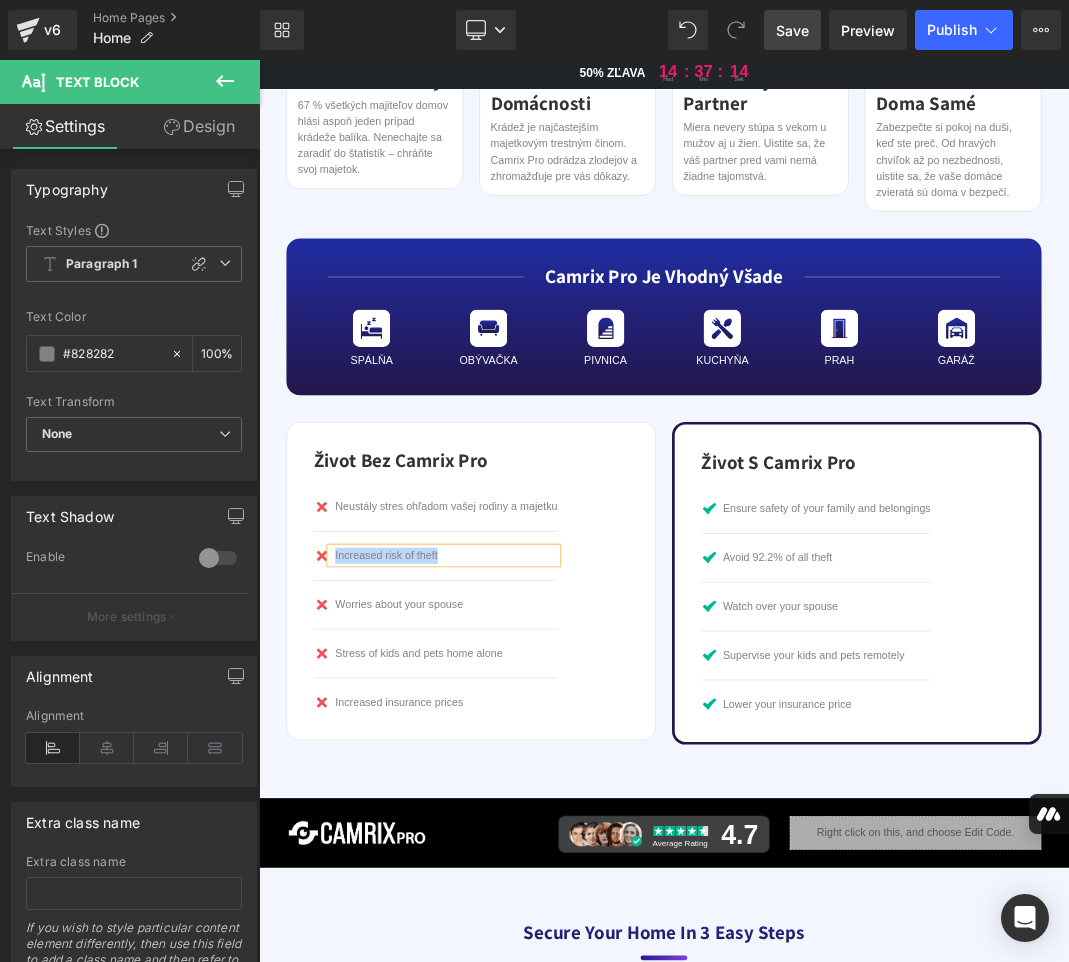 click on "Increased risk of theft" at bounding box center (539, 800) 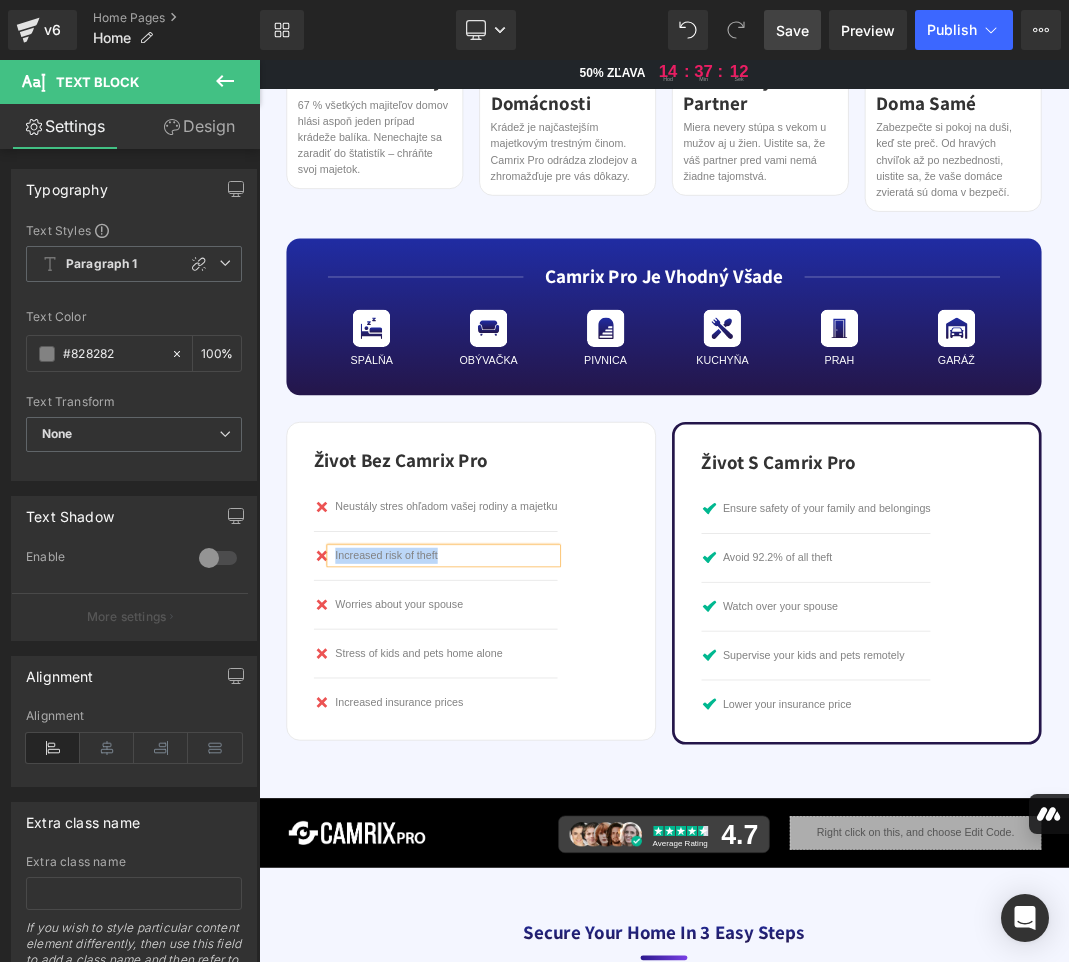 paste 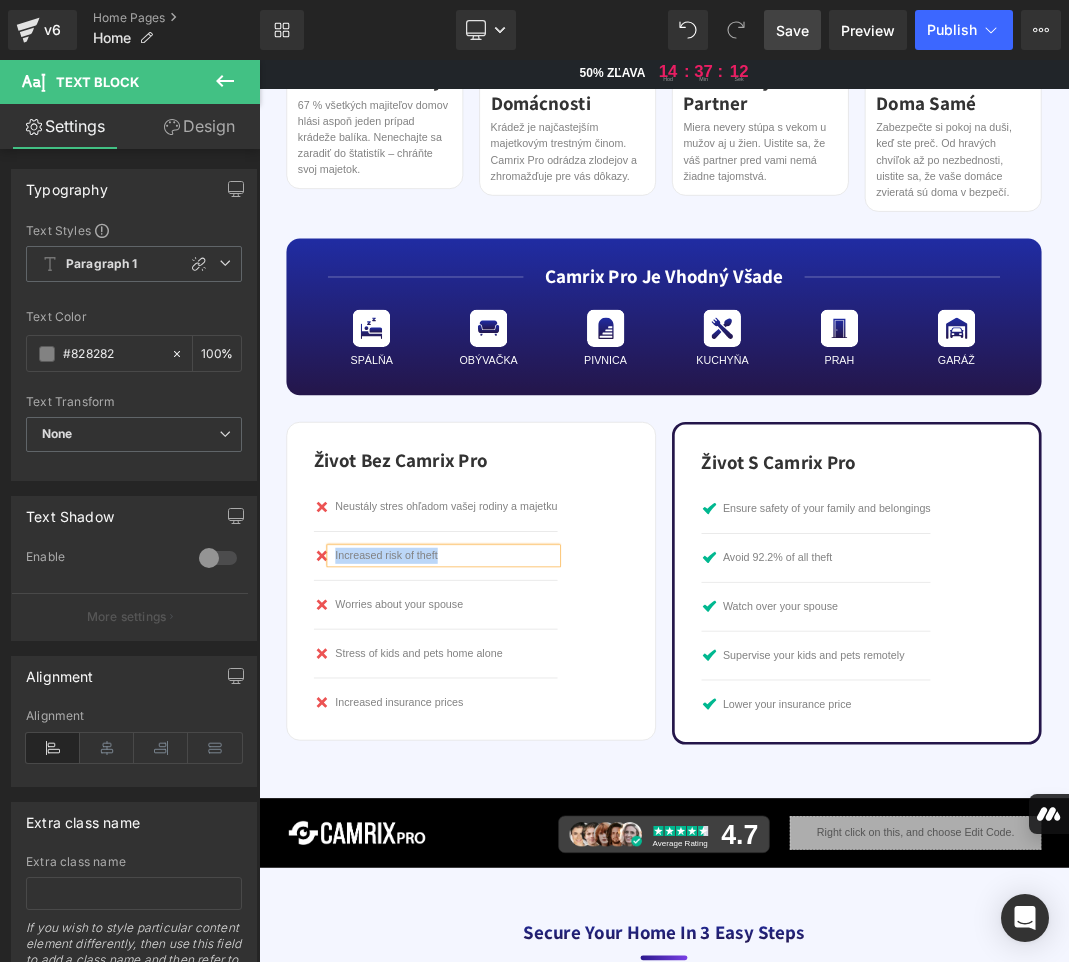 type 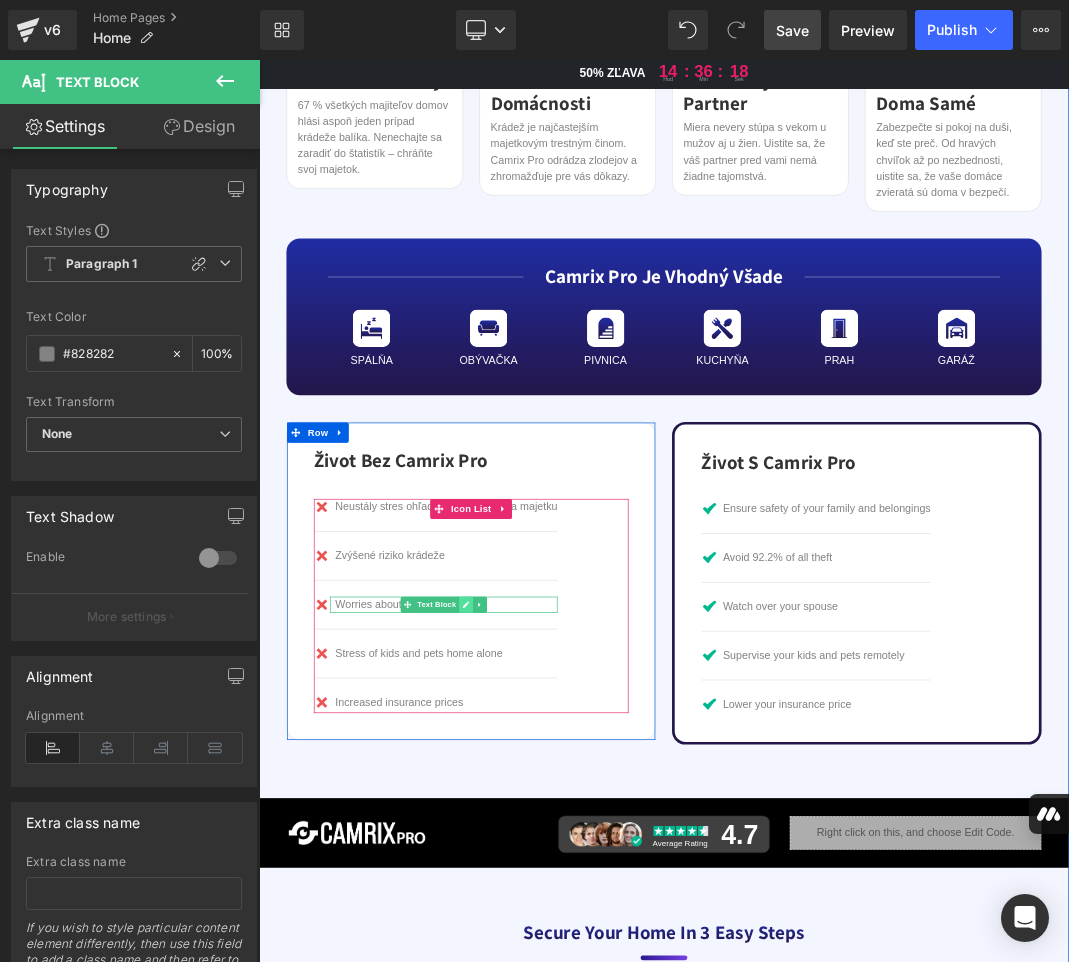 click at bounding box center (568, 873) 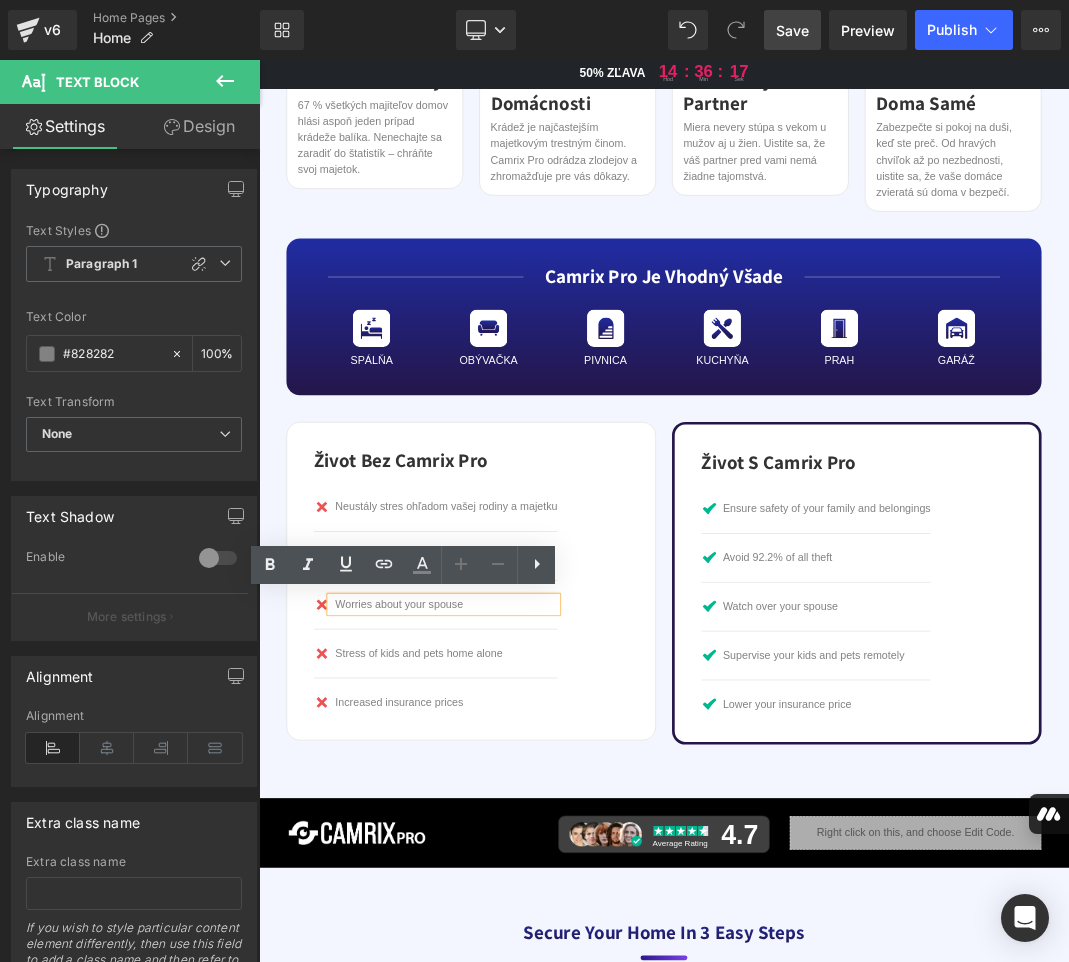 click on "Worries about your spouse" at bounding box center (539, 873) 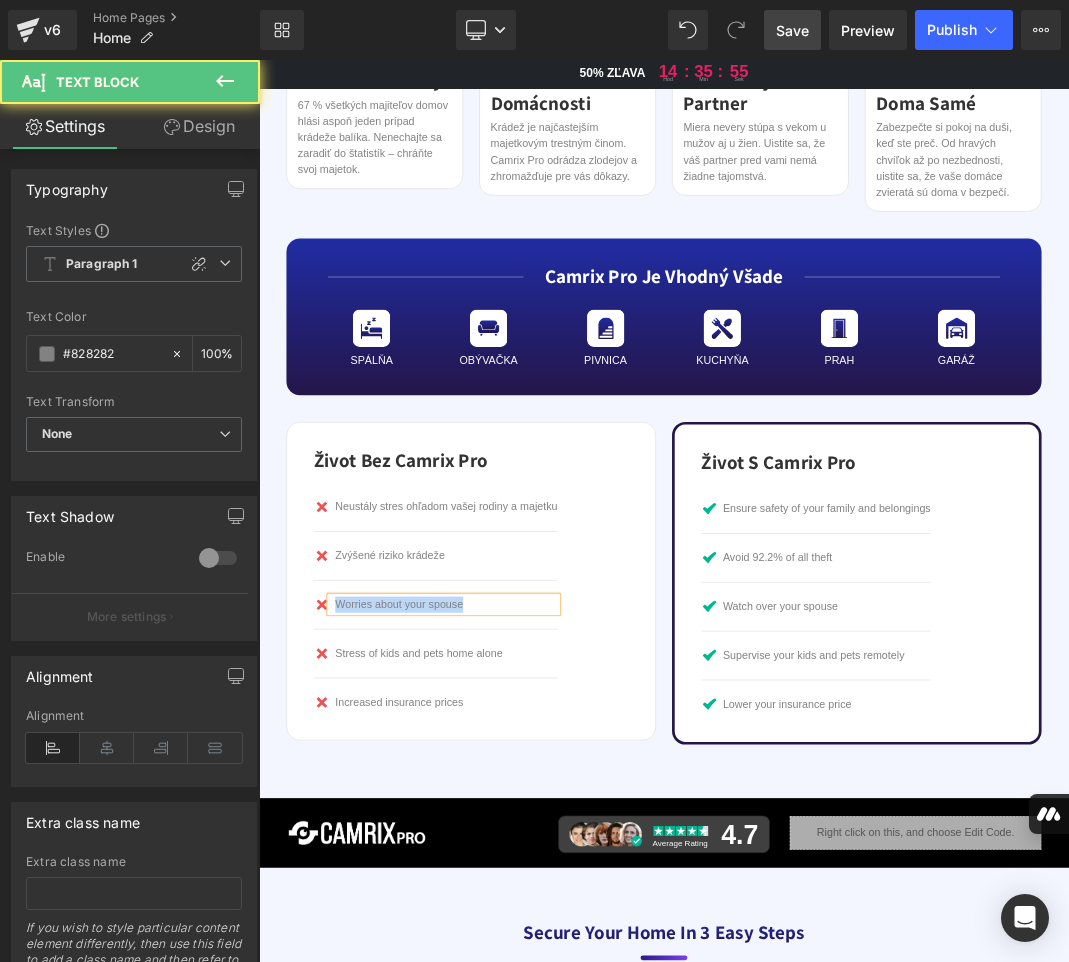 click on "Worries about your spouse" at bounding box center [539, 873] 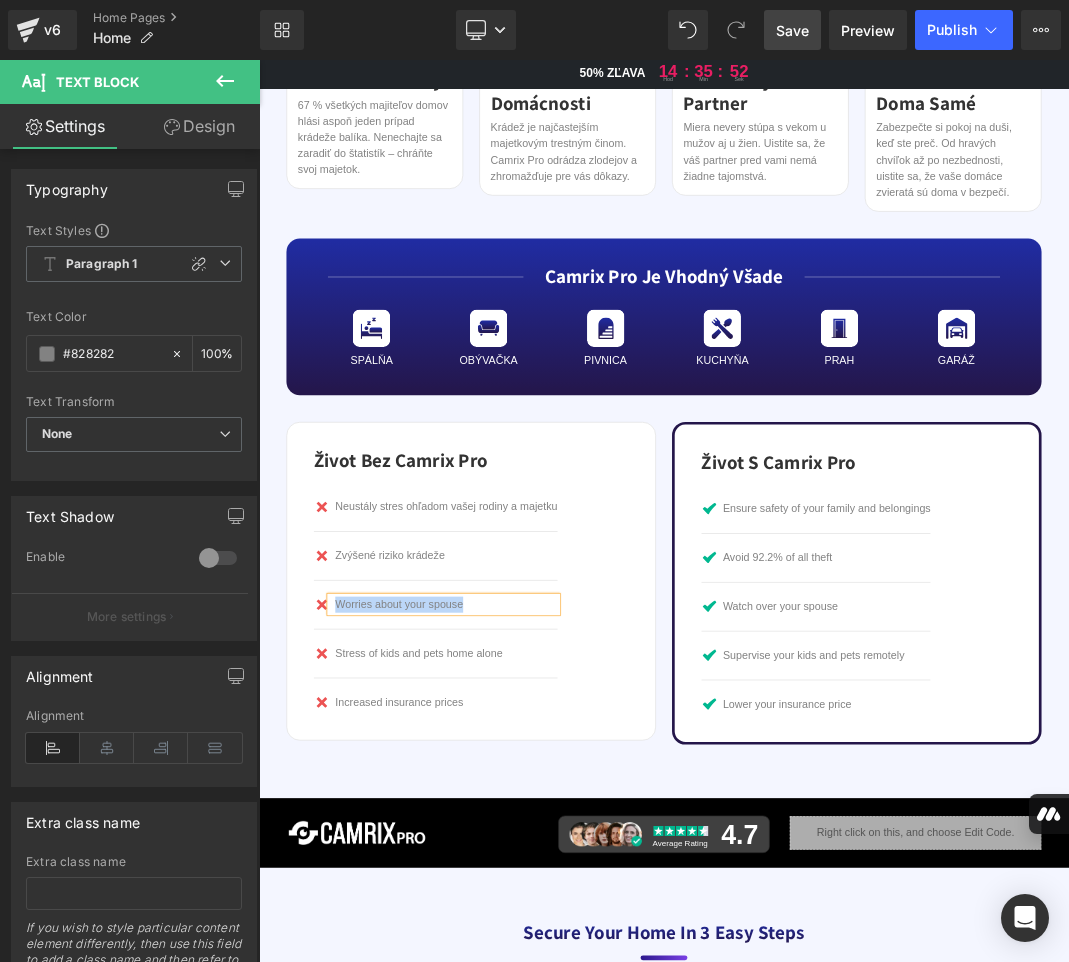 paste 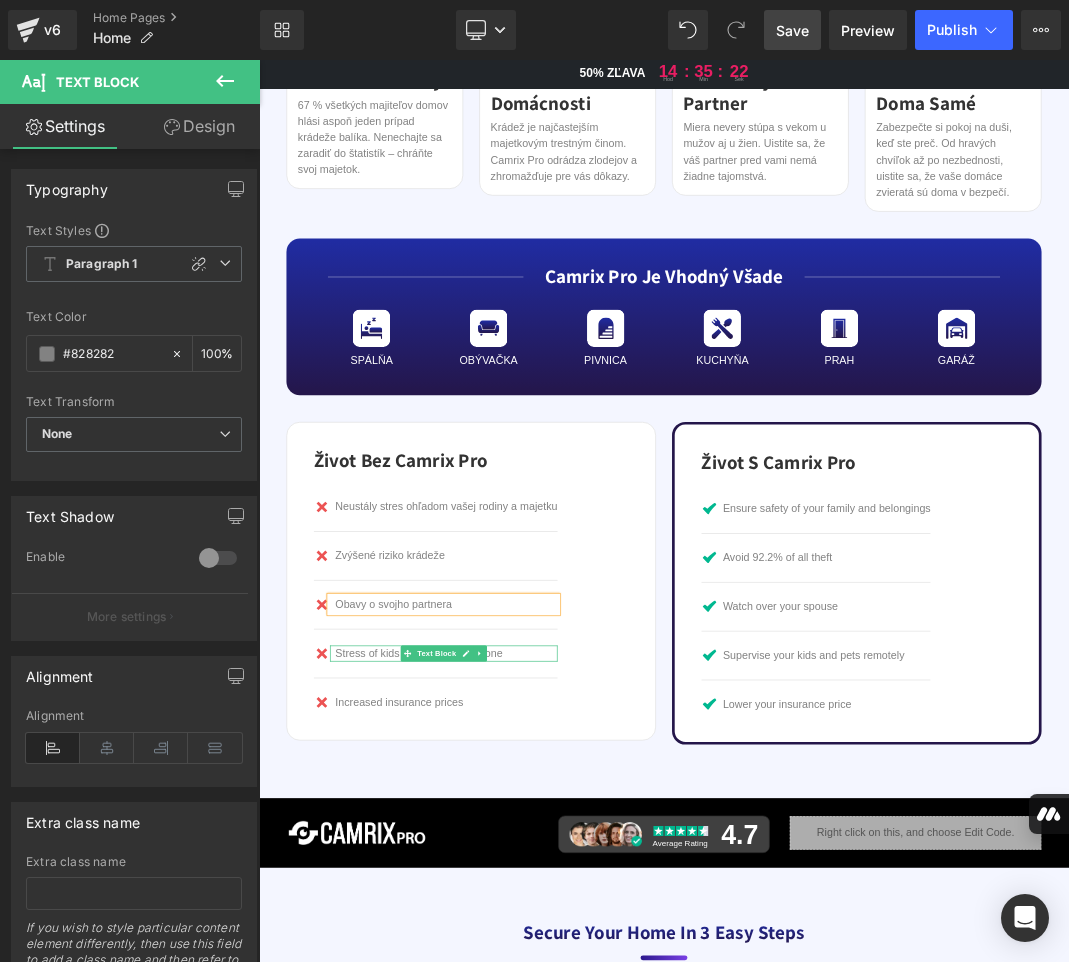 click on "Stress of kids and pets home alone" at bounding box center (539, 946) 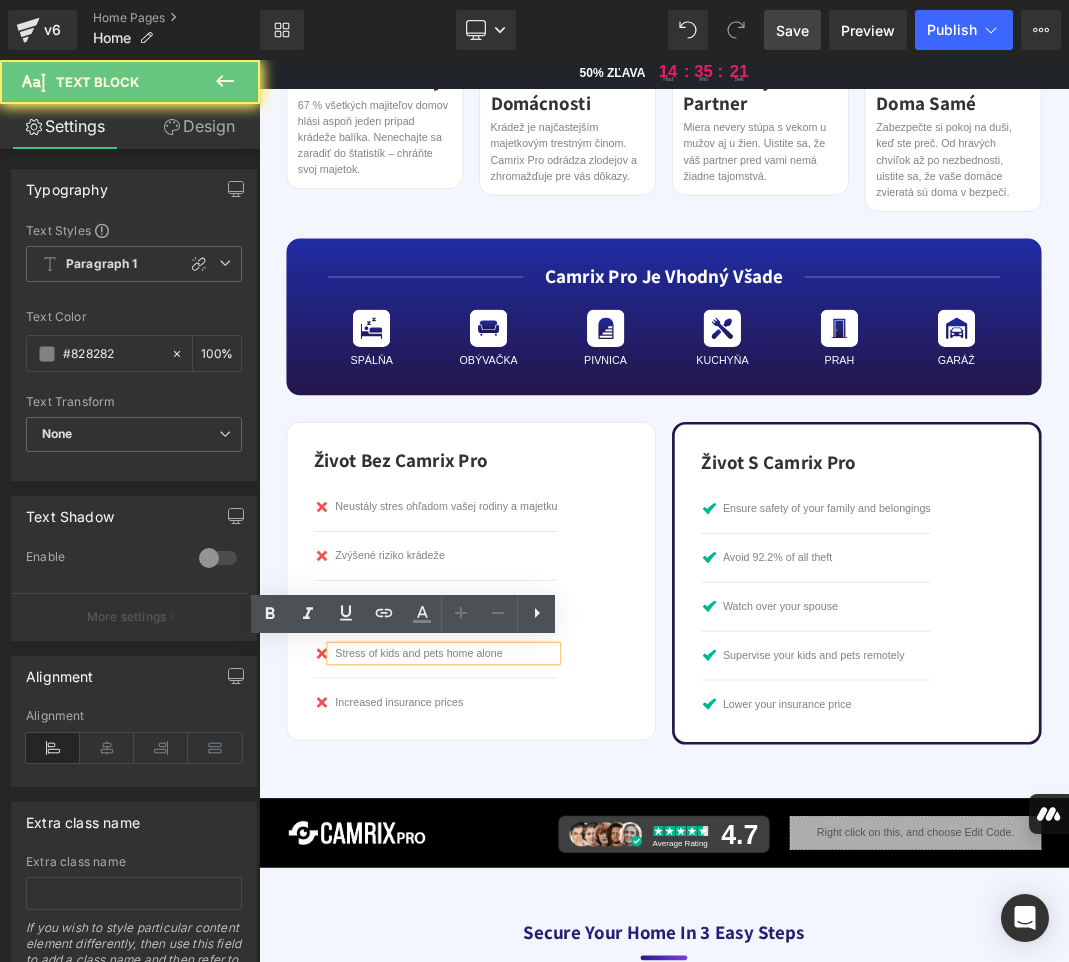 click on "Stress of kids and pets home alone" at bounding box center [539, 946] 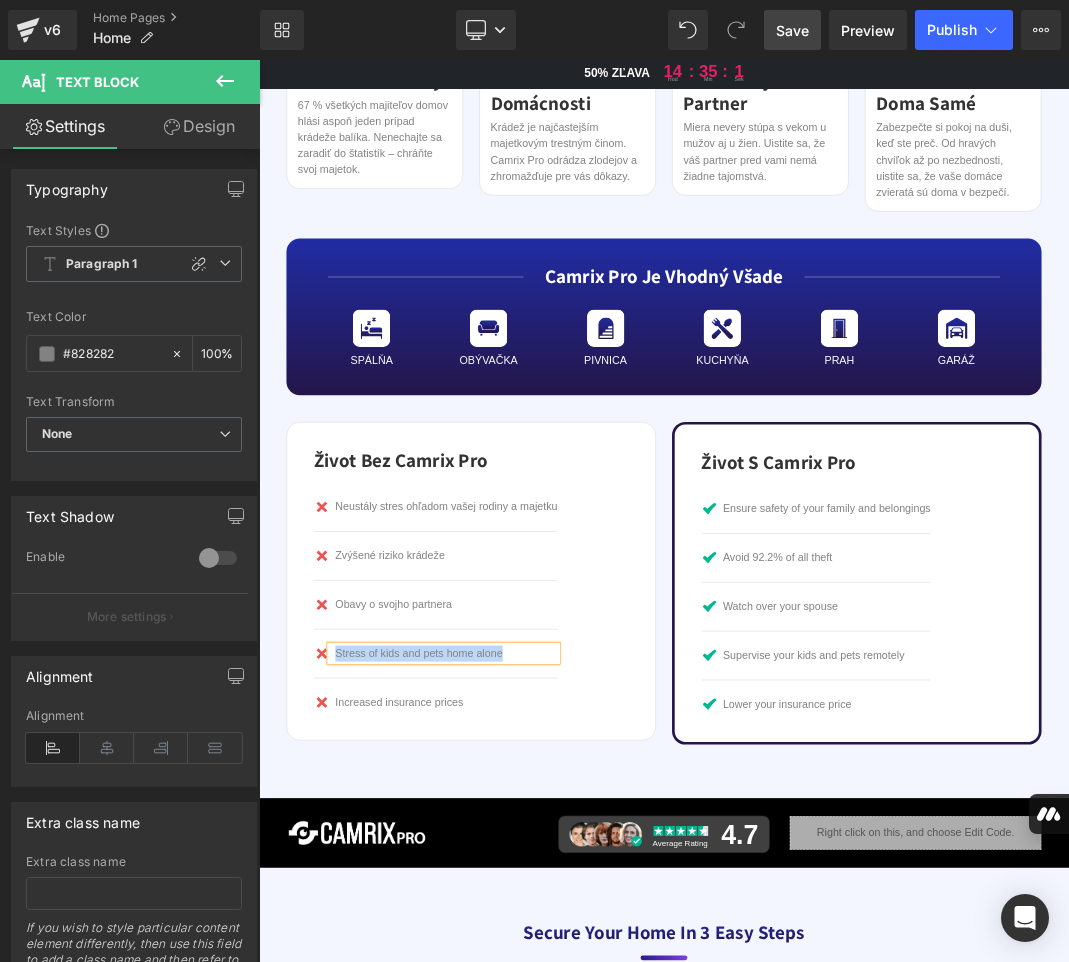 click on "Stress of kids and pets home alone" at bounding box center (539, 946) 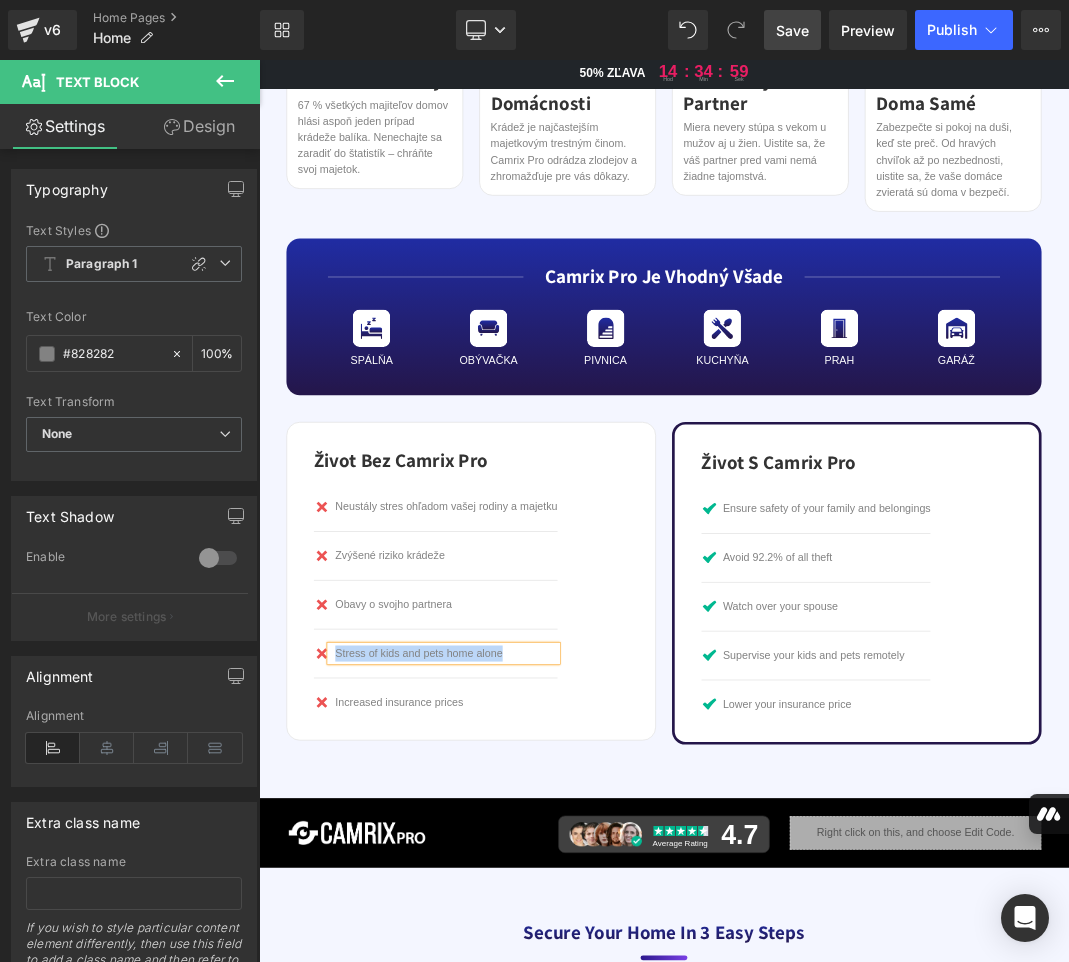 paste 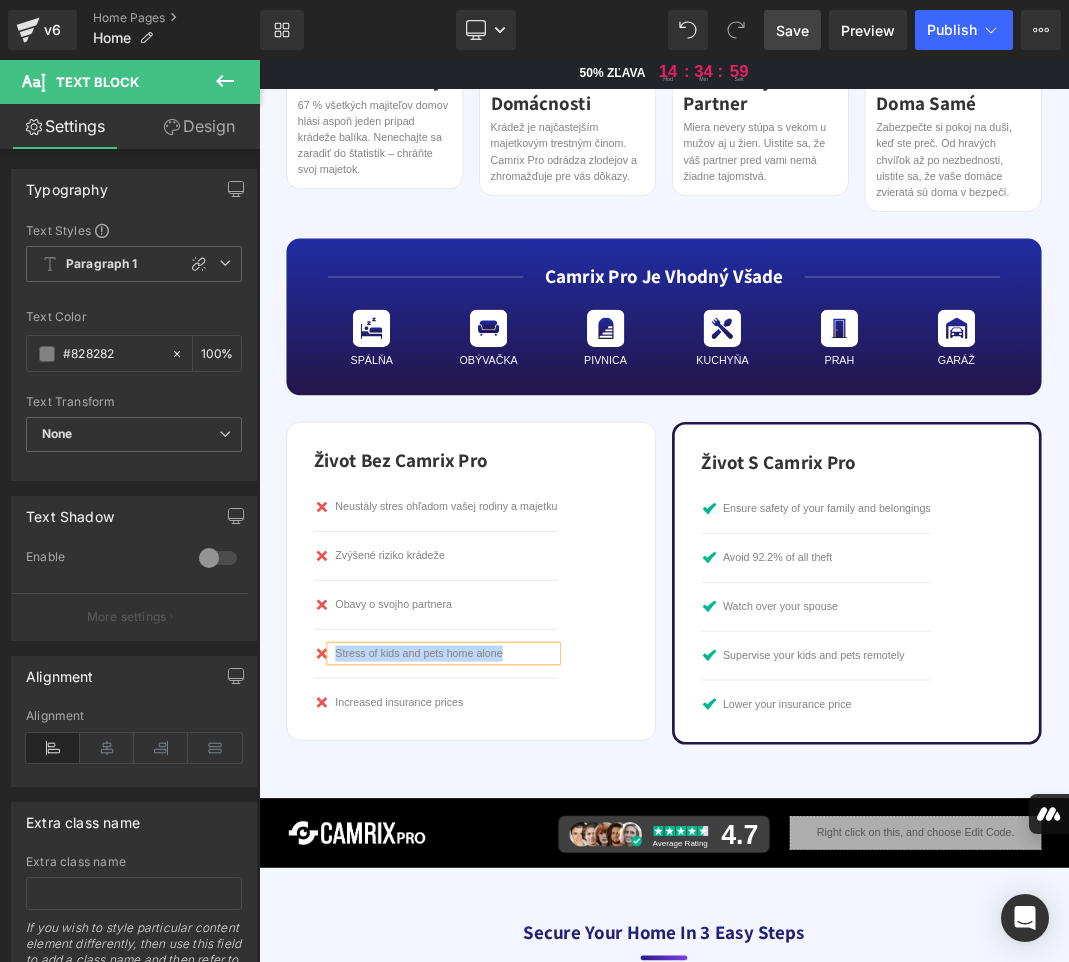 type 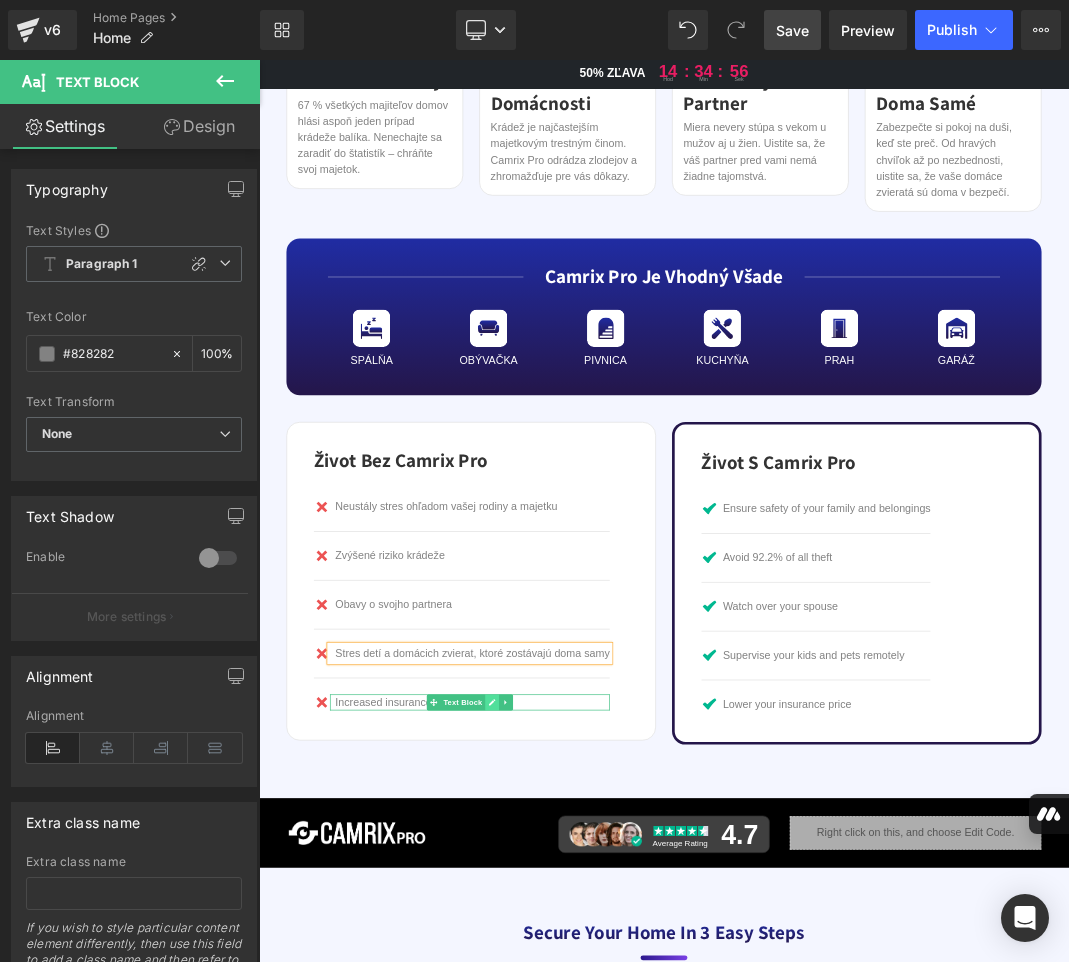 click 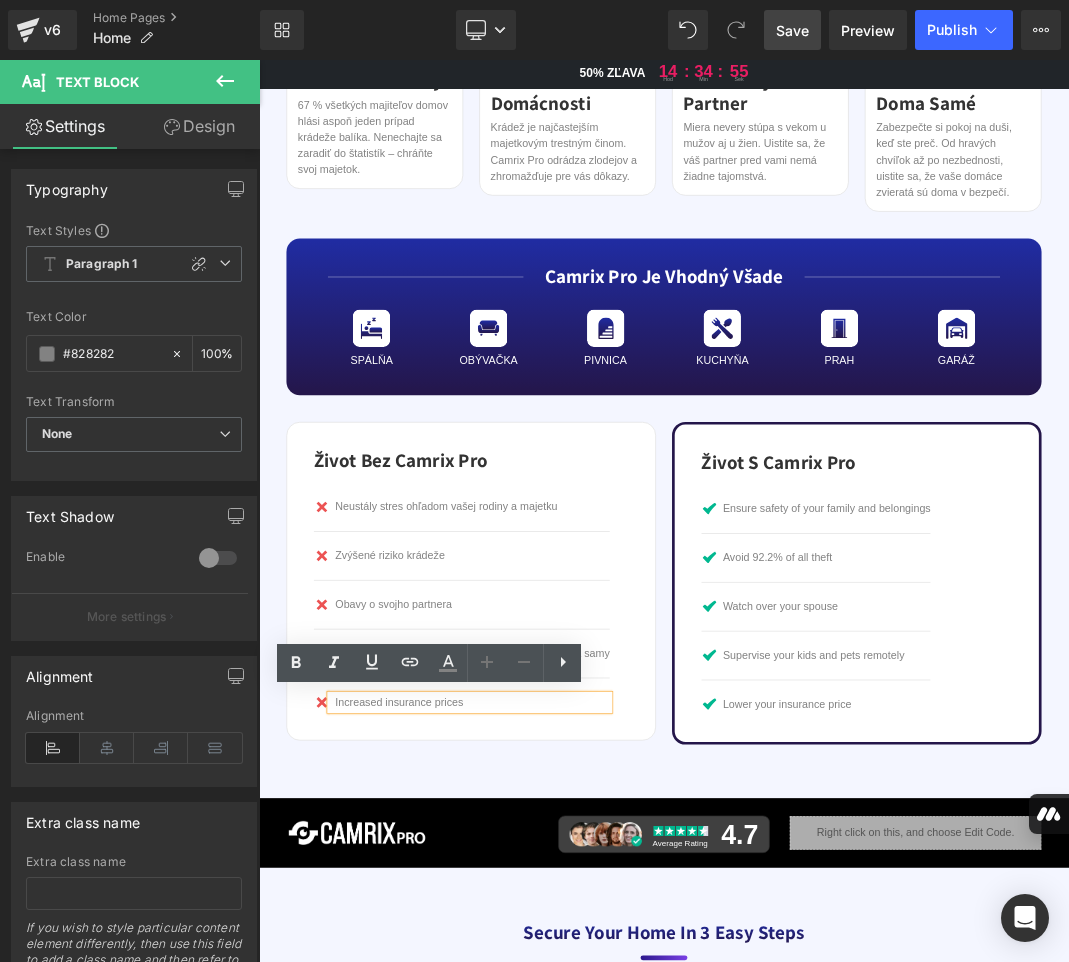 click on "Increased insurance prices" at bounding box center [578, 1019] 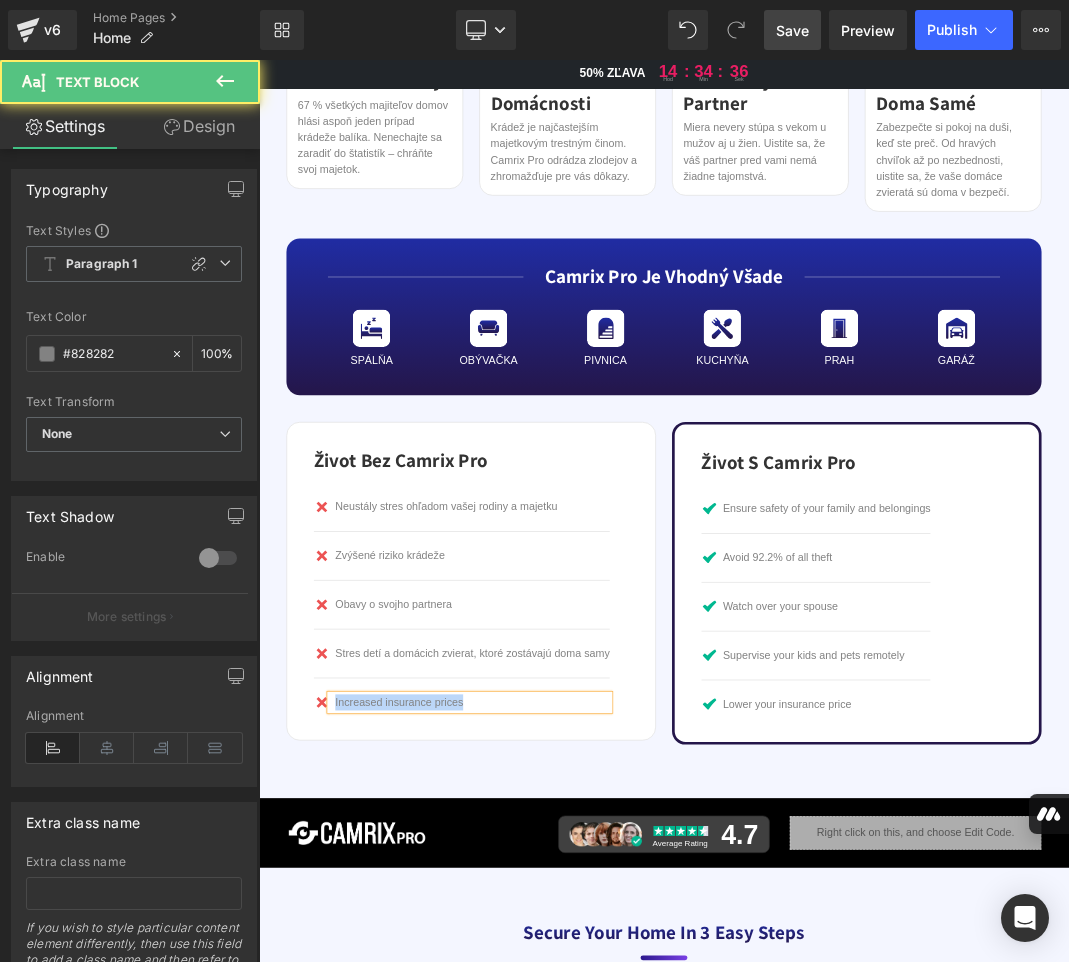 click on "Increased insurance prices" at bounding box center [578, 1019] 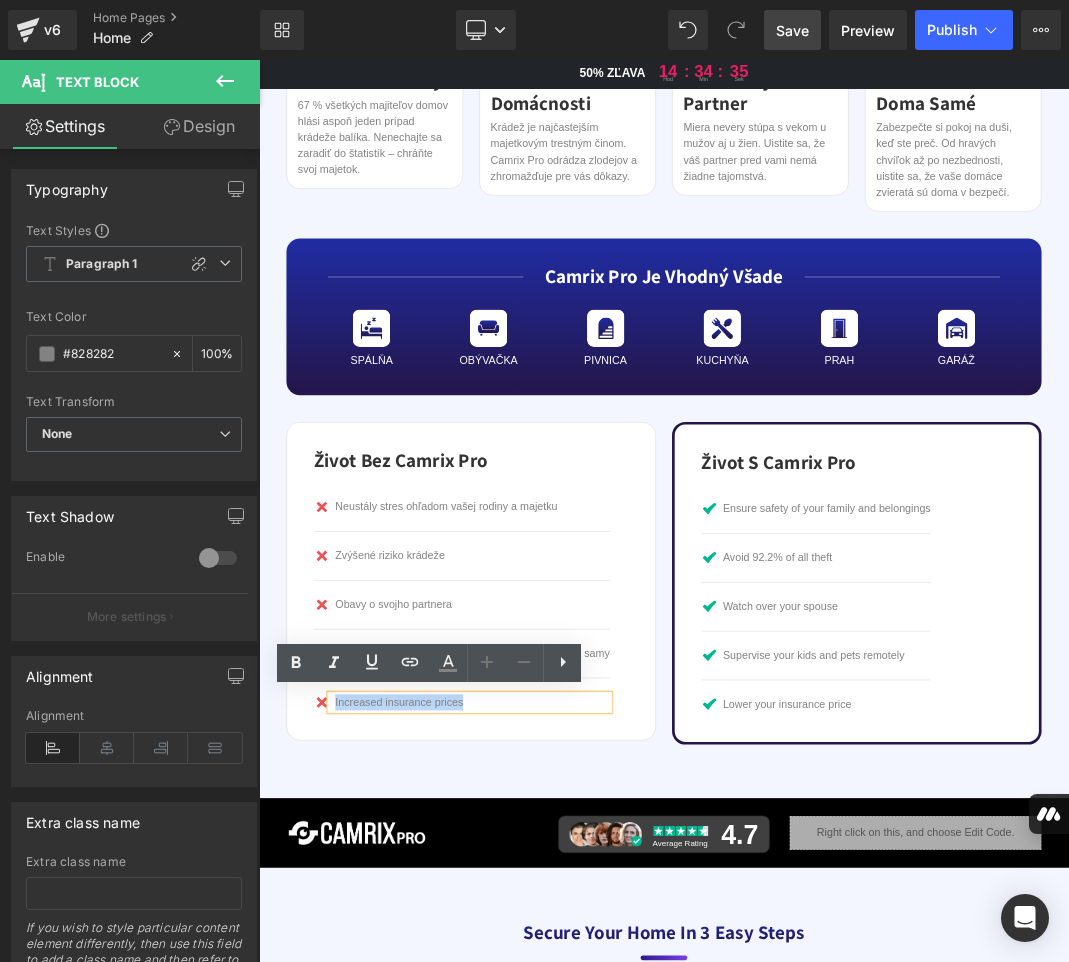 paste 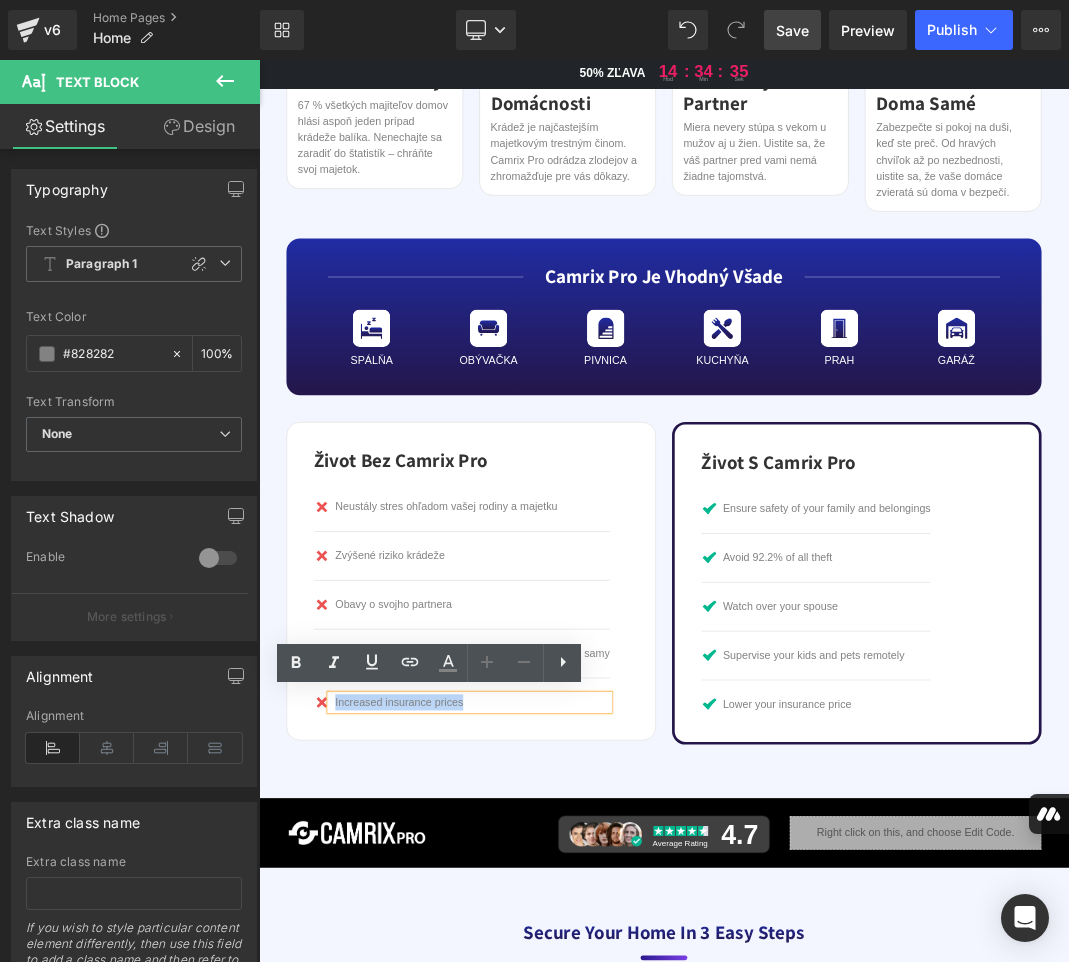 type 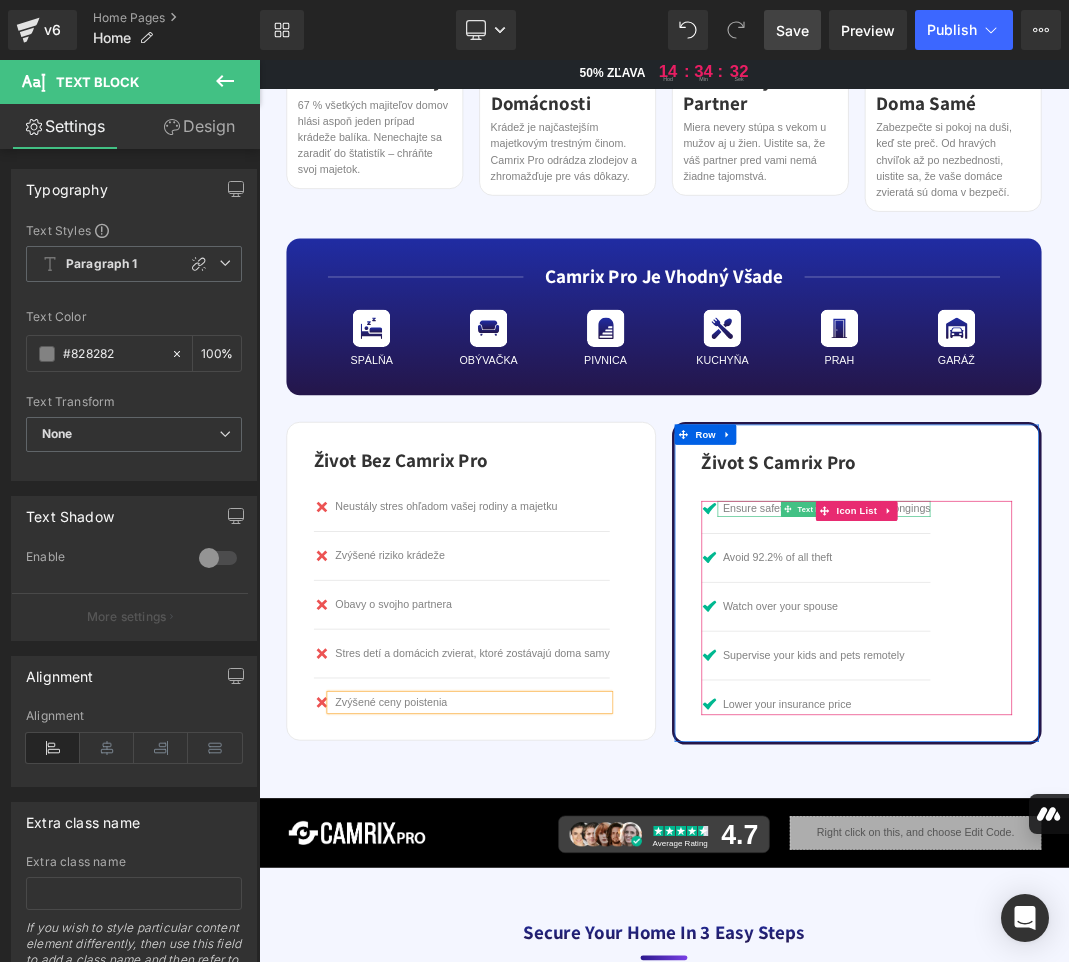 click on "Ensure safety of your family and belongings" at bounding box center [1107, 730] 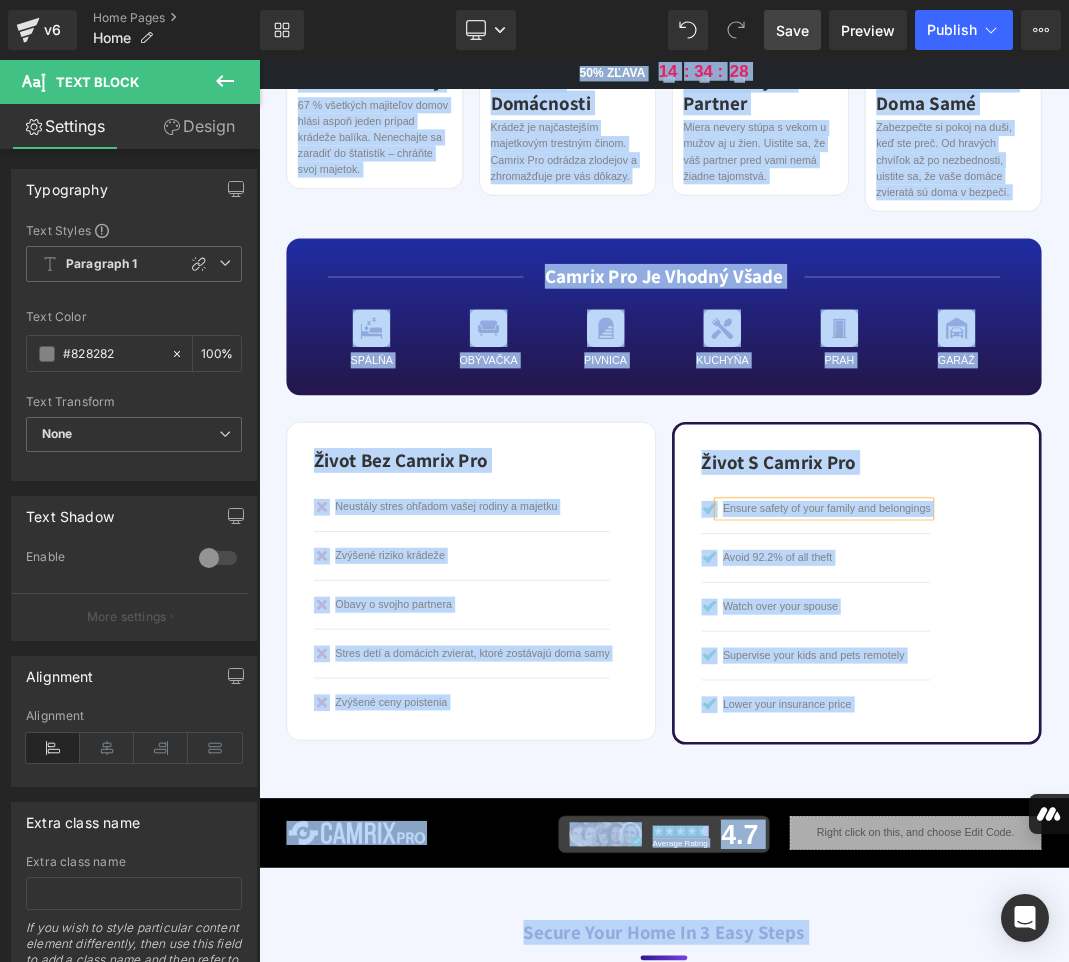 click on "Ensure safety of your family and belongings" at bounding box center [1107, 730] 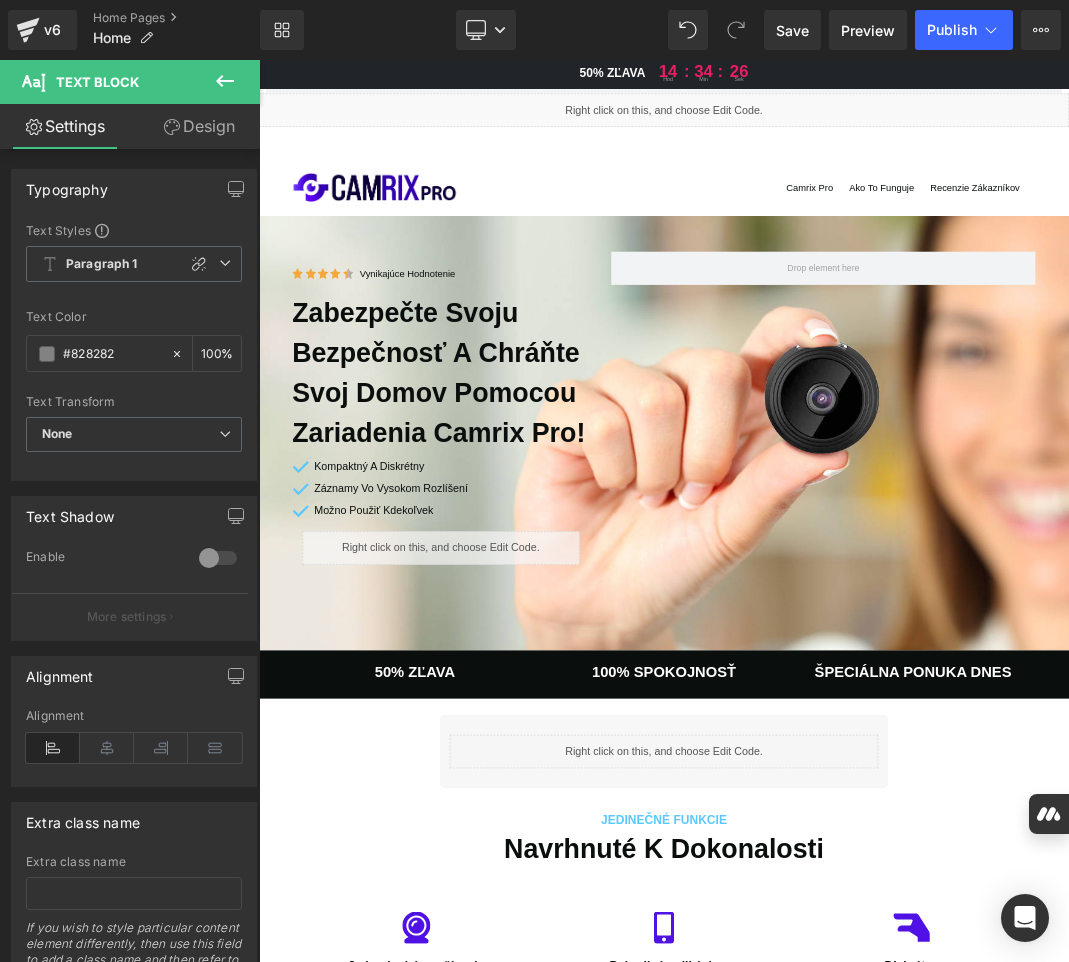 scroll, scrollTop: 2700, scrollLeft: 0, axis: vertical 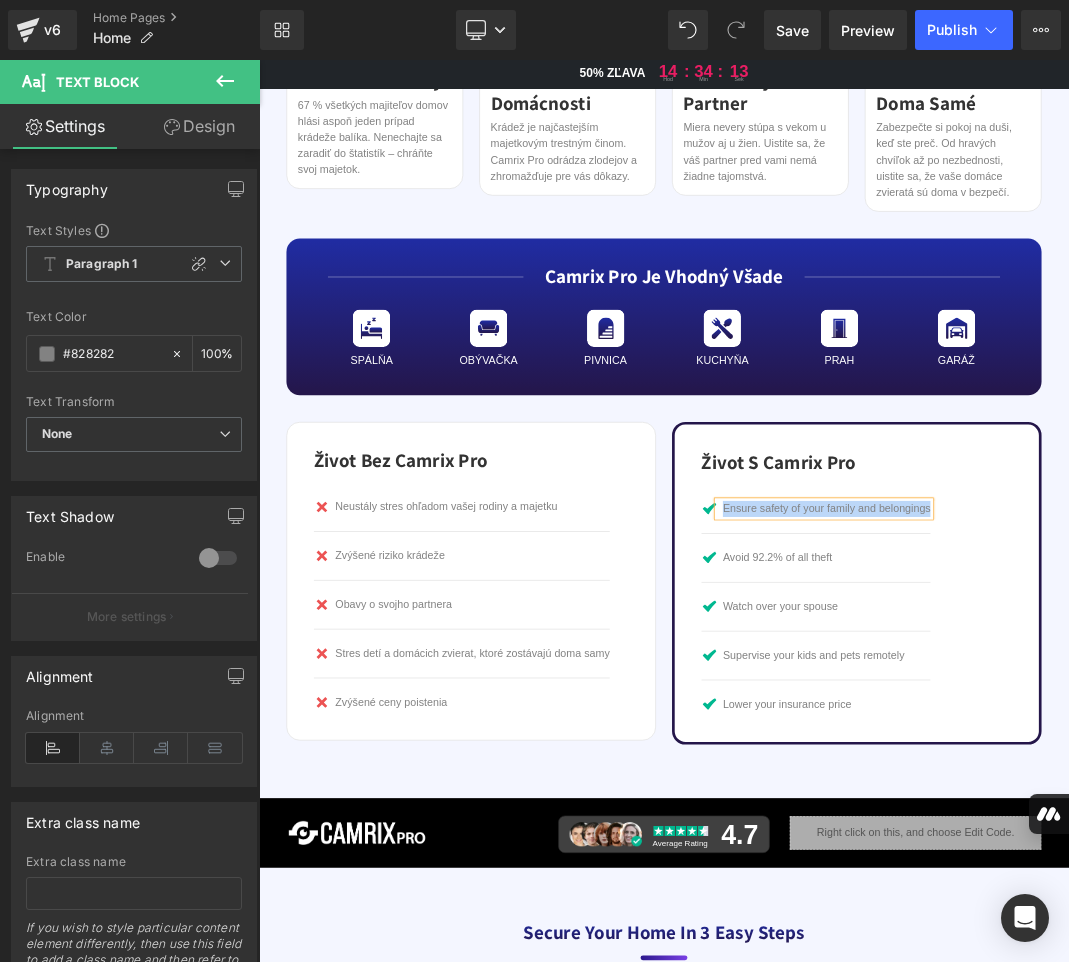 click on "Ensure safety of your family and belongings" at bounding box center (1107, 730) 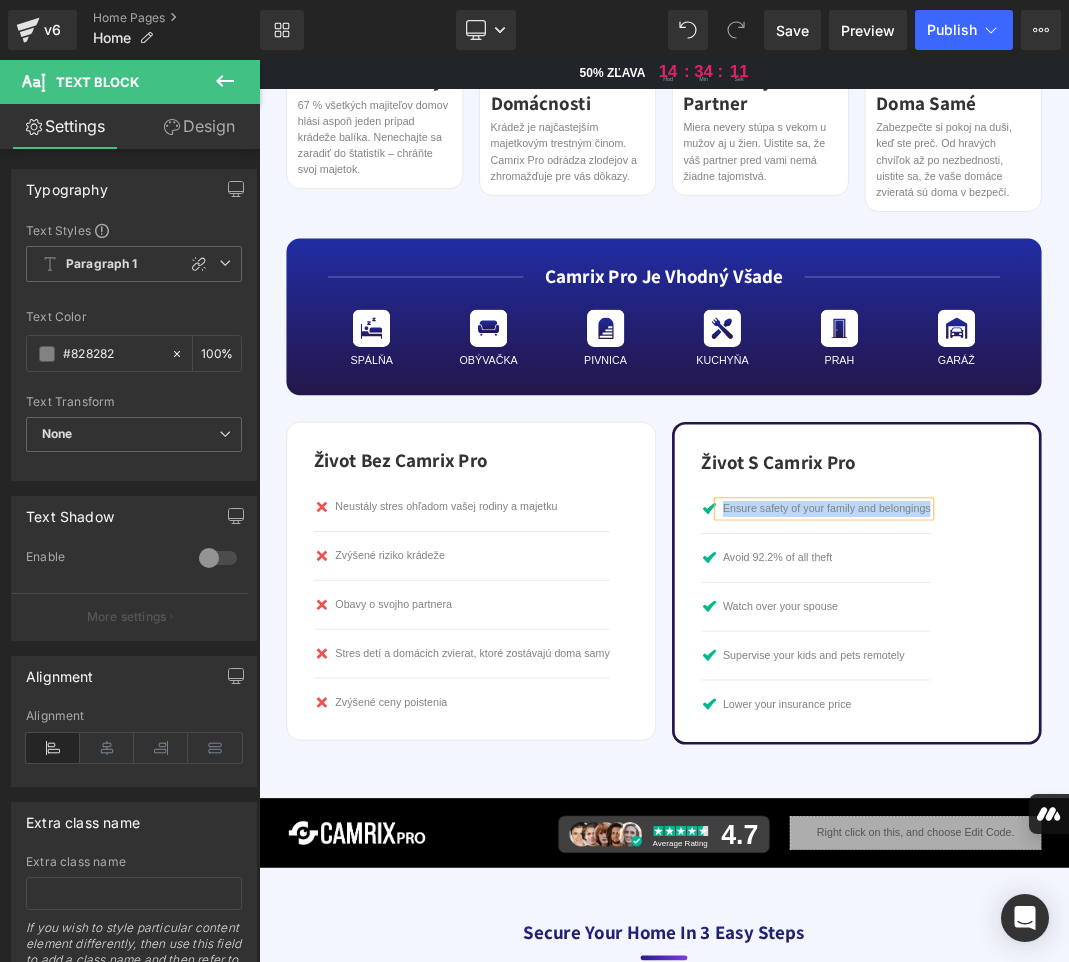 paste 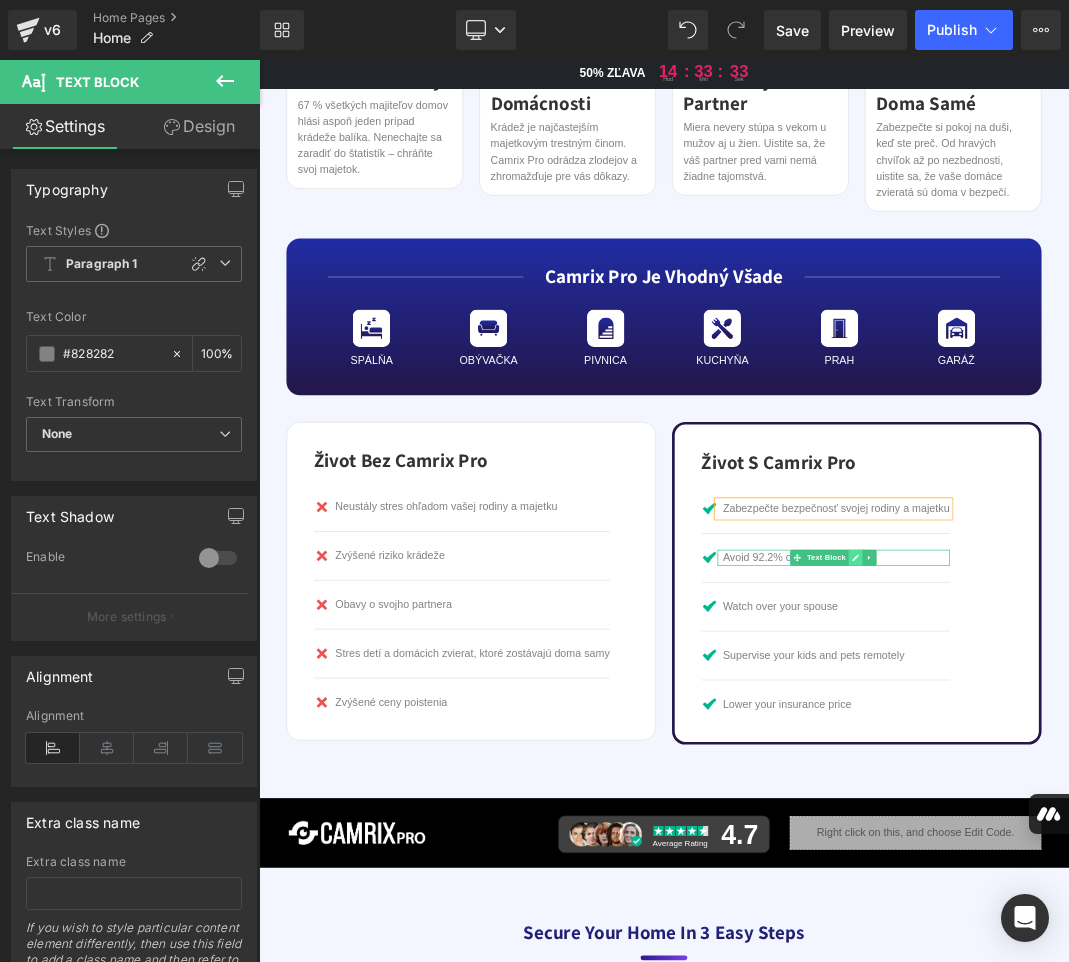 click 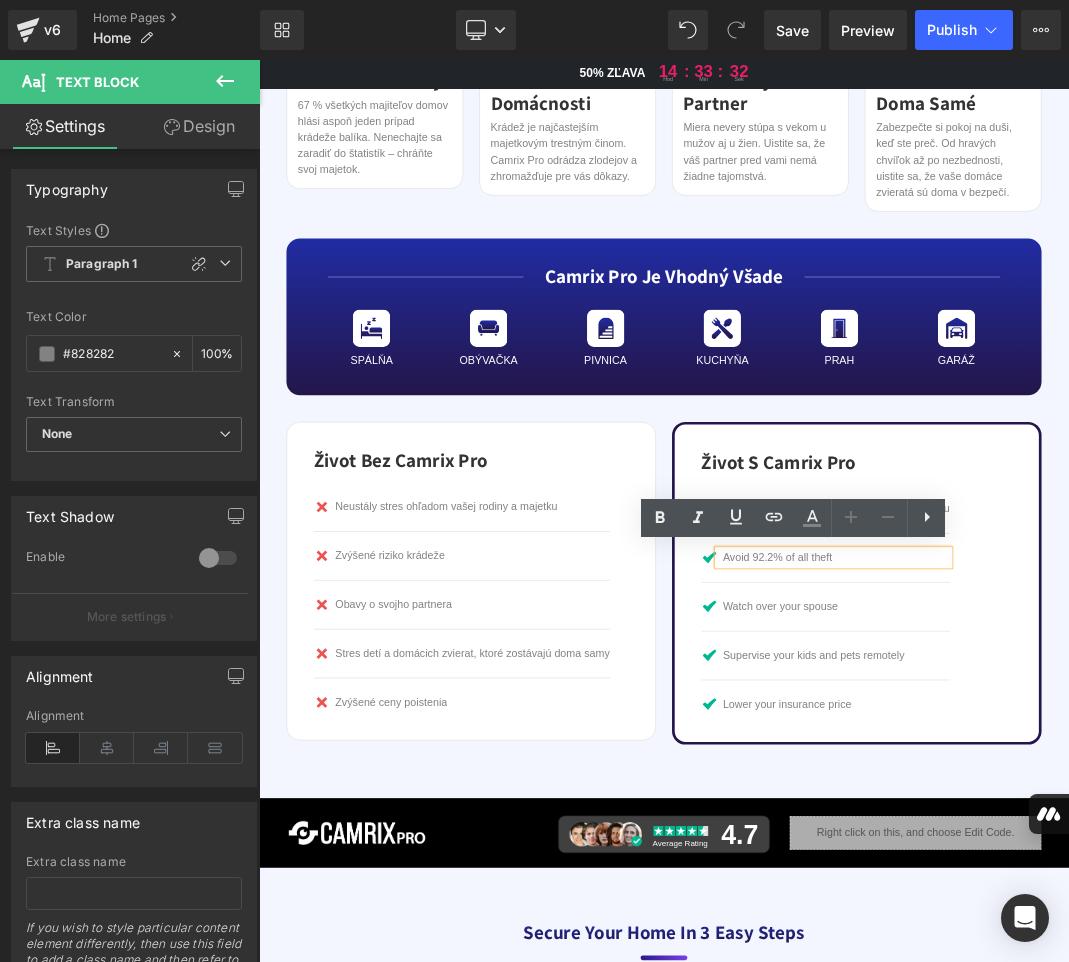click on "Avoid 92.2% of all theft" at bounding box center [1121, 803] 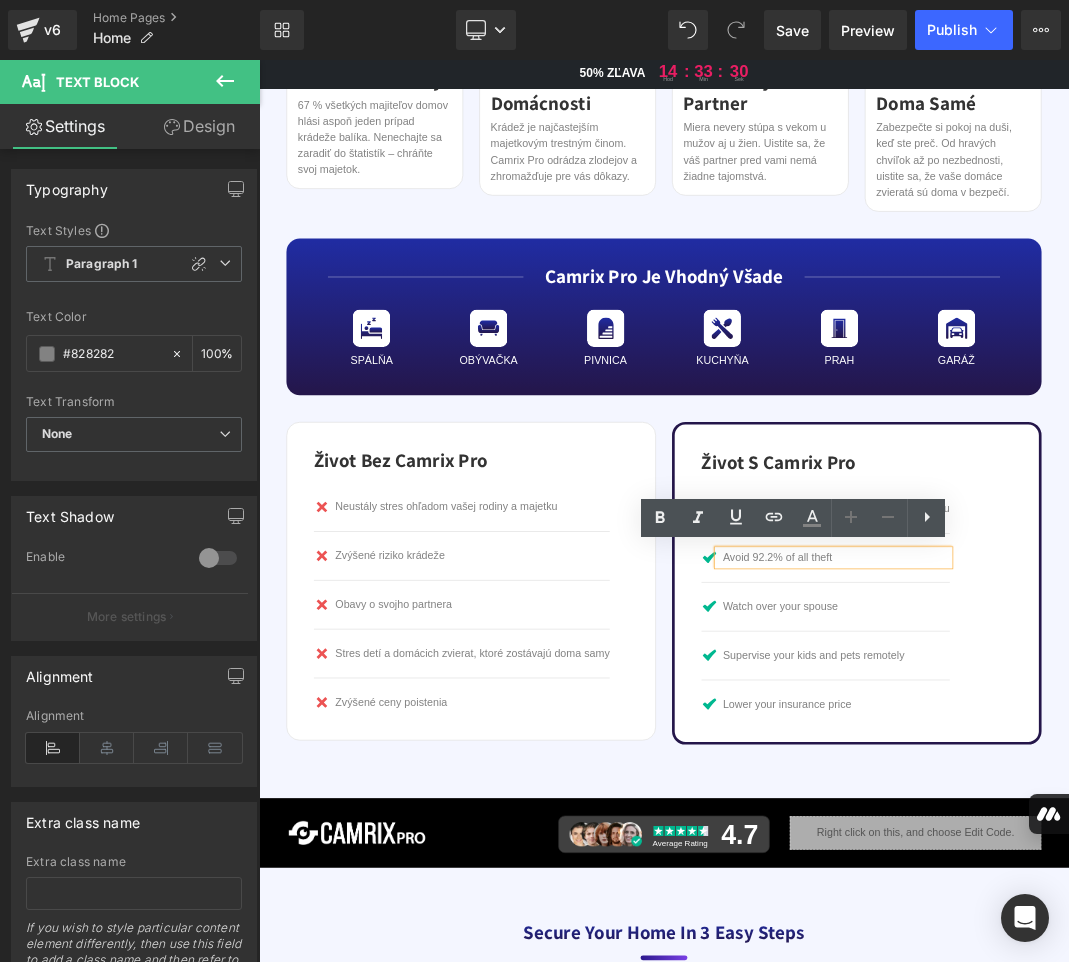 type 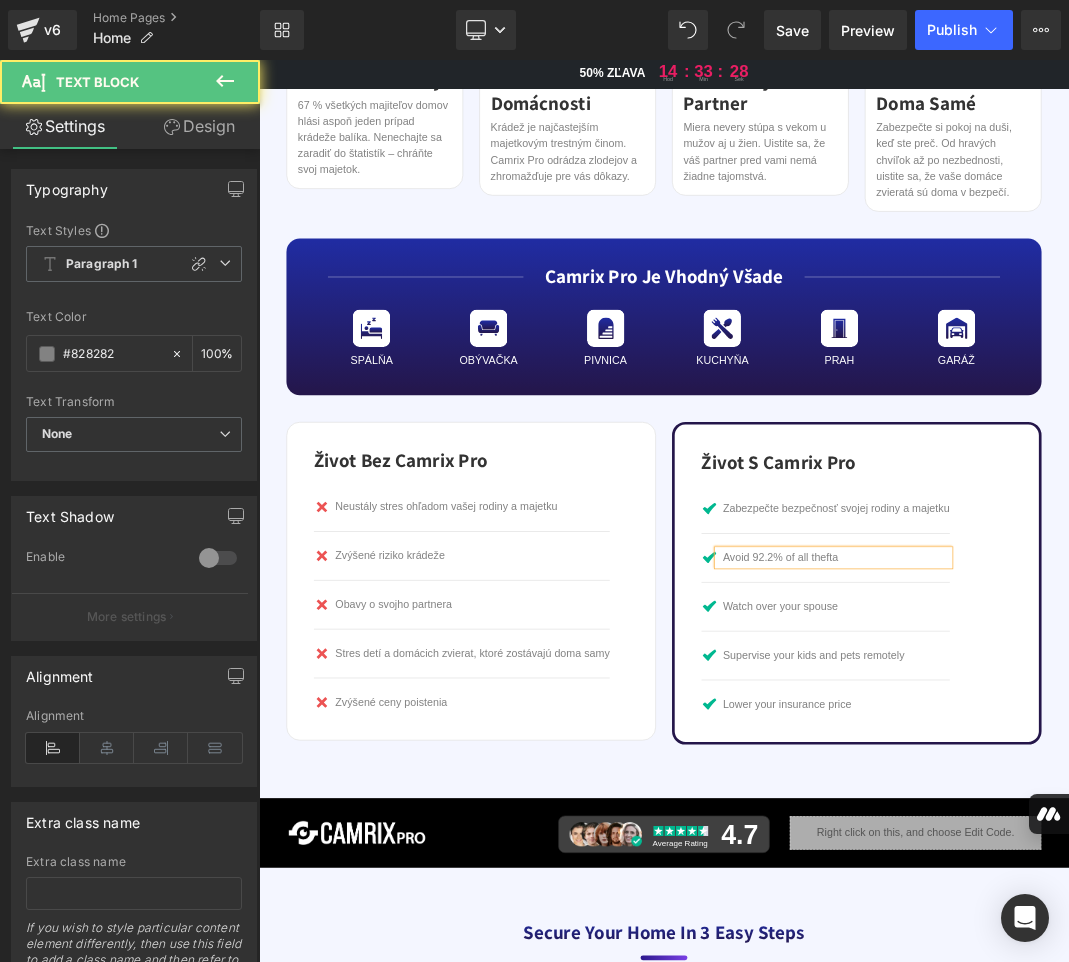 click on "Avoid 92.2% of all thefta" at bounding box center [1121, 803] 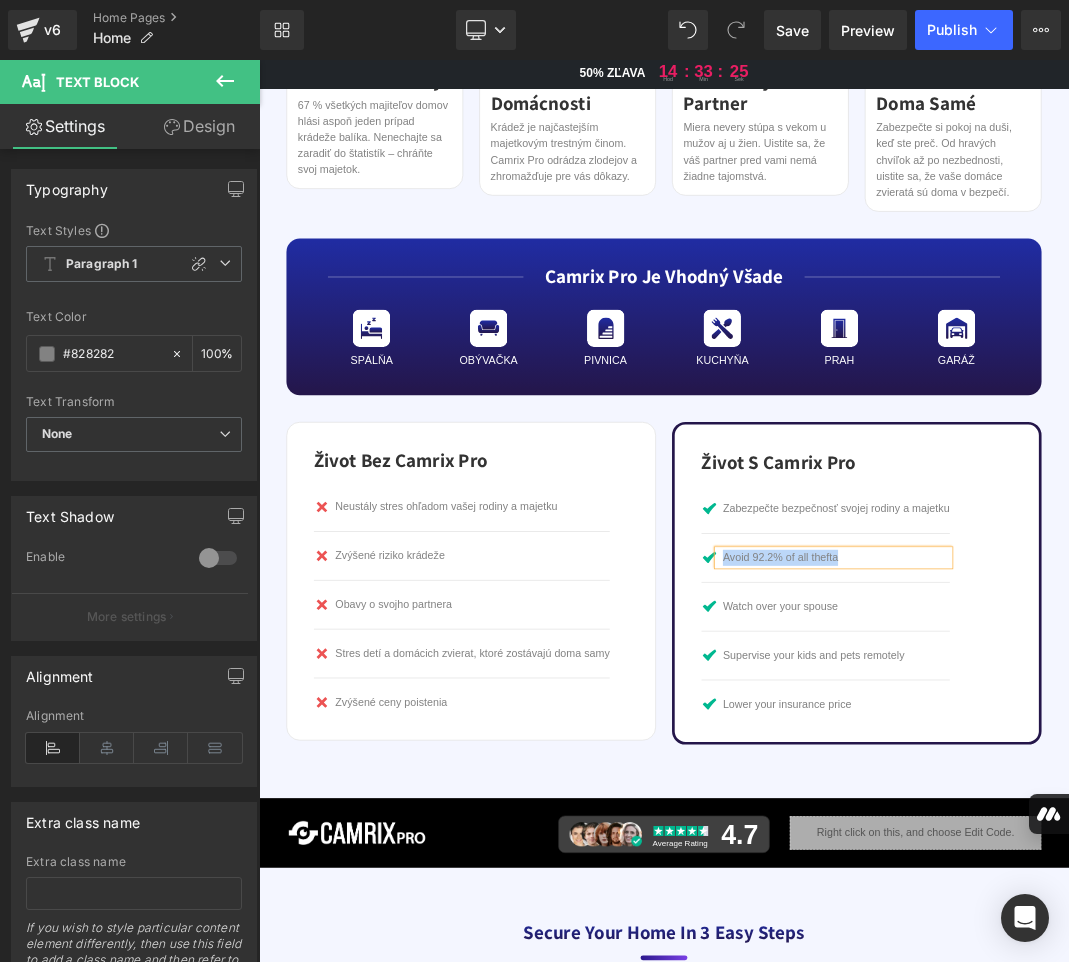 copy on "Avoid 92.2% of all thefta" 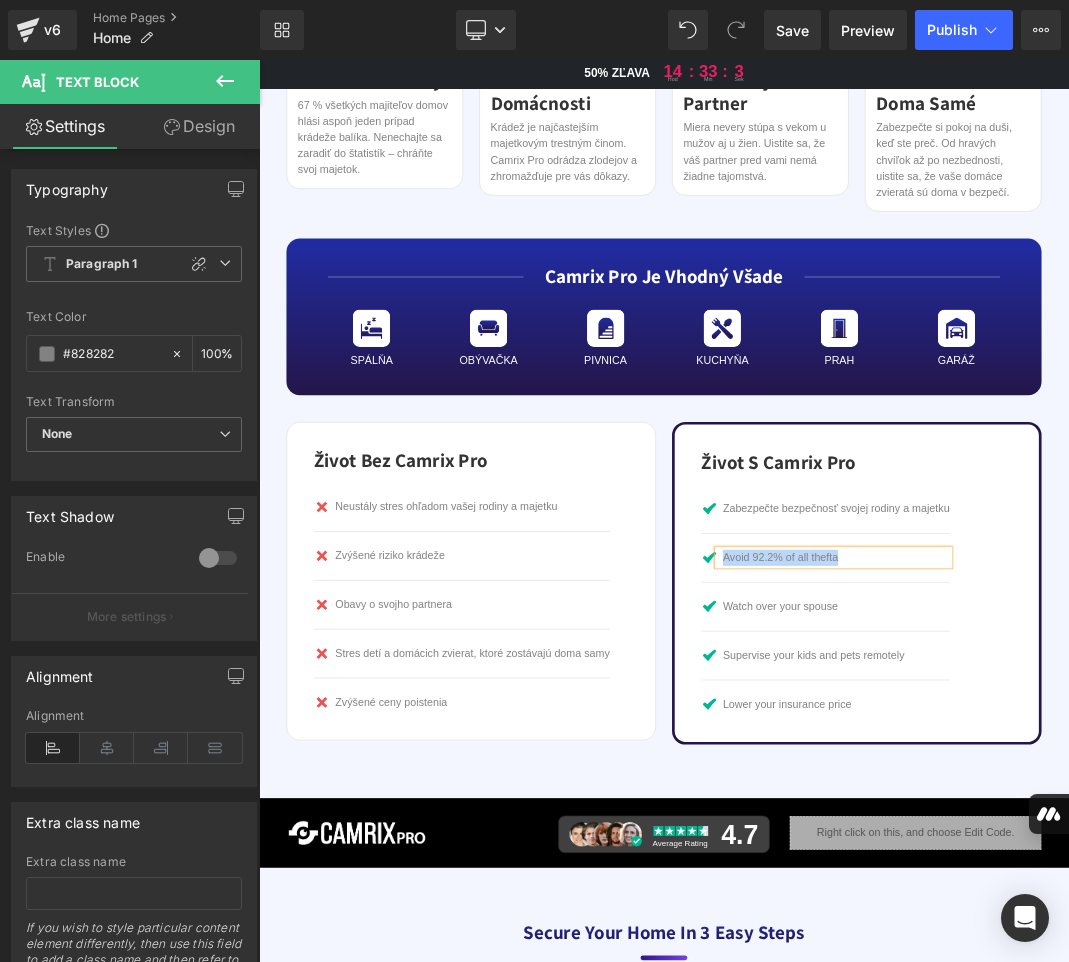 click on "Avoid 92.2% of all thefta" at bounding box center (1121, 803) 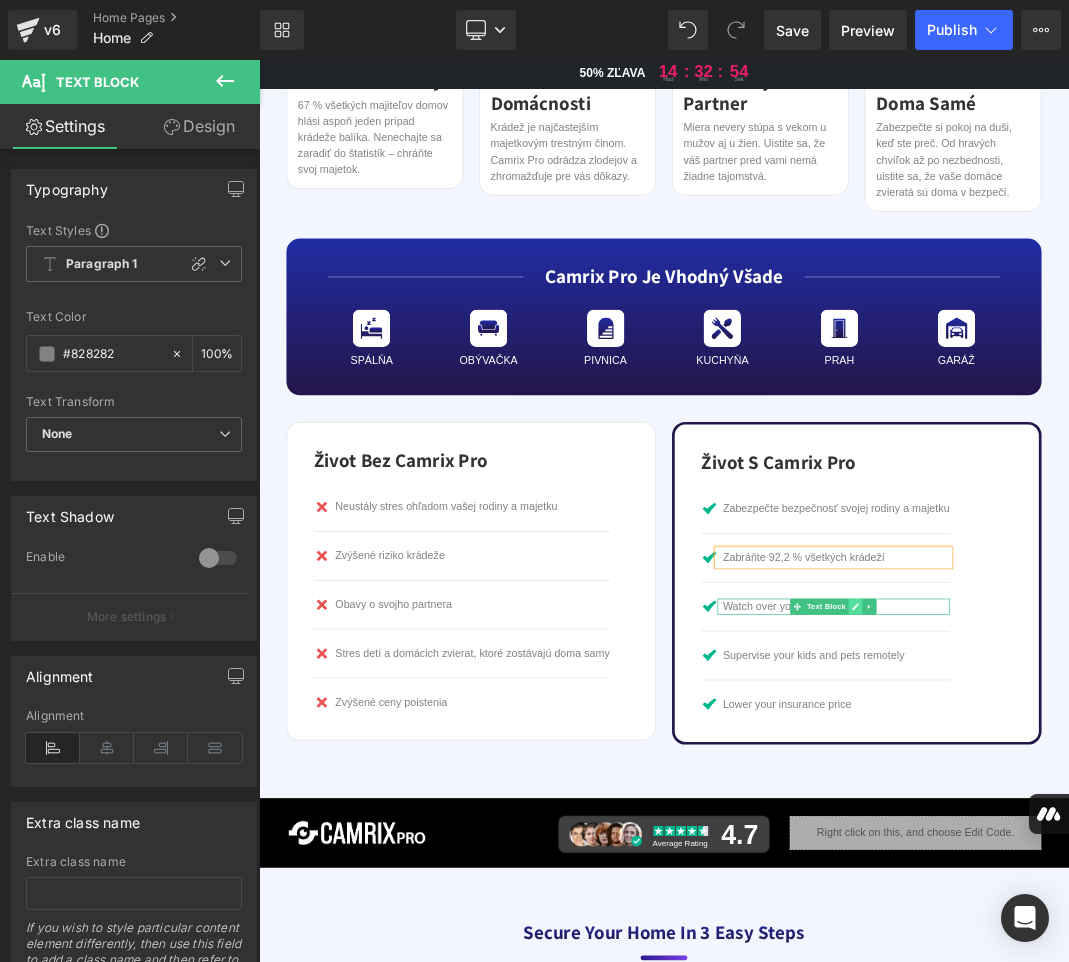 click 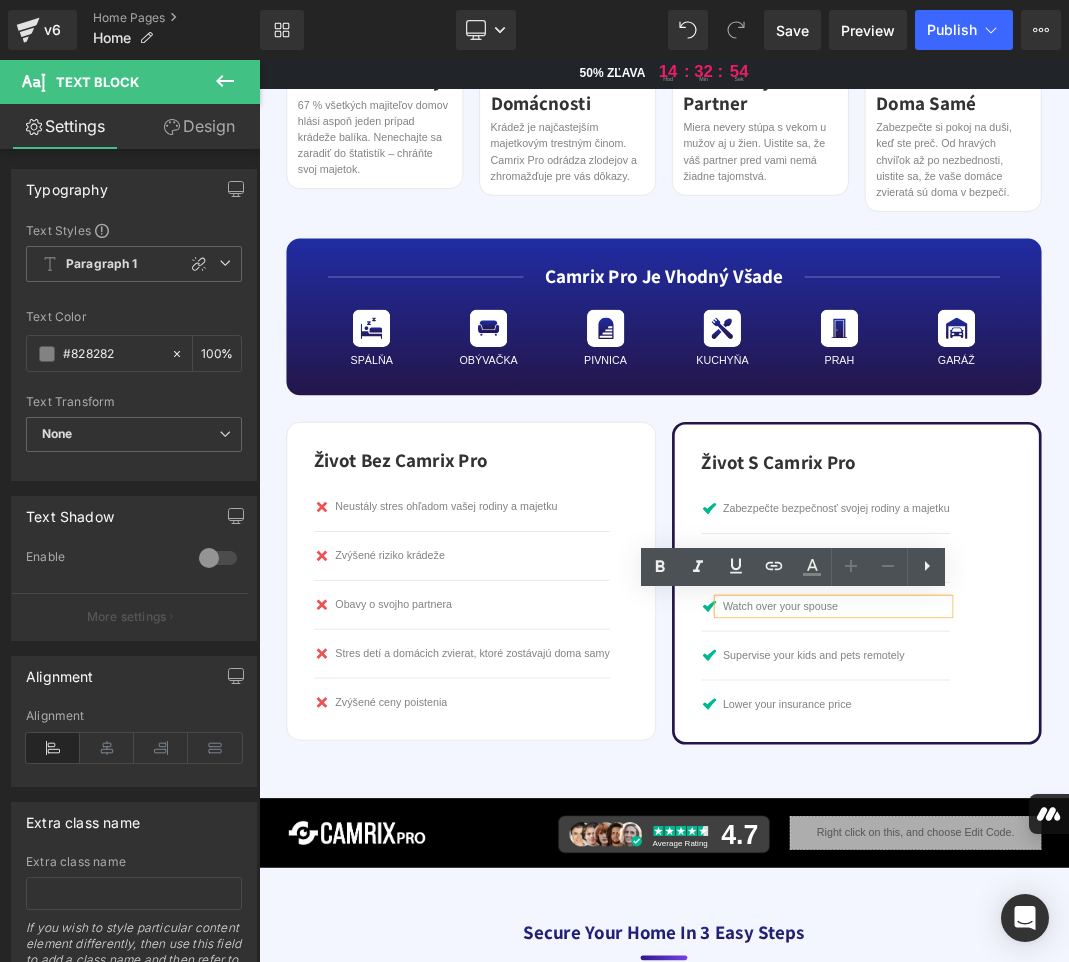 click on "Watch over your spouse" at bounding box center [1121, 876] 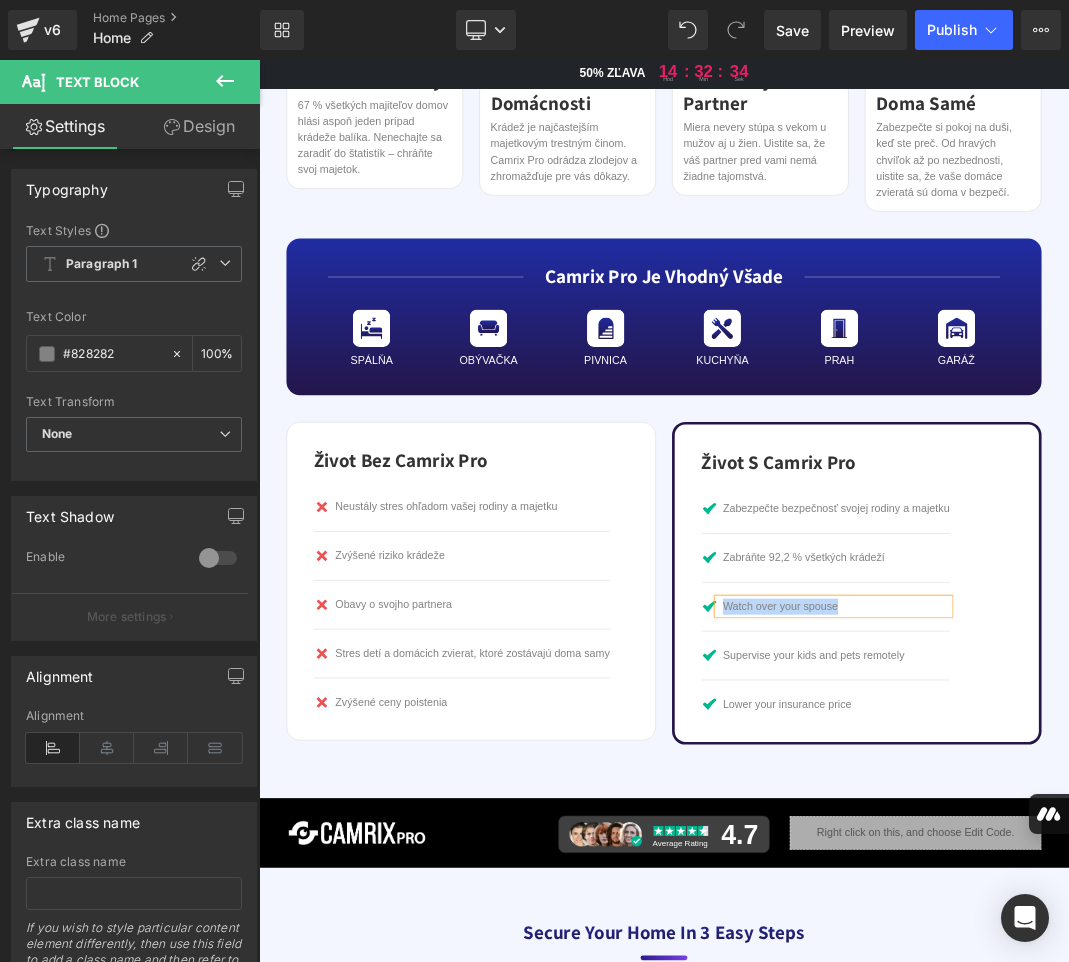 click on "Watch over your spouse" at bounding box center (1121, 876) 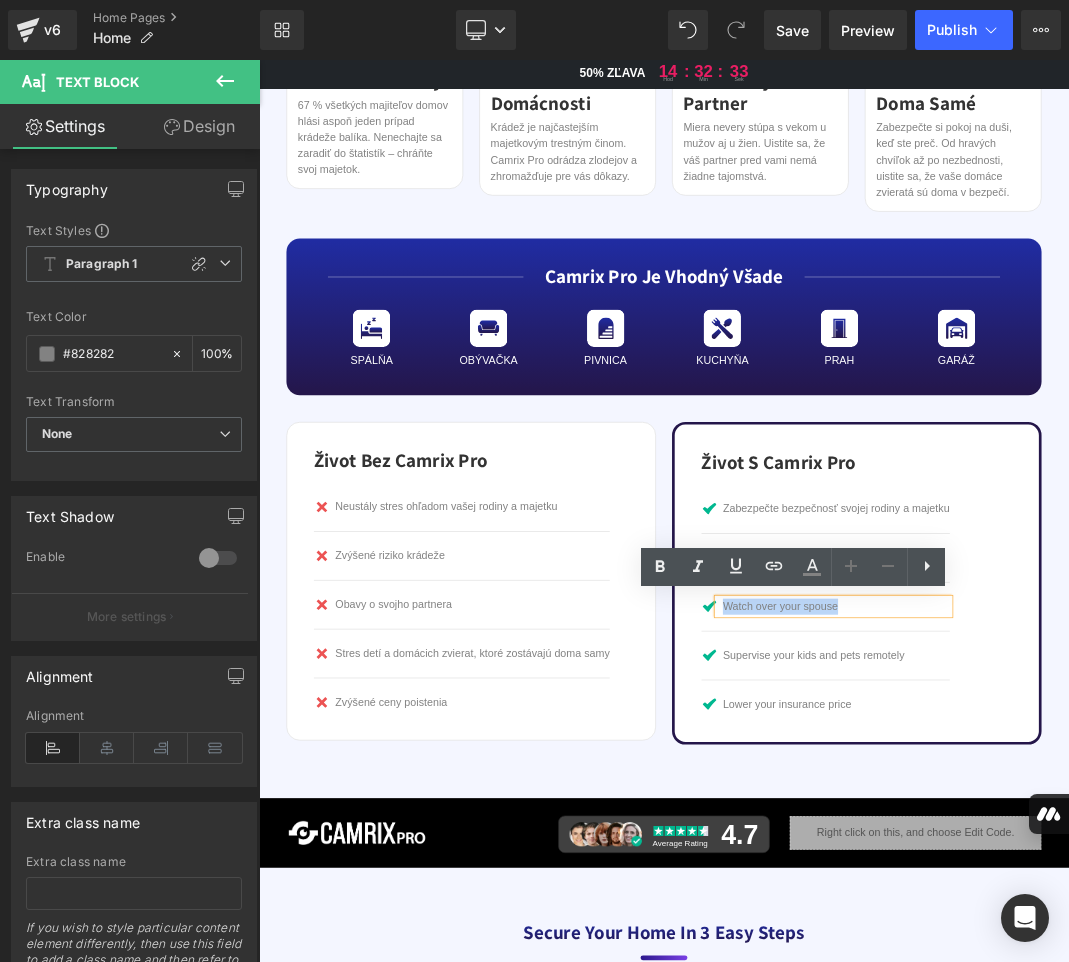paste 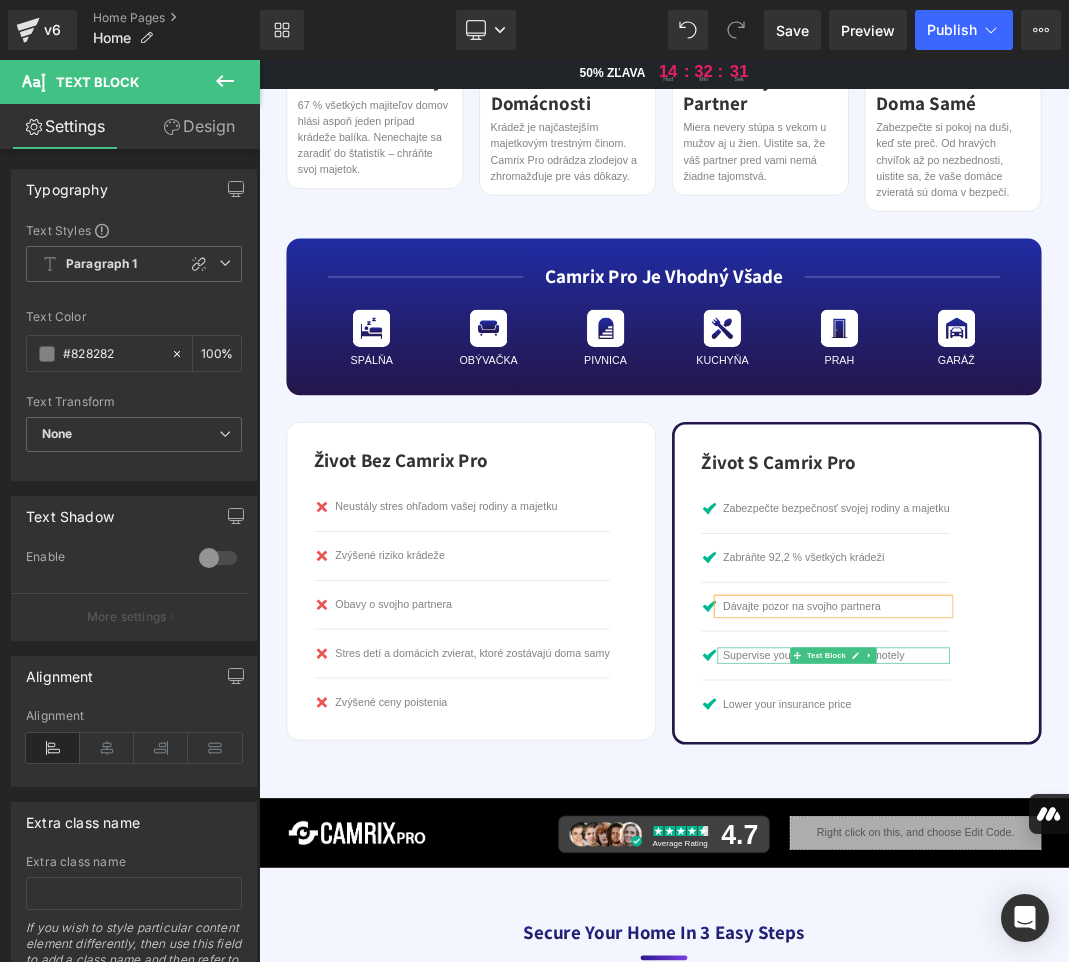 click on "Supervise your kids and pets remotely" at bounding box center [1121, 949] 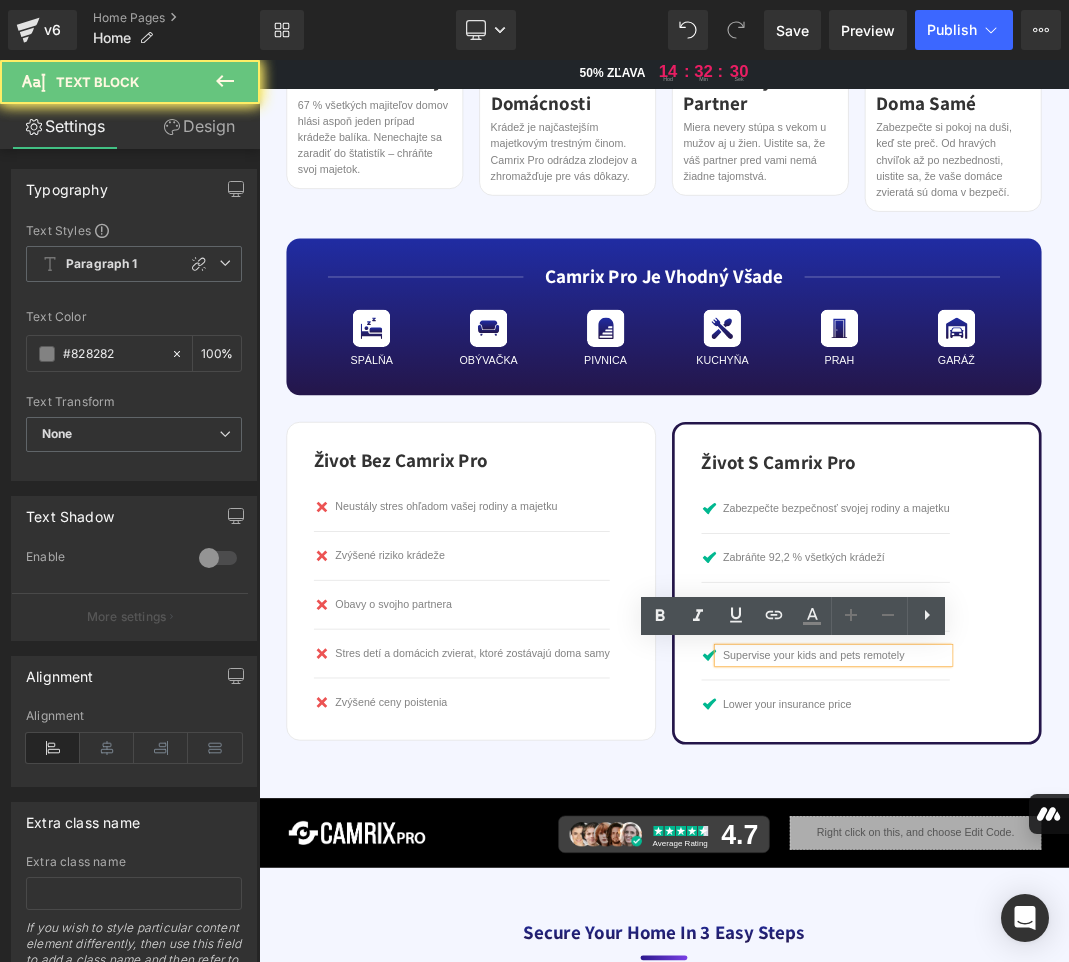 click on "Supervise your kids and pets remotely" at bounding box center (1121, 949) 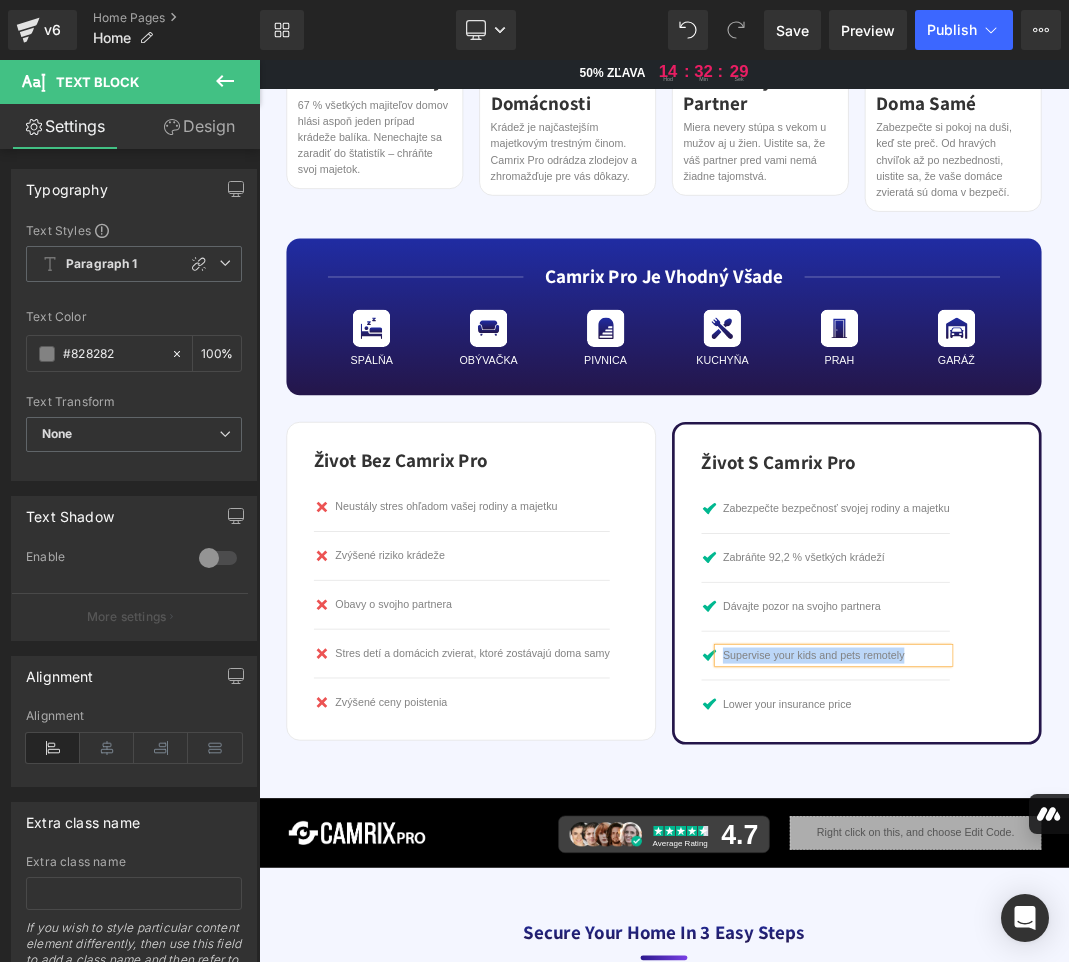 copy on "Supervise your kids and pets remotely" 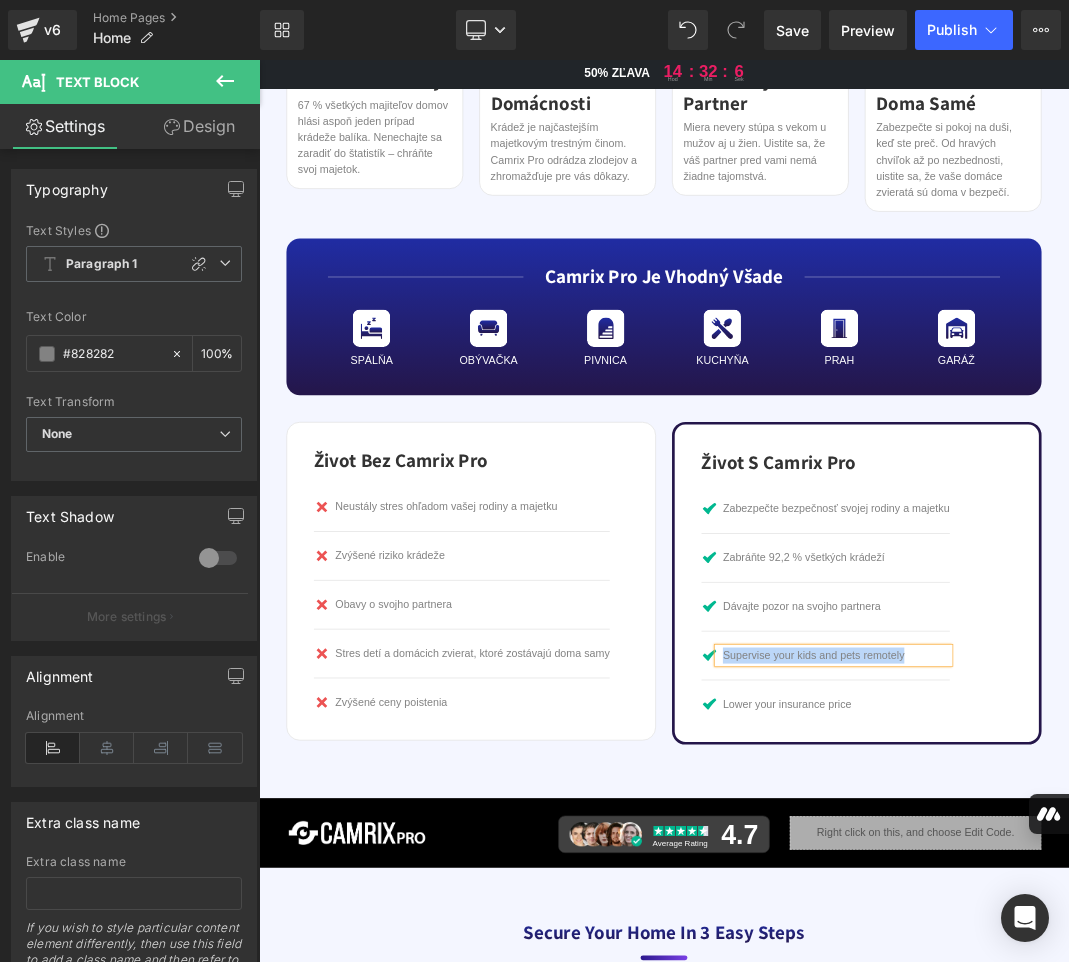 click on "Supervise your kids and pets remotely" at bounding box center [1121, 949] 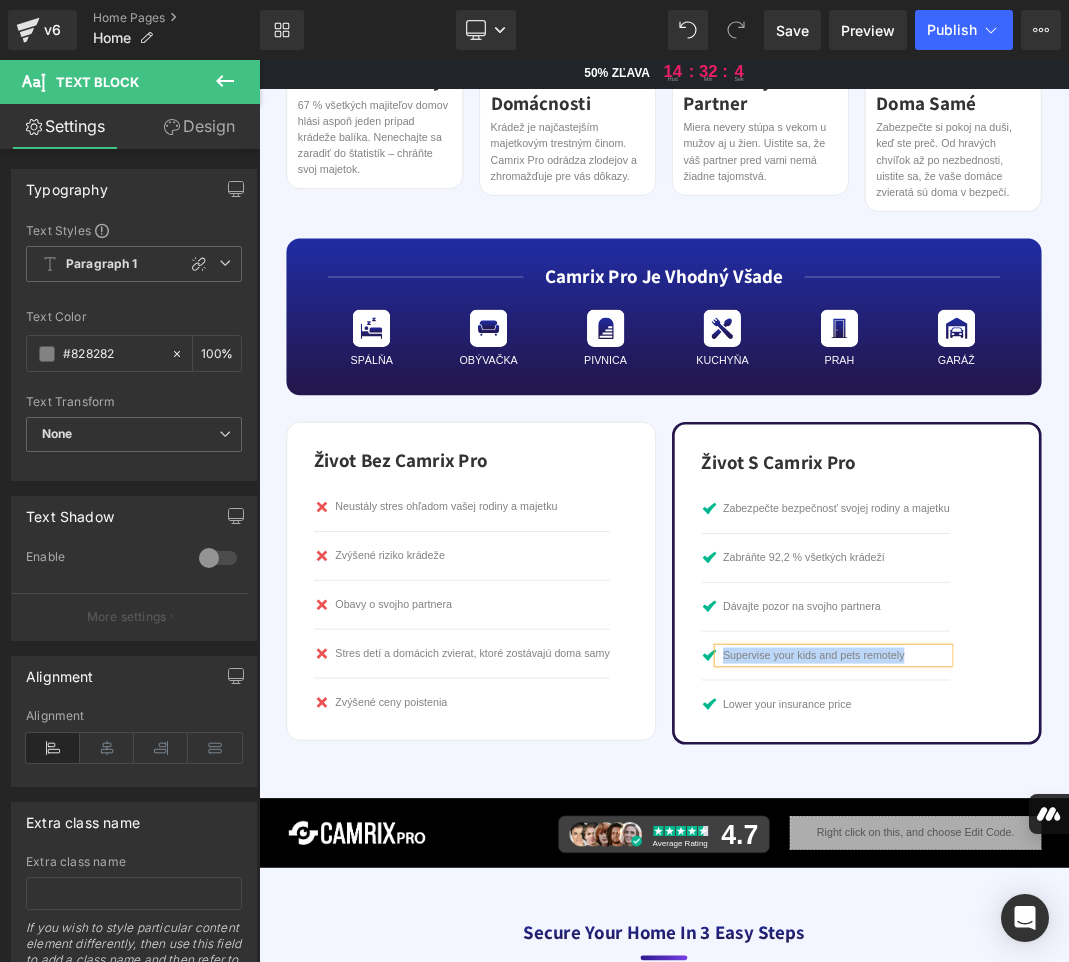 paste 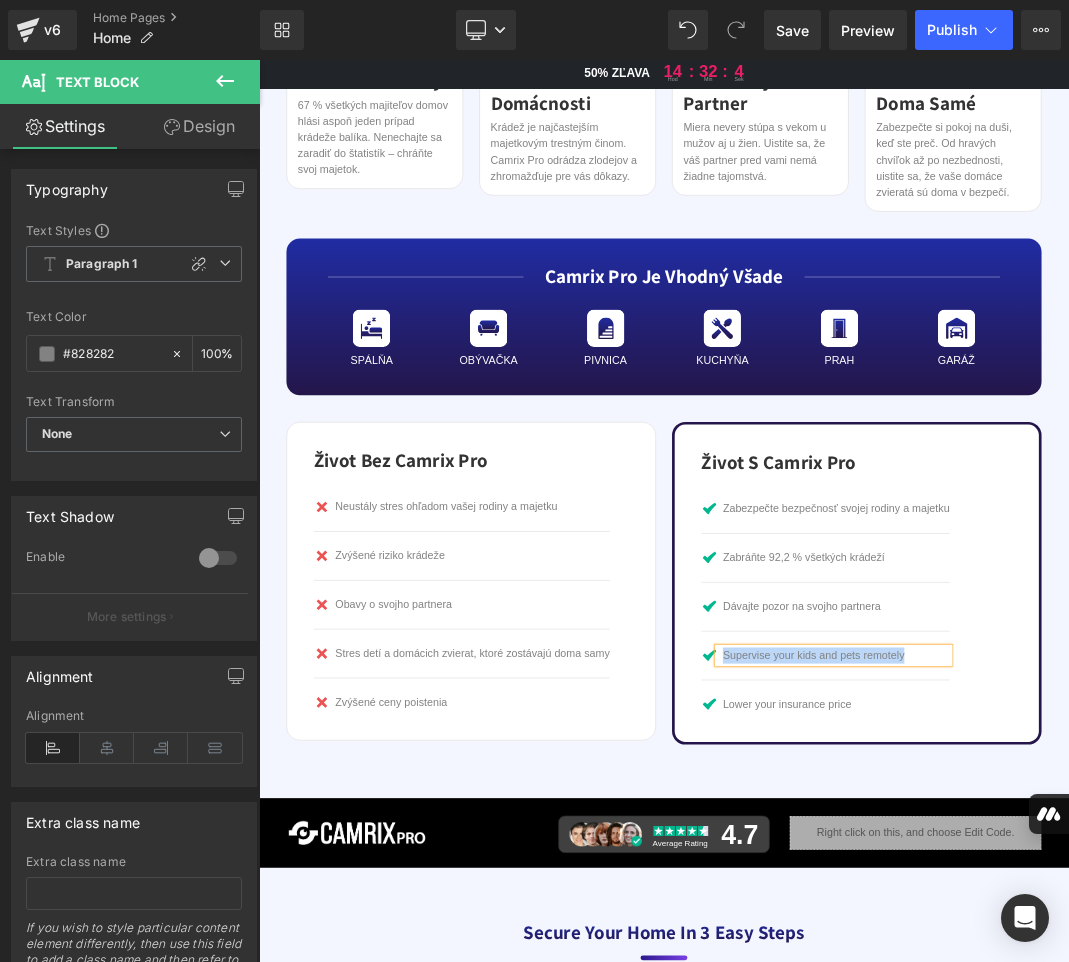 type 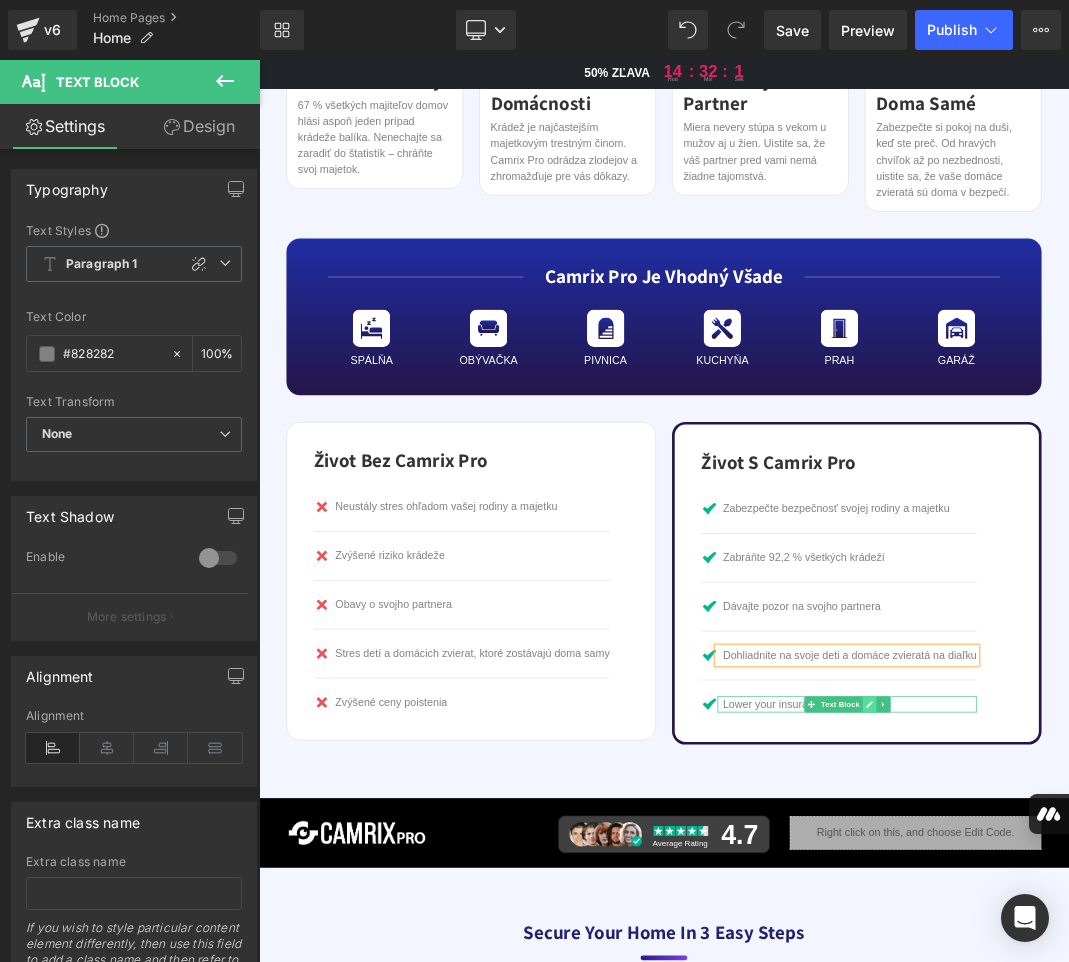 click 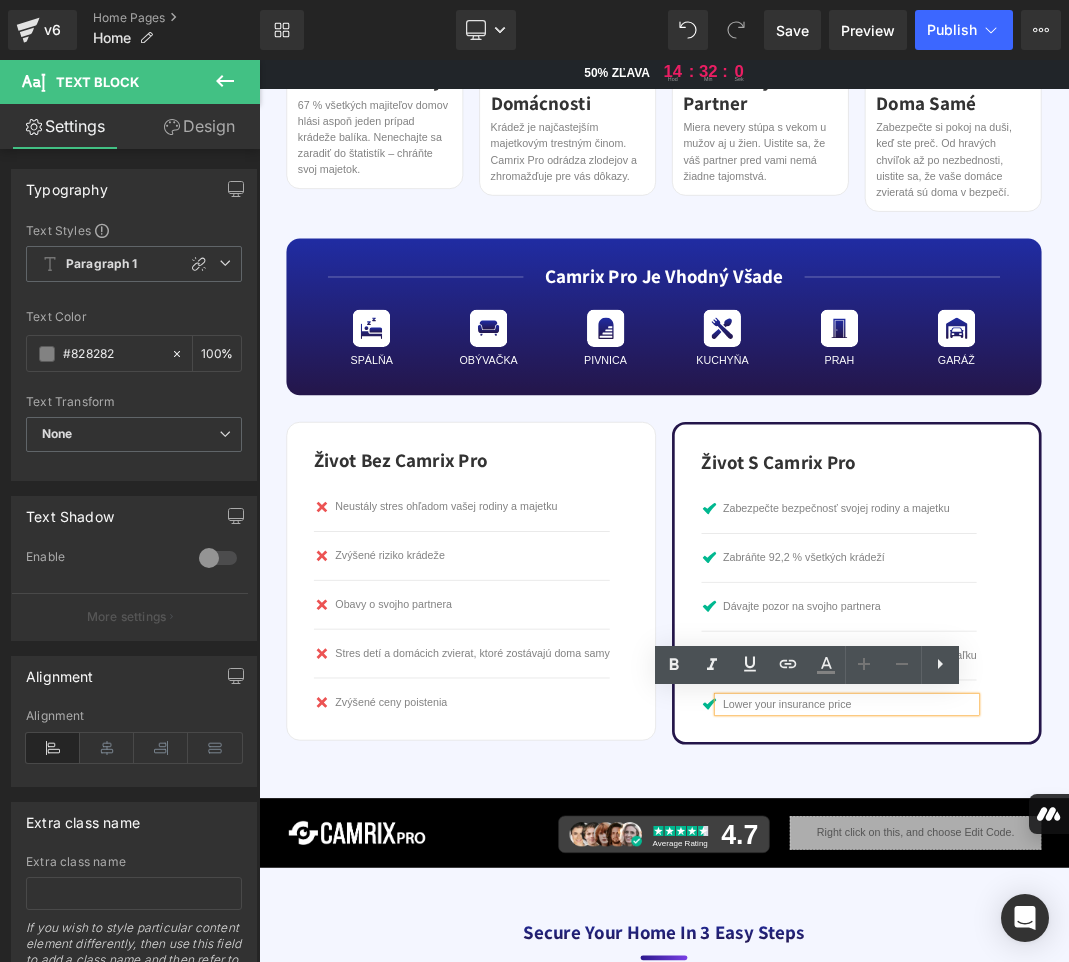 click on "Lower your insurance price" at bounding box center [1141, 1022] 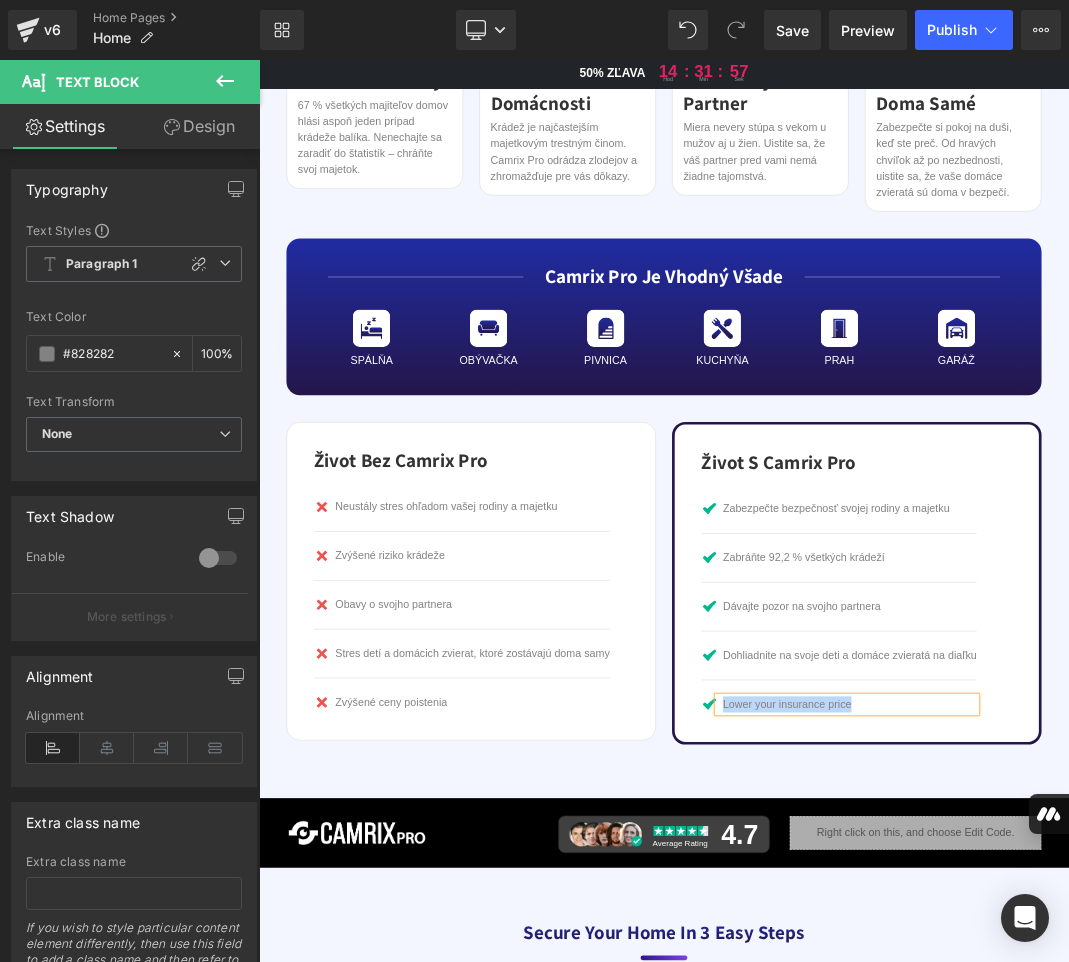 copy on "Lower your insurance price" 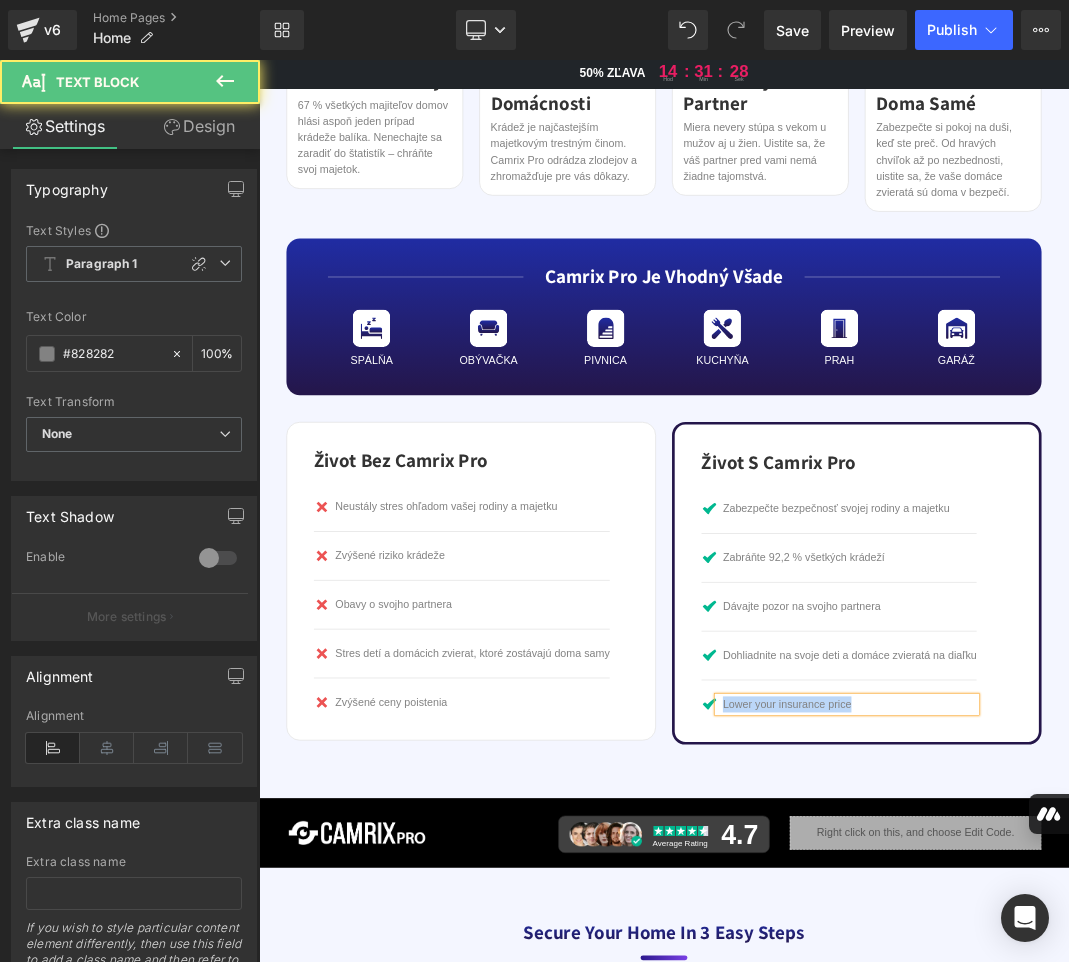 click on "Lower your insurance price" at bounding box center [1141, 1022] 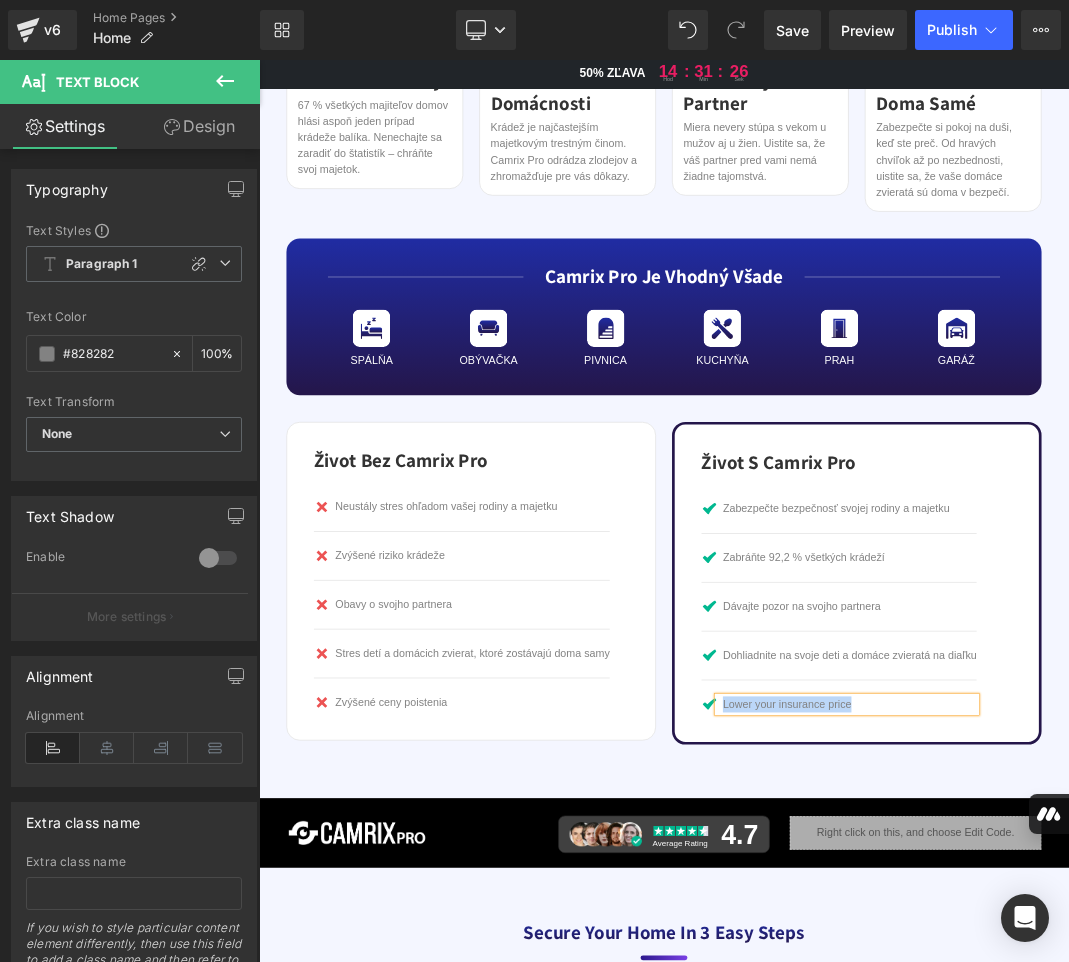 paste 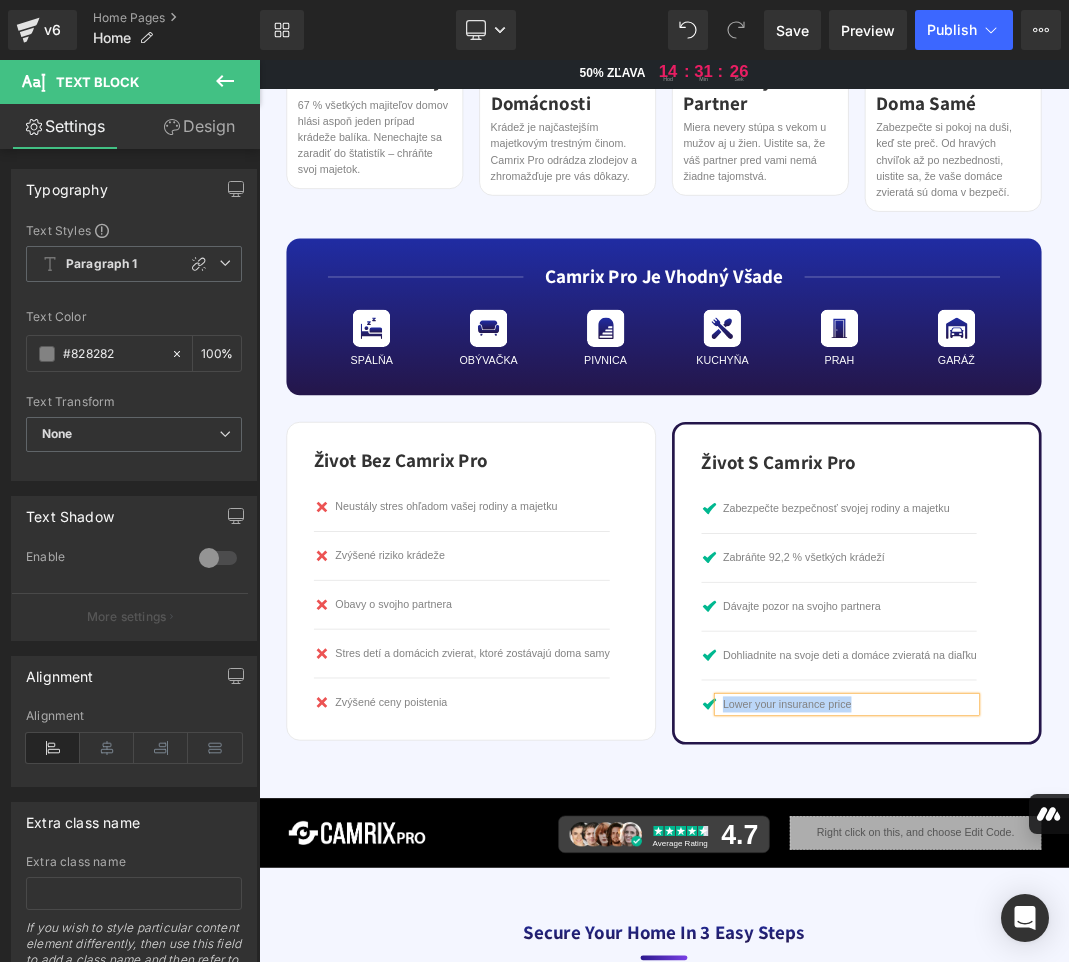 type 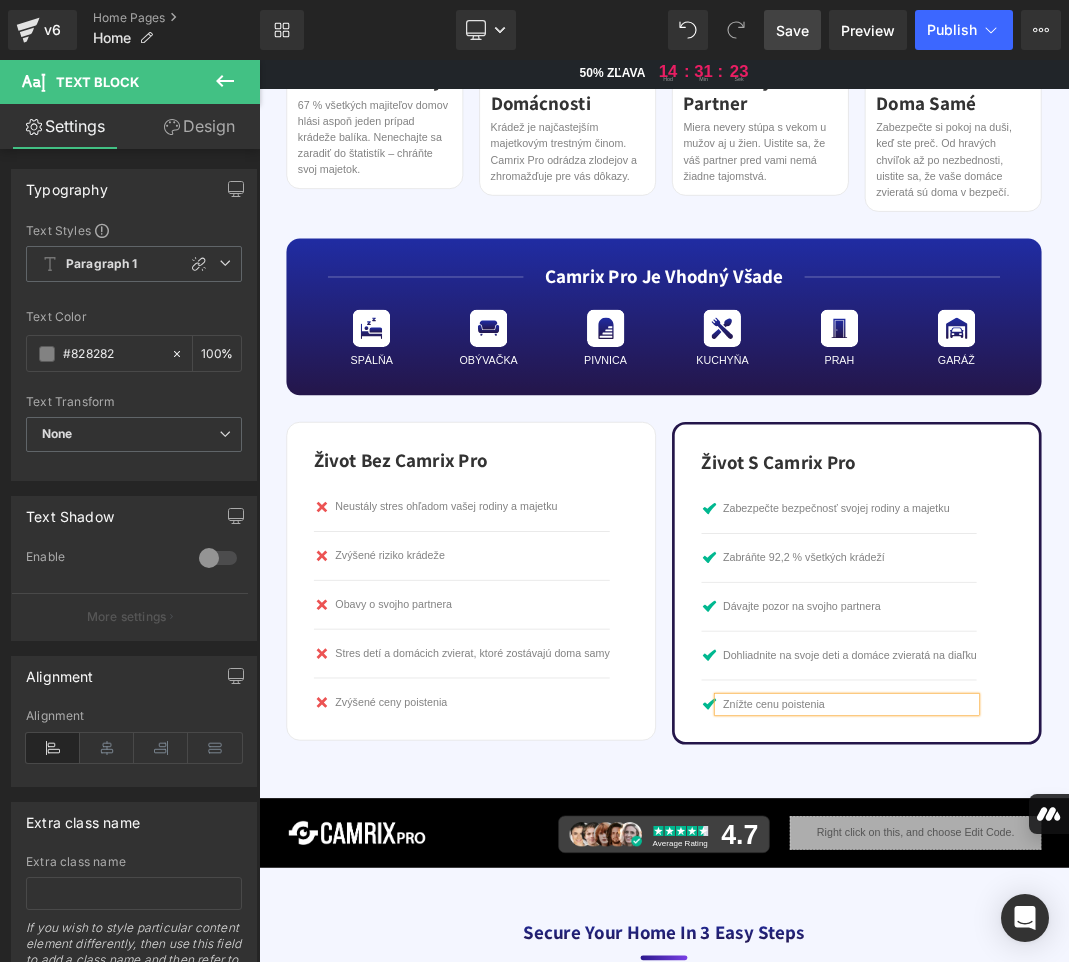 click on "Save" at bounding box center (792, 30) 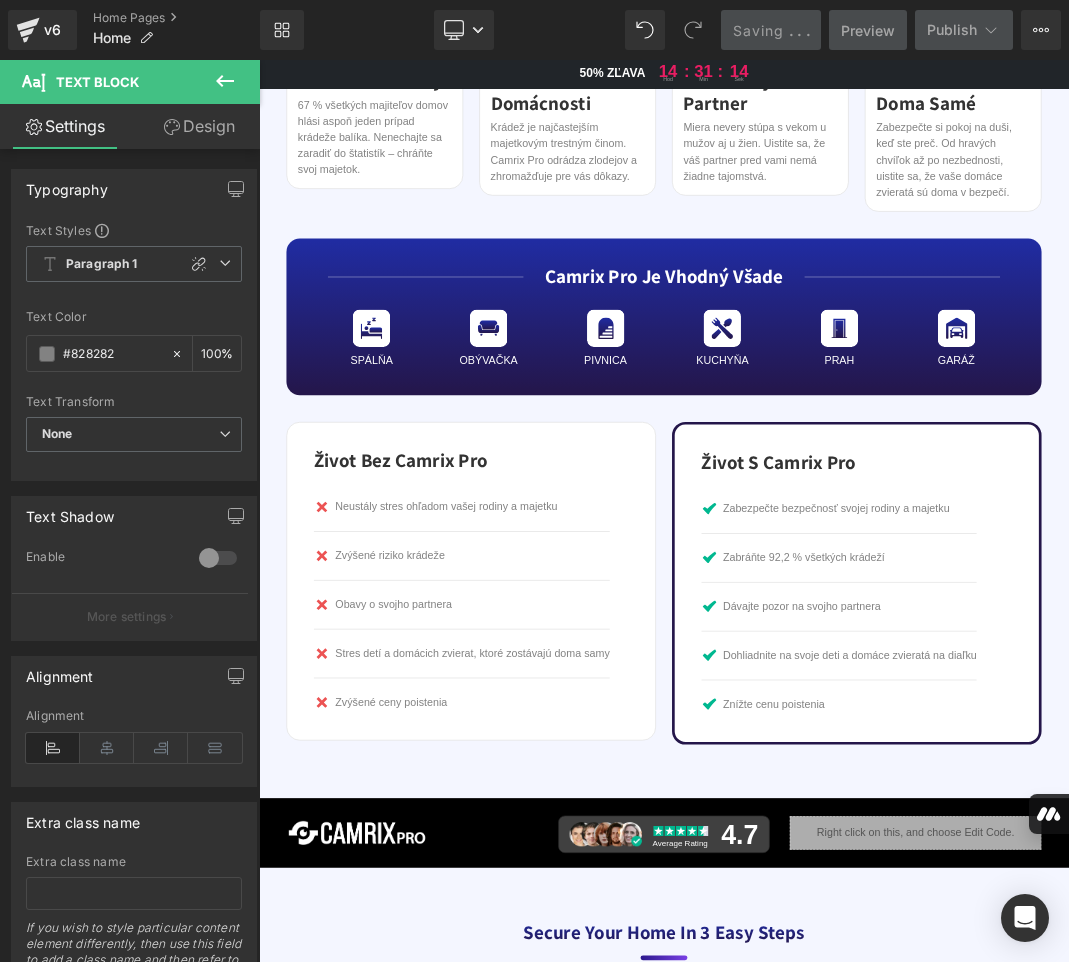 scroll, scrollTop: 3400, scrollLeft: 0, axis: vertical 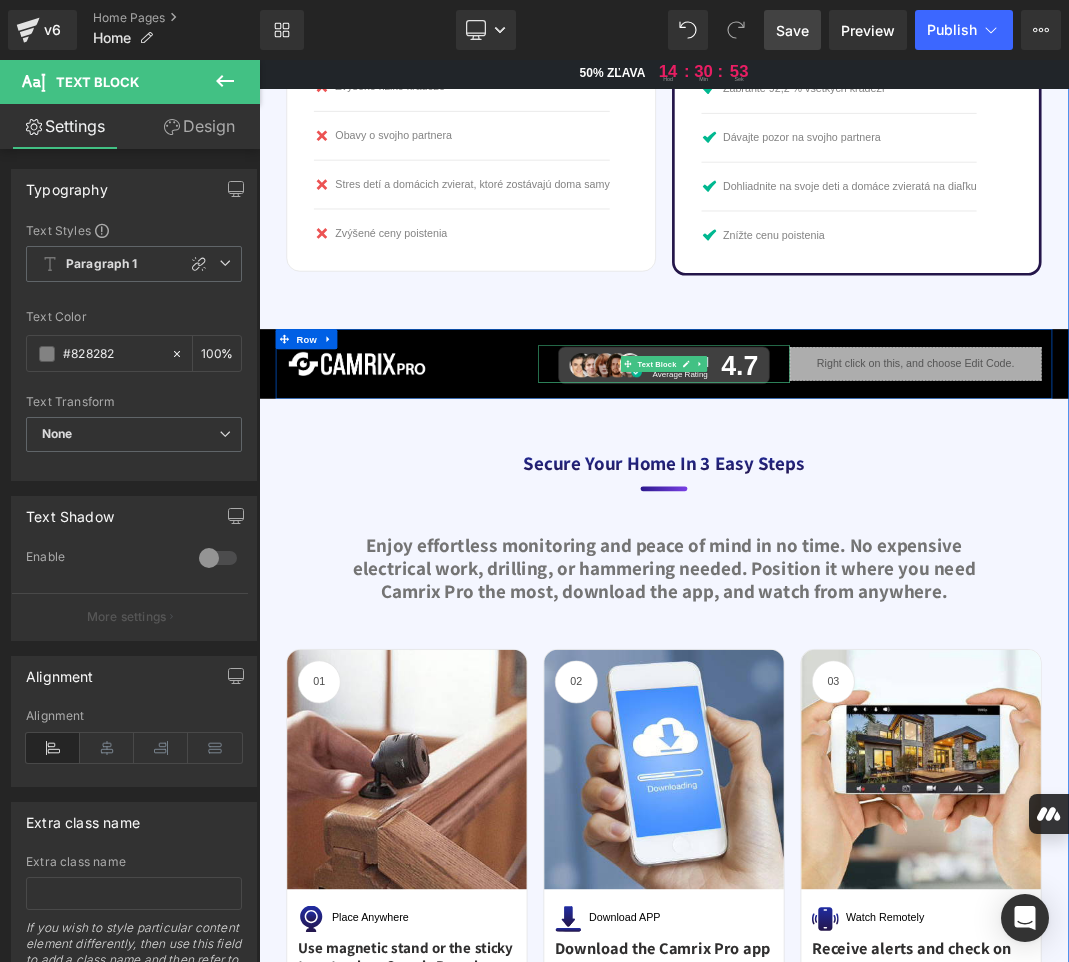 click at bounding box center (897, 514) 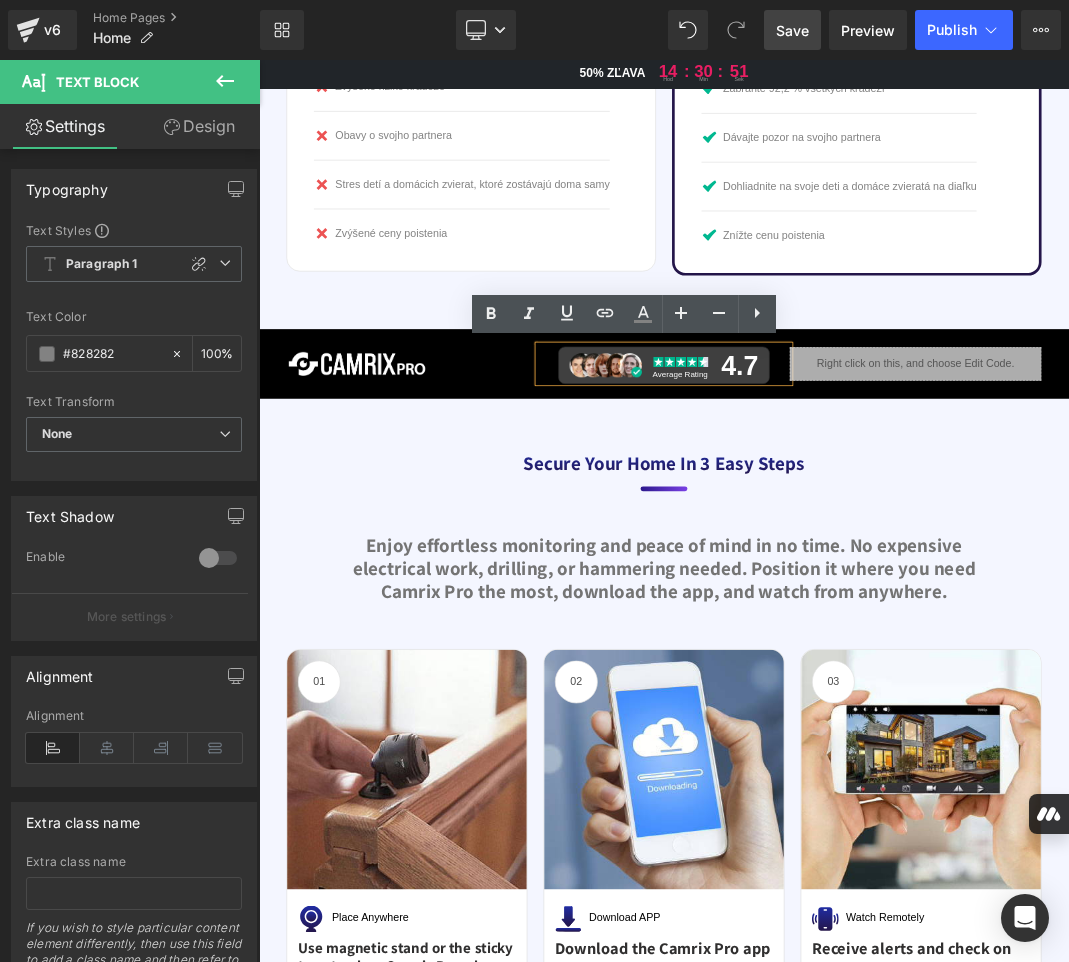 click on "Average Rating" at bounding box center [888, 529] 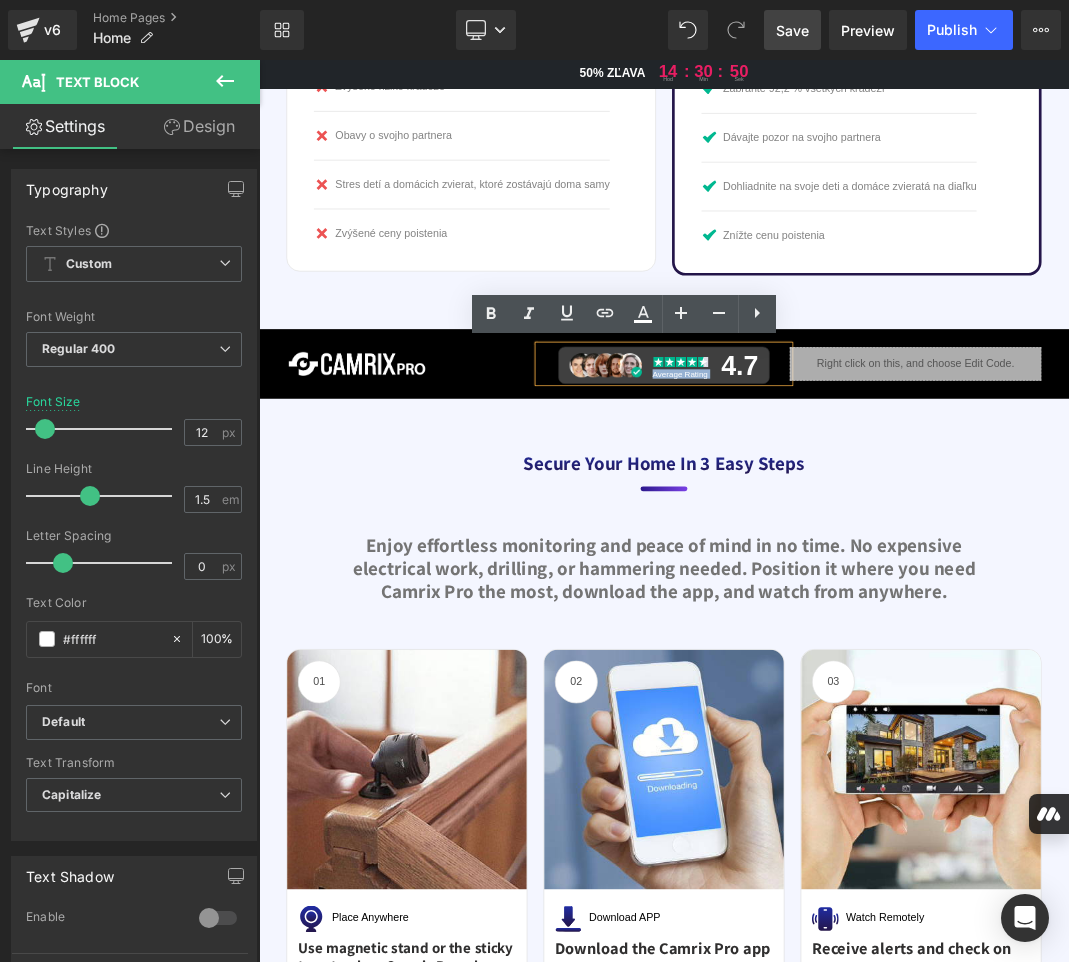 drag, startPoint x: 920, startPoint y: 527, endPoint x: 871, endPoint y: 529, distance: 49.0408 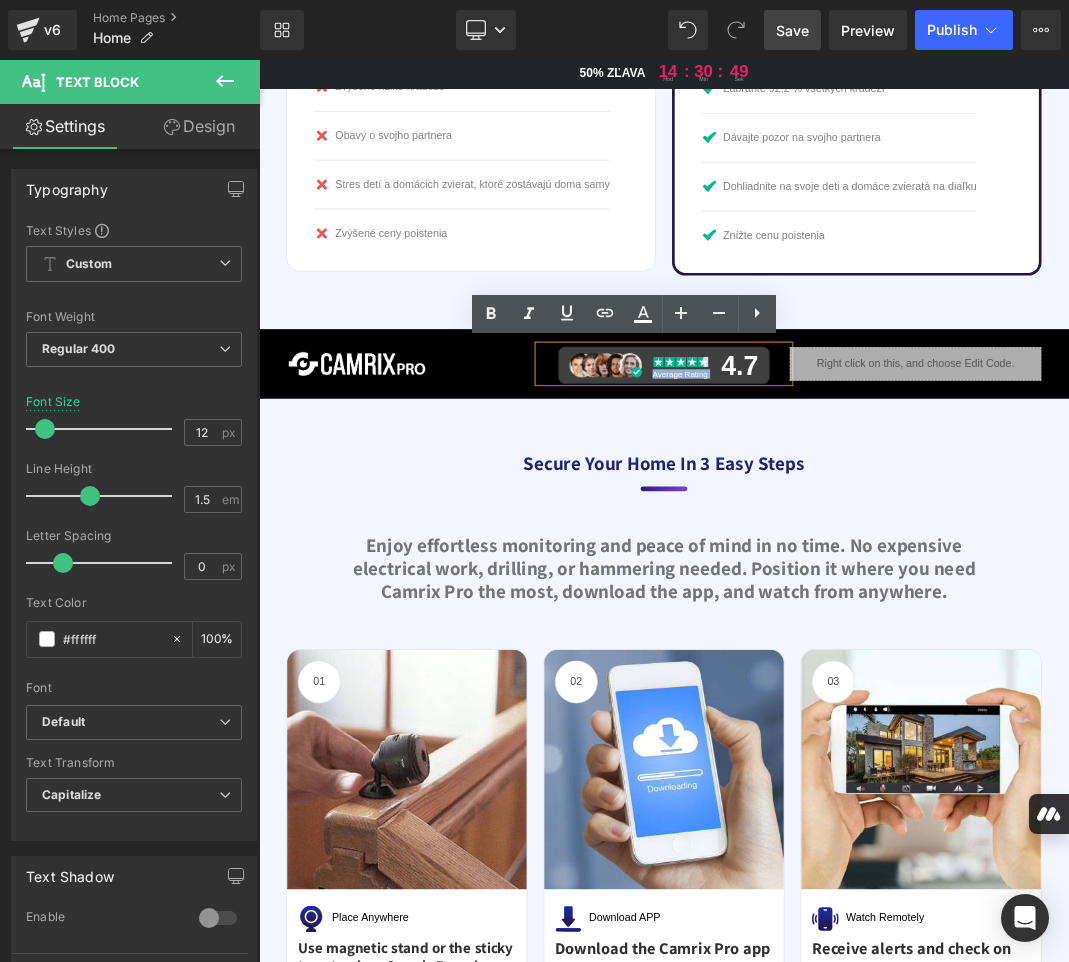 paste 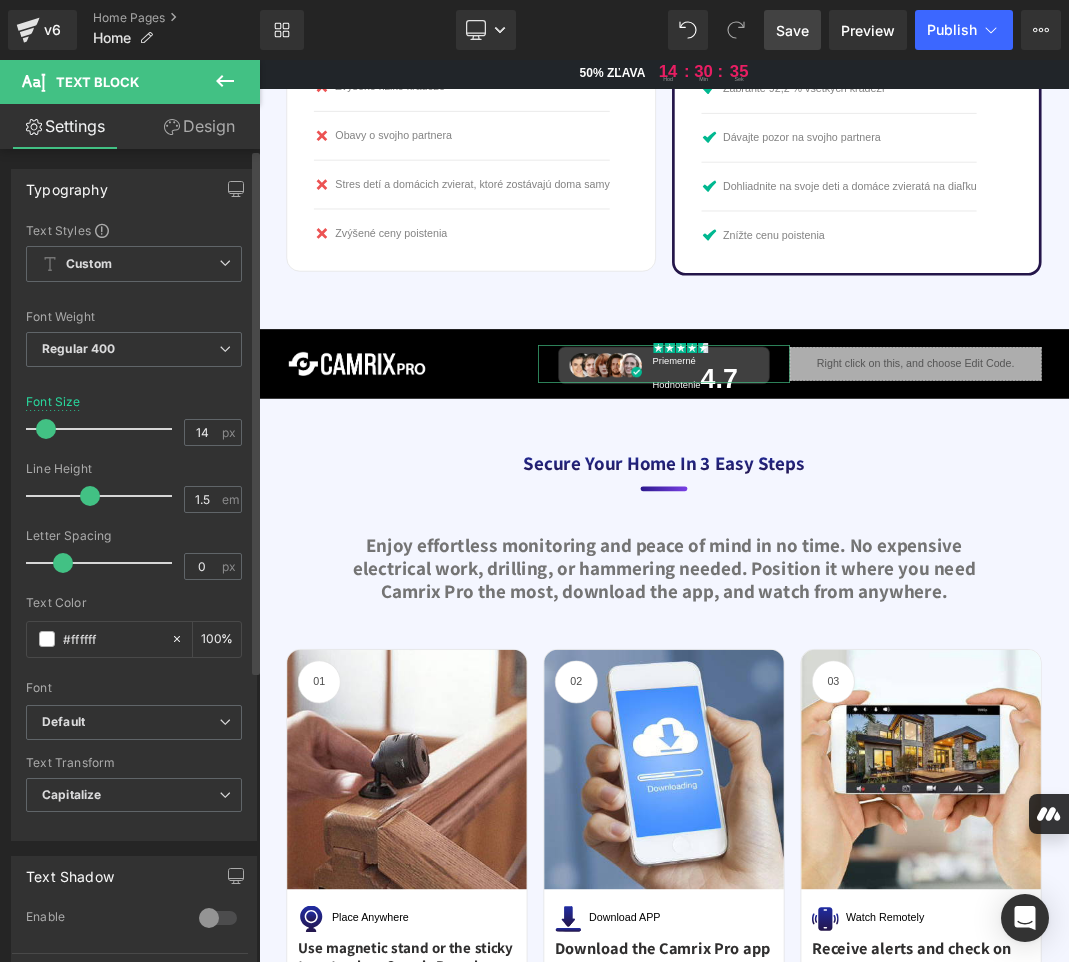 type on "13" 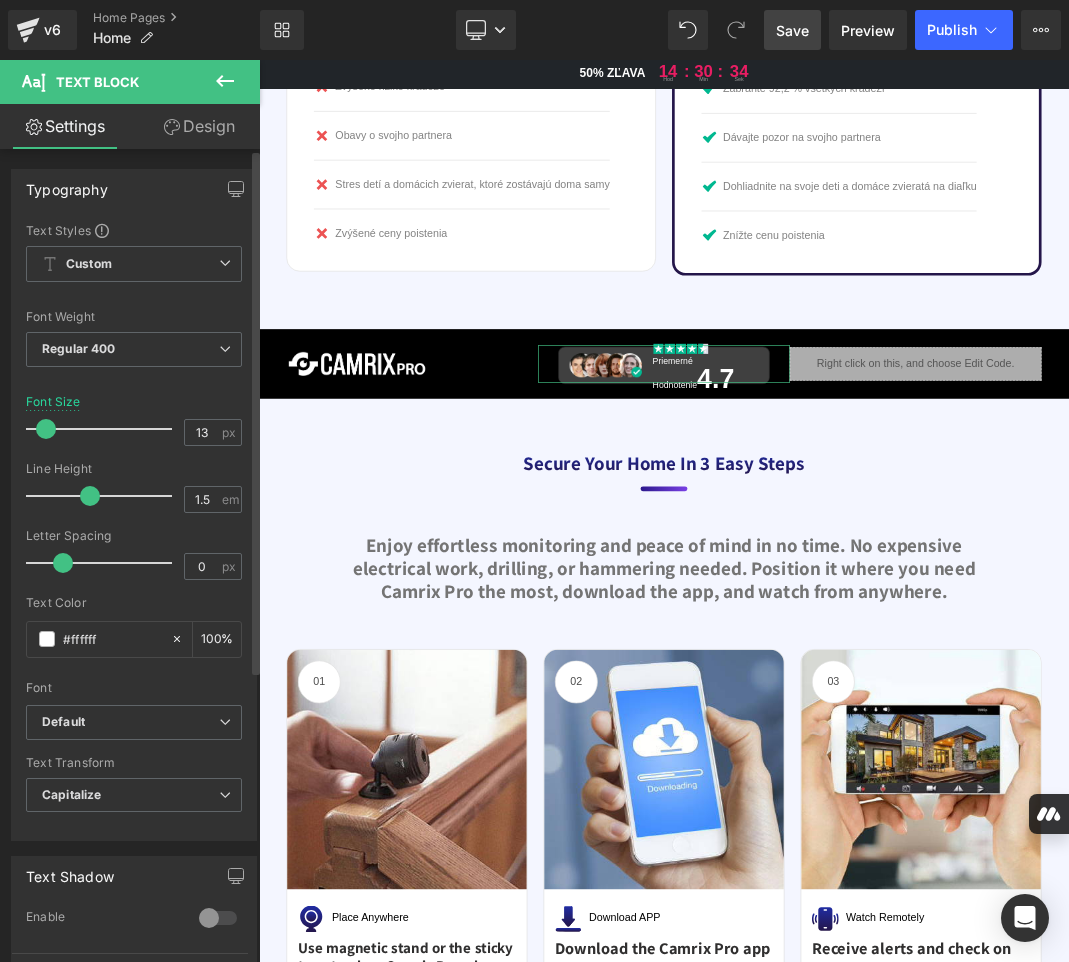 click at bounding box center [46, 429] 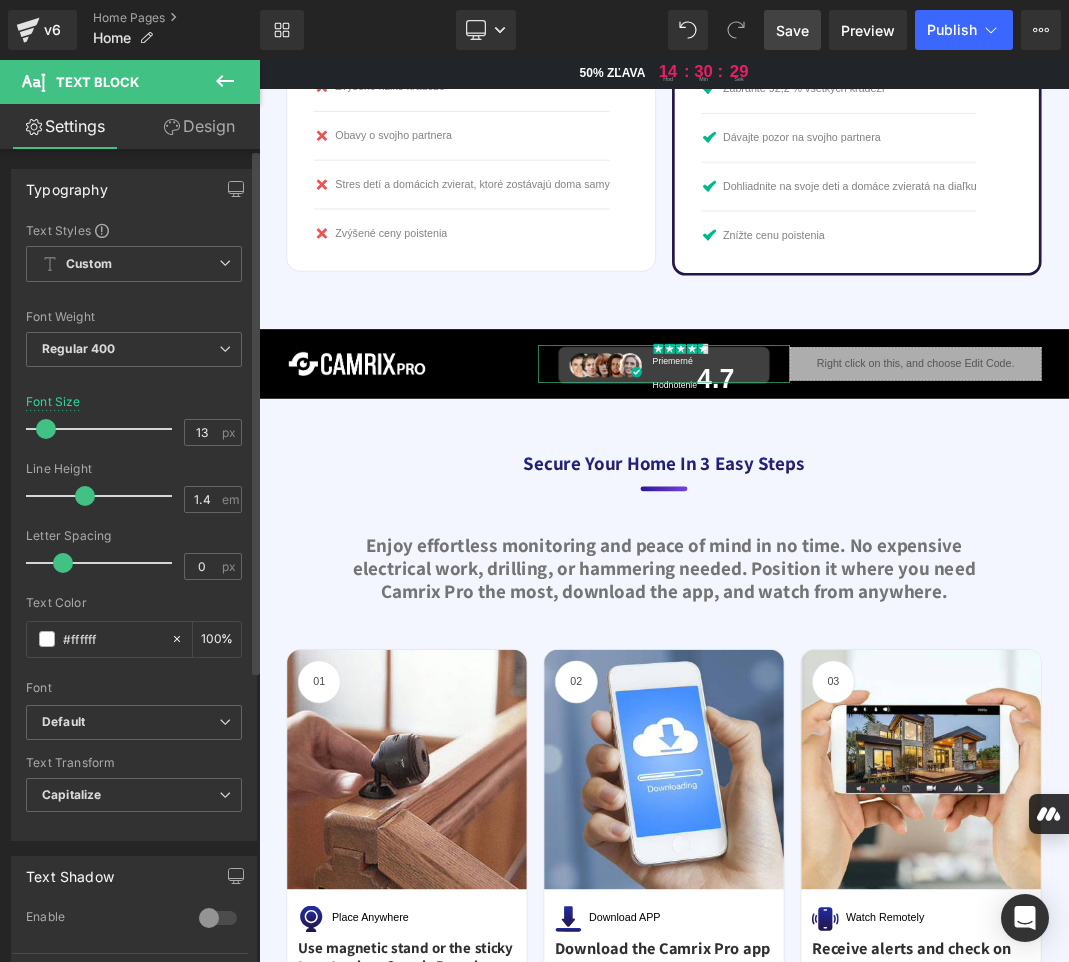 click at bounding box center (85, 496) 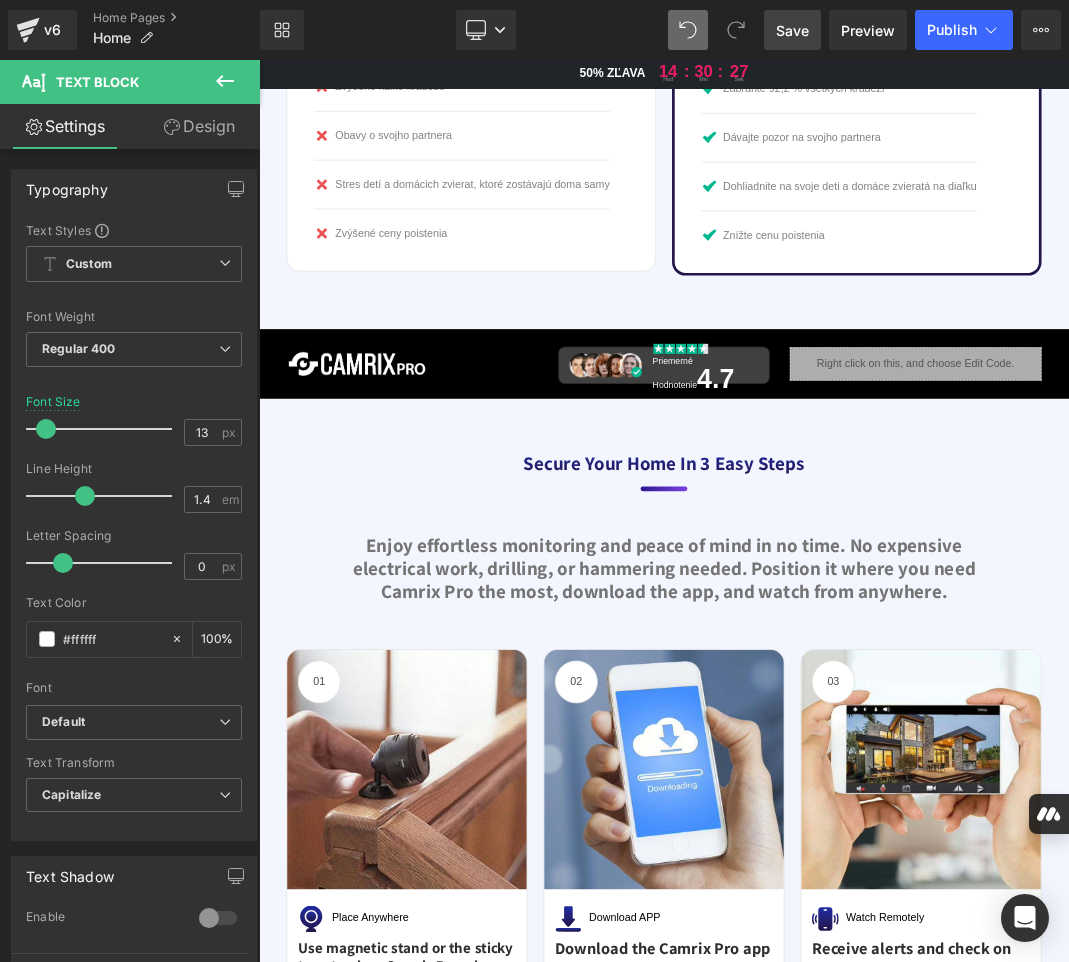 type on "1.5" 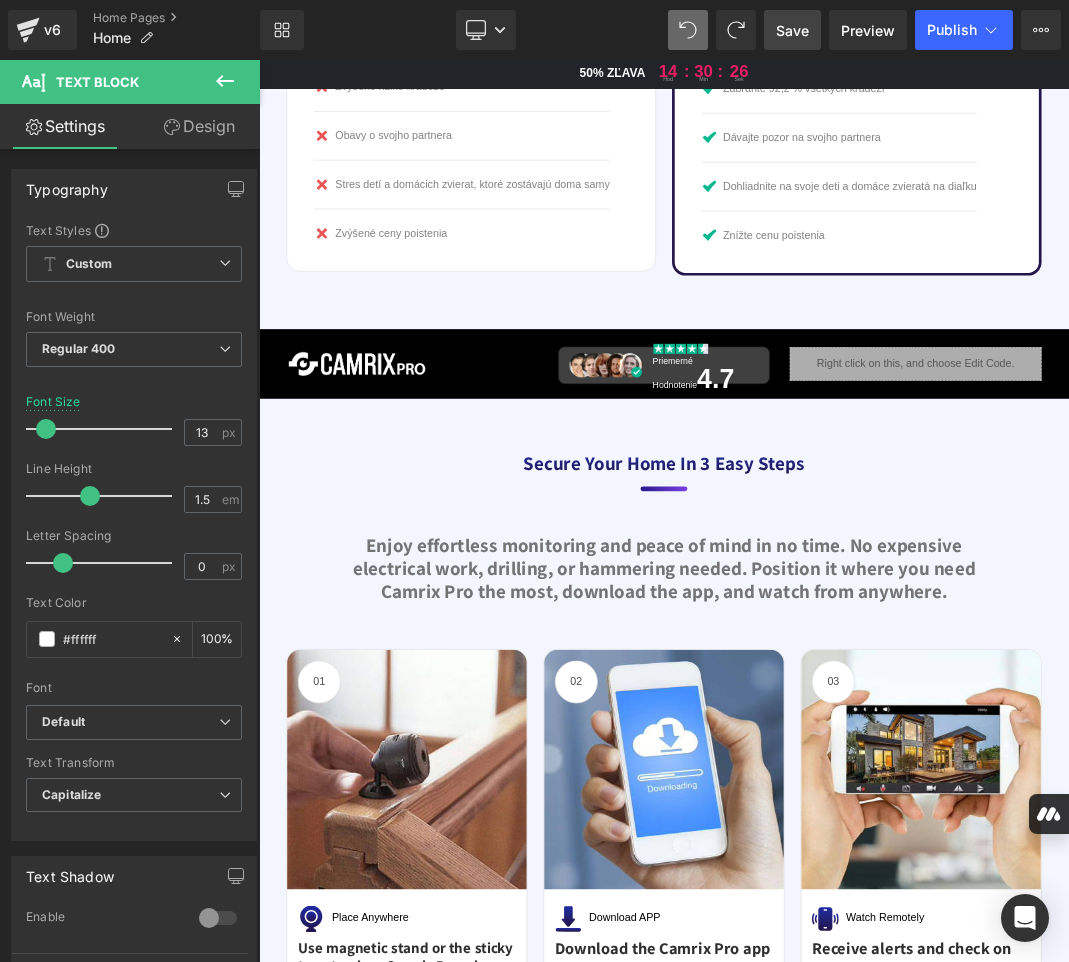type on "12" 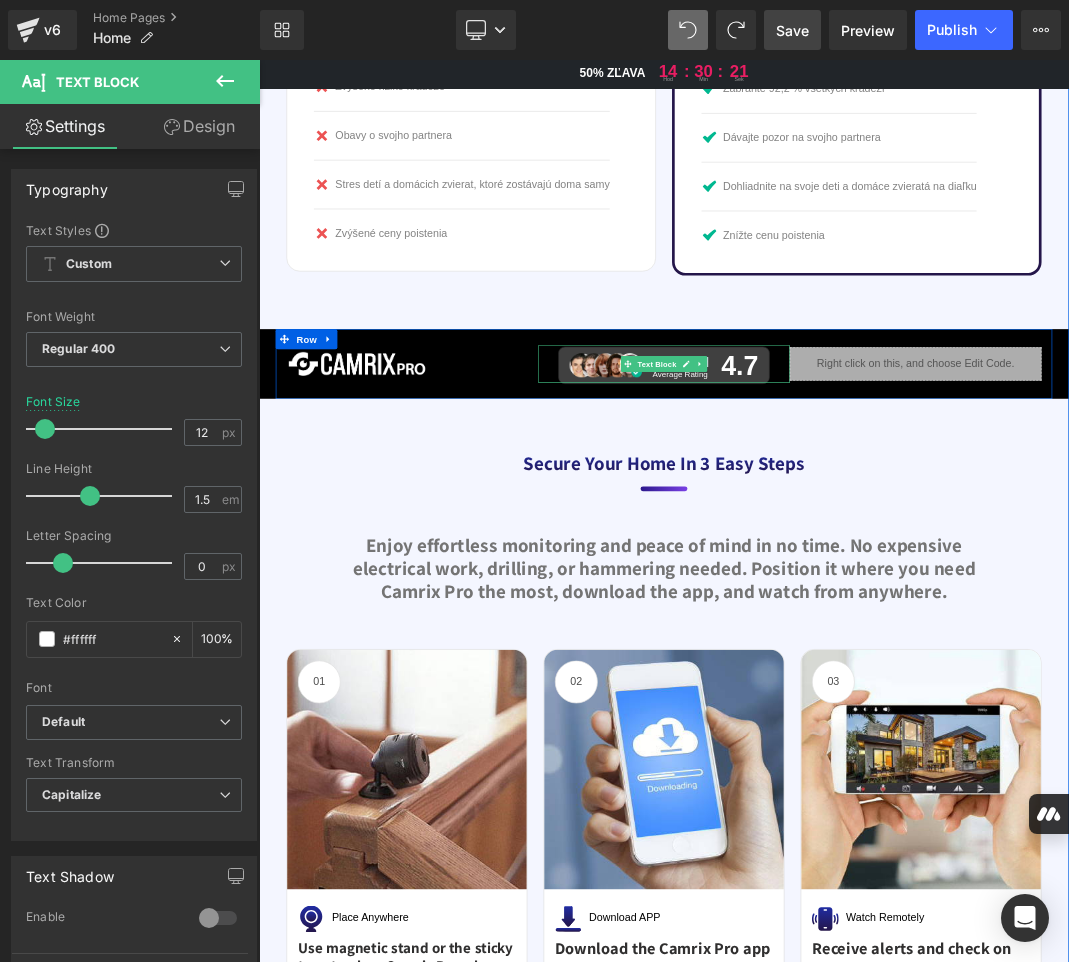 click on "Average Rating" at bounding box center [888, 529] 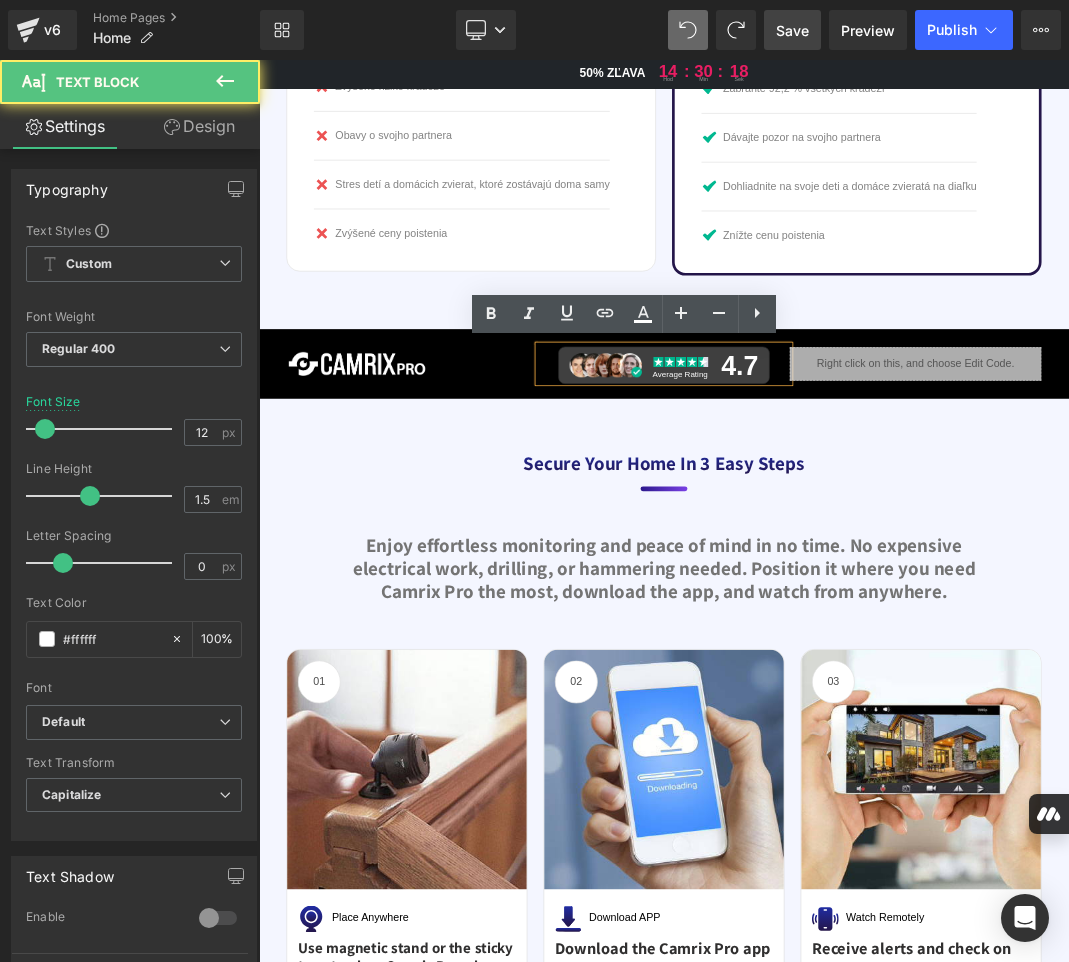 click on "Average Rating" at bounding box center (888, 529) 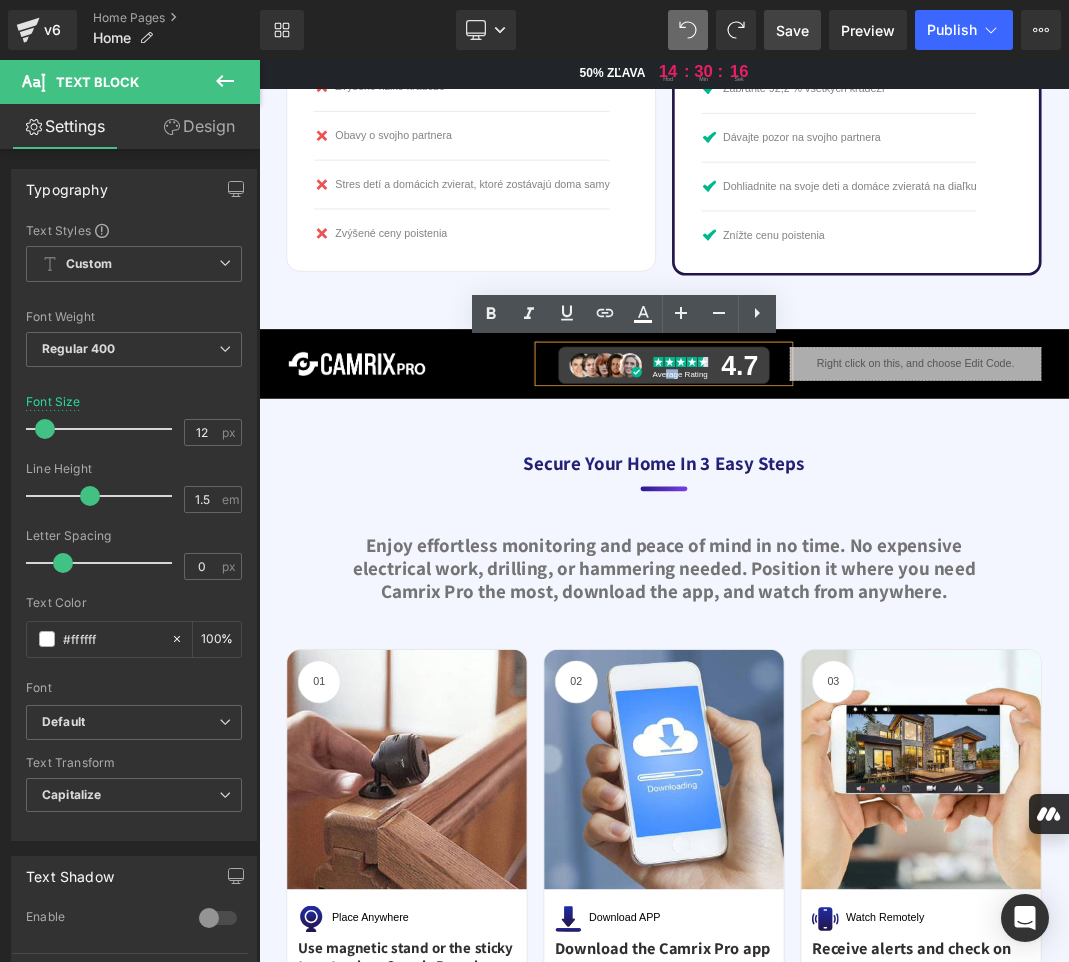 drag, startPoint x: 856, startPoint y: 529, endPoint x: 877, endPoint y: 527, distance: 21.095022 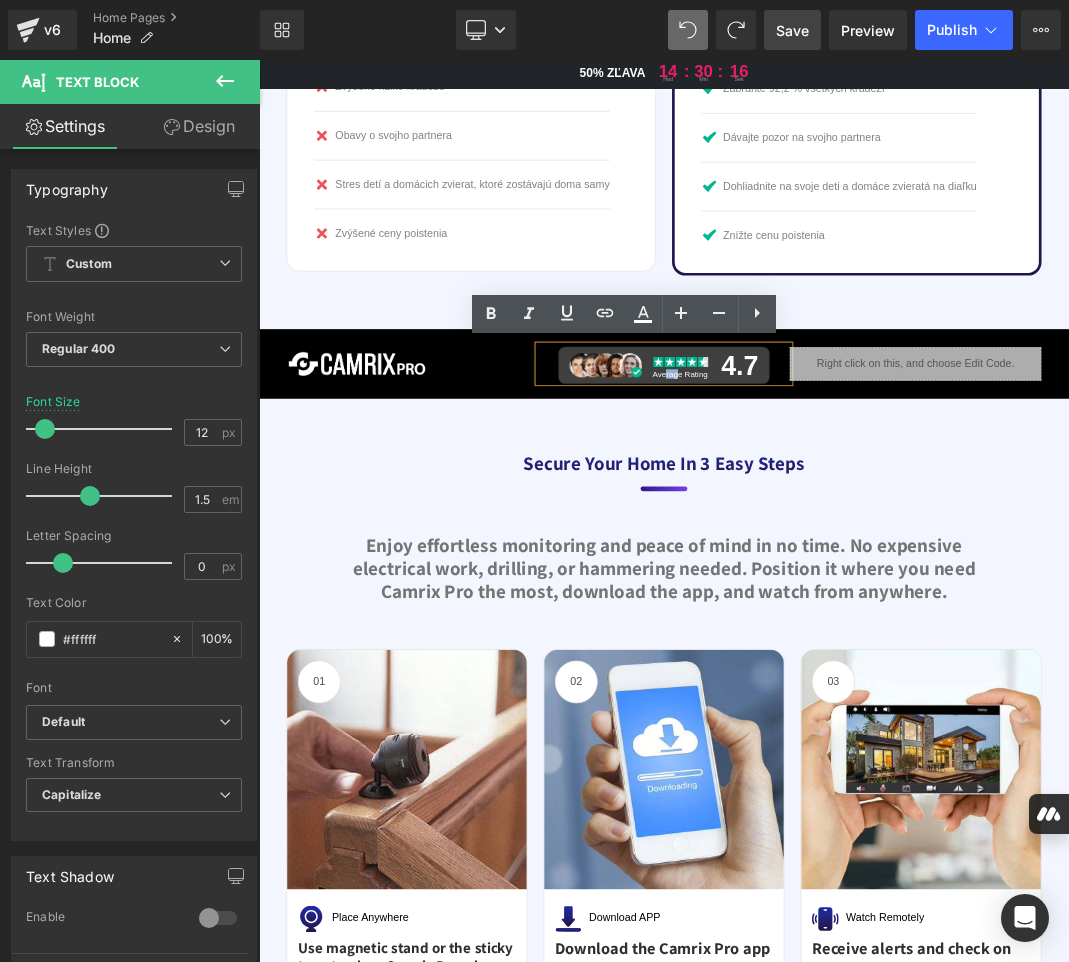 click on "Average Rating" at bounding box center (888, 529) 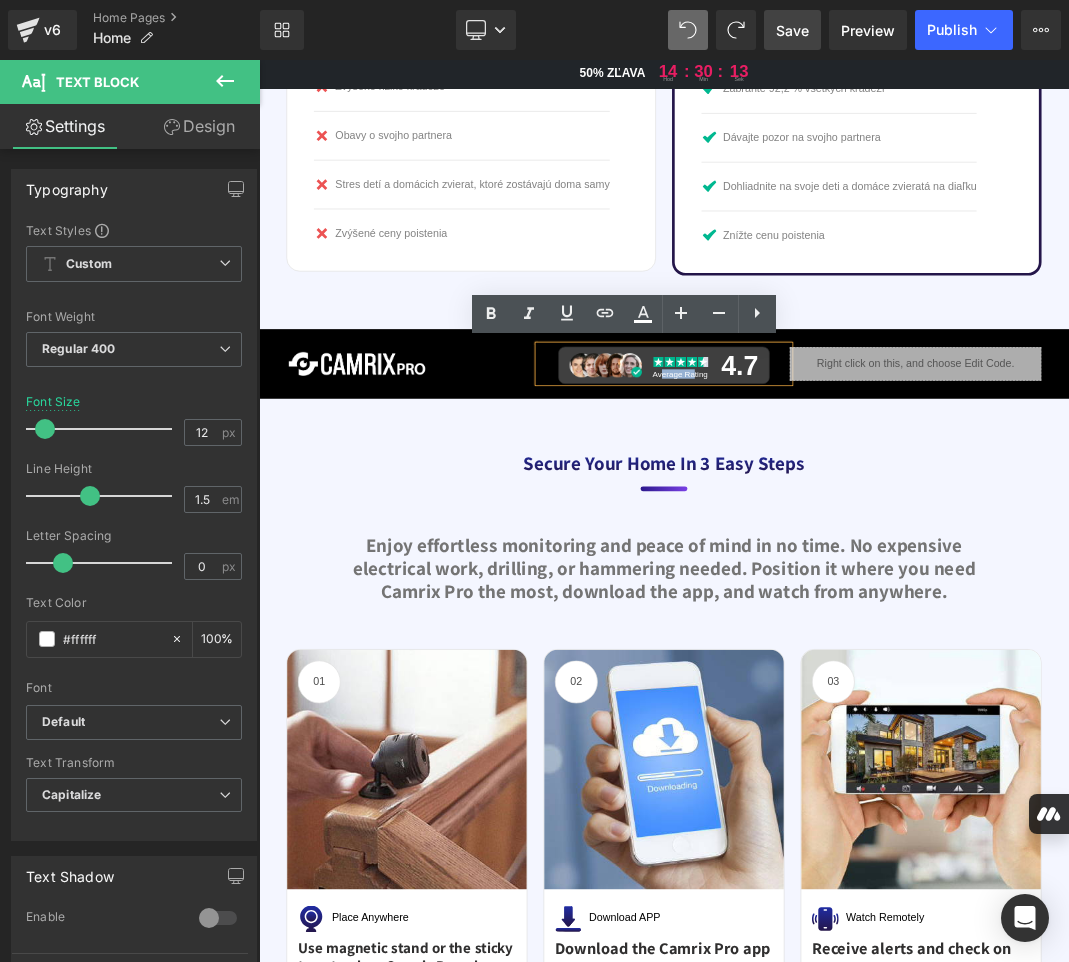 drag, startPoint x: 852, startPoint y: 526, endPoint x: 901, endPoint y: 526, distance: 49 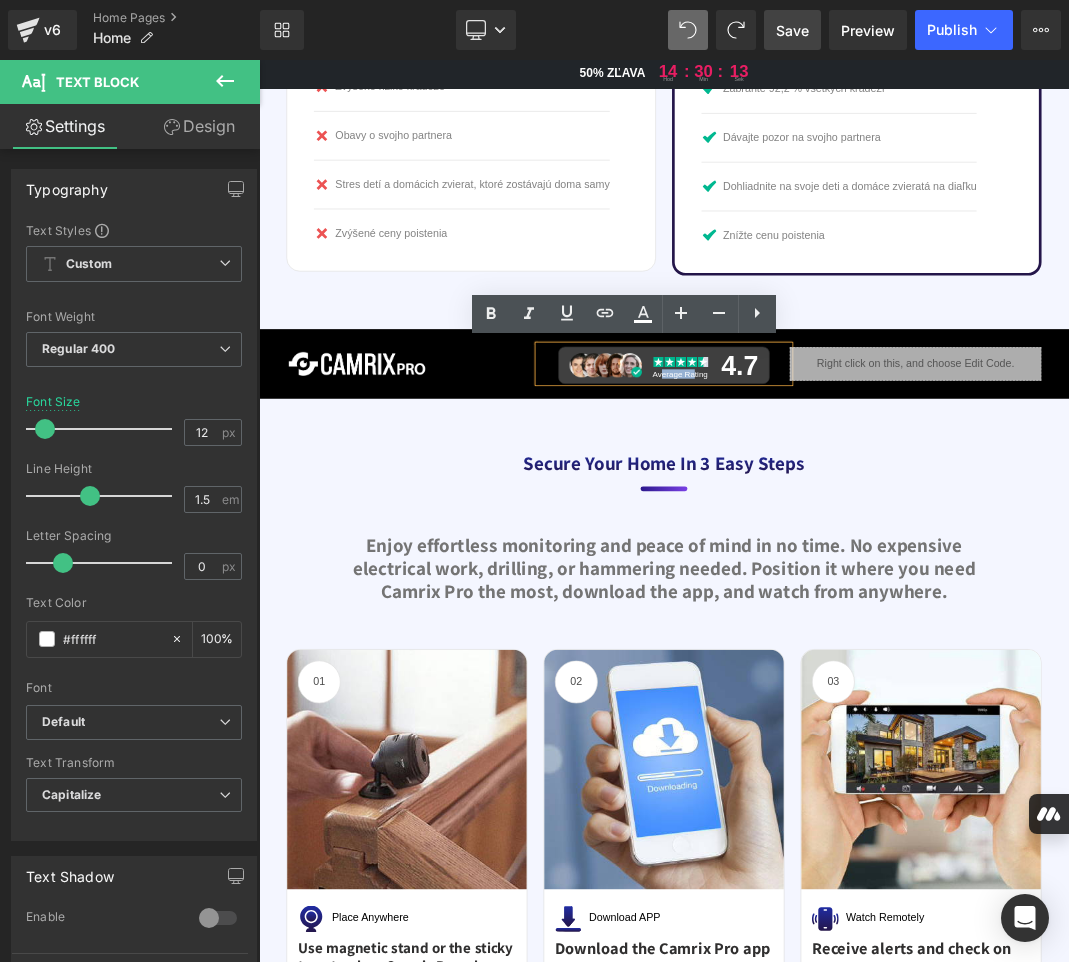 click on "Average Rating" at bounding box center (888, 529) 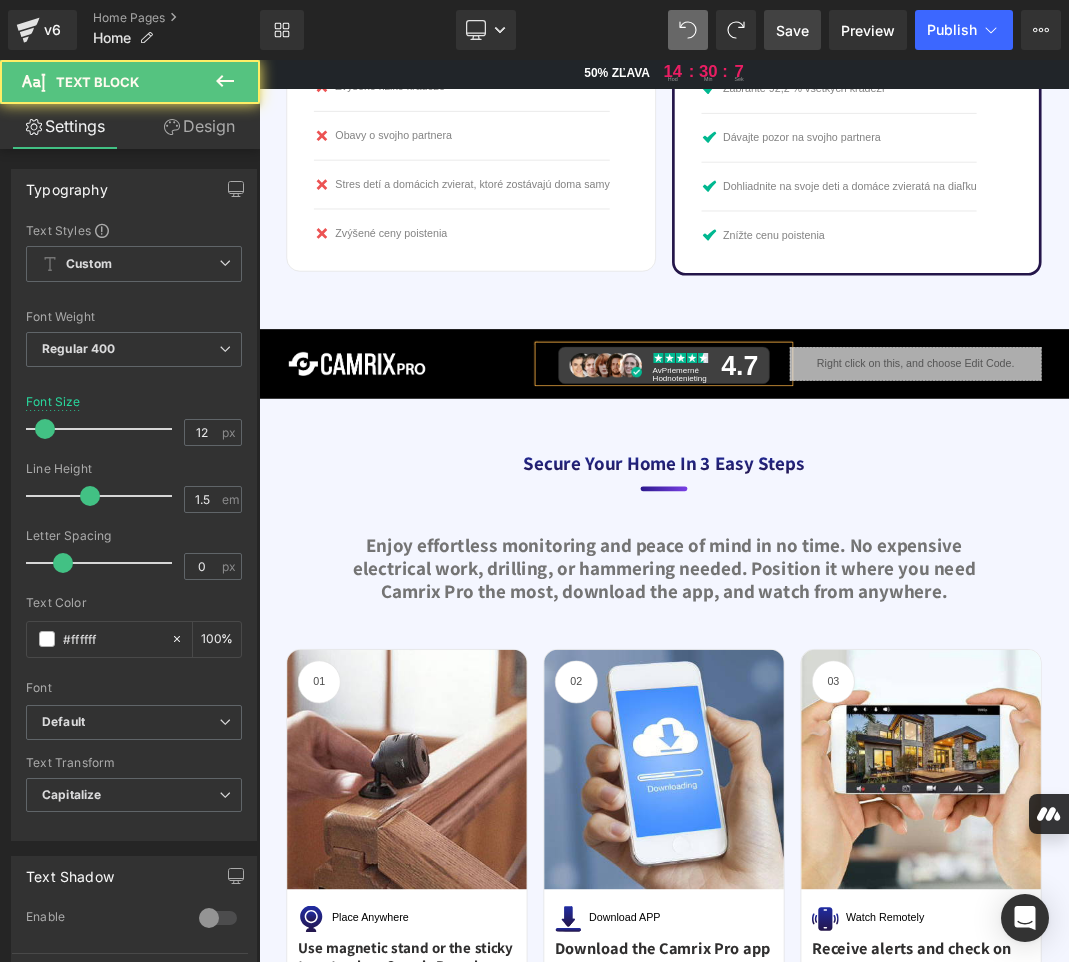 click on "AvPriemerné hodnotenieting" at bounding box center (890, 519) 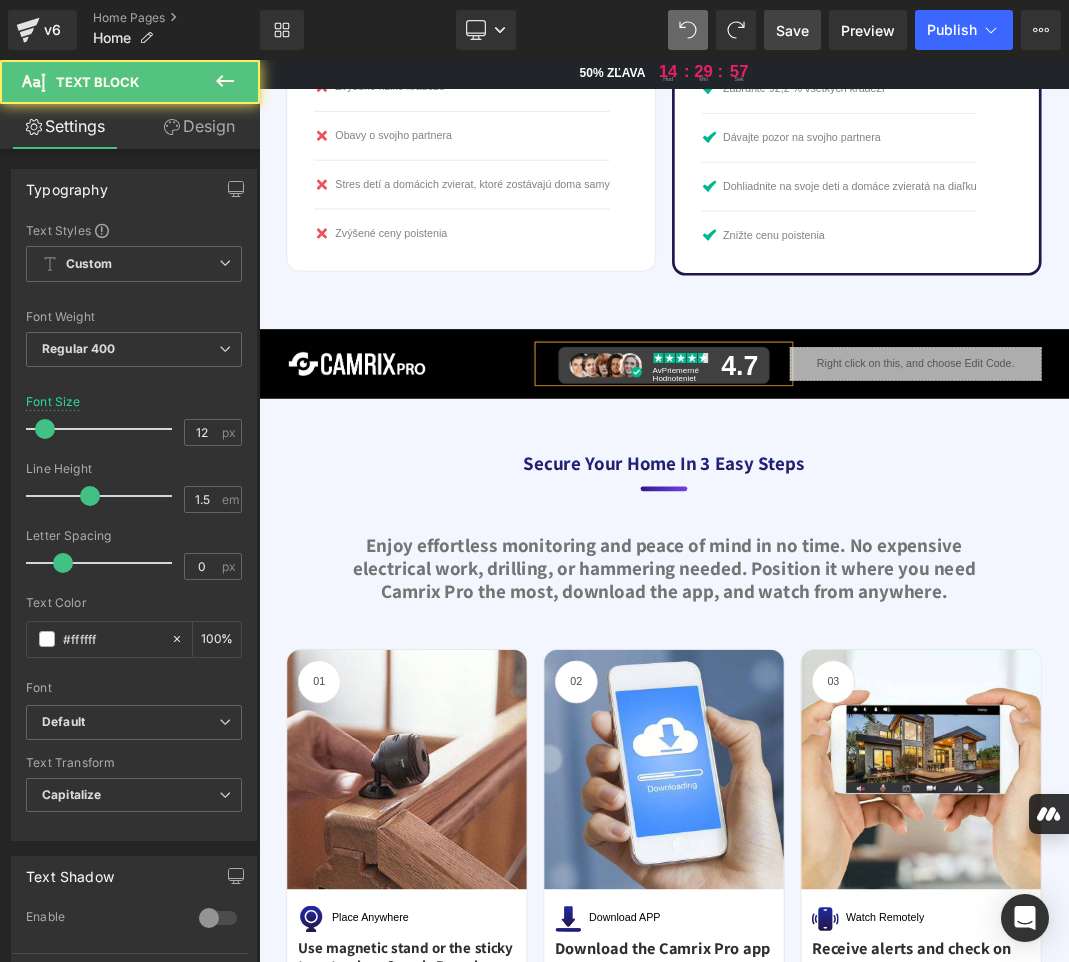 click on "AvPriemerné hodnoteniet" at bounding box center (881, 529) 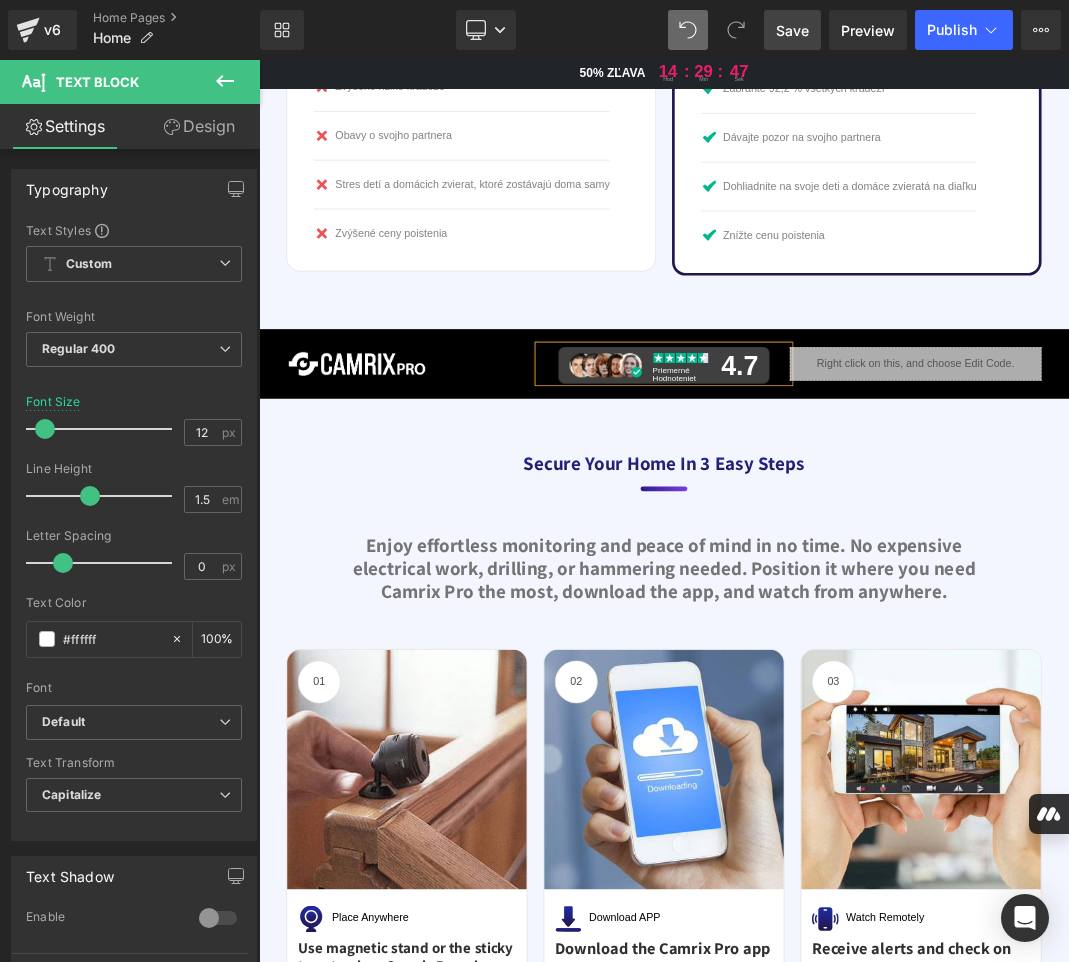 click on "Priemerné hodnoteniet" at bounding box center (890, 519) 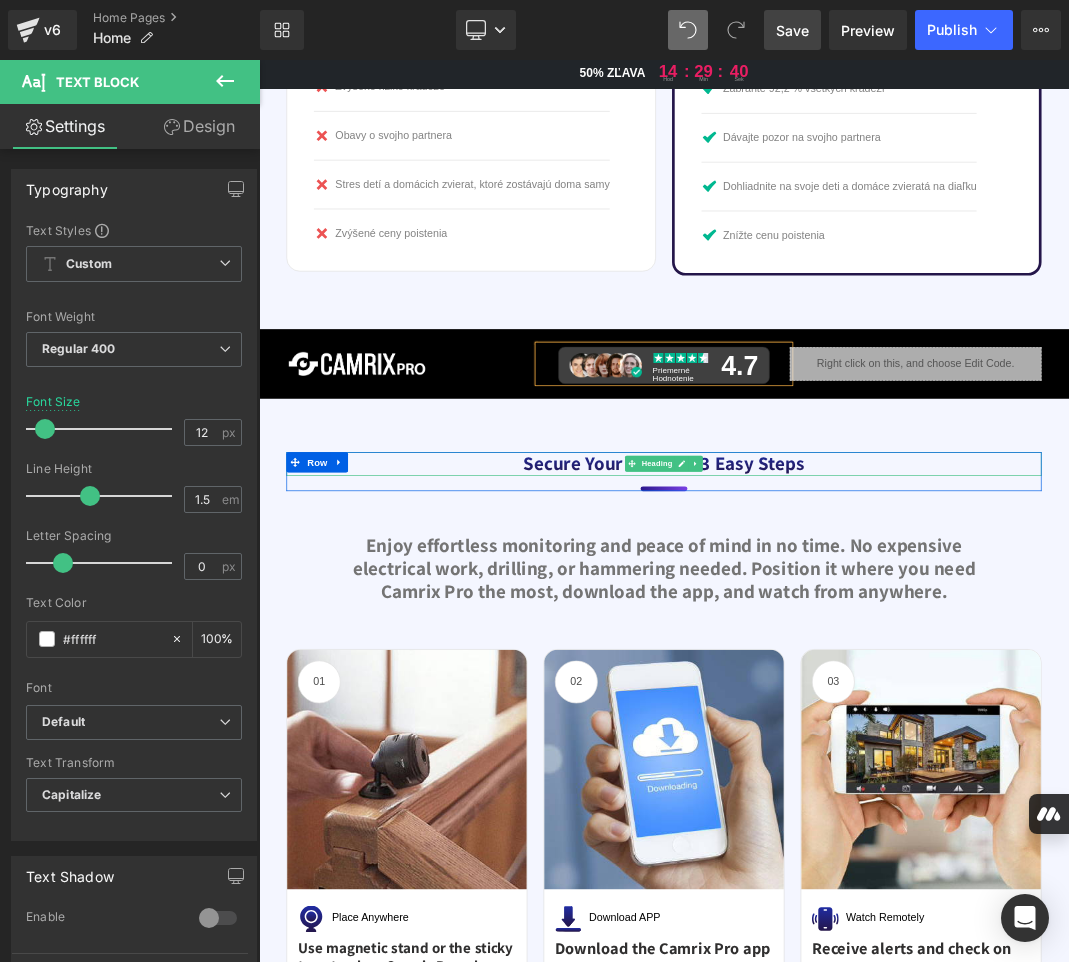 click on "Secure your home in 3 easy steps" at bounding box center [864, 663] 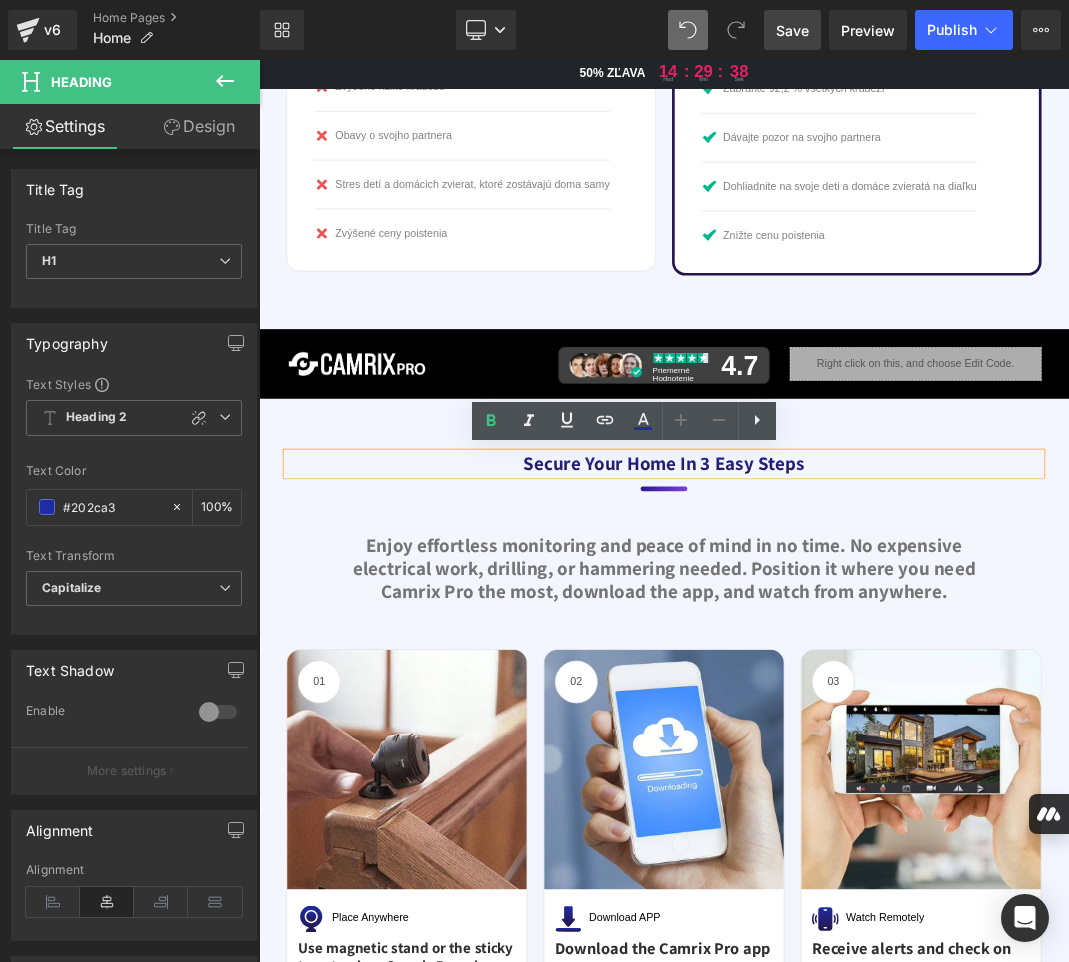 click on "Secure your home in 3 easy steps" at bounding box center (864, 663) 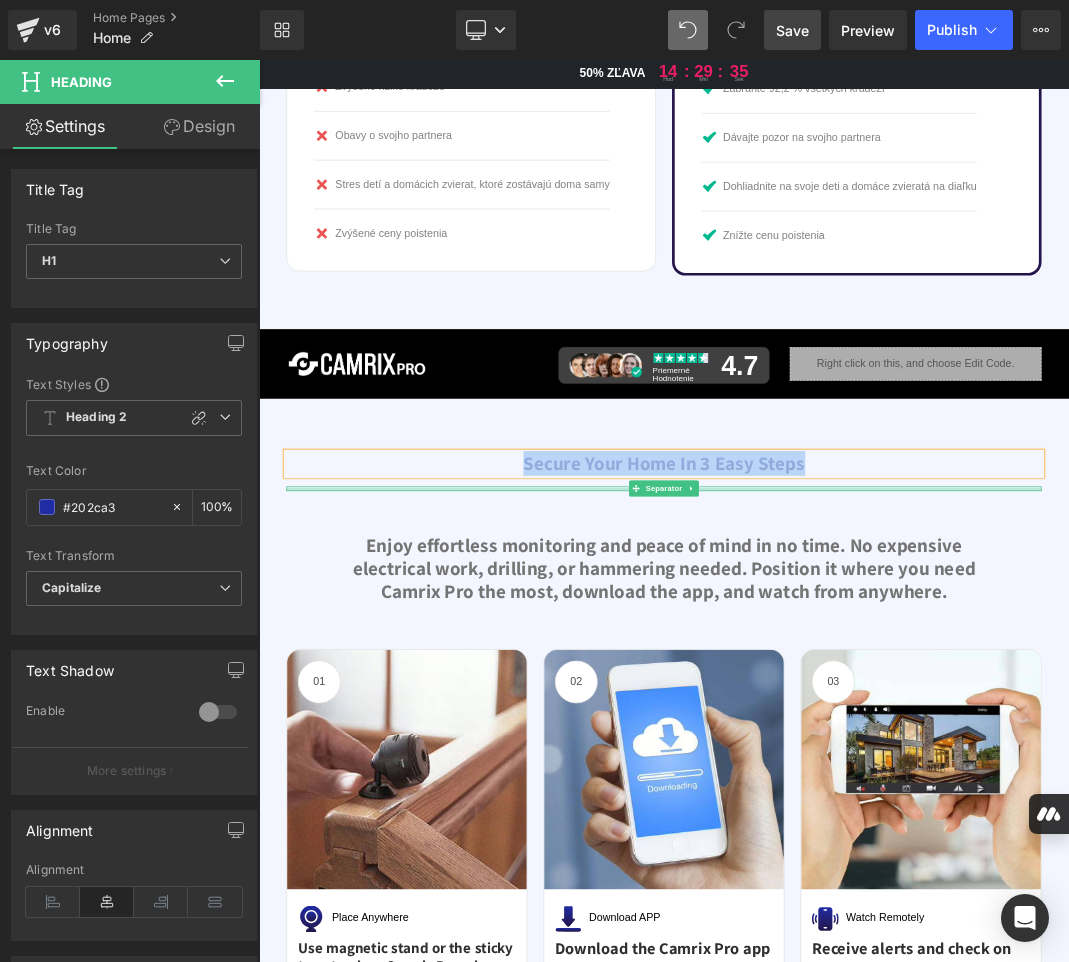 copy on "Secure your home in 3 easy steps" 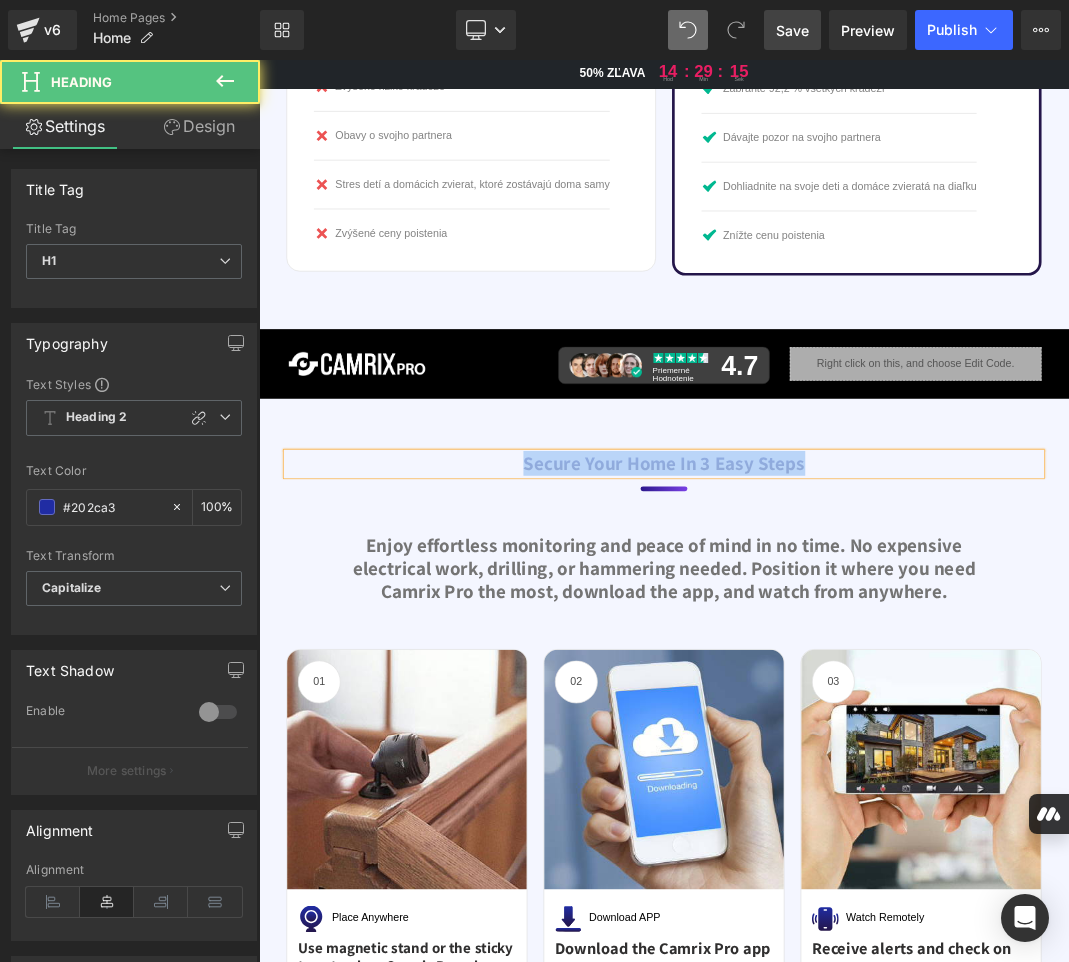click on "Secure your home in 3 easy steps" at bounding box center [864, 663] 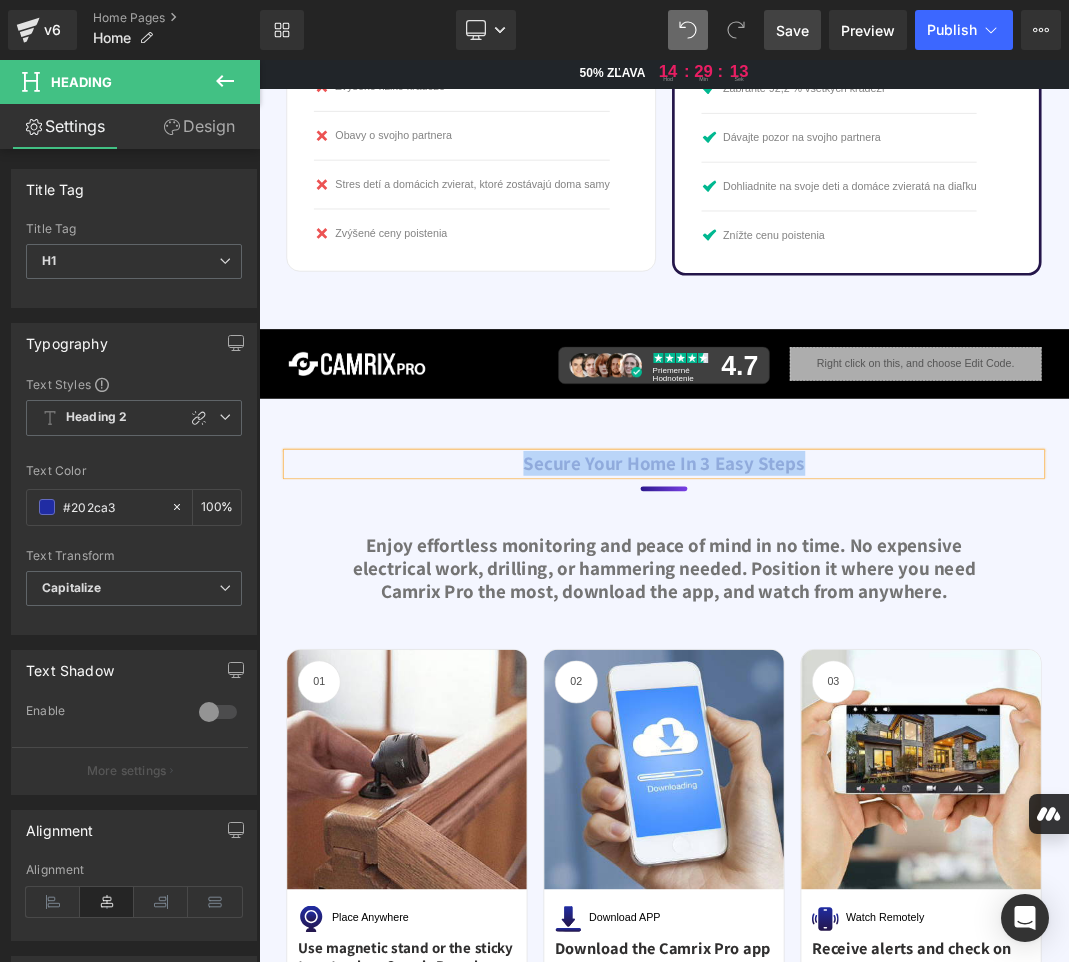 paste 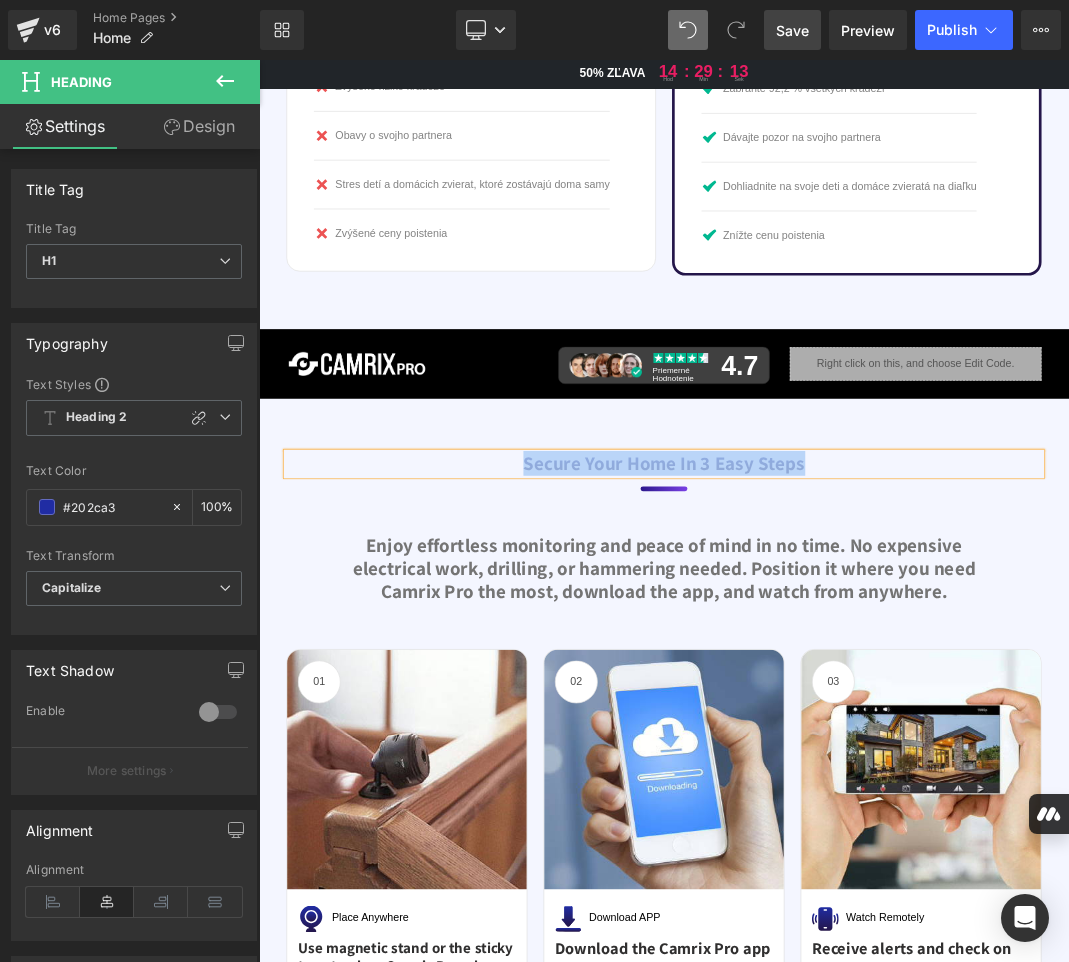 type 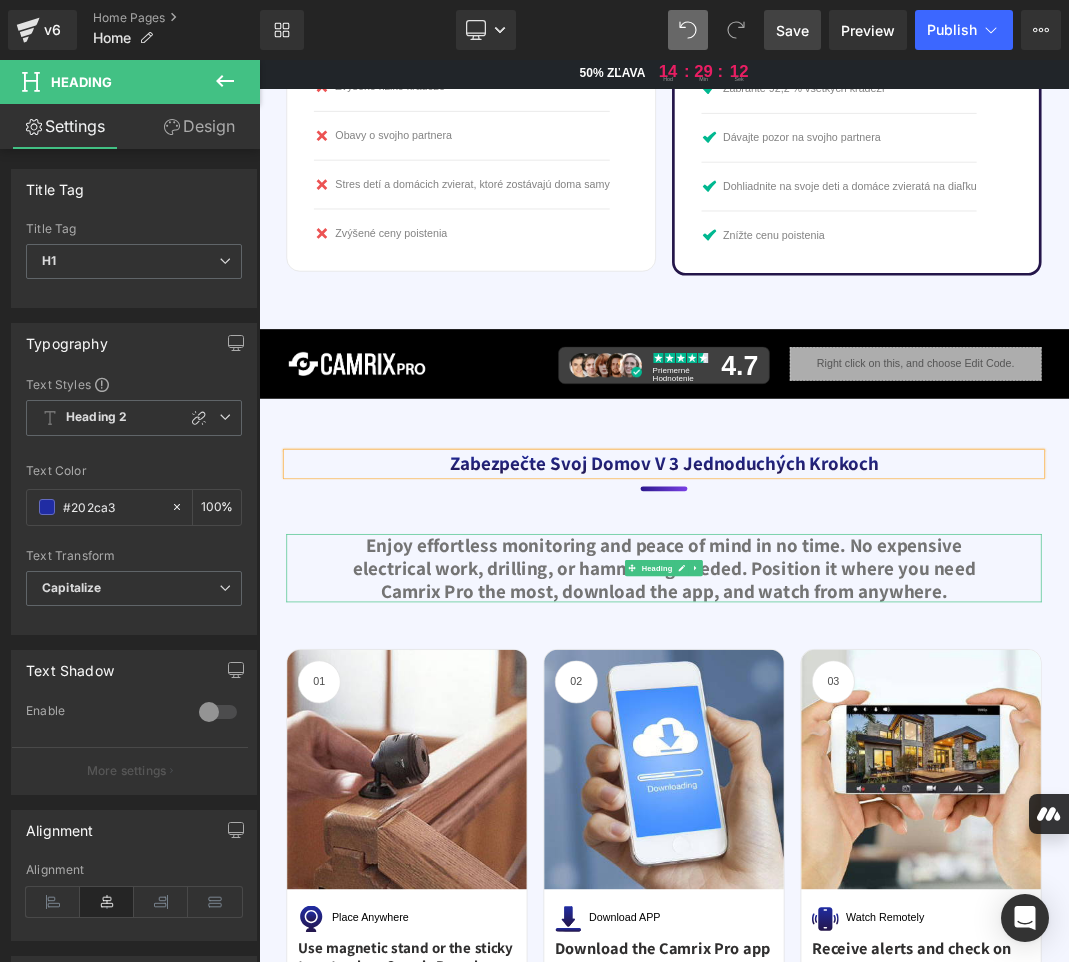 click on "Enjoy effortless monitoring and peace of mind in no time. No expensive electrical work, drilling, or hammering needed. Position it where you need Camrix Pro the most, download the app, and watch from anywhere." at bounding box center [864, 819] 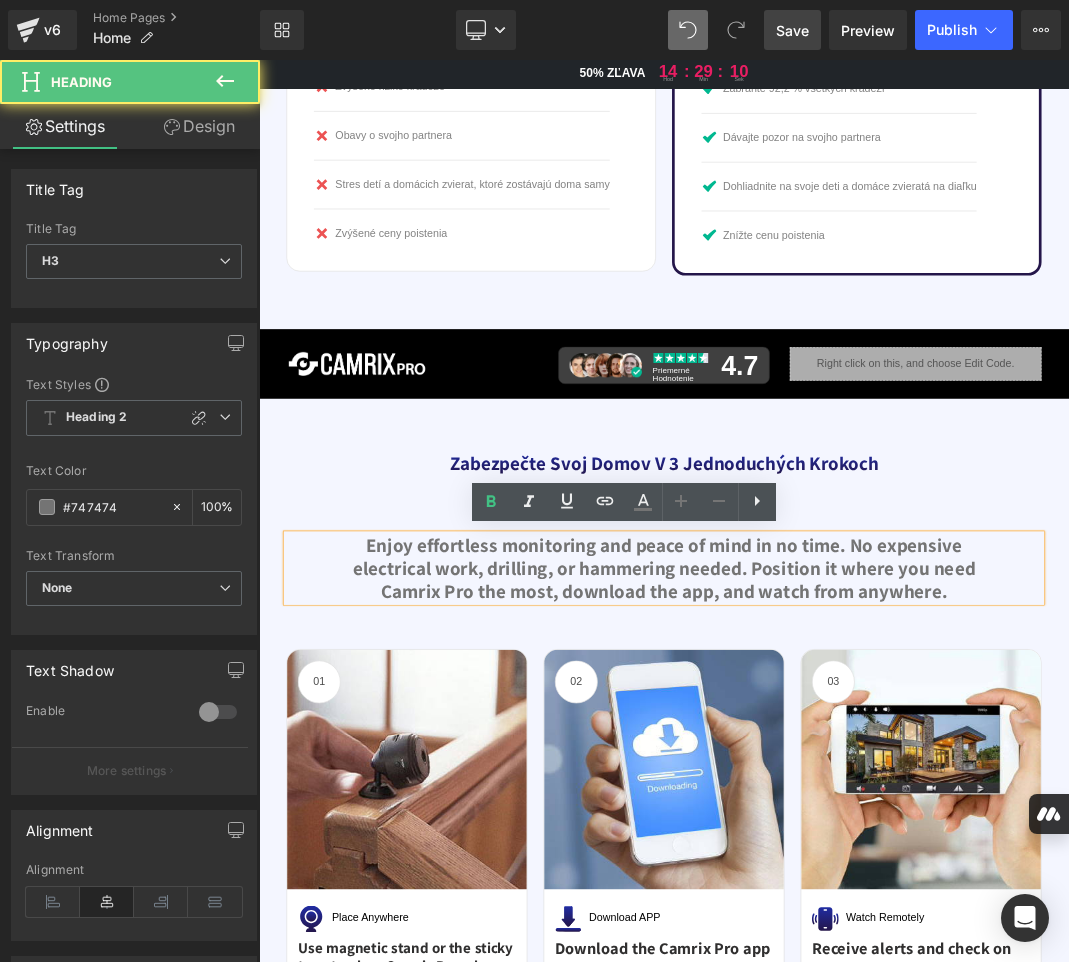click on "Enjoy effortless monitoring and peace of mind in no time. No expensive electrical work, drilling, or hammering needed. Position it where you need Camrix Pro the most, download the app, and watch from anywhere." at bounding box center (864, 819) 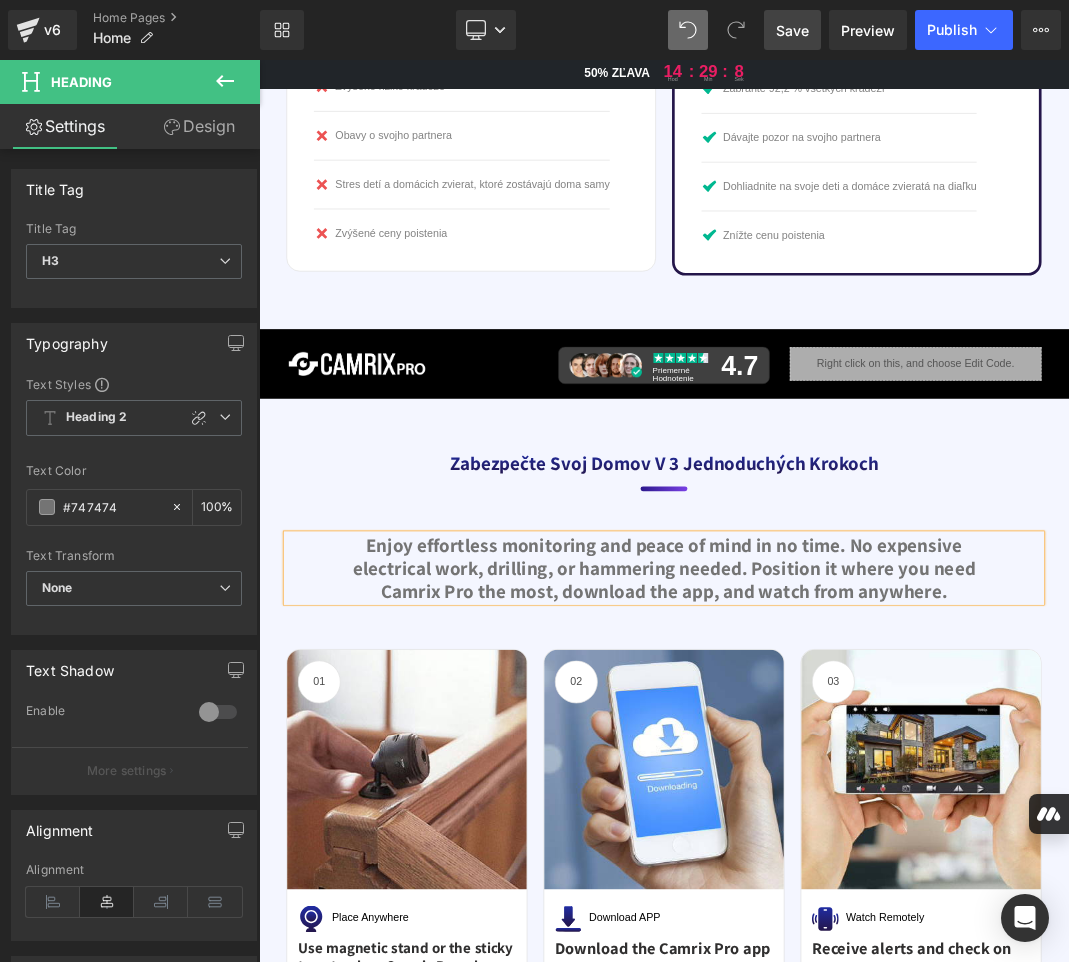 copy on "Enjoy effortless monitoring and peace of mind in no time. No expensive electrical work, drilling, or hammering needed. Position it where you need Camrix Pro the most, download the app, and watch from anywhere." 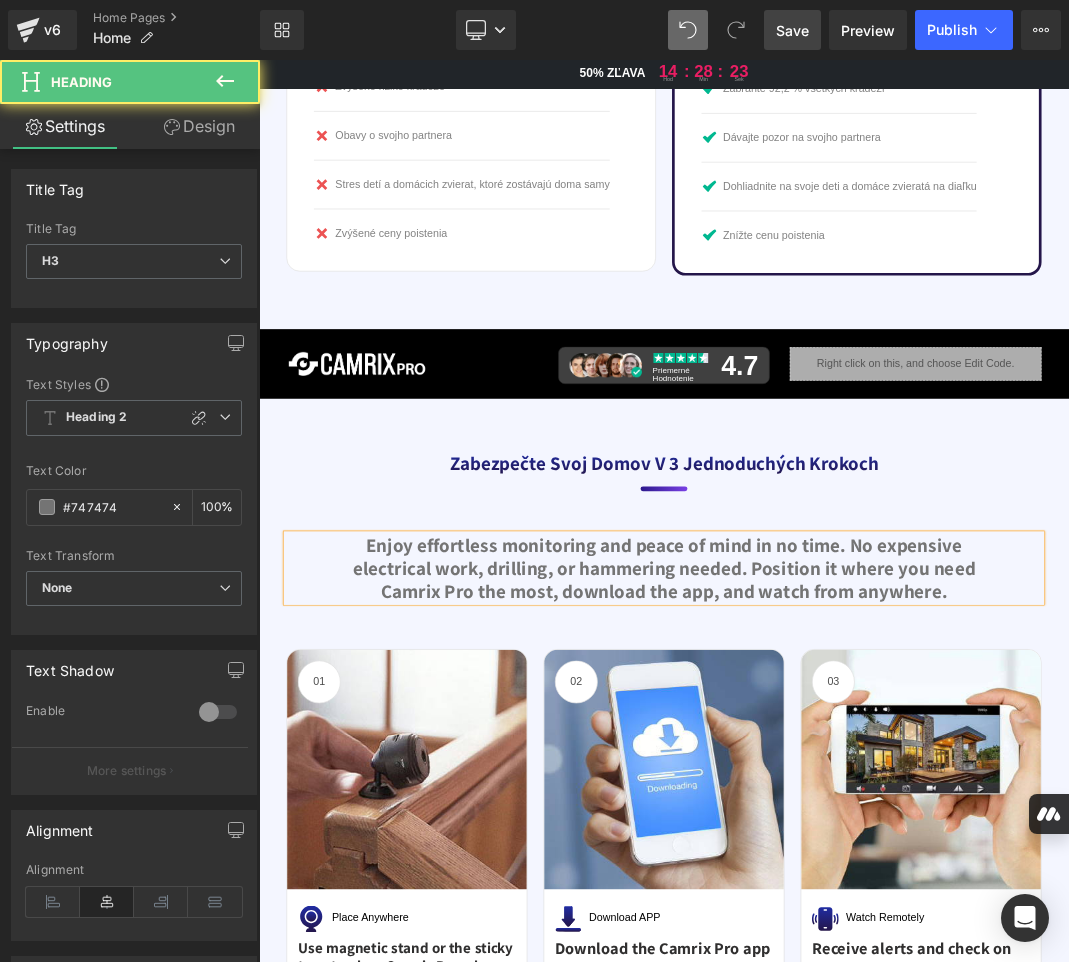 click on "Enjoy effortless monitoring and peace of mind in no time. No expensive electrical work, drilling, or hammering needed. Position it where you need Camrix Pro the most, download the app, and watch from anywhere." at bounding box center (864, 819) 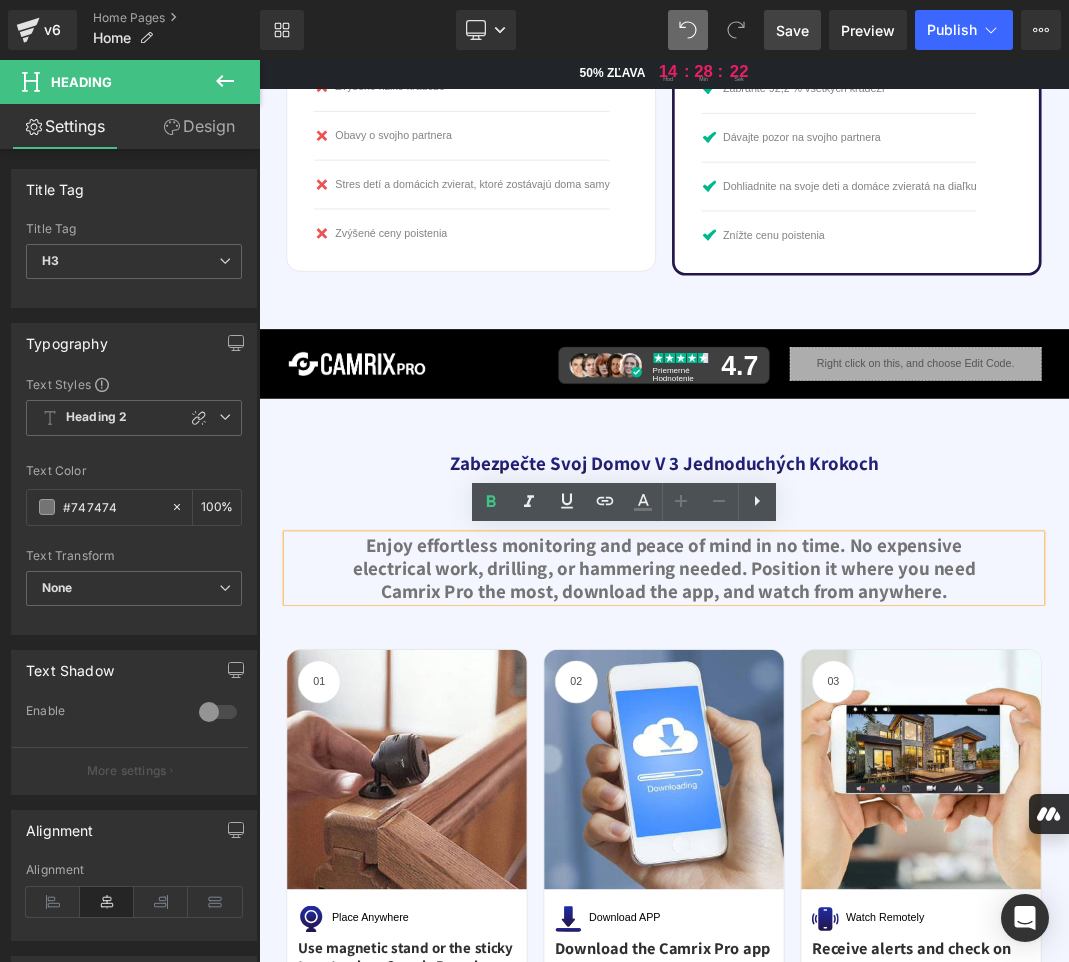 paste 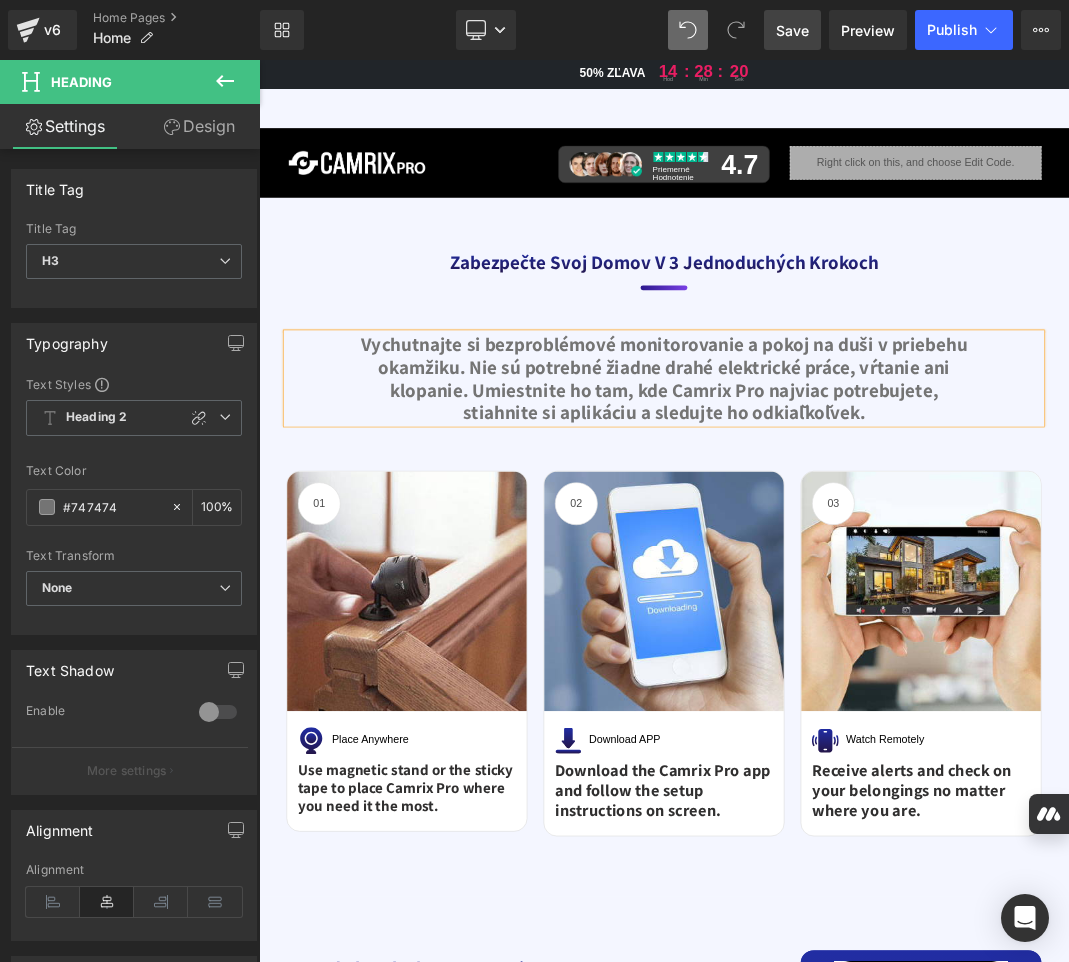scroll, scrollTop: 3900, scrollLeft: 0, axis: vertical 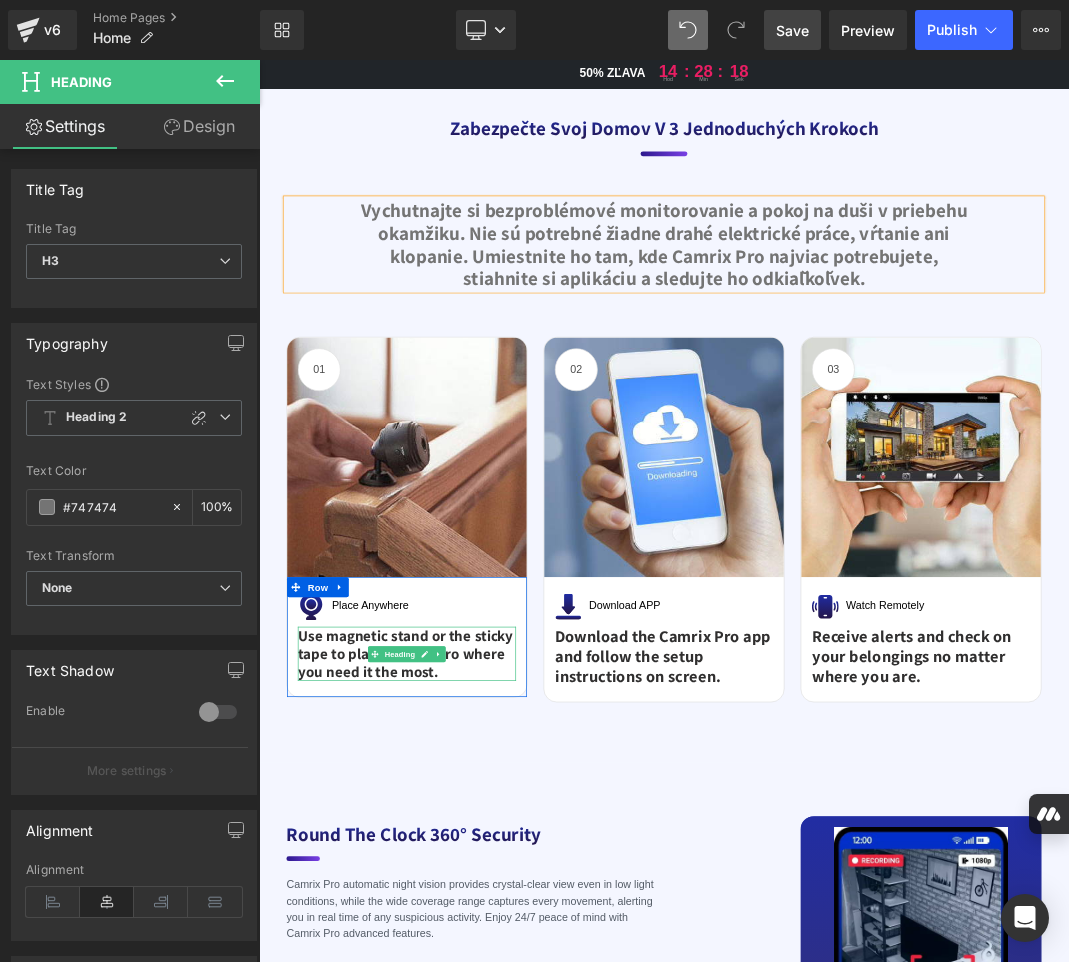 click on "Use magnetic stand or the sticky tape to place Camrix Pro where you need it the most." at bounding box center (480, 947) 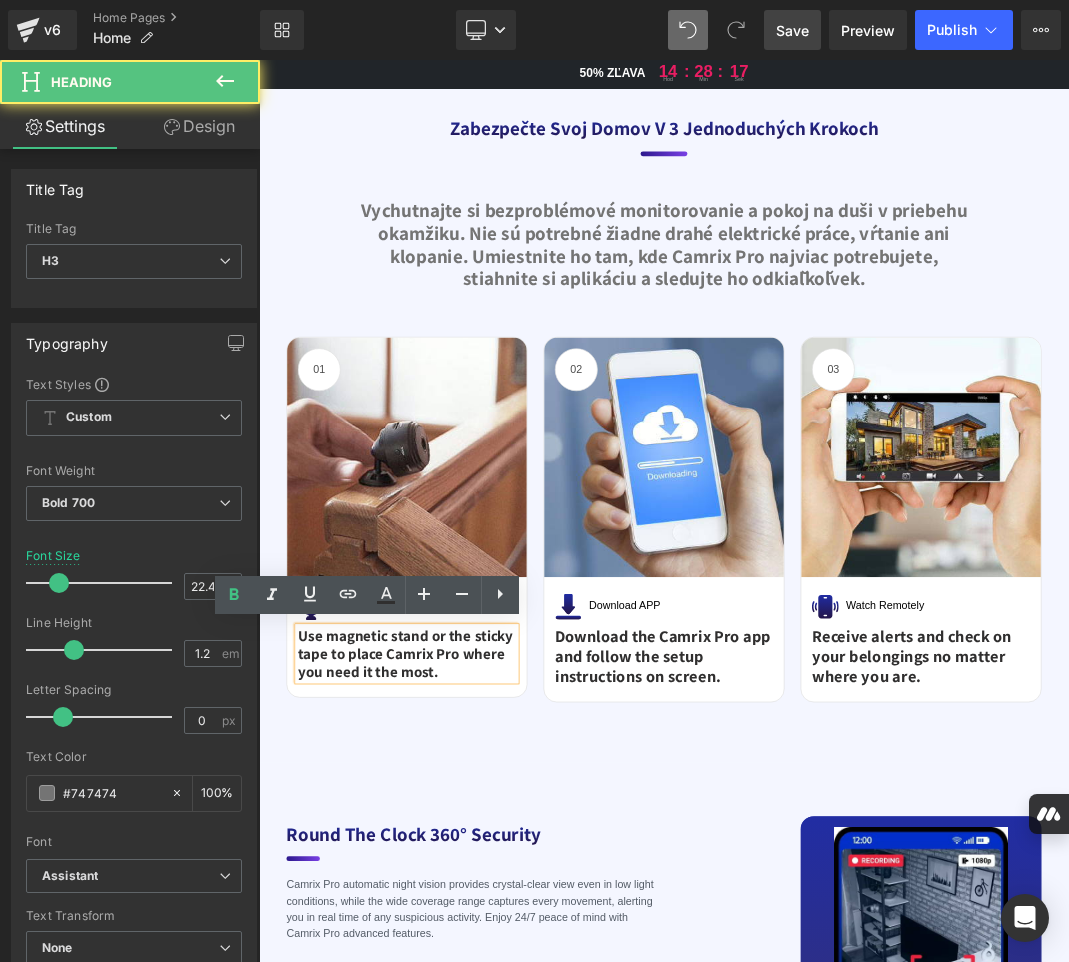 click on "Use magnetic stand or the sticky tape to place Camrix Pro where you need it the most." at bounding box center [480, 947] 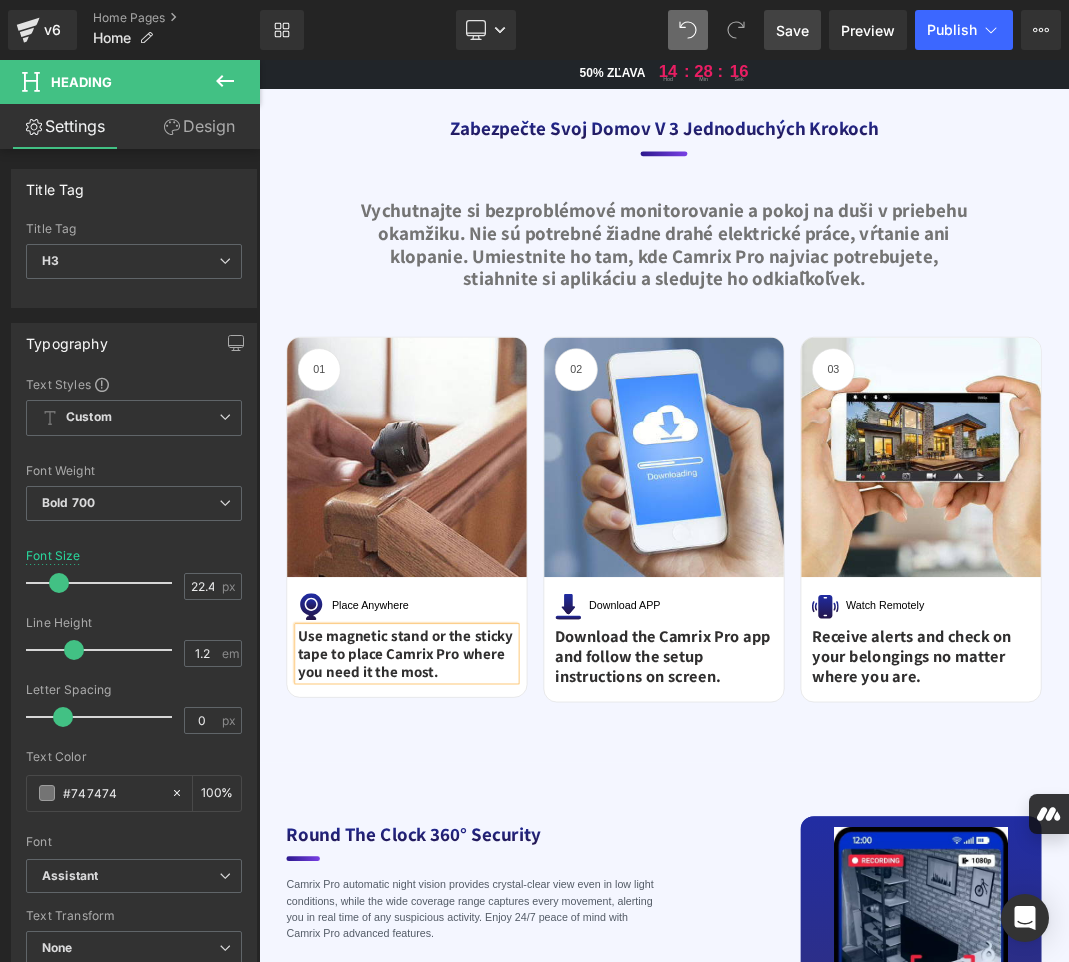copy on "Use magnetic stand or the sticky tape to place Camrix Pro where you need it the most." 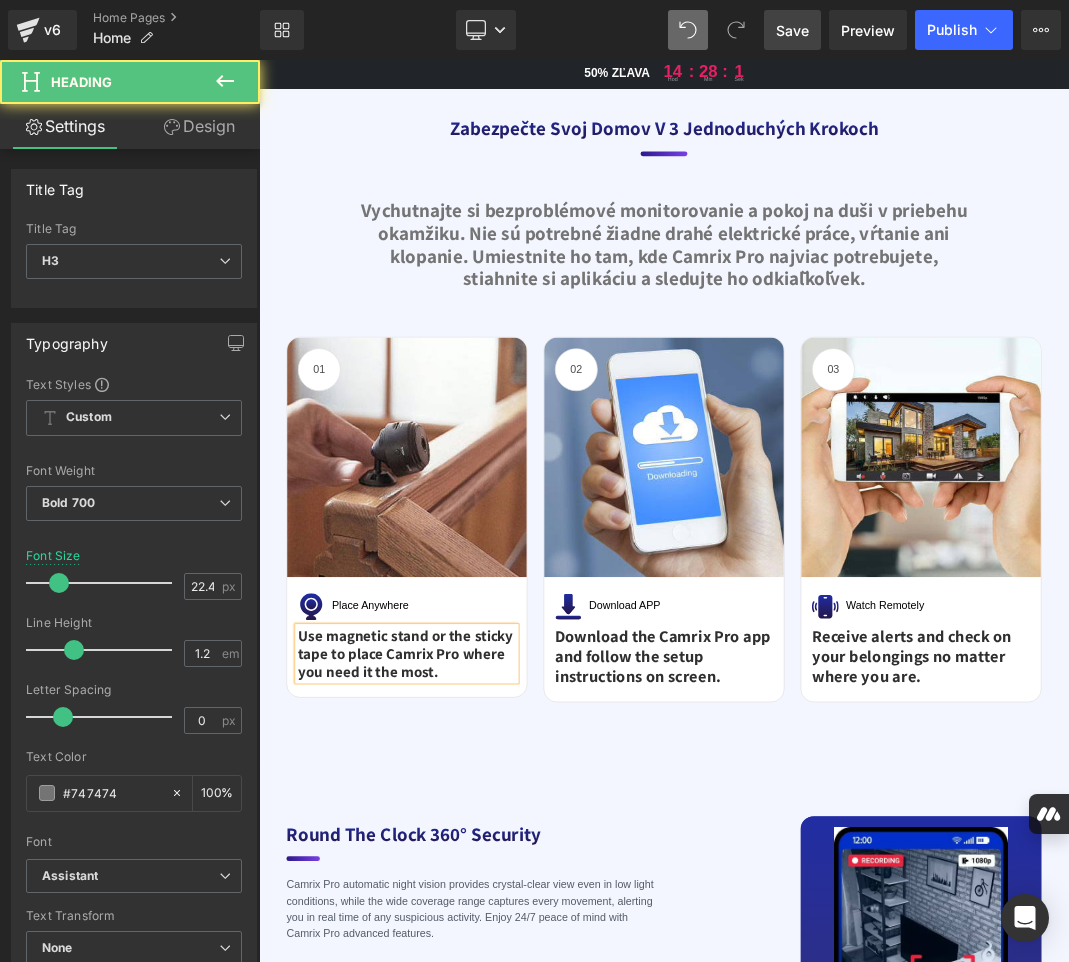 click on "Use magnetic stand or the sticky tape to place Camrix Pro where you need it the most." at bounding box center [480, 947] 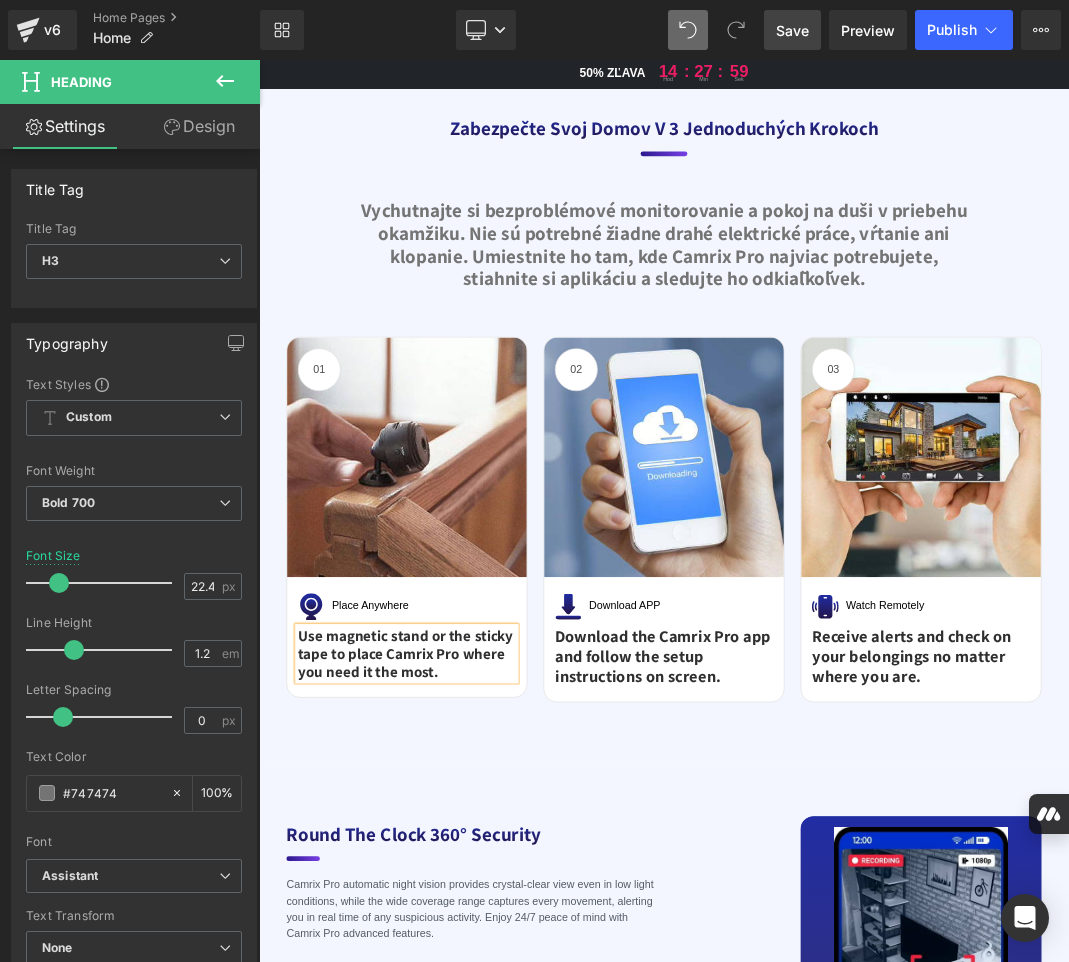paste 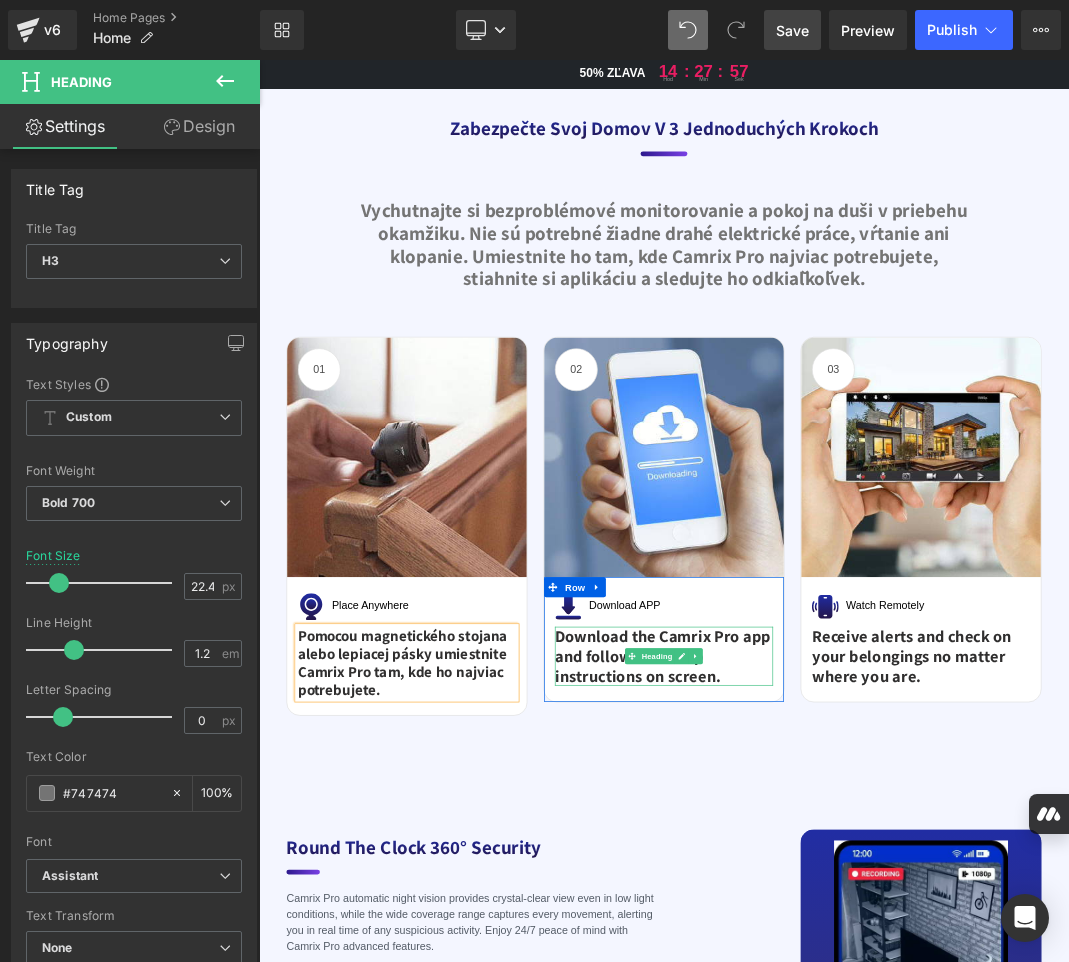 drag, startPoint x: 956, startPoint y: 981, endPoint x: 949, endPoint y: 995, distance: 15.652476 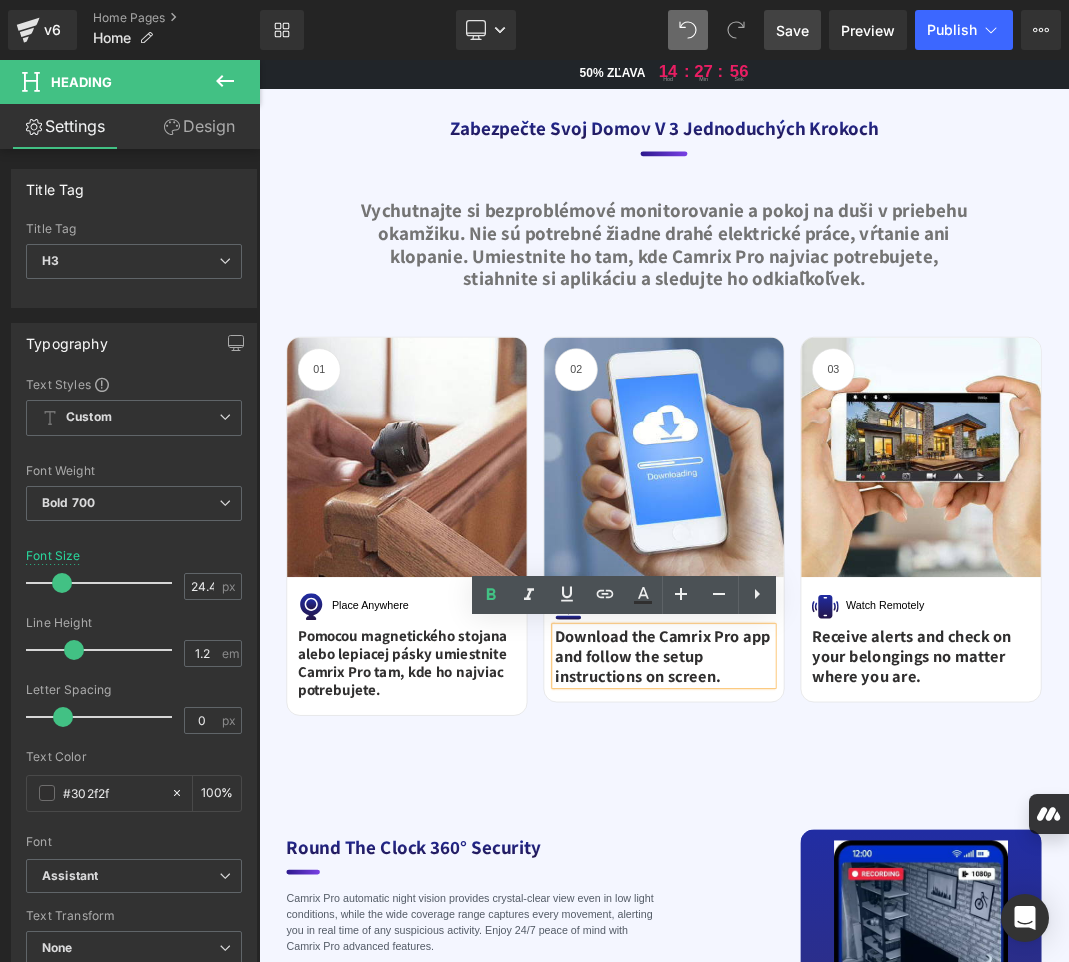 click on "Download the Camrix Pro app and follow the setup instructions on screen." at bounding box center (864, 951) 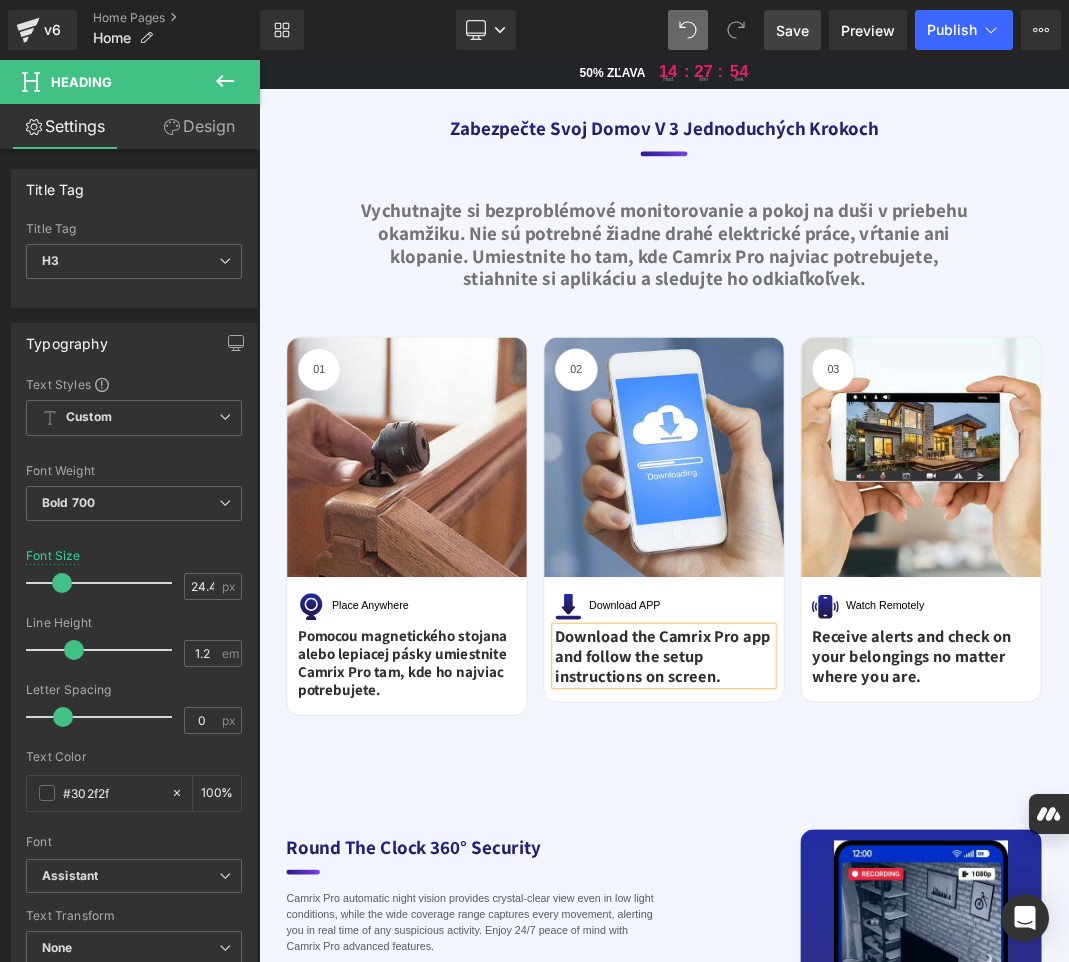 copy on "Download the Camrix Pro app and follow the setup instructions on screen." 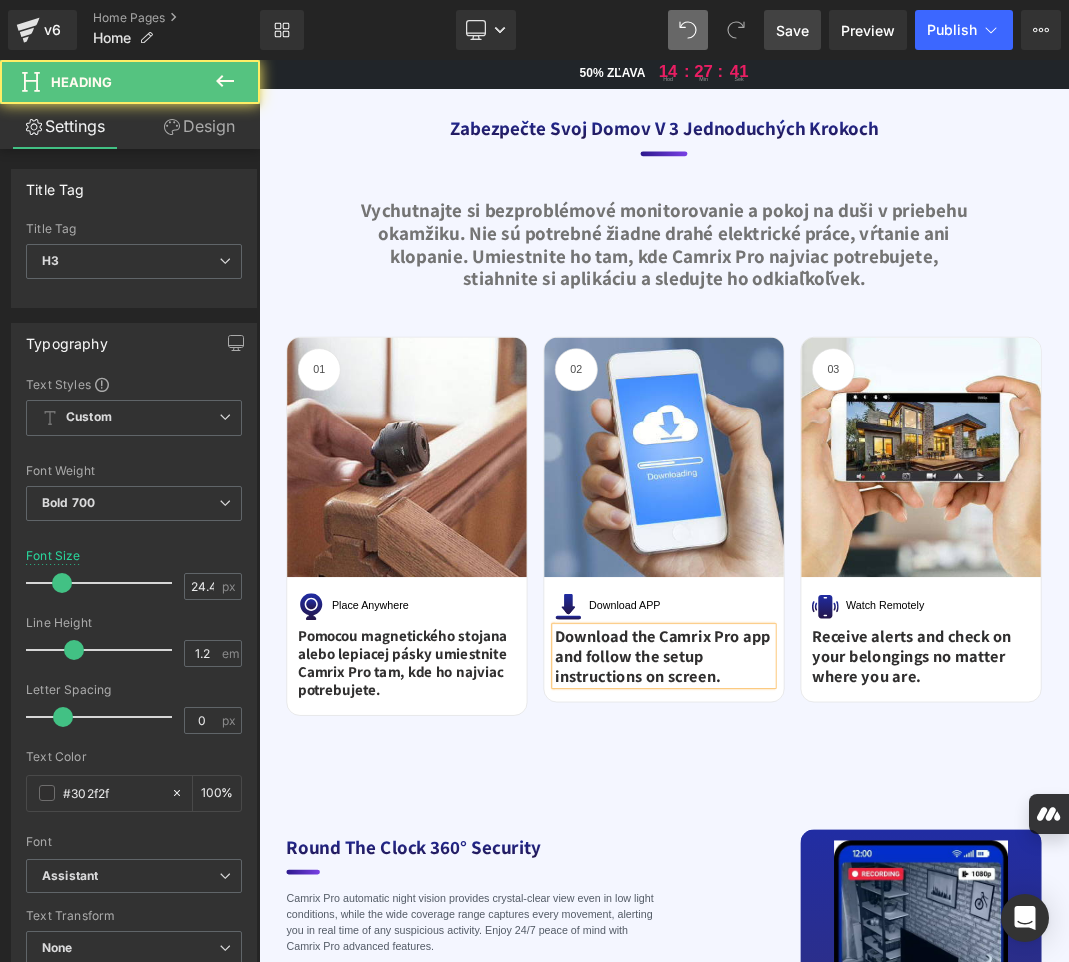 click on "Download the Camrix Pro app and follow the setup instructions on screen." at bounding box center (864, 951) 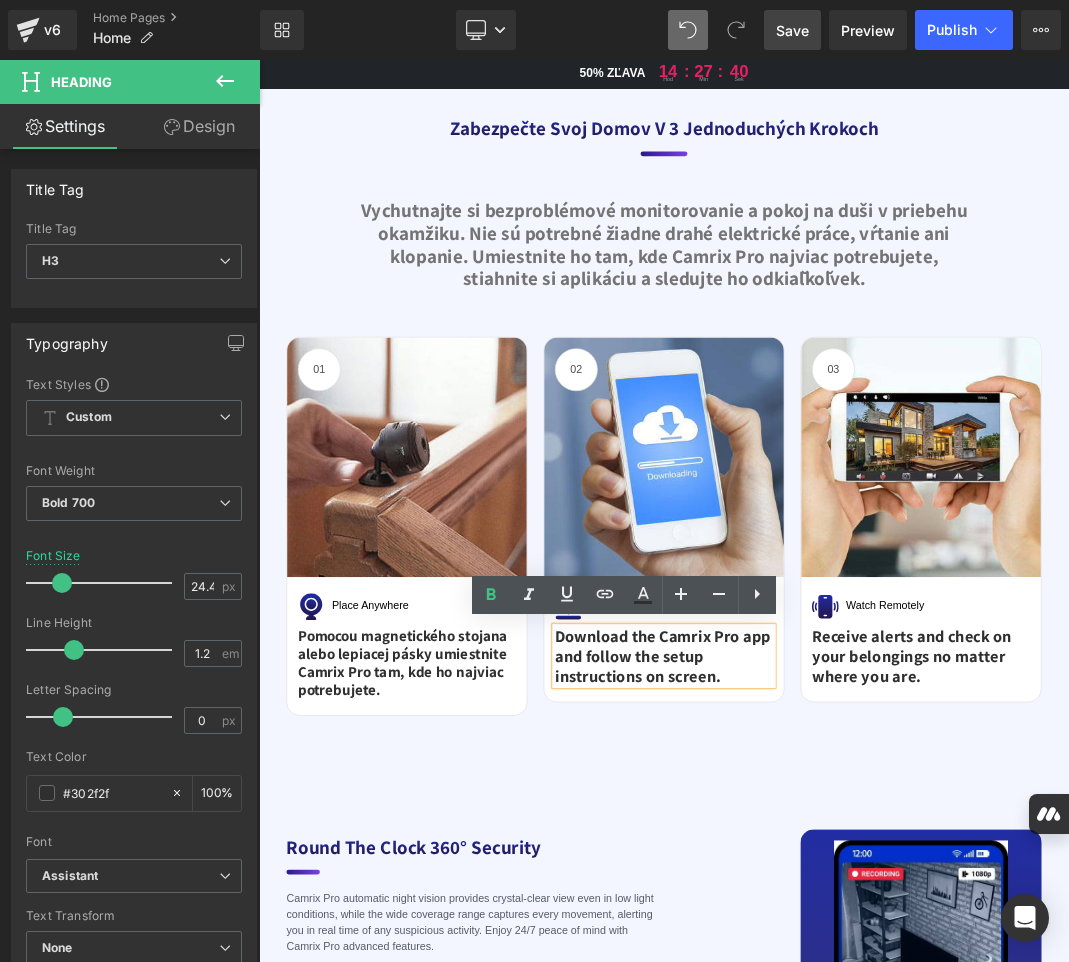 paste 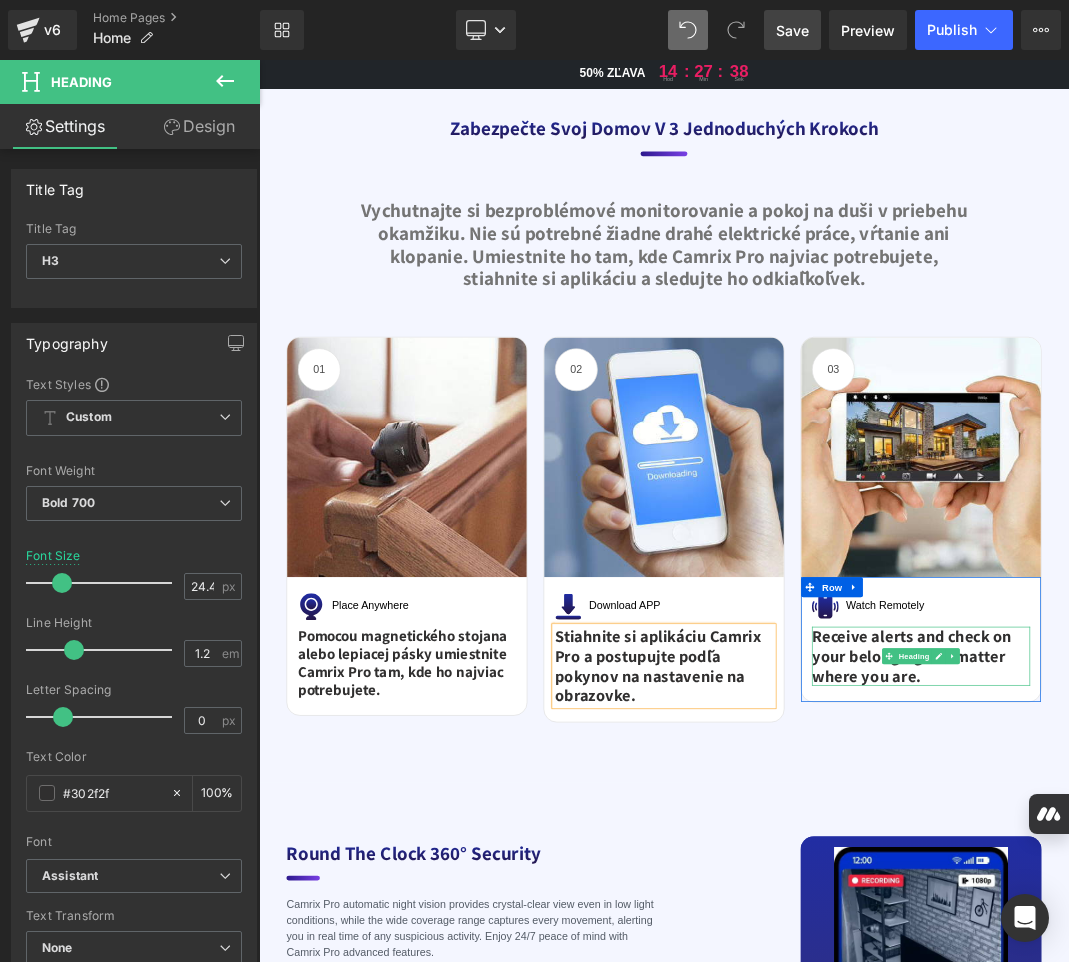 click on "Receive alerts and check on your belongings no matter where you are." at bounding box center [1248, 951] 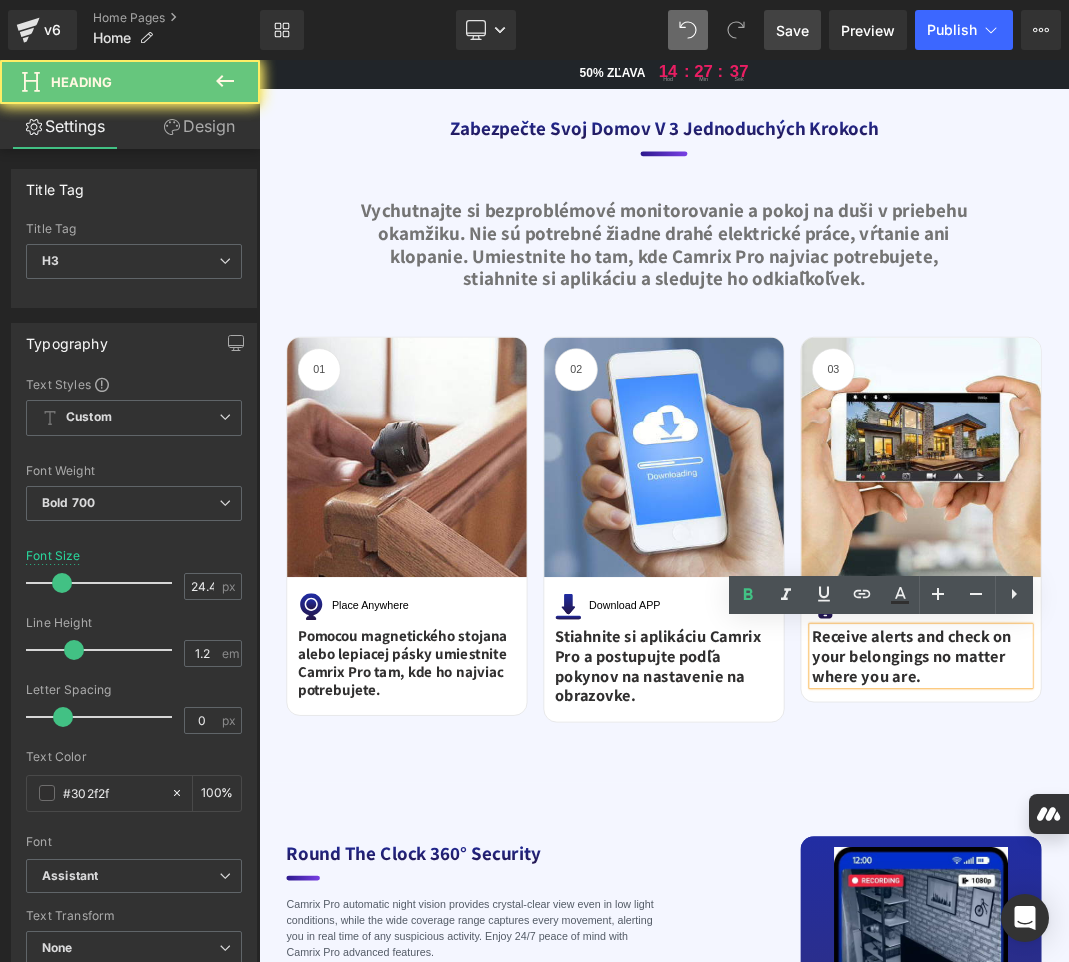 click on "Receive alerts and check on your belongings no matter where you are." at bounding box center (1248, 951) 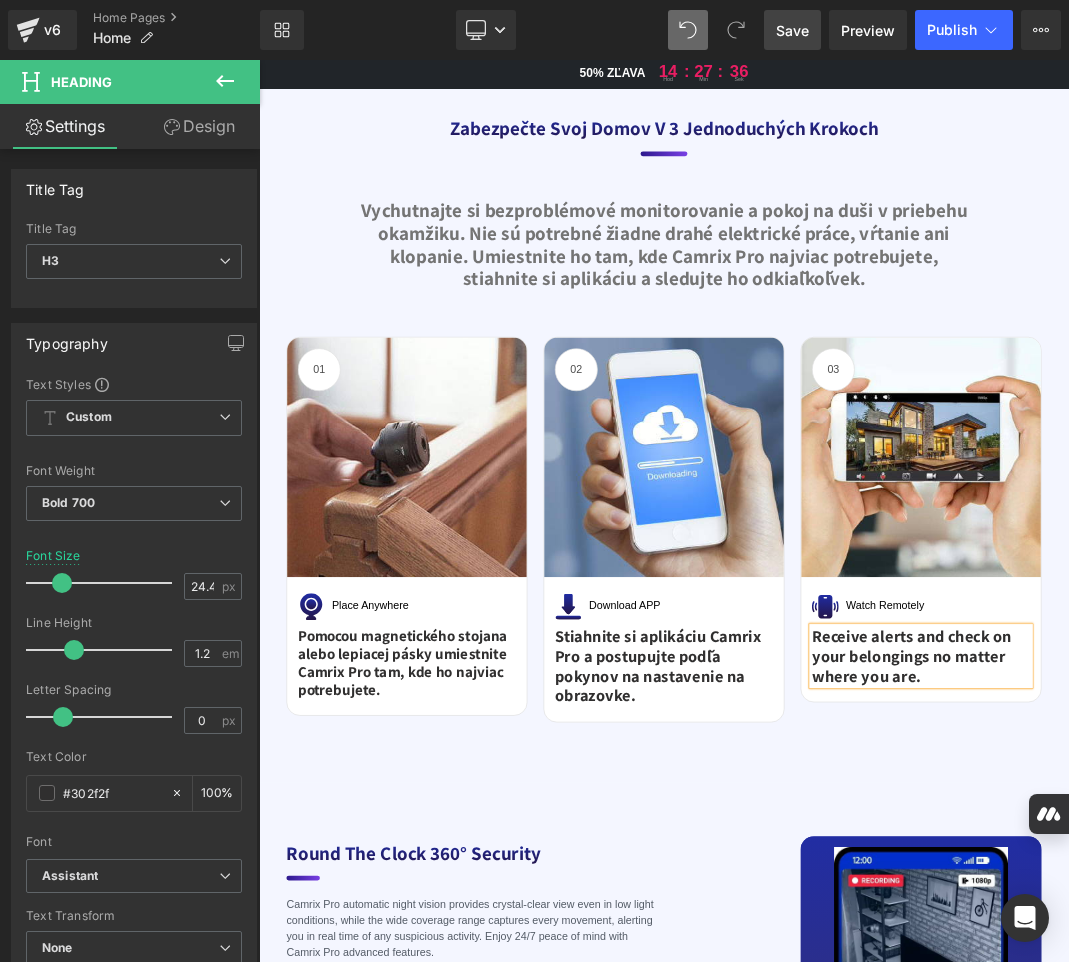 copy on "Receive alerts and check on your belongings no matter where you are." 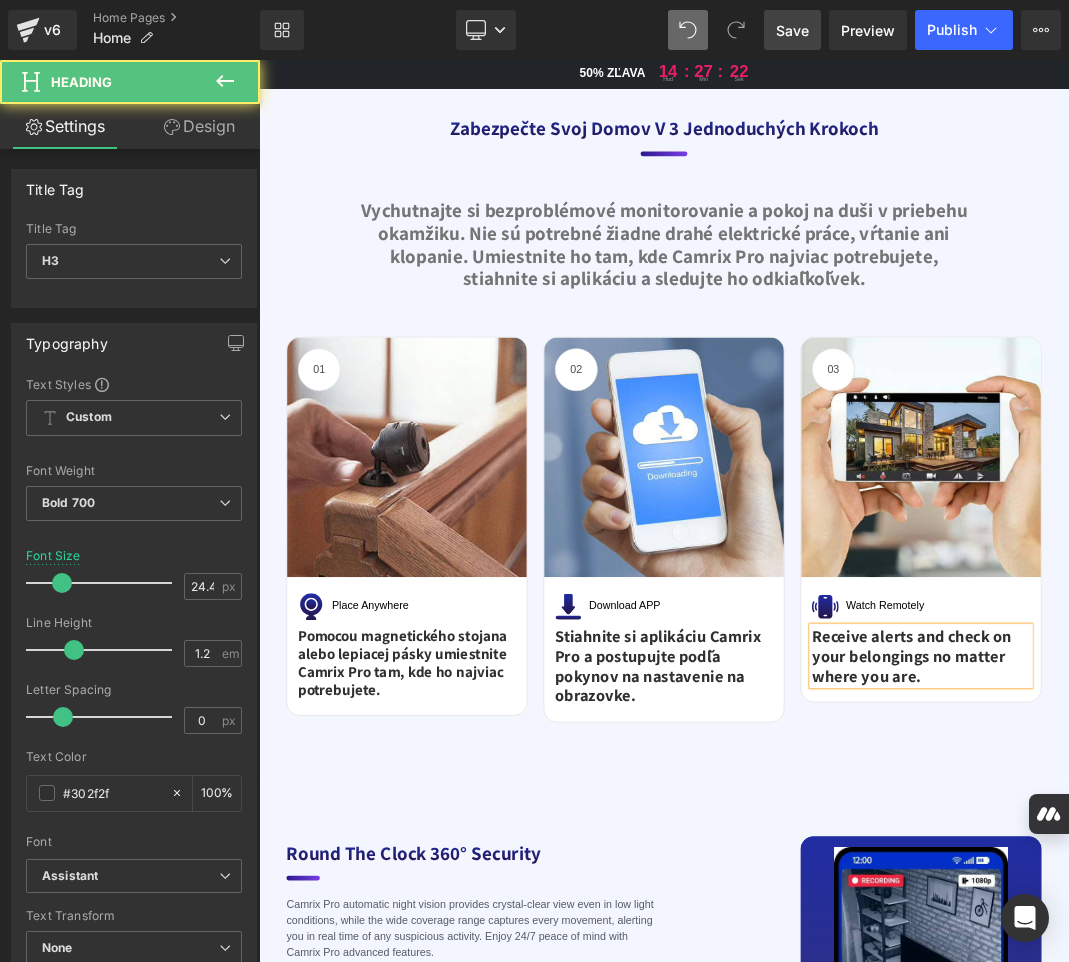 click on "Receive alerts and check on your belongings no matter where you are." at bounding box center [1248, 951] 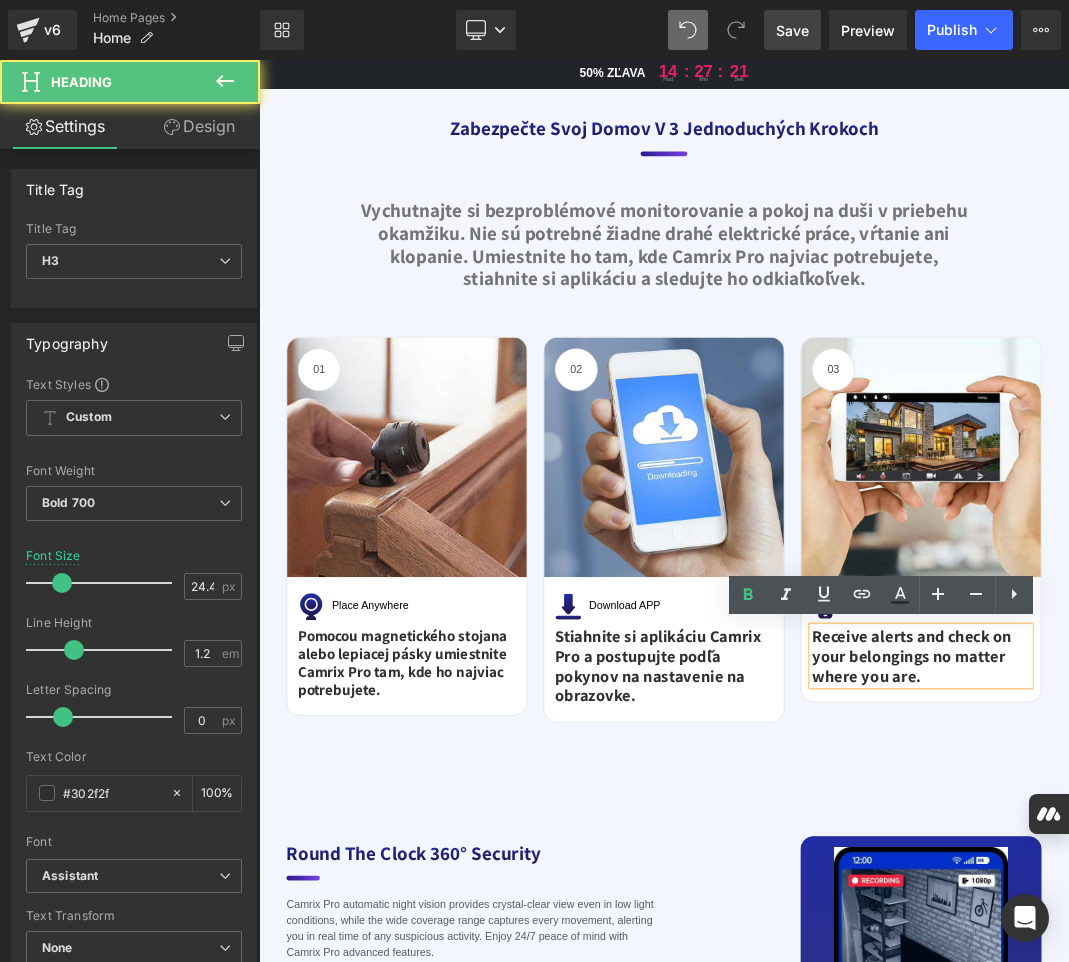 paste 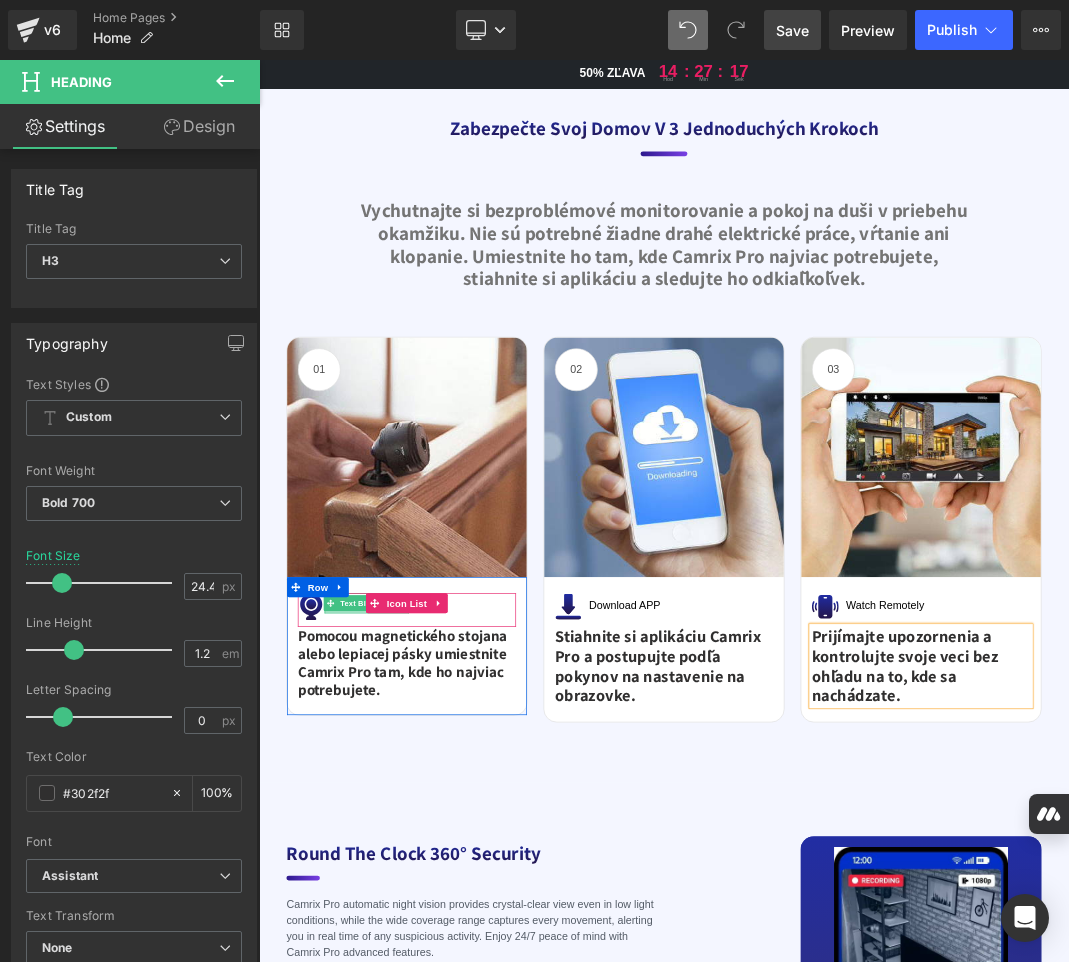 click at bounding box center [420, 884] 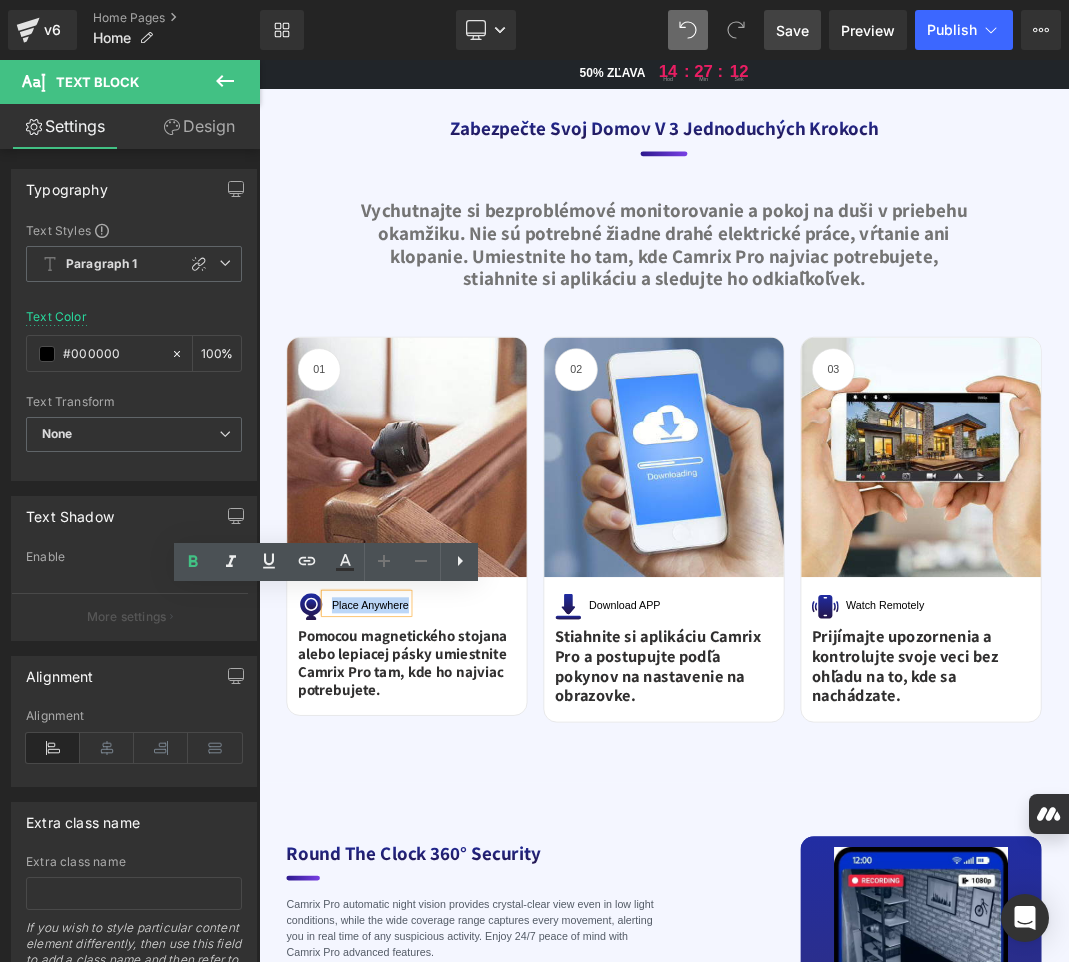 drag, startPoint x: 357, startPoint y: 874, endPoint x: 471, endPoint y: 881, distance: 114.21471 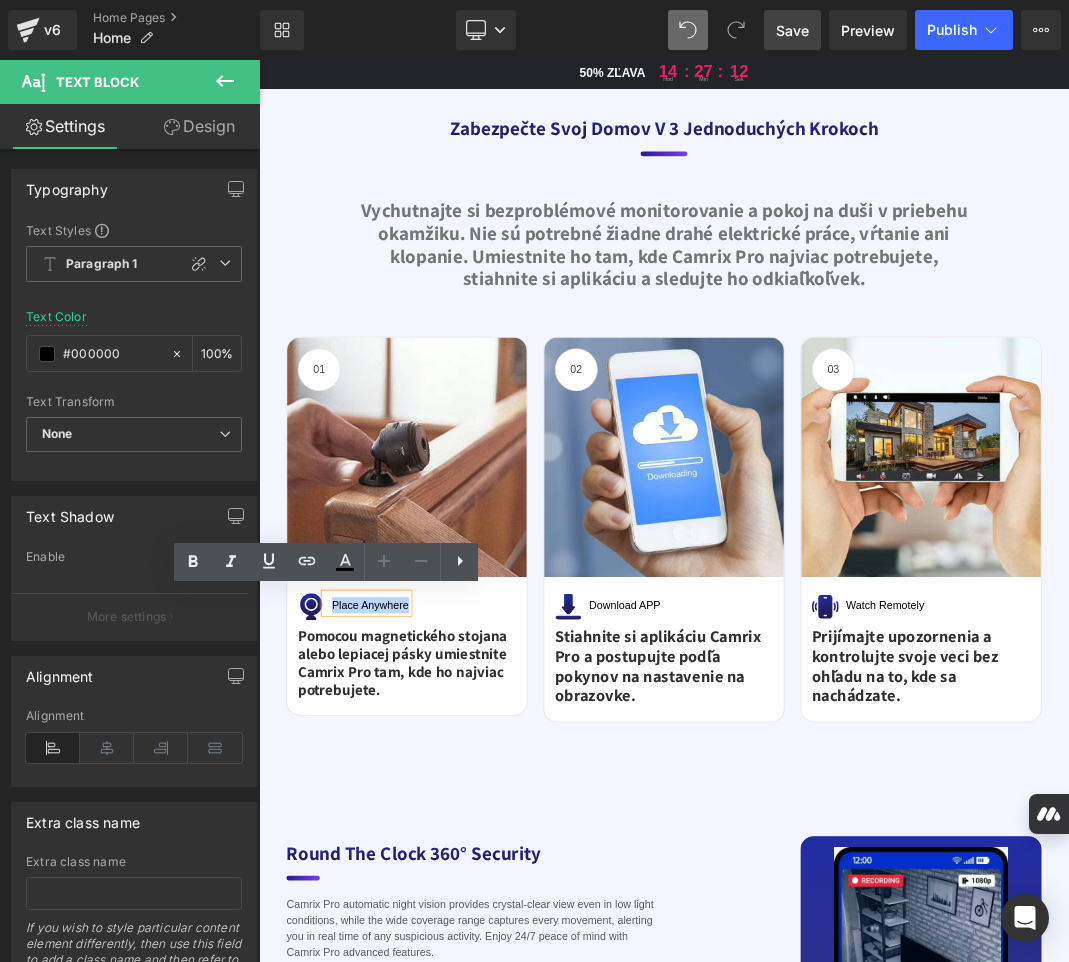 copy on "Place Anywhere" 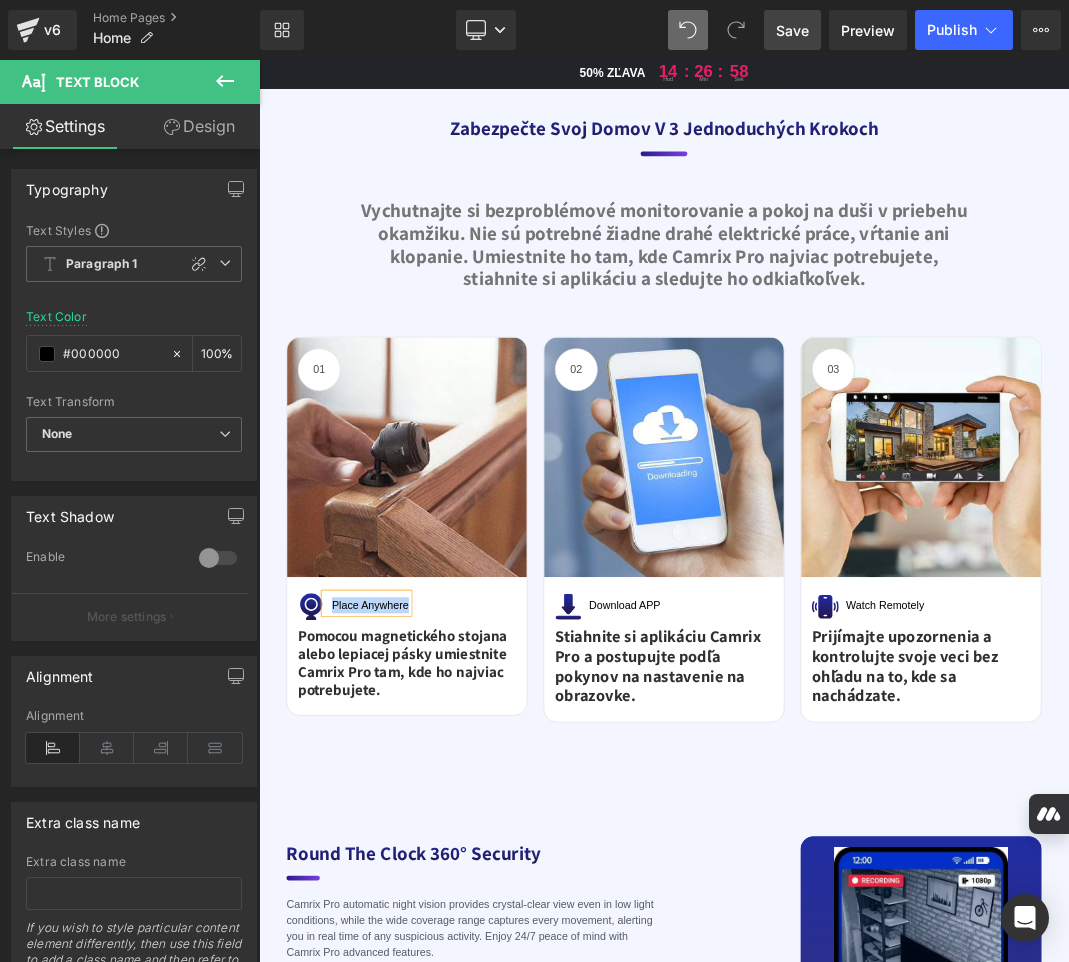 click on "Place Anywhere" at bounding box center (425, 875) 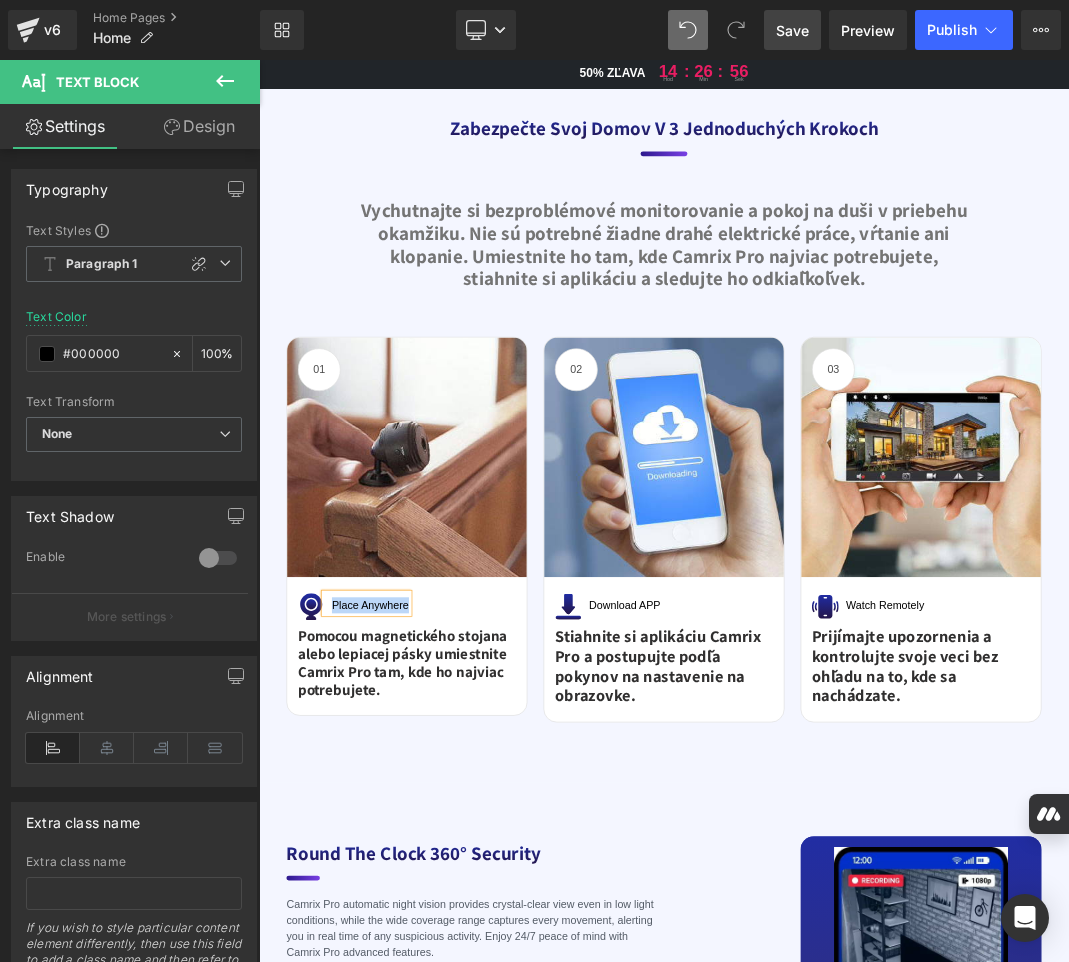 paste 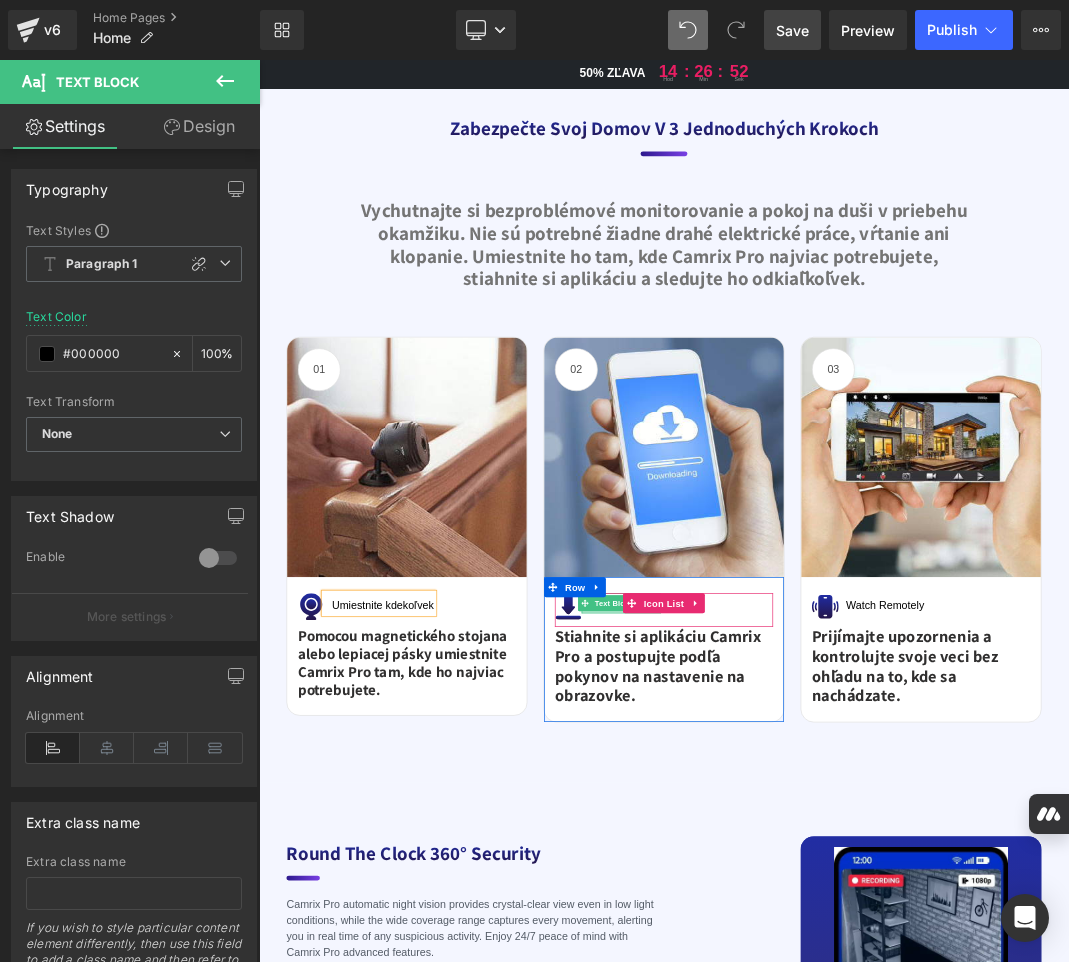 click at bounding box center (800, 884) 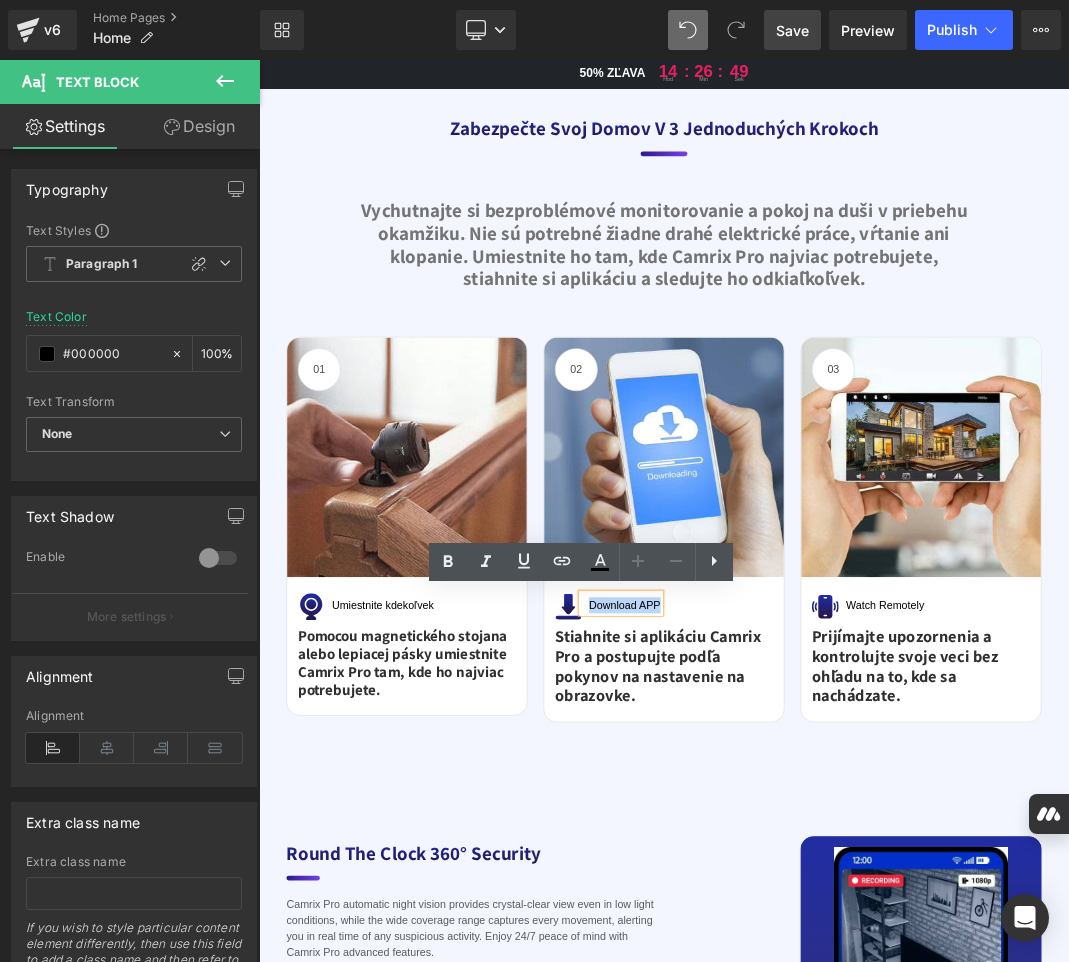drag, startPoint x: 738, startPoint y: 872, endPoint x: 847, endPoint y: 871, distance: 109.004585 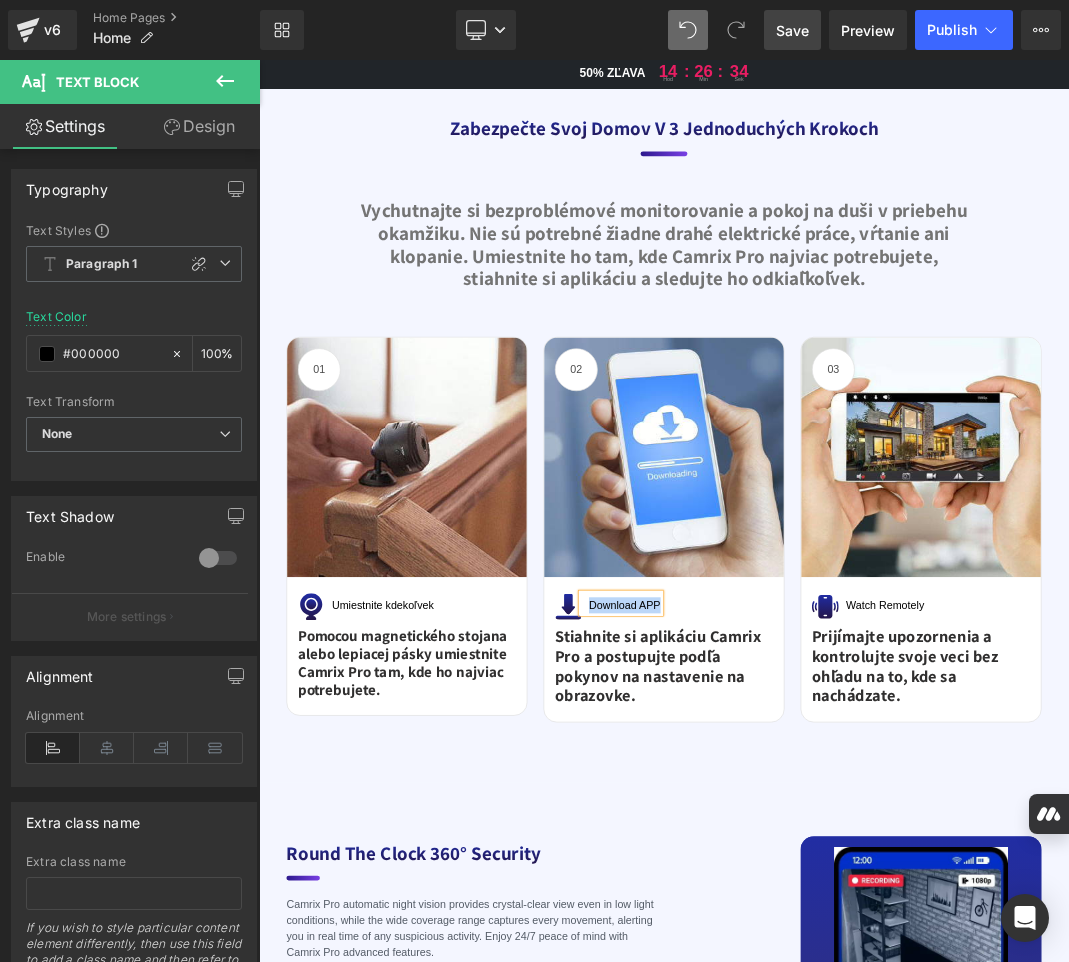 click on "Download APP" at bounding box center [805, 875] 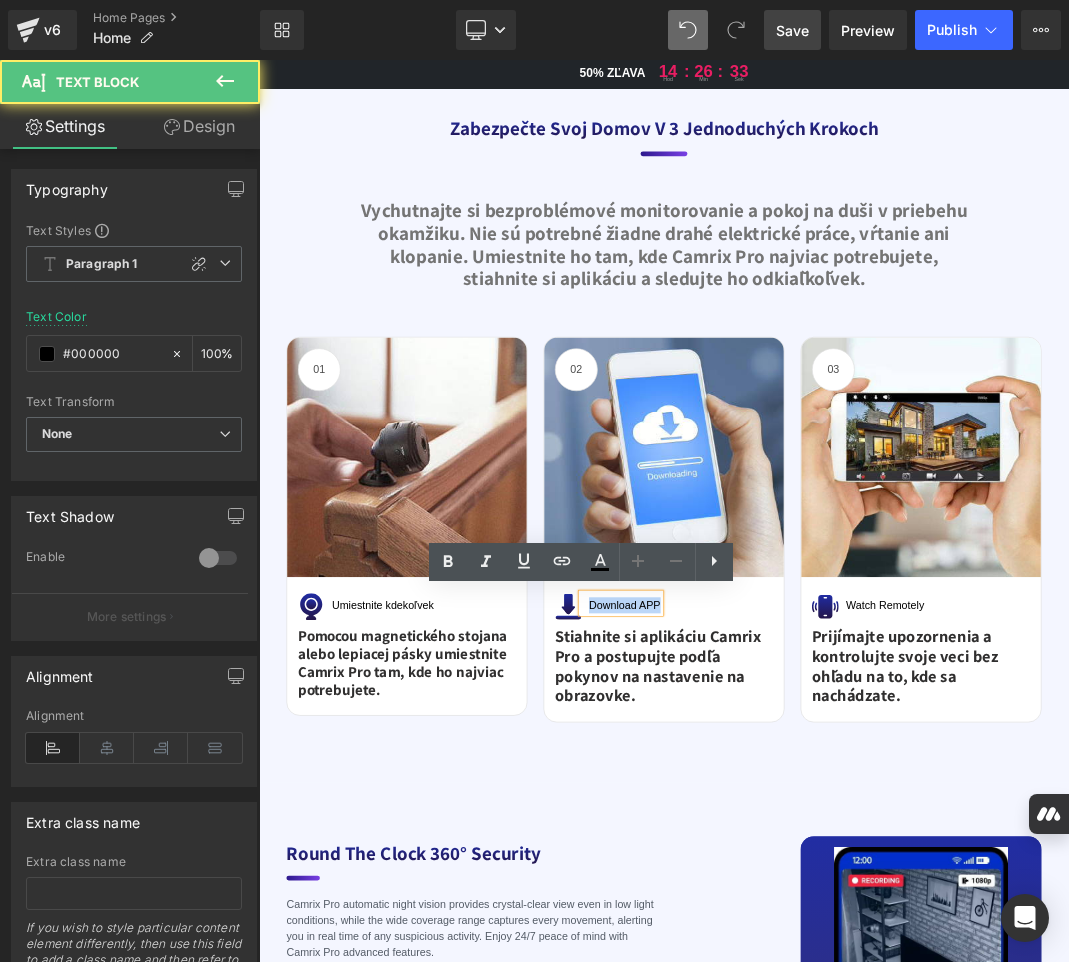 paste 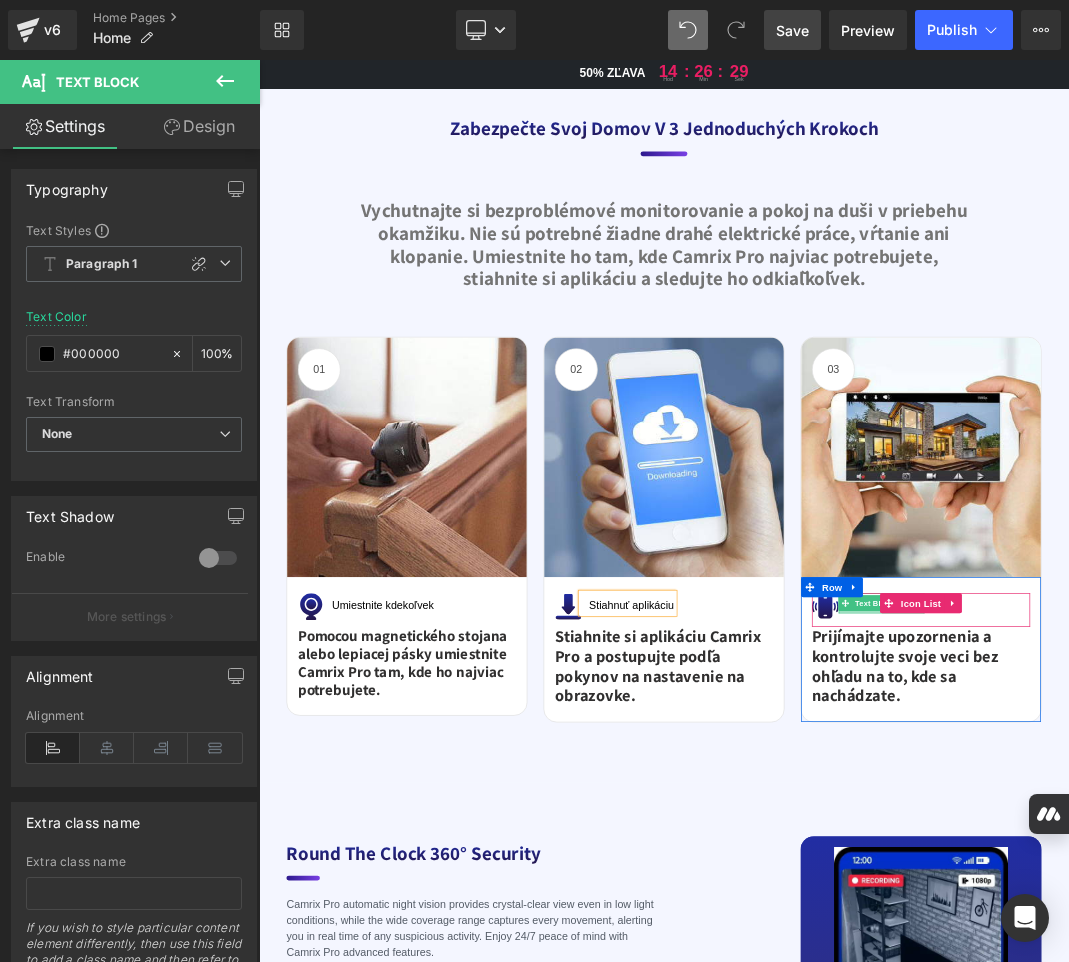 click at bounding box center (1189, 884) 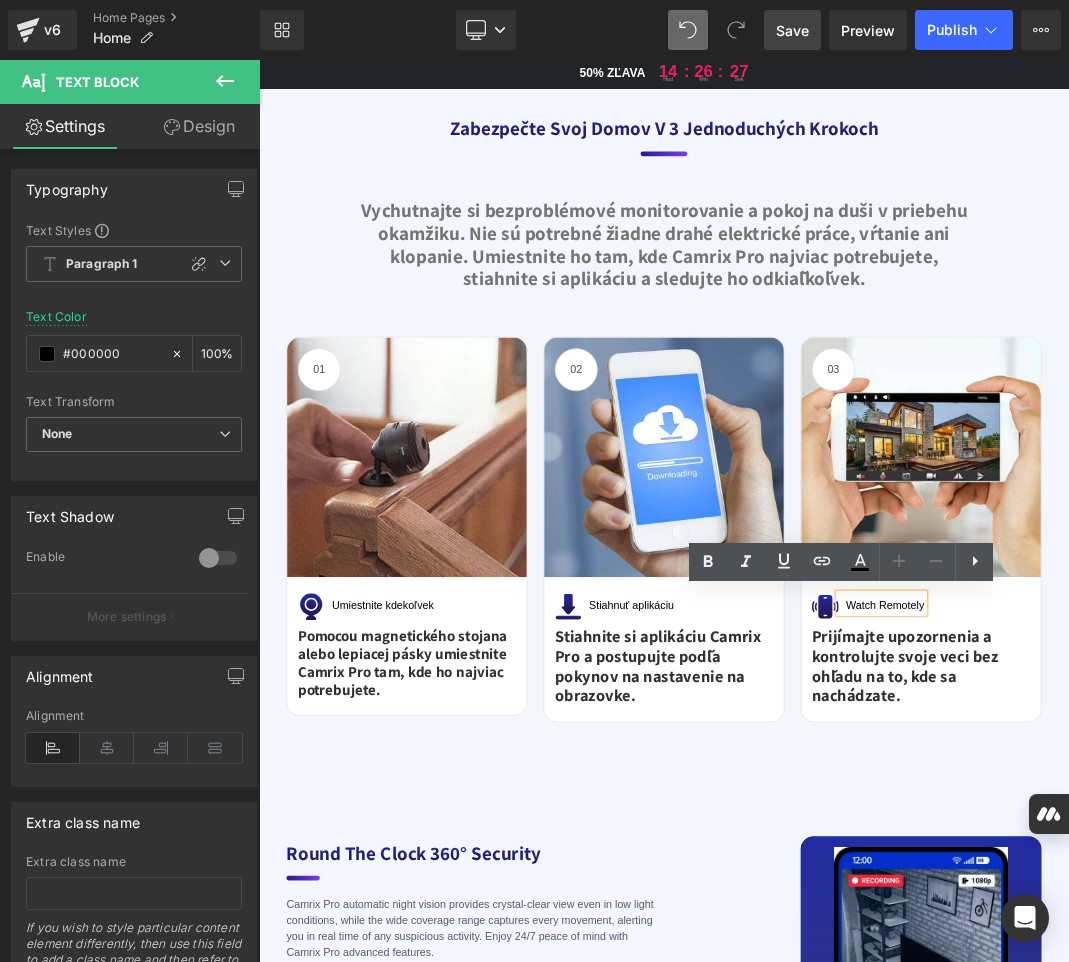 click on "Watch Remotely" at bounding box center (1189, 872) 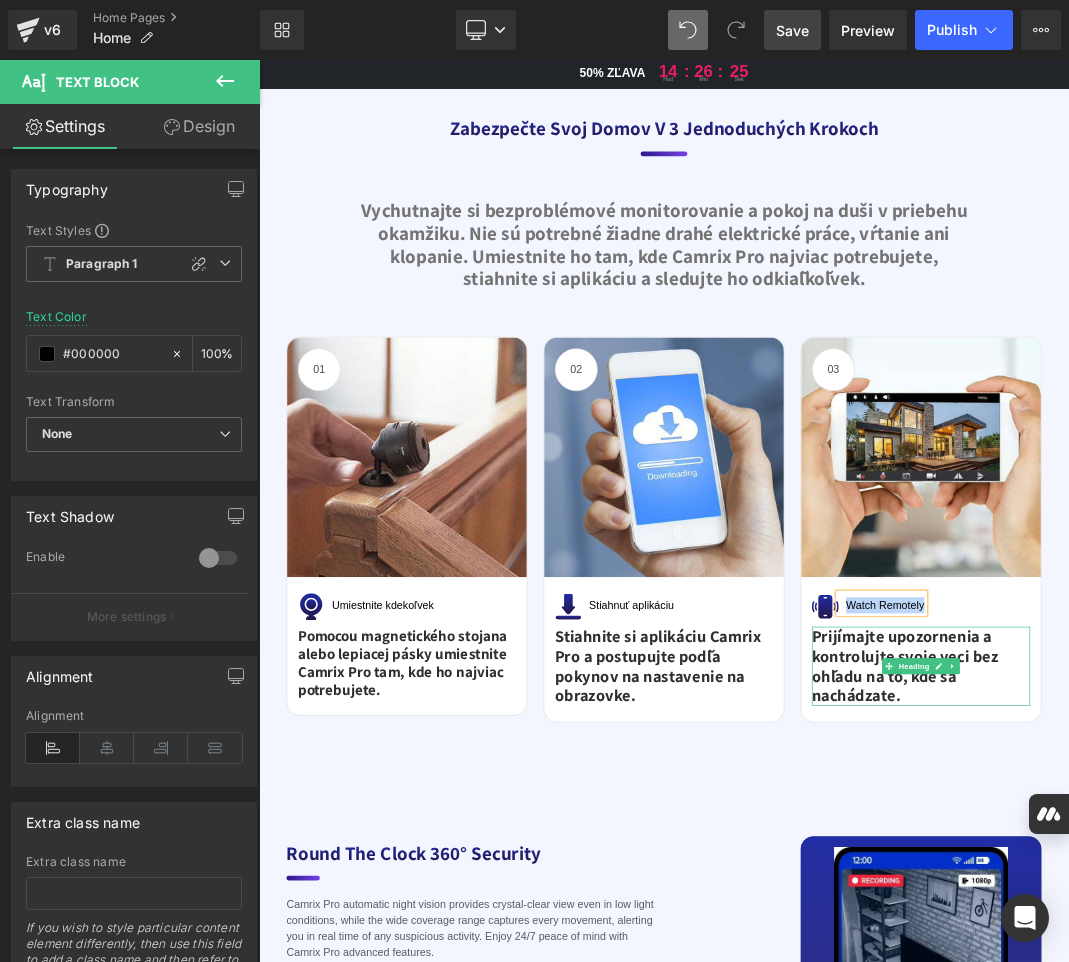 copy on "Watch Remotely" 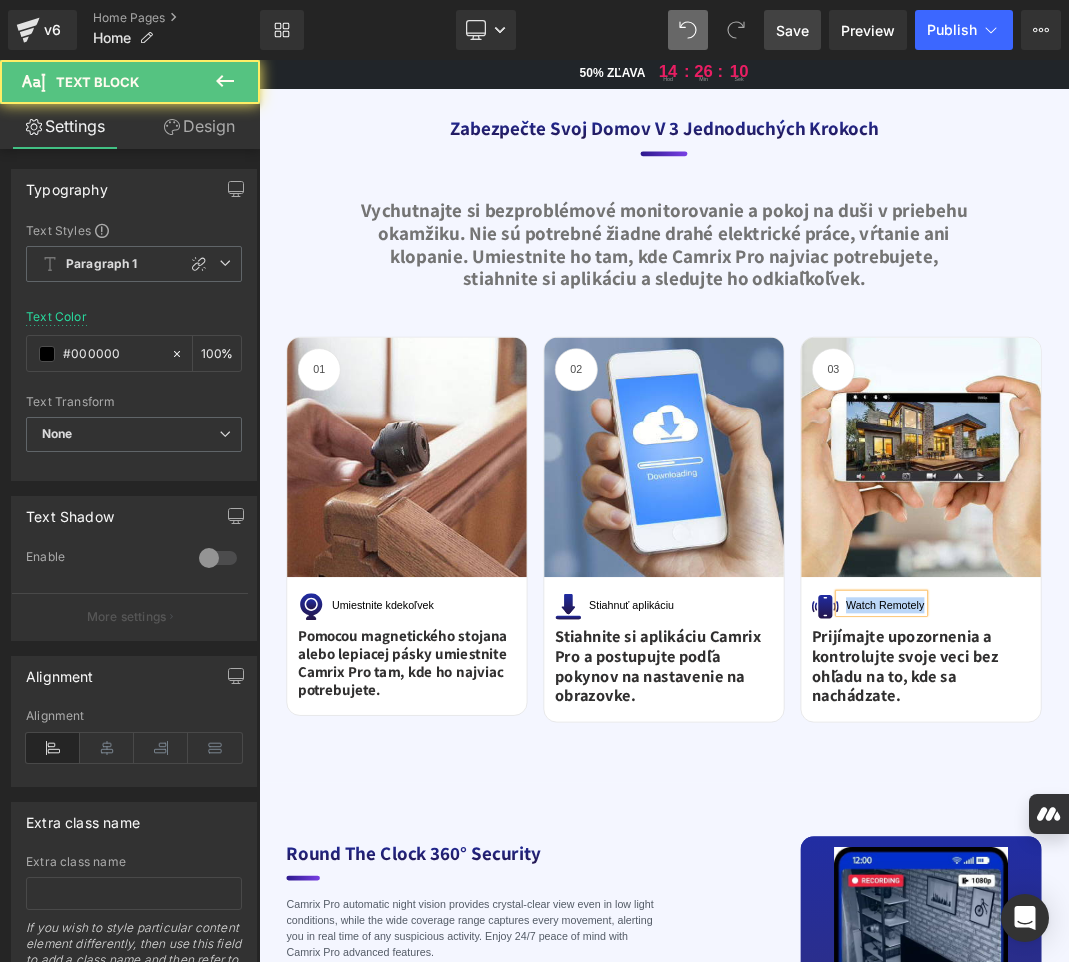 click on "Watch Remotely" at bounding box center [1194, 875] 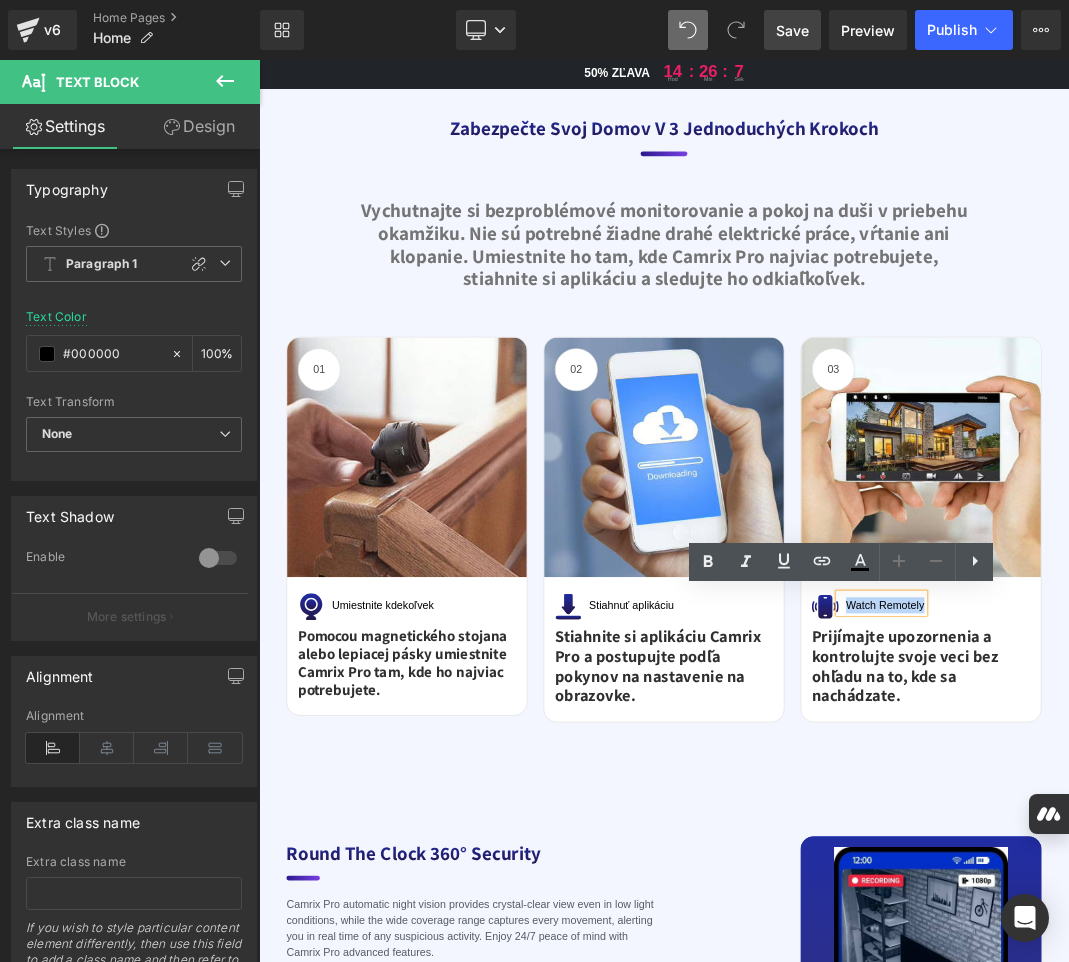 drag, startPoint x: 1129, startPoint y: 872, endPoint x: 1247, endPoint y: 875, distance: 118.03813 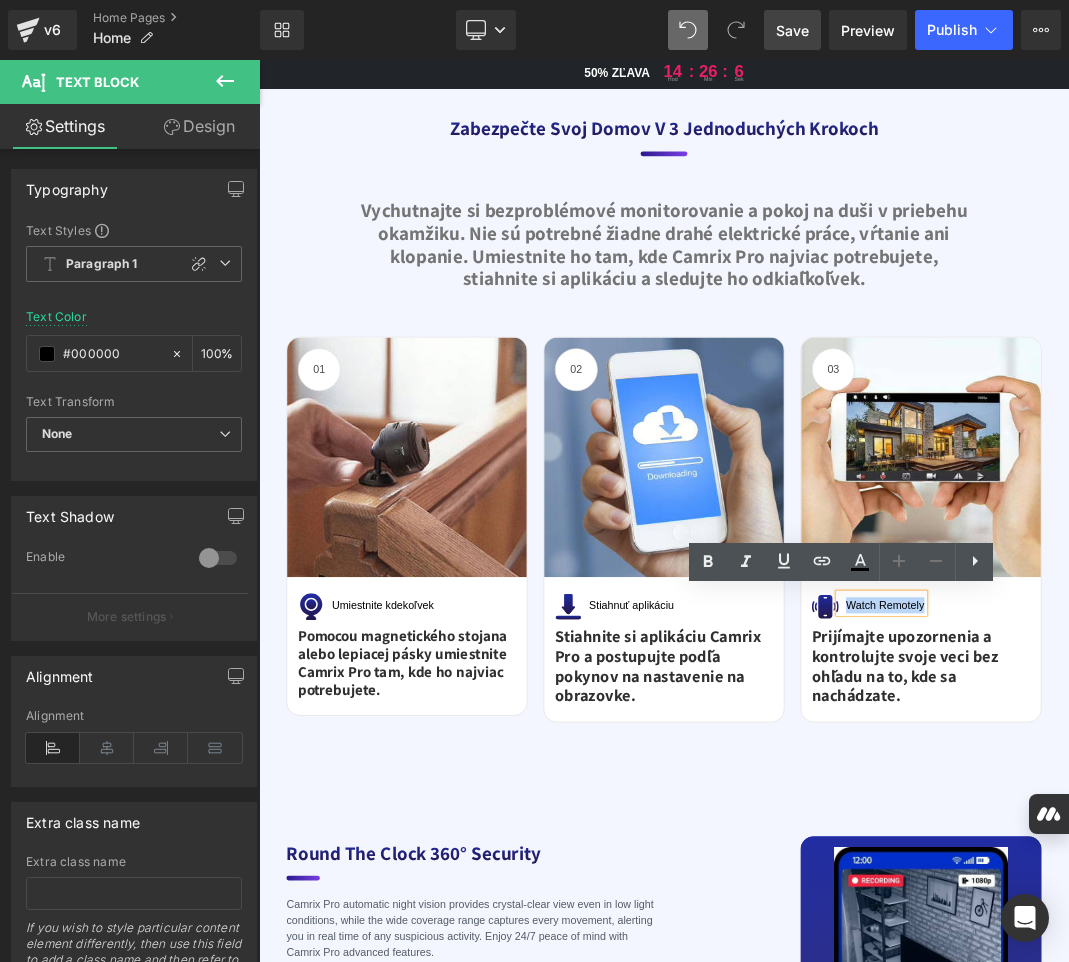 paste 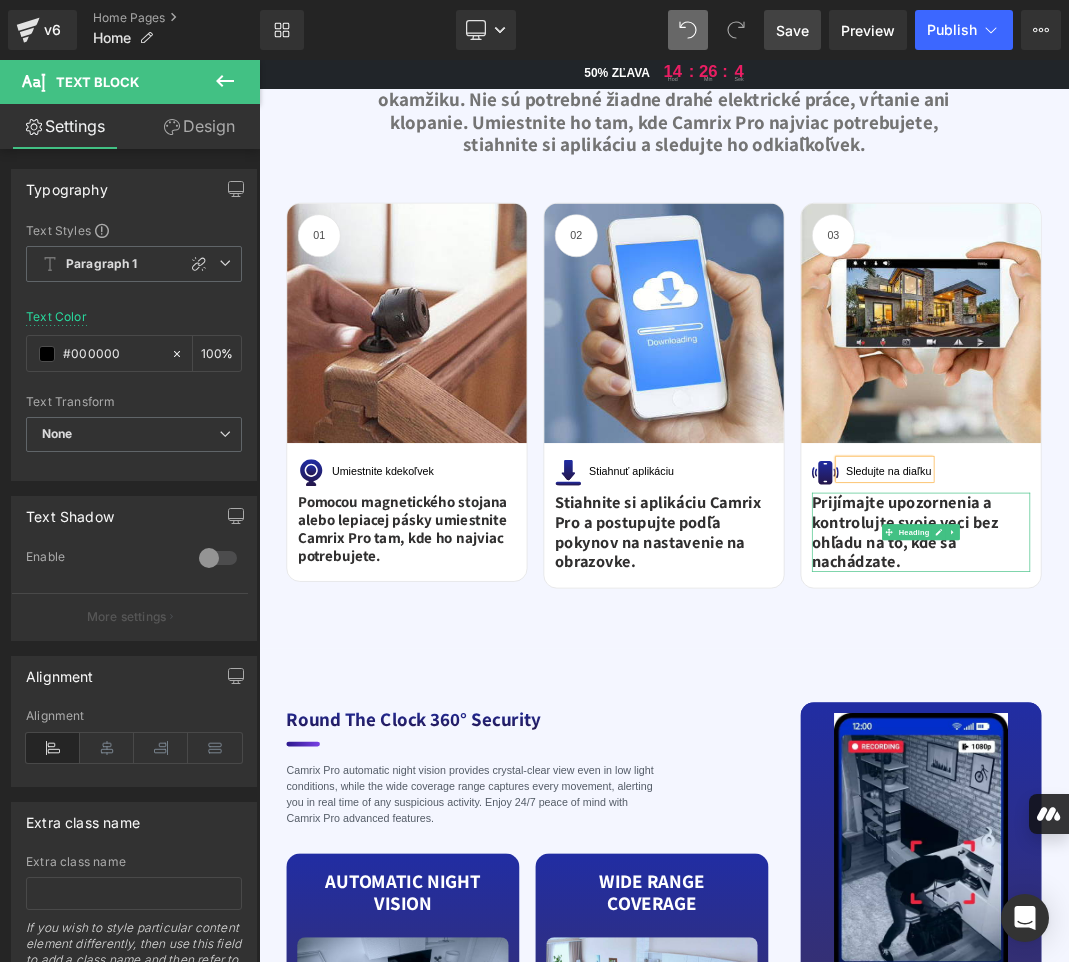 scroll, scrollTop: 4200, scrollLeft: 0, axis: vertical 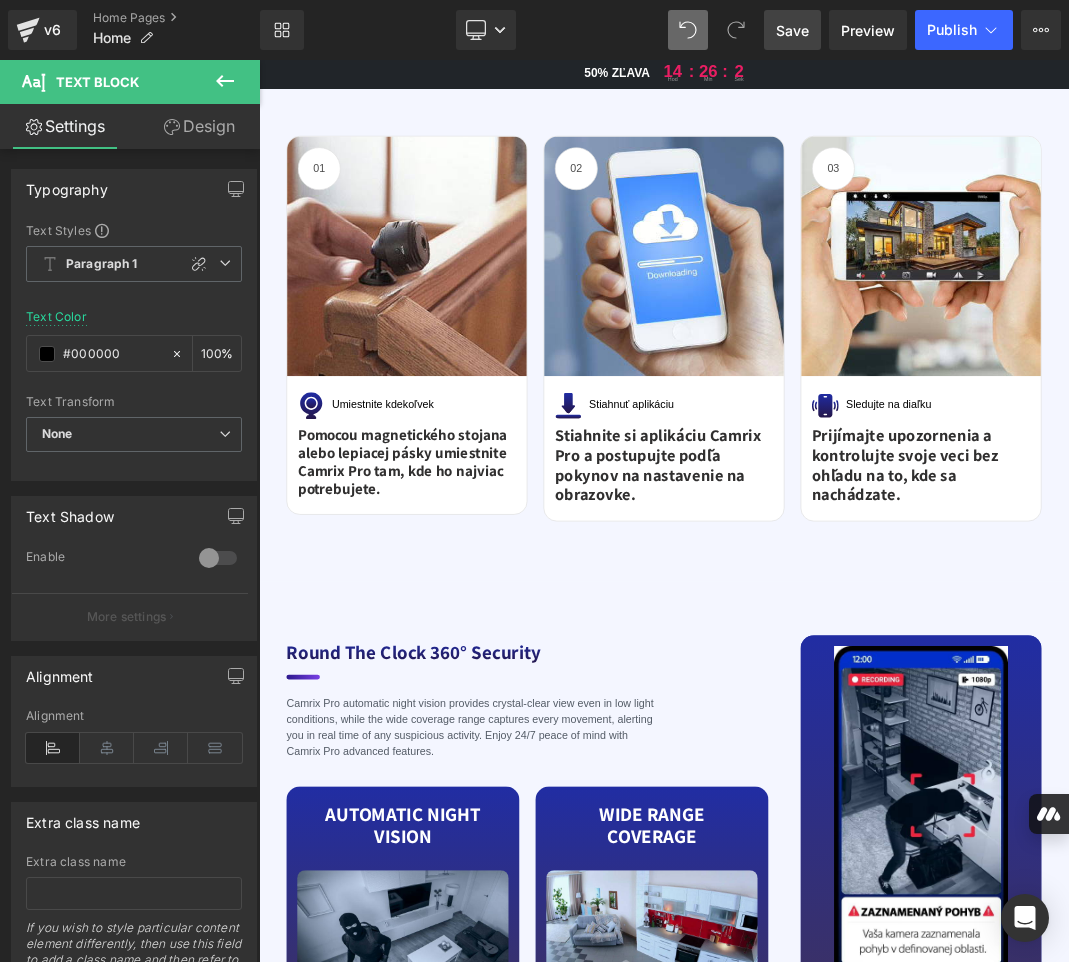 drag, startPoint x: 797, startPoint y: 34, endPoint x: 503, endPoint y: 858, distance: 874.8783 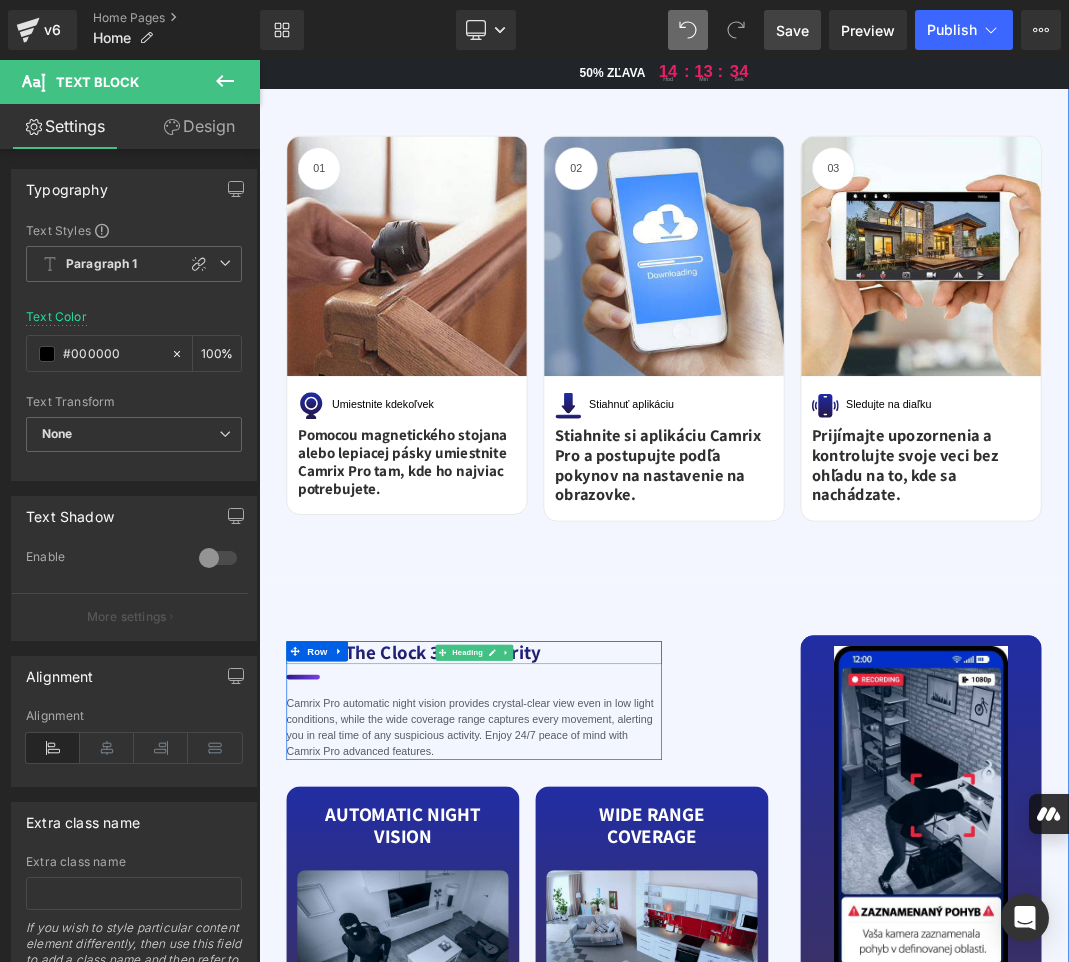 click on "Round the clock 360° Security" at bounding box center [580, 946] 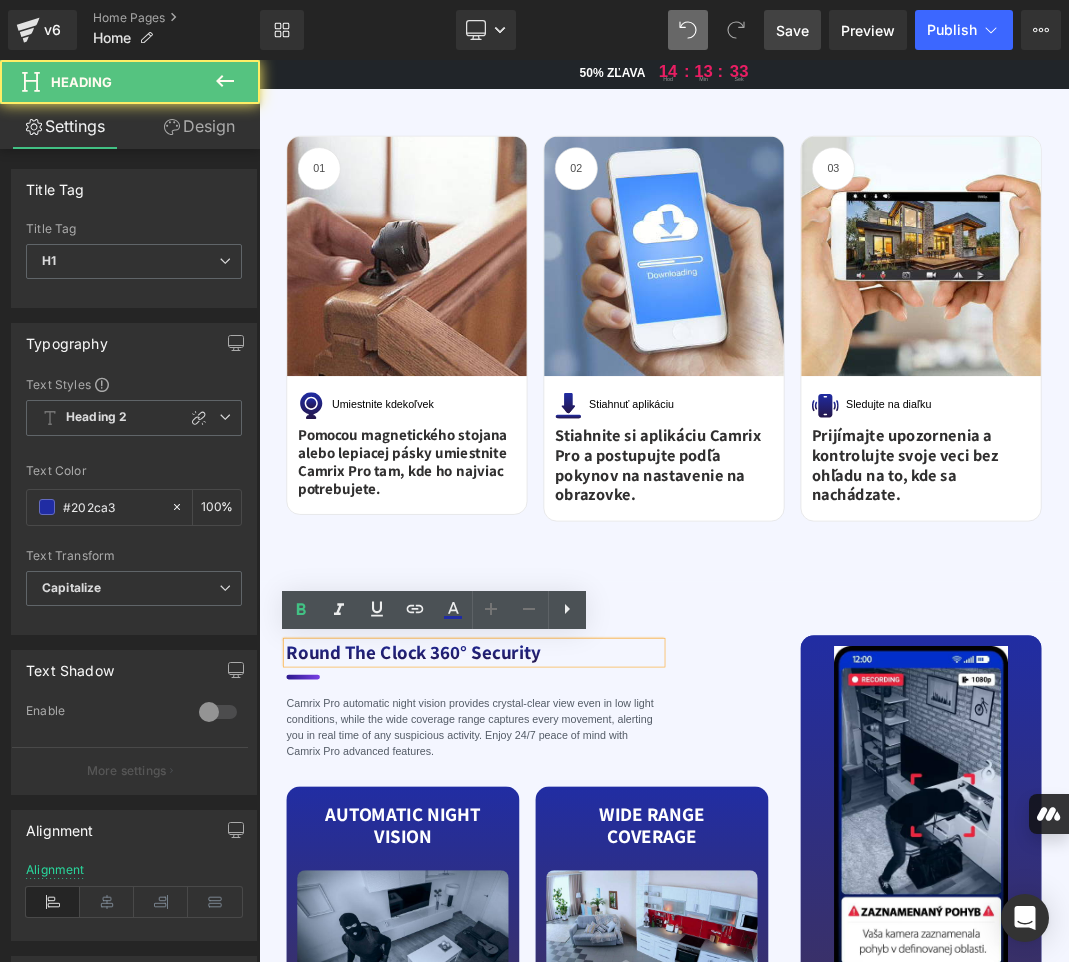 click on "Round the clock 360° Security" at bounding box center (580, 946) 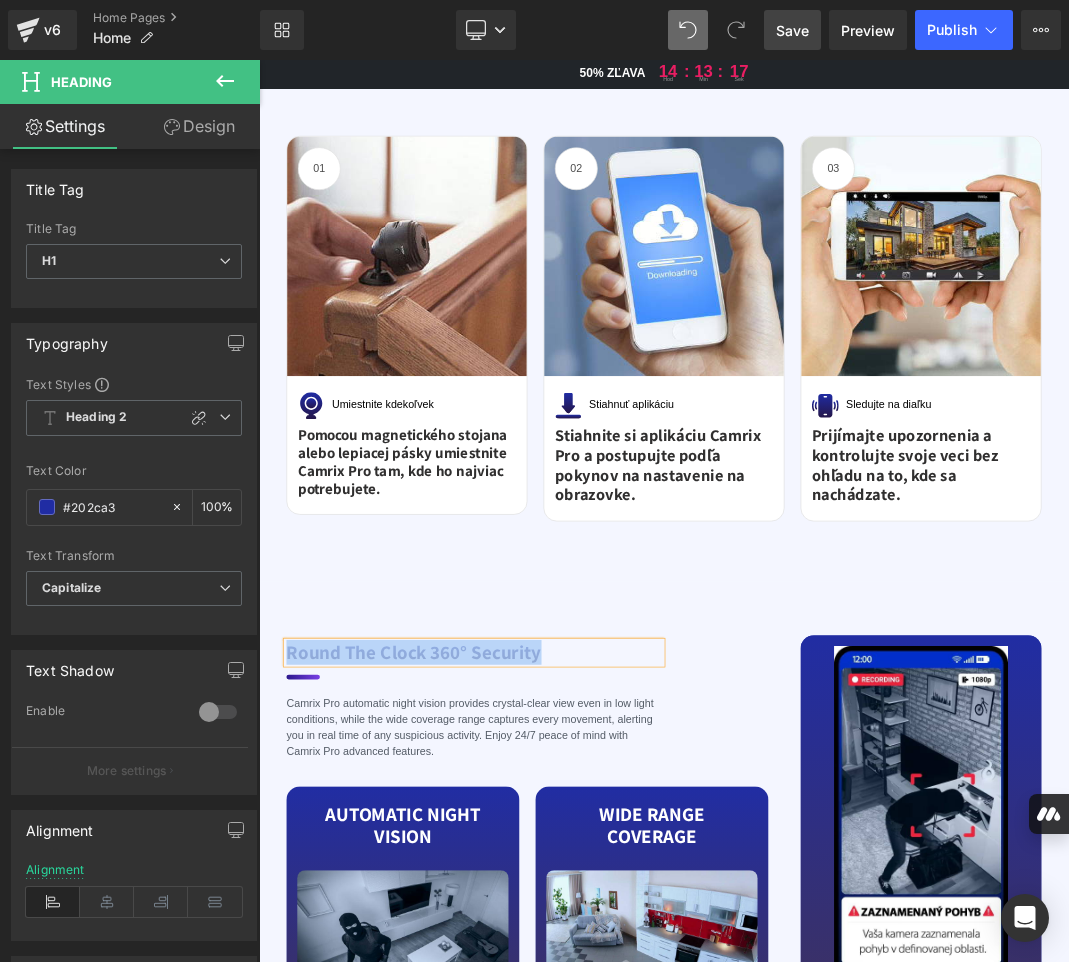 click on "Round the clock 360° Security" at bounding box center [580, 946] 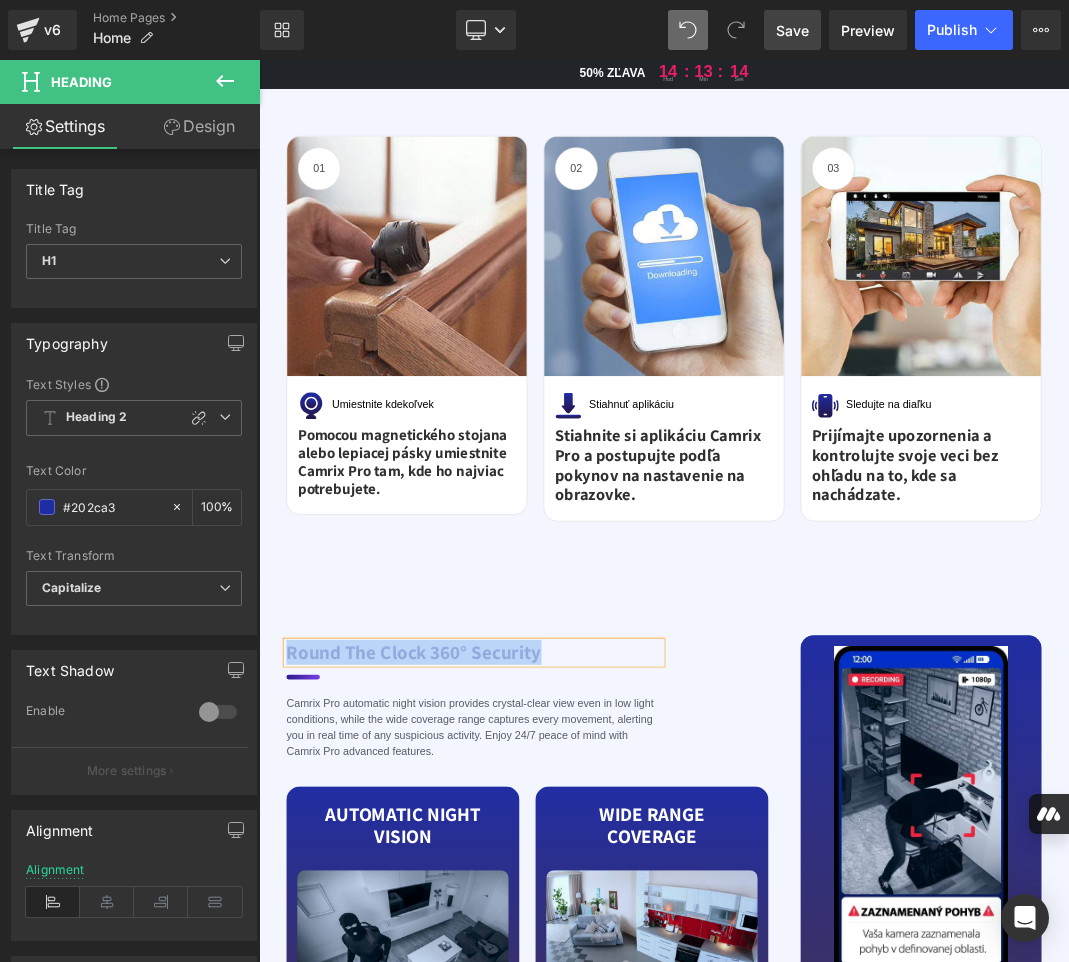 paste 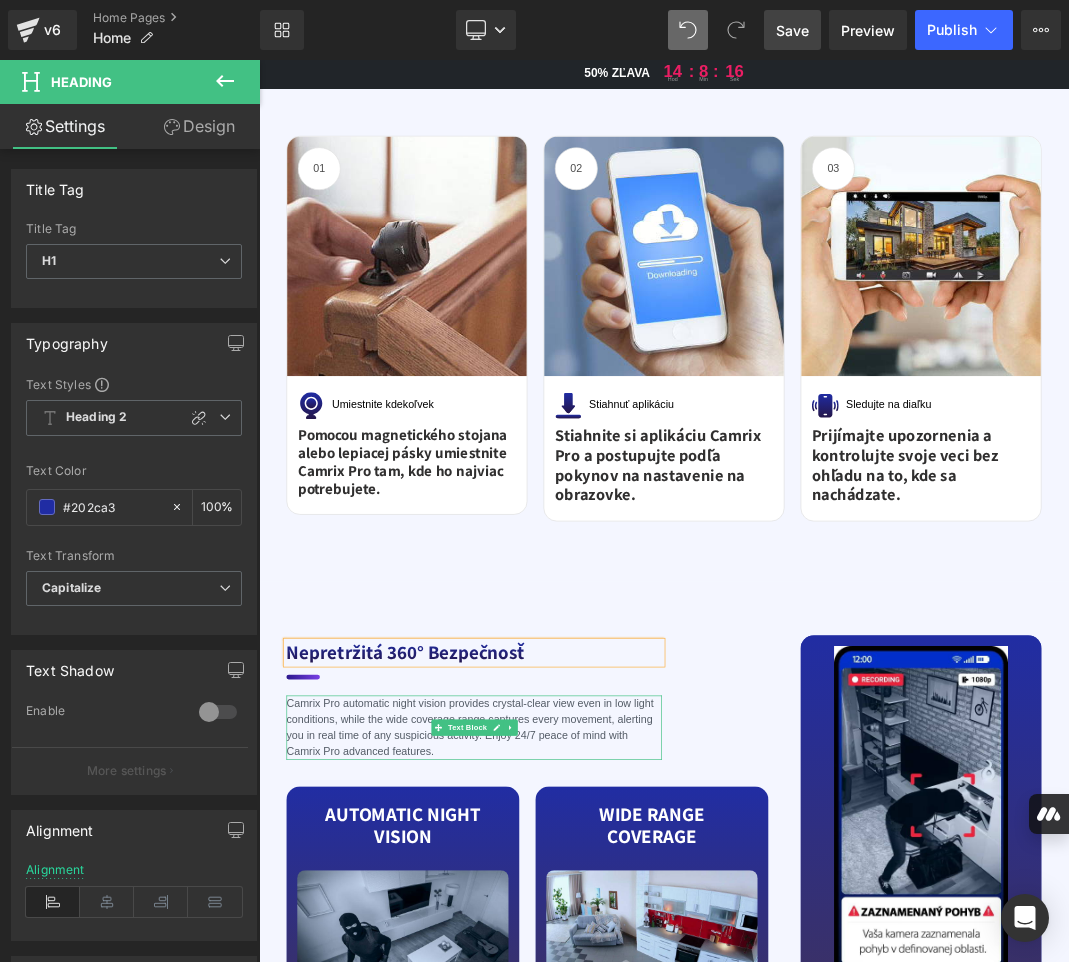 click on "Camrix Pro automatic night vision provides crystal-clear view even in low light conditions, while the wide coverage range captures every movement, alerting you in real time of any suspicious activity. Enjoy 24/7 peace of mind with Camrix Pro advanced features." at bounding box center (580, 1058) 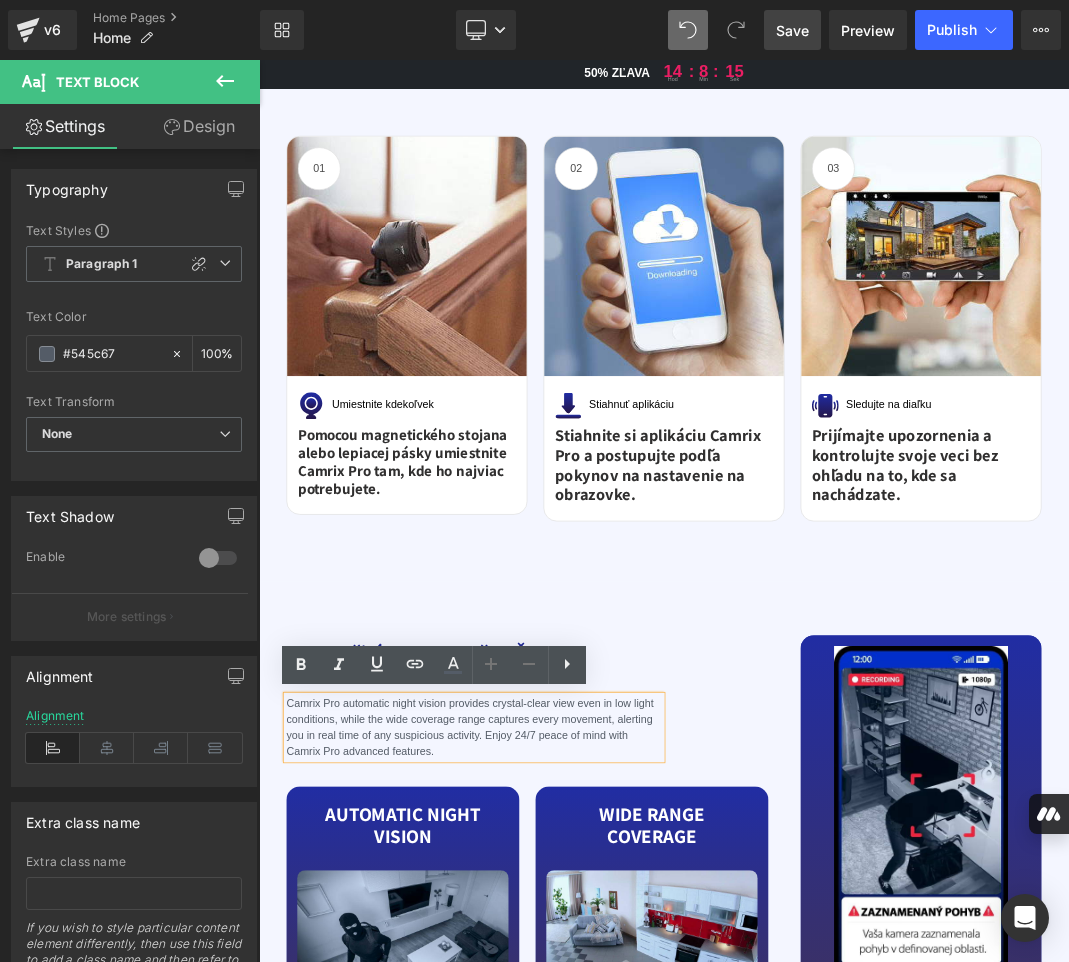click on "Camrix Pro automatic night vision provides crystal-clear view even in low light conditions, while the wide coverage range captures every movement, alerting you in real time of any suspicious activity. Enjoy 24/7 peace of mind with Camrix Pro advanced features." at bounding box center (580, 1058) 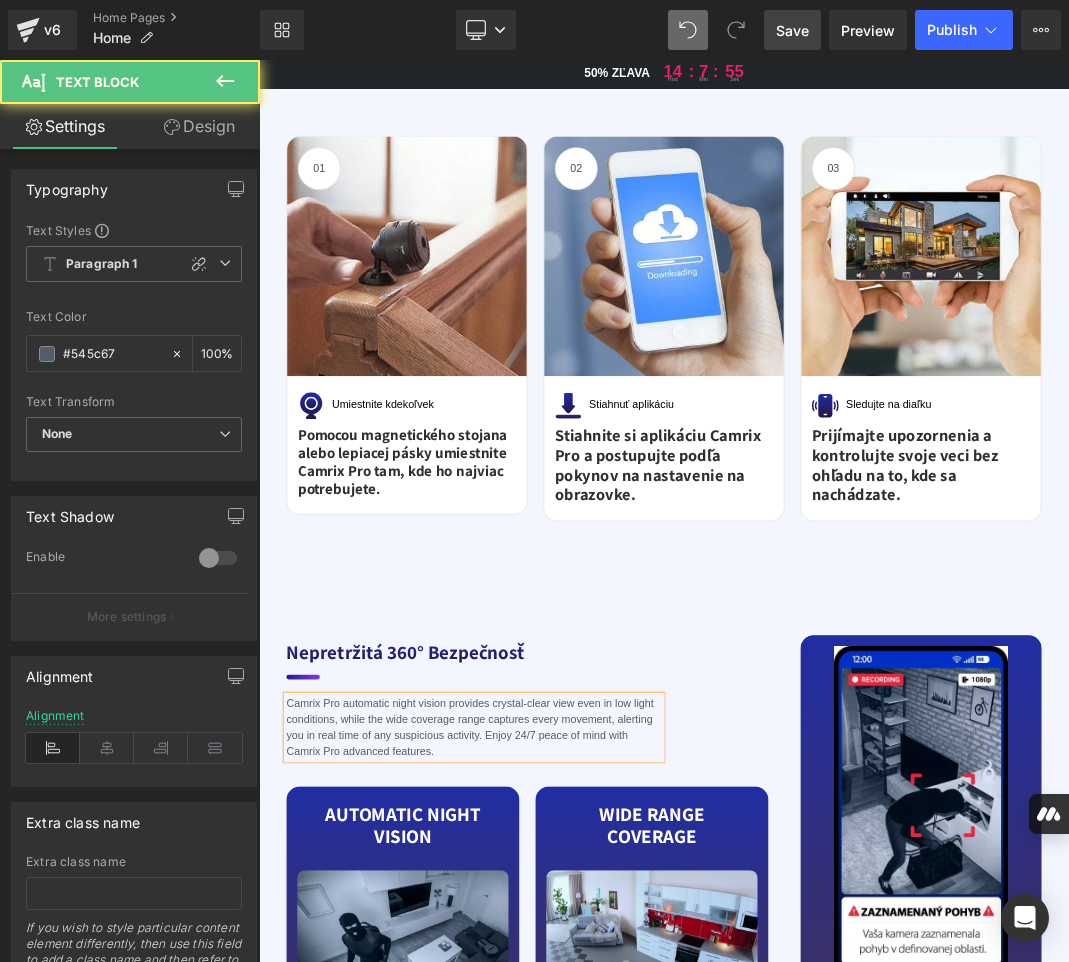 click on "Camrix Pro automatic night vision provides crystal-clear view even in low light conditions, while the wide coverage range captures every movement, alerting you in real time of any suspicious activity. Enjoy 24/7 peace of mind with Camrix Pro advanced features." at bounding box center [580, 1058] 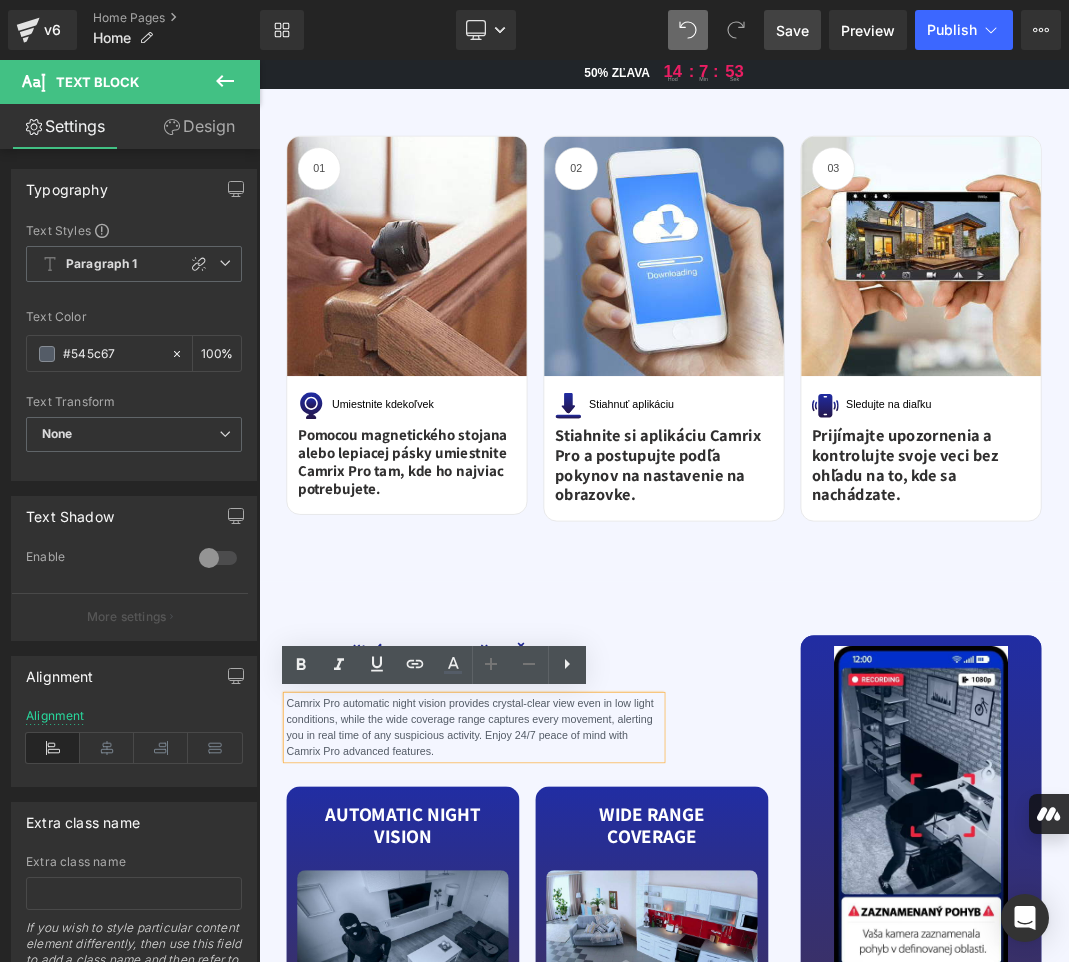 paste 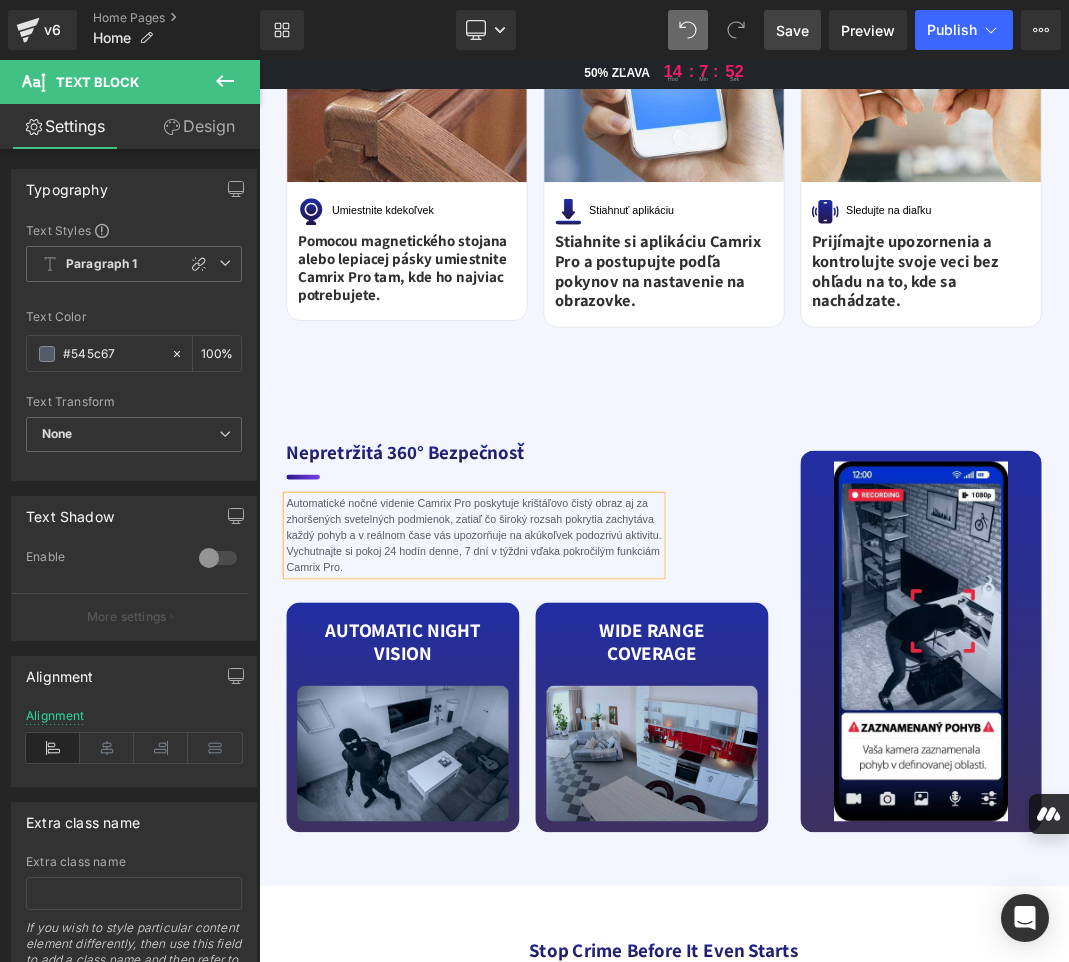 scroll, scrollTop: 4591, scrollLeft: 0, axis: vertical 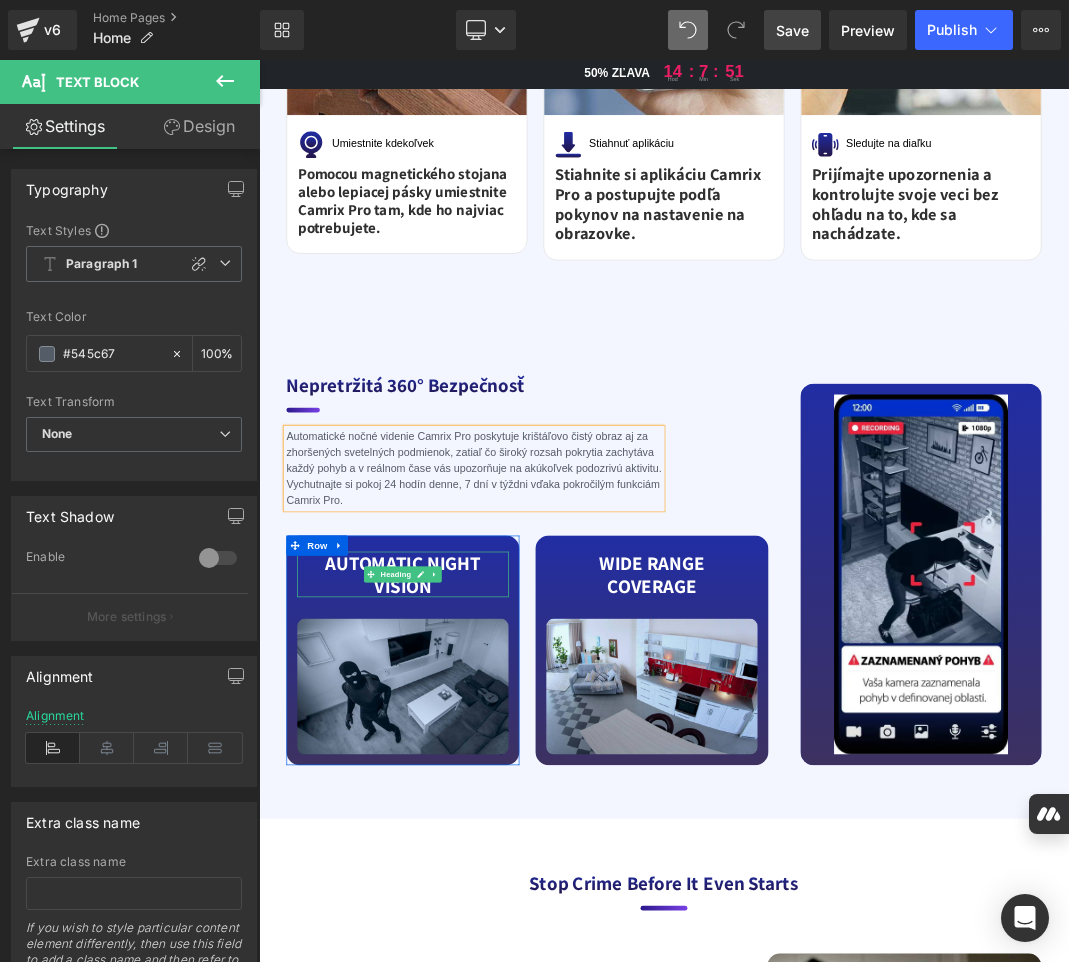 click on "AUTOMATIC Night vision" at bounding box center (474, 828) 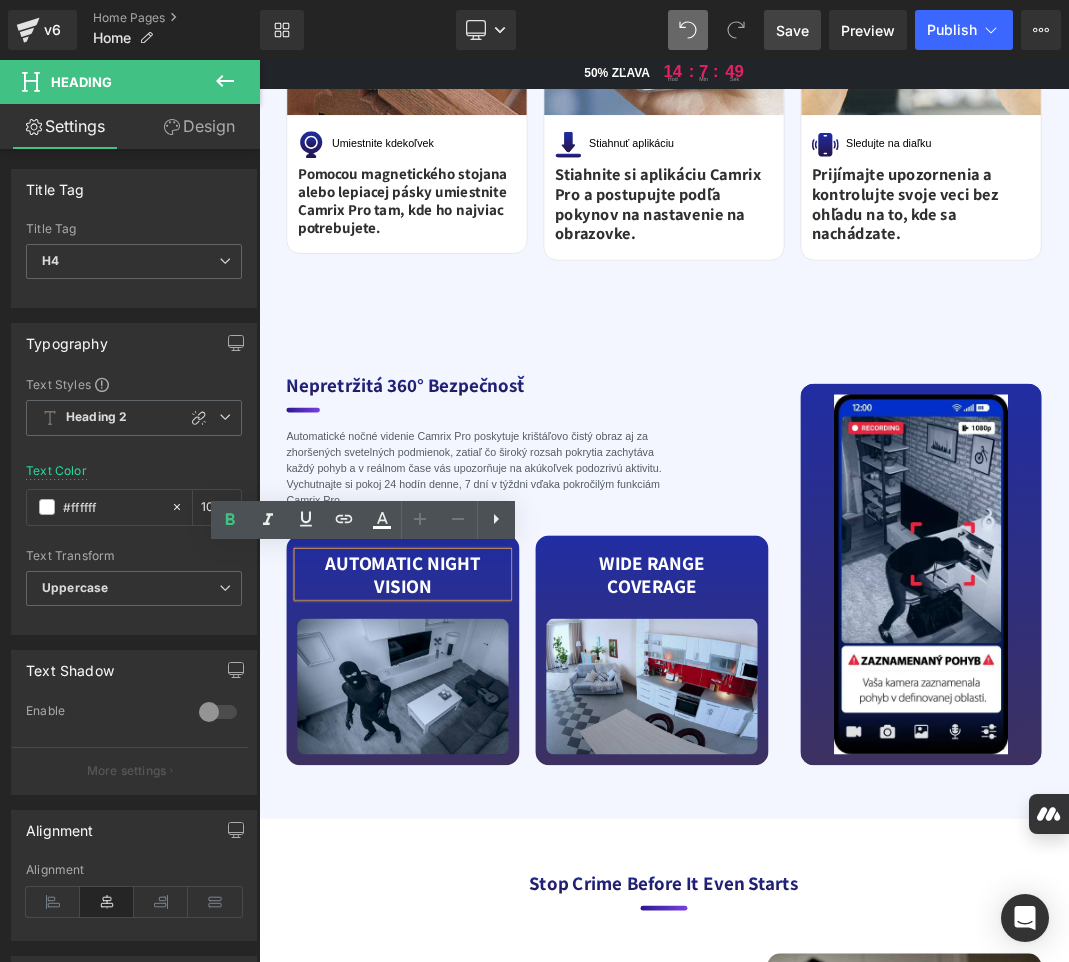 click on "AUTOMATIC Night vision" at bounding box center (474, 828) 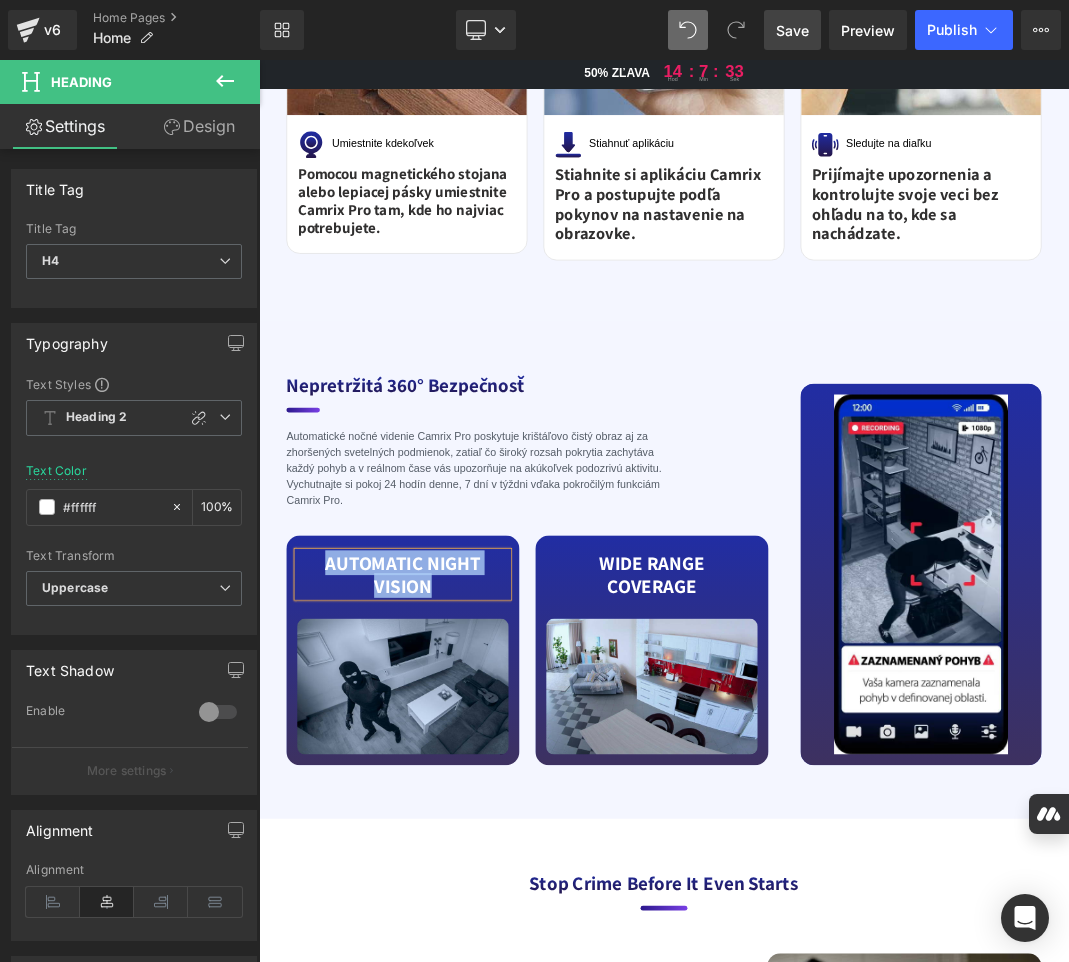 click on "AUTOMATIC Night vision" at bounding box center (474, 828) 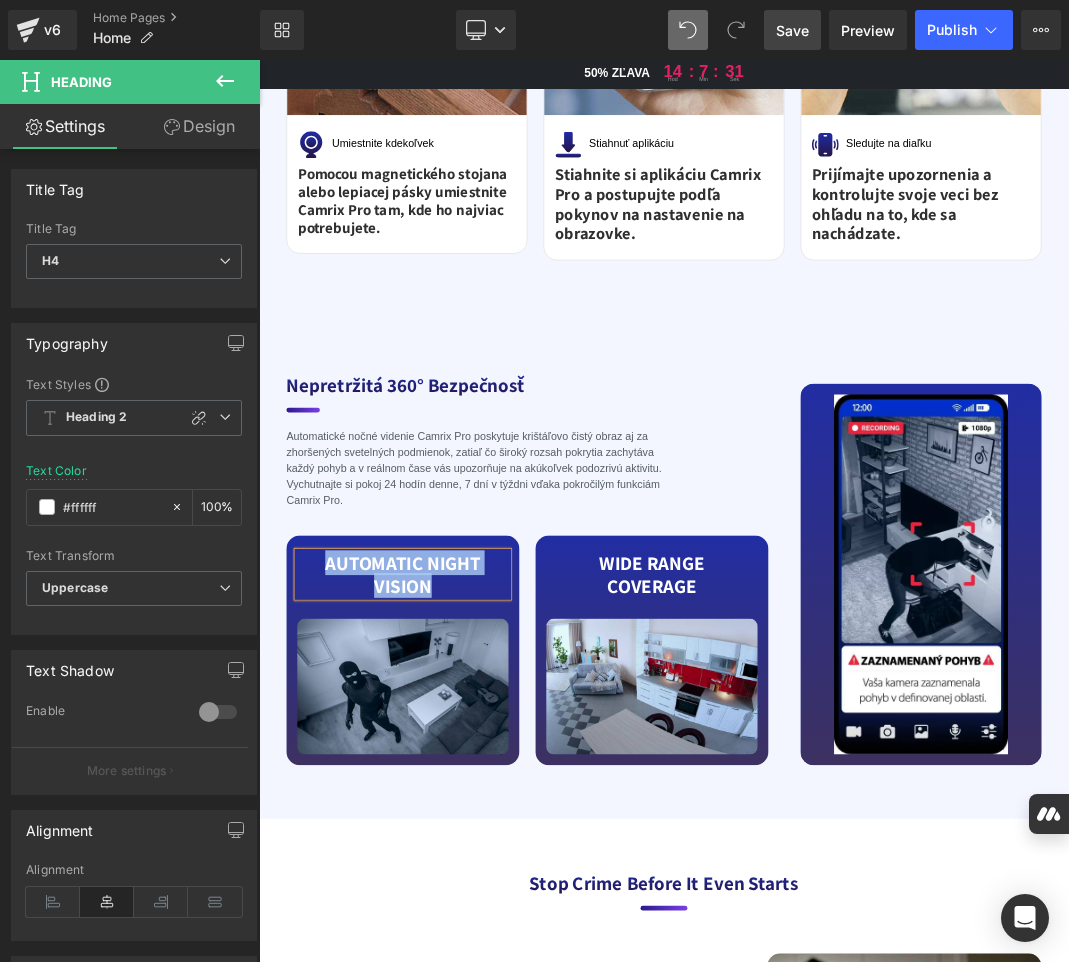 paste 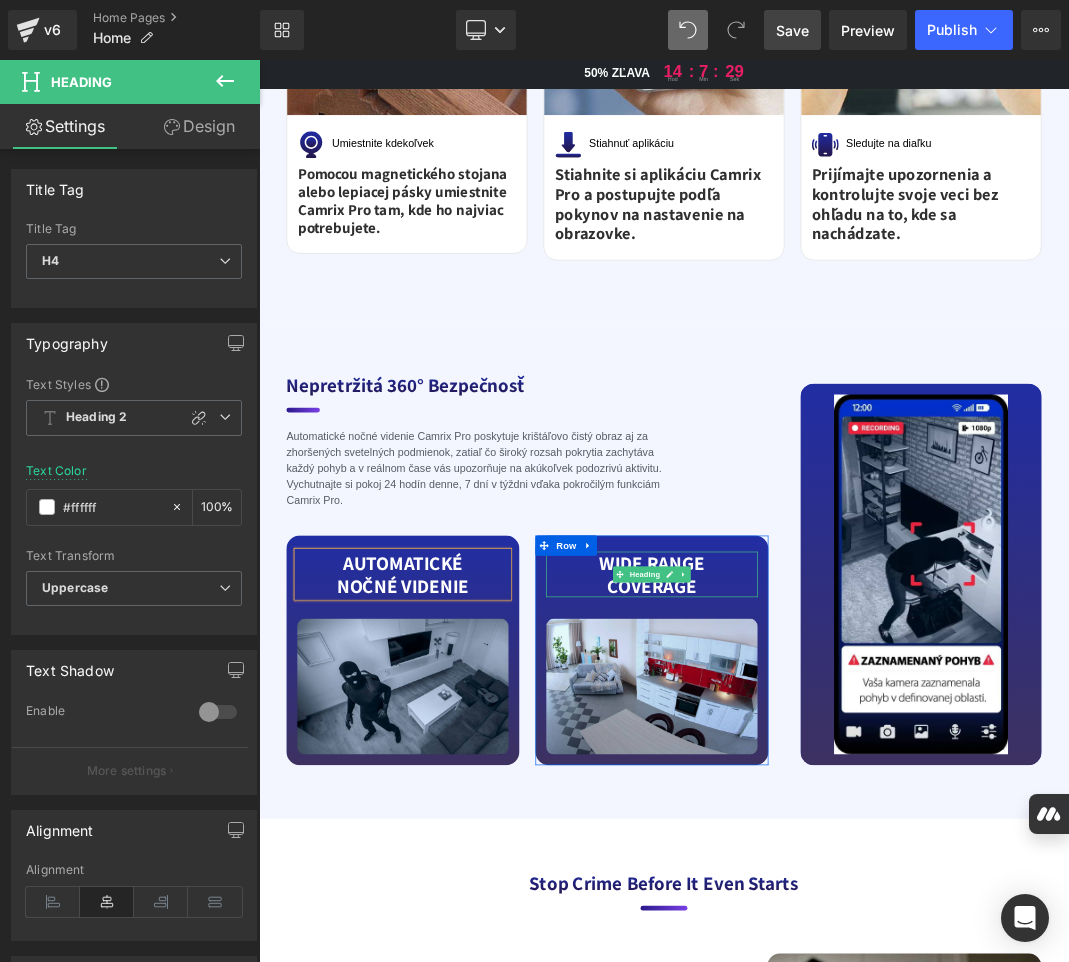 click on "Wide range coverage" at bounding box center (846, 828) 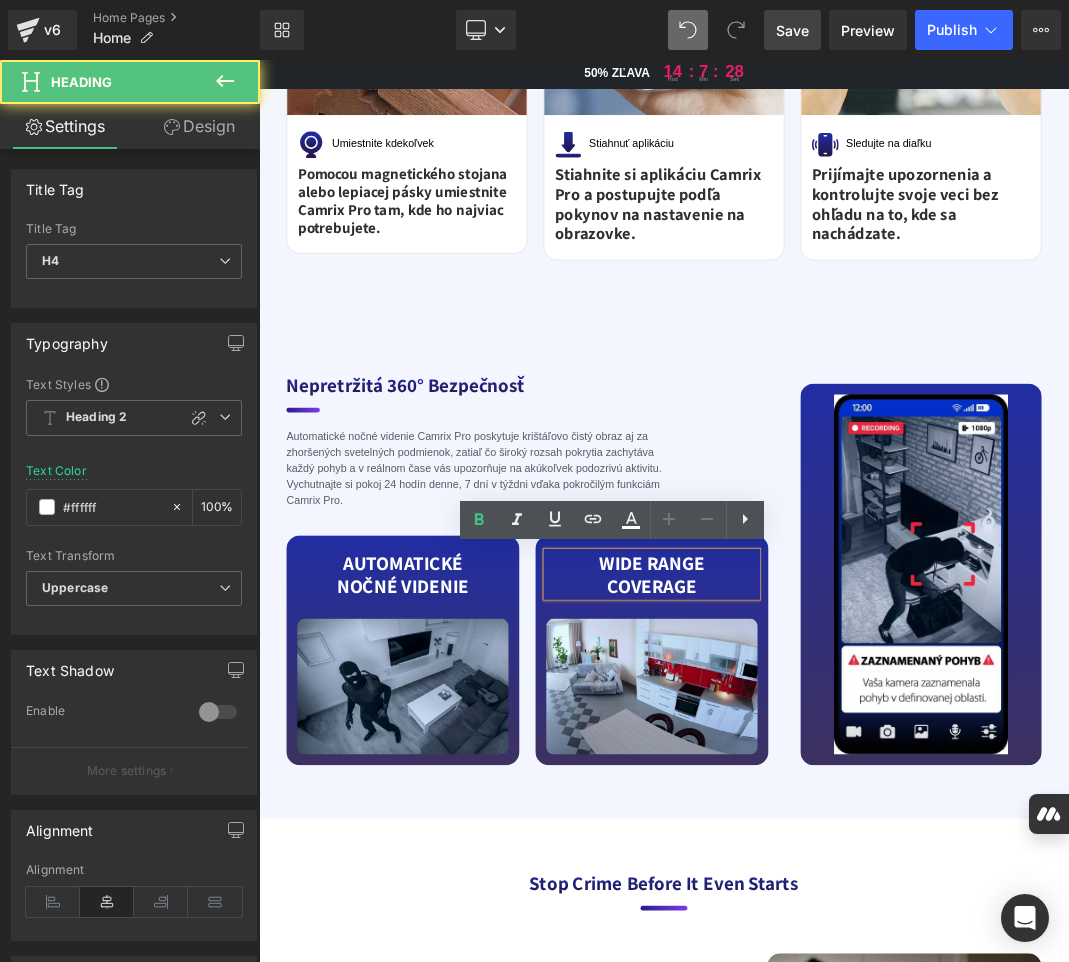 click on "Wide range coverage" at bounding box center [846, 828] 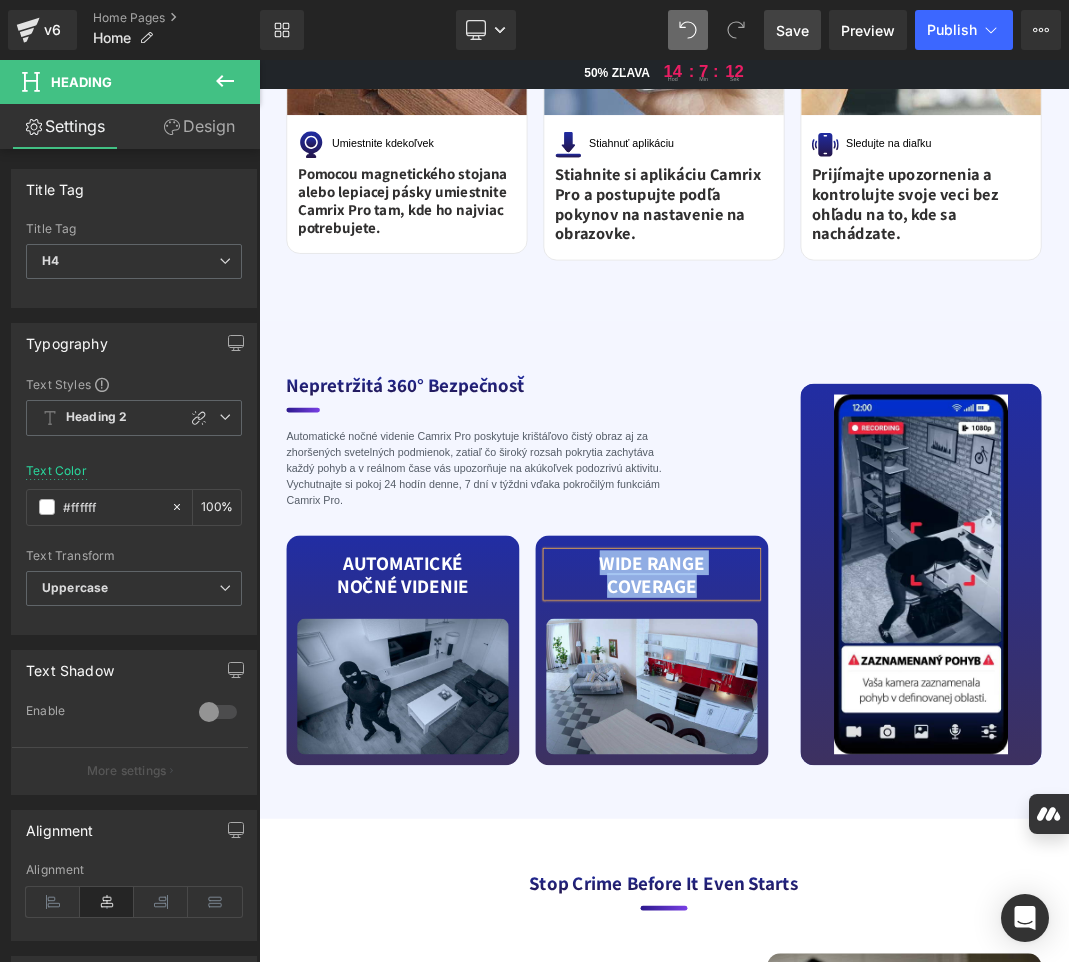 click on "Wide range coverage" at bounding box center (846, 828) 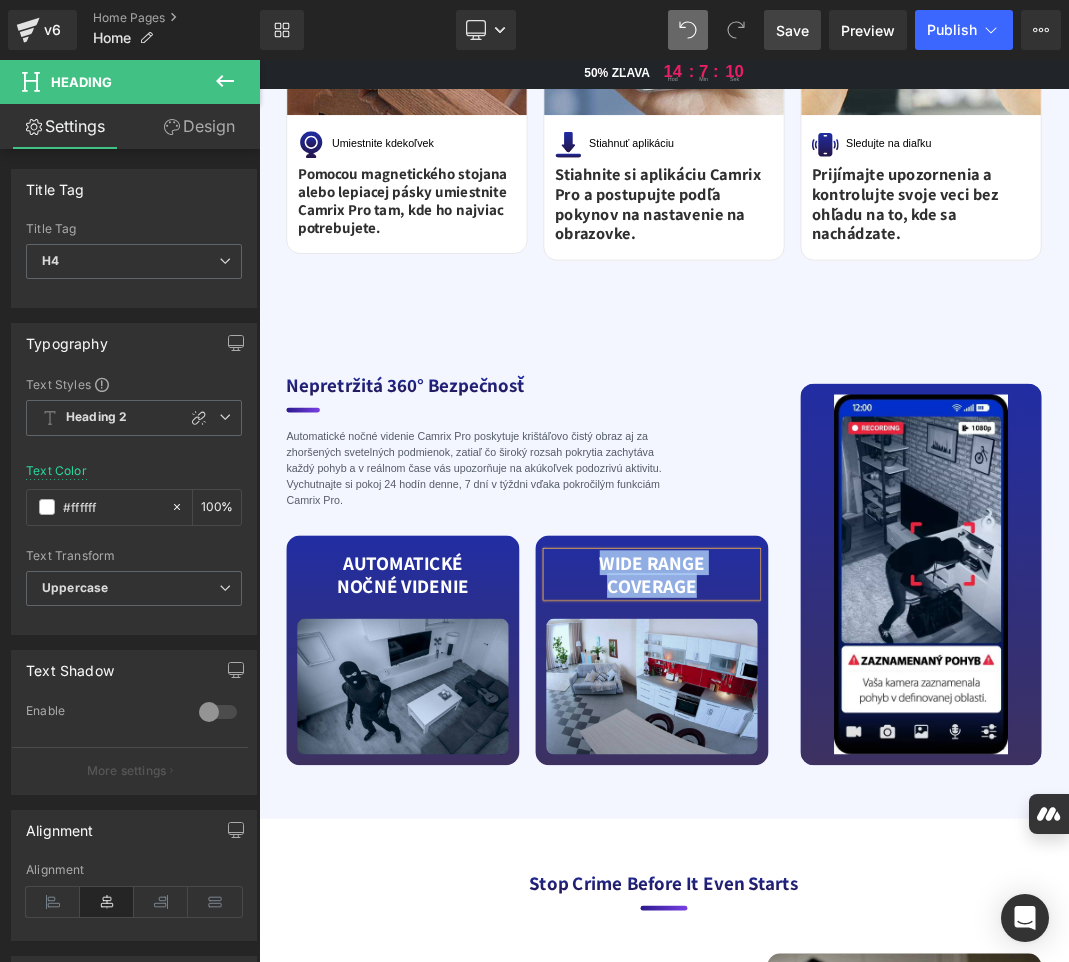 paste 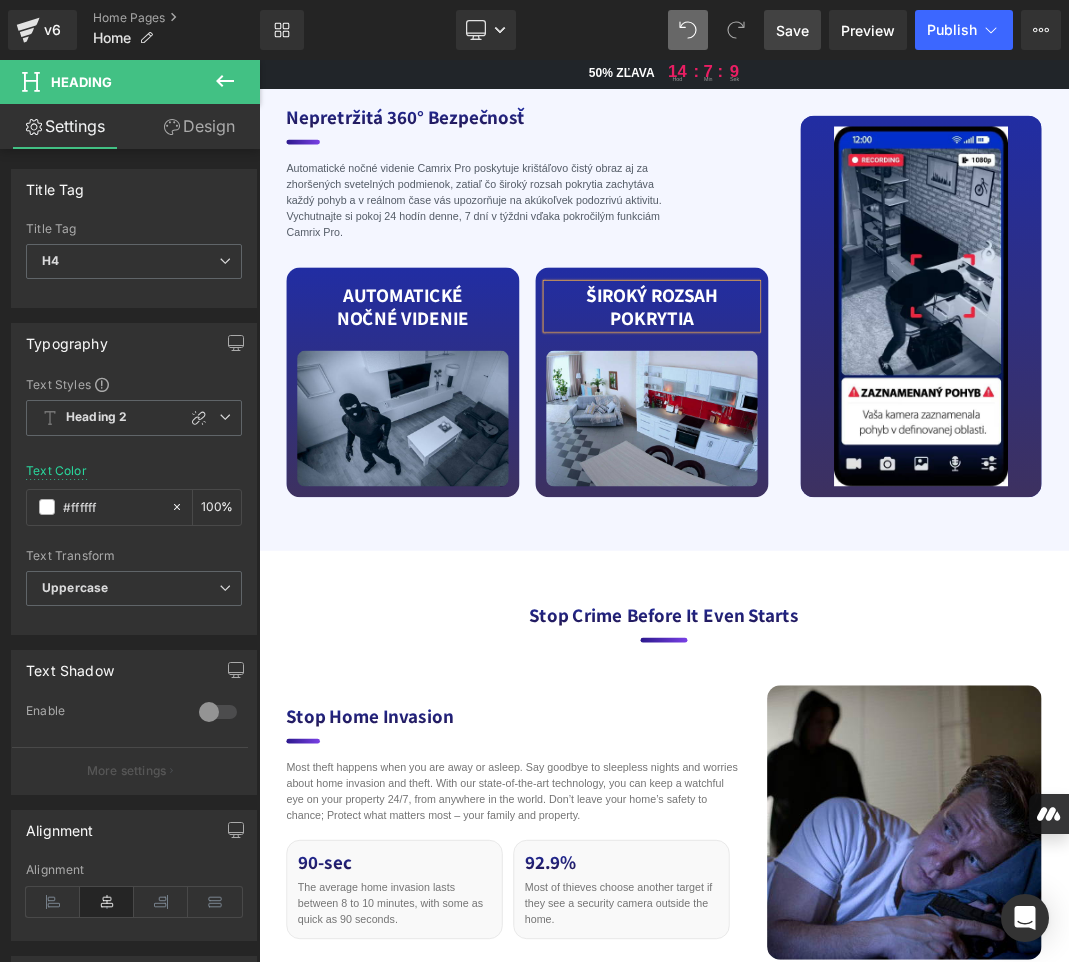 scroll, scrollTop: 5291, scrollLeft: 0, axis: vertical 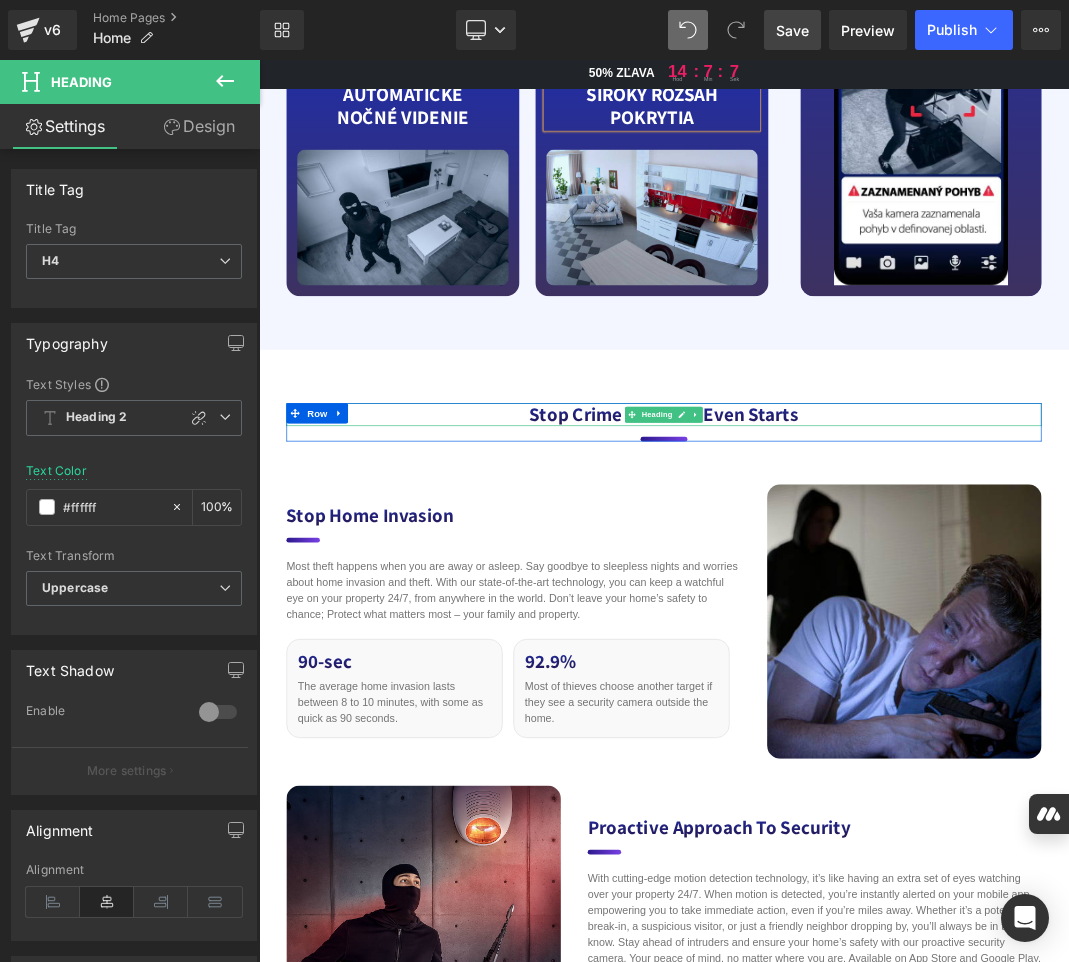 click on "Stop Crime Before it Even Starts" at bounding box center (864, 590) 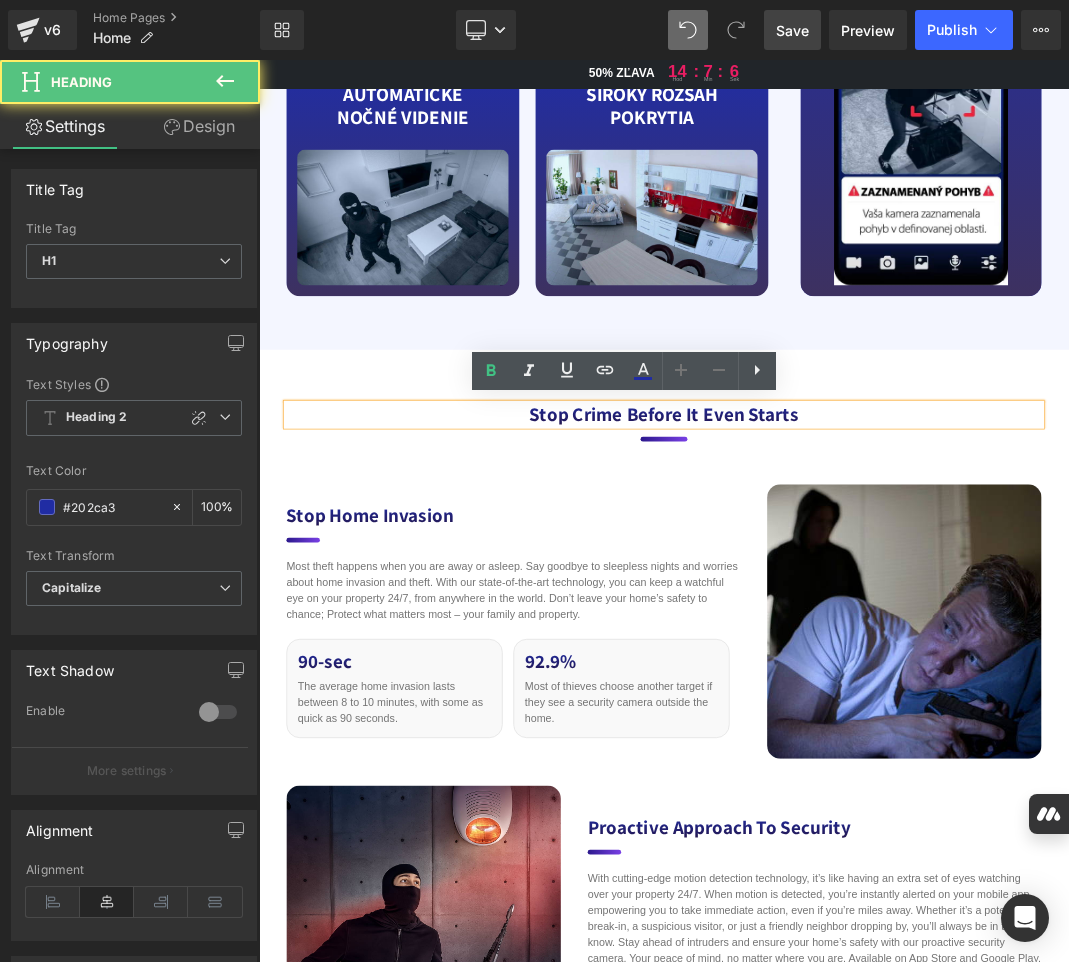 click on "Stop Crime Before it Even Starts" at bounding box center [864, 590] 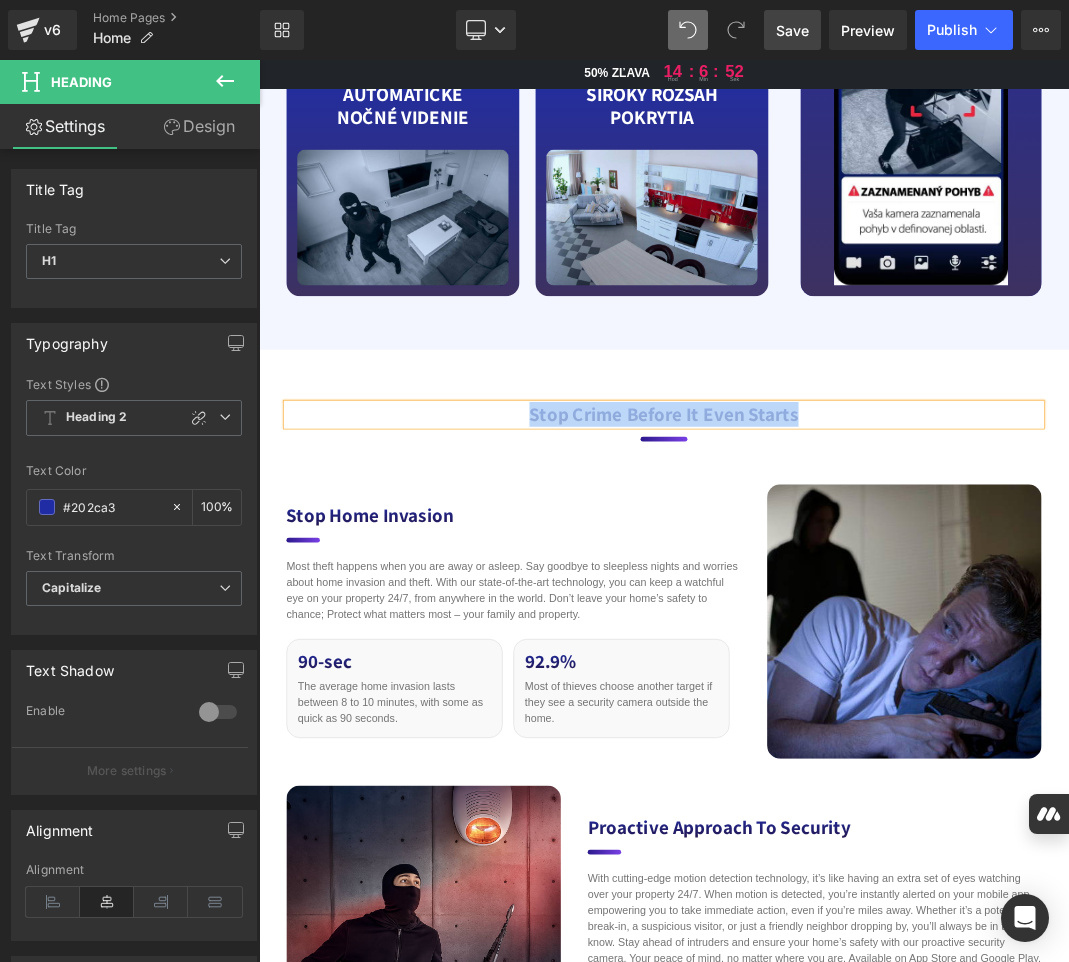 click on "Stop Crime Before it Even Starts" at bounding box center [864, 590] 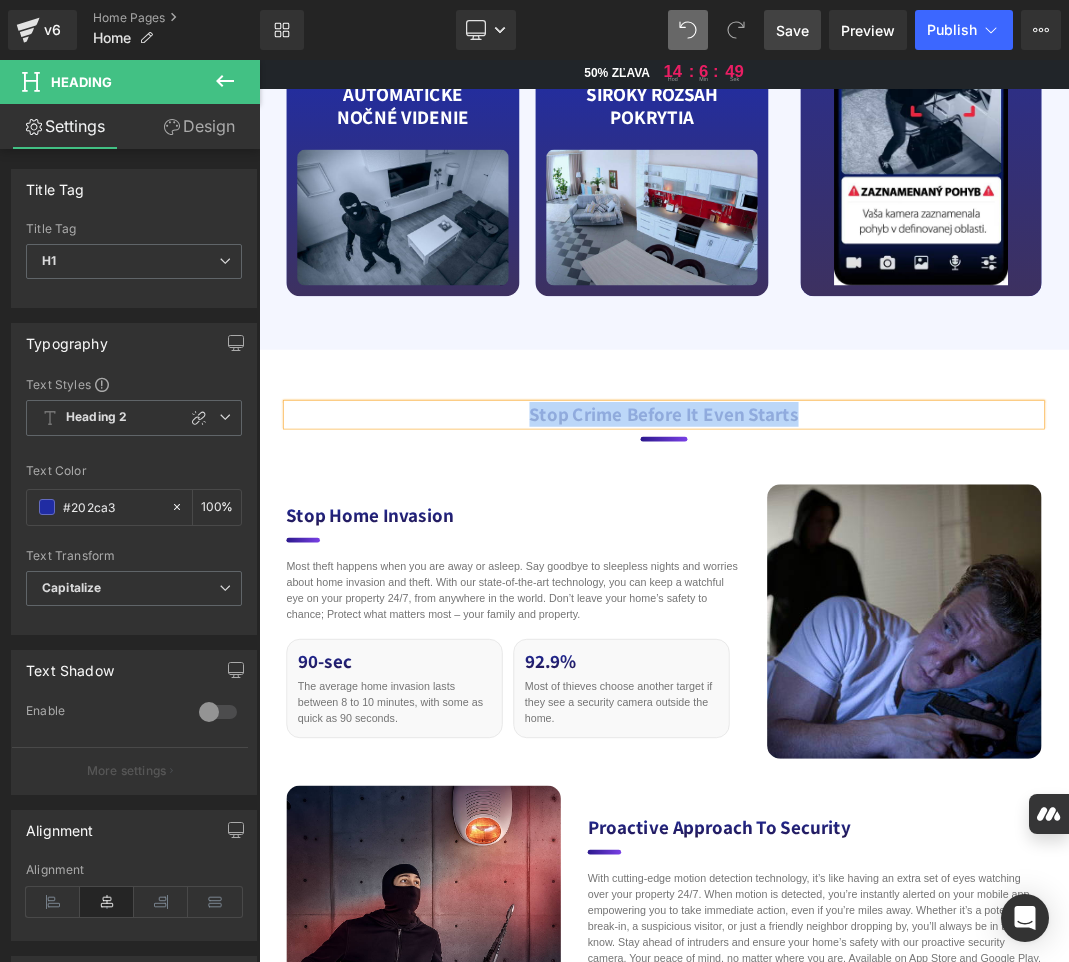 paste 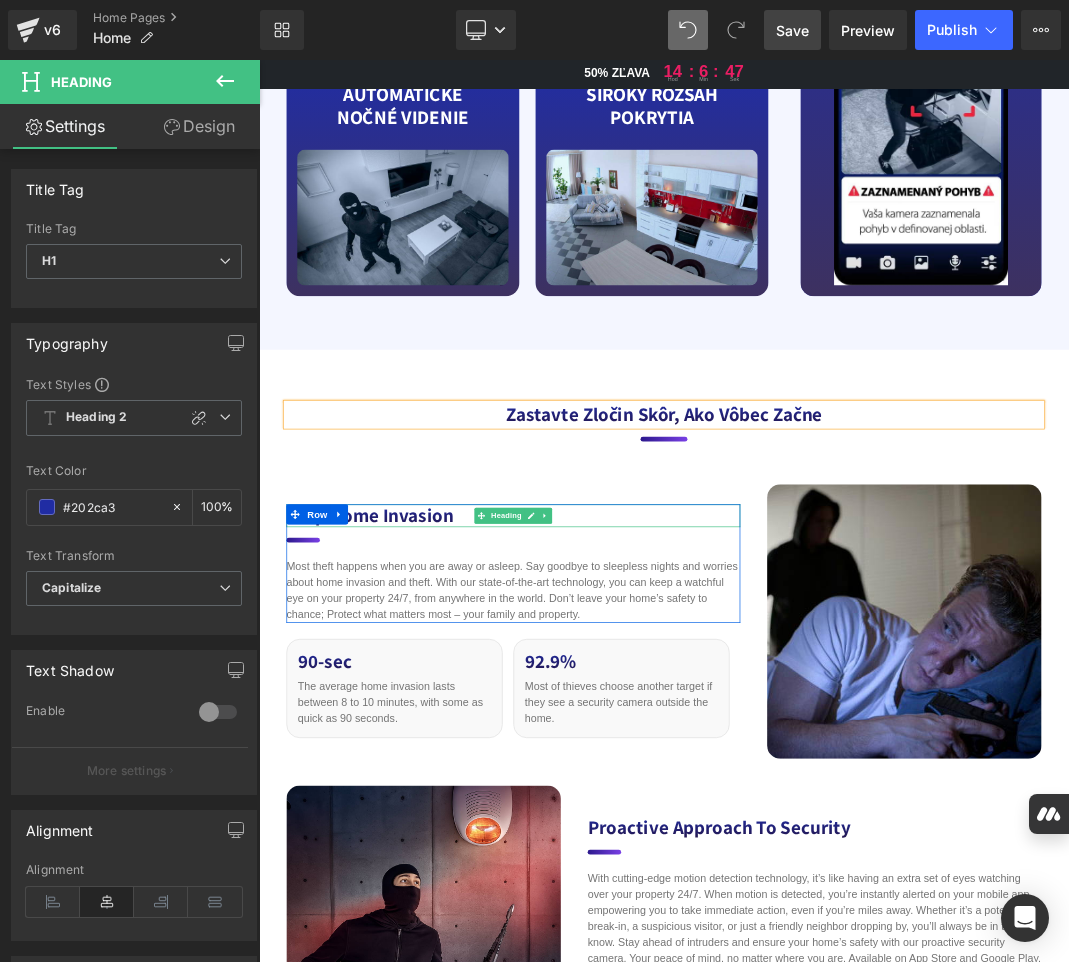 click on "Stop Home Invasion" at bounding box center [639, 741] 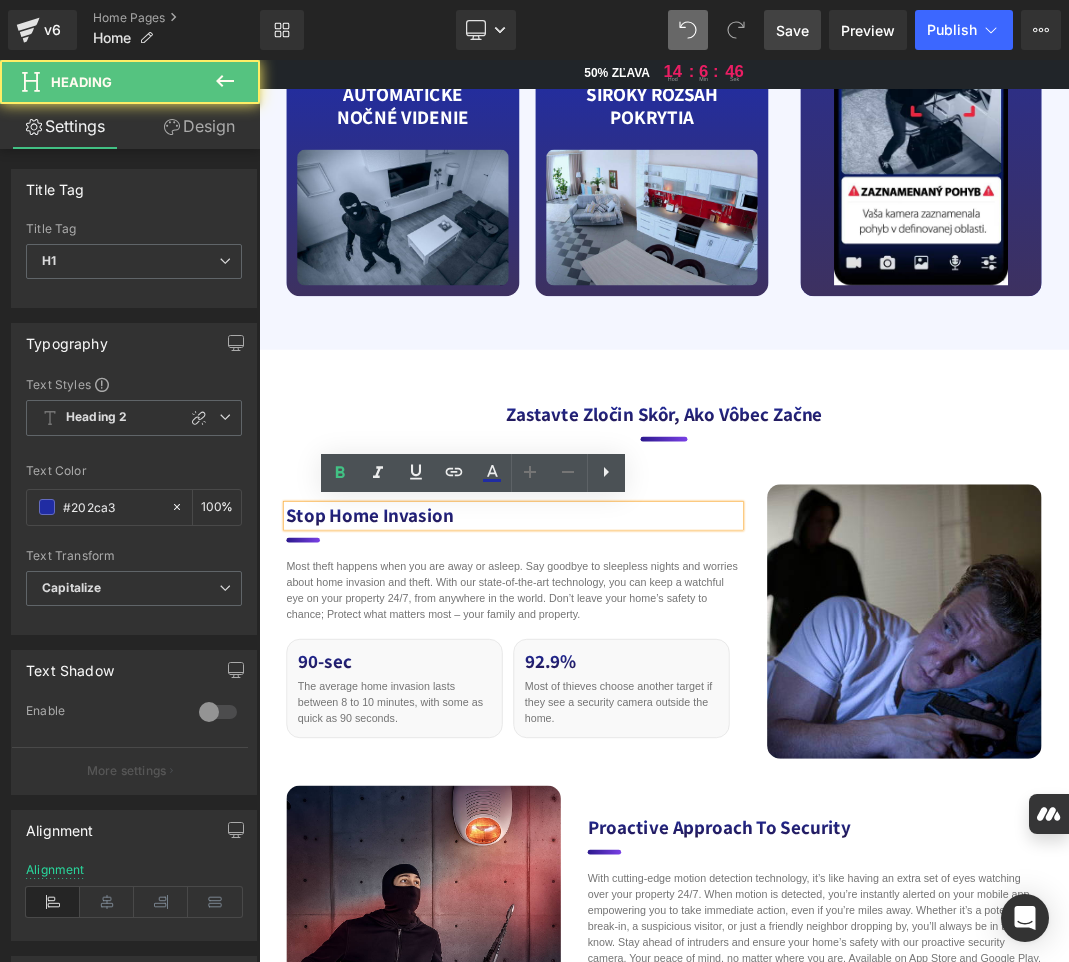 click on "Stop Home Invasion" at bounding box center [639, 741] 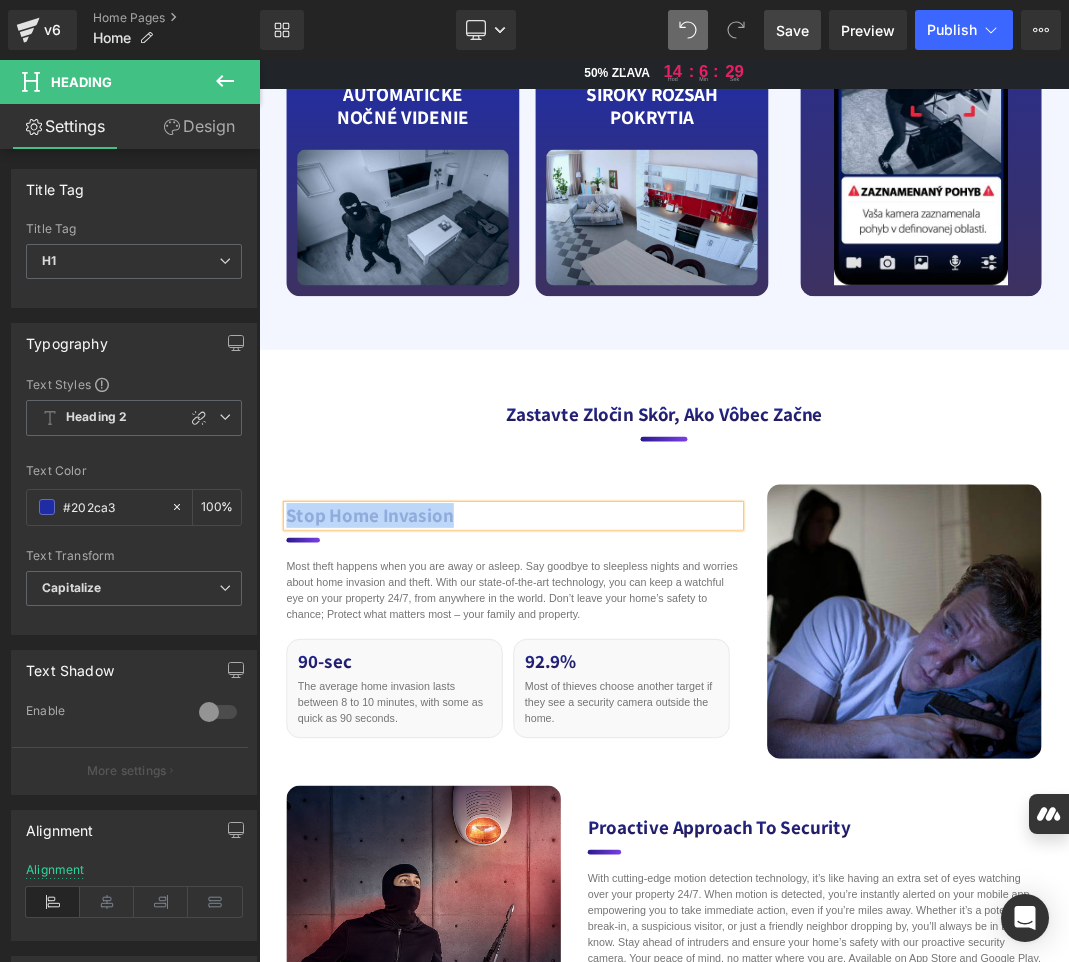 click on "Stop Home Invasion" at bounding box center [639, 741] 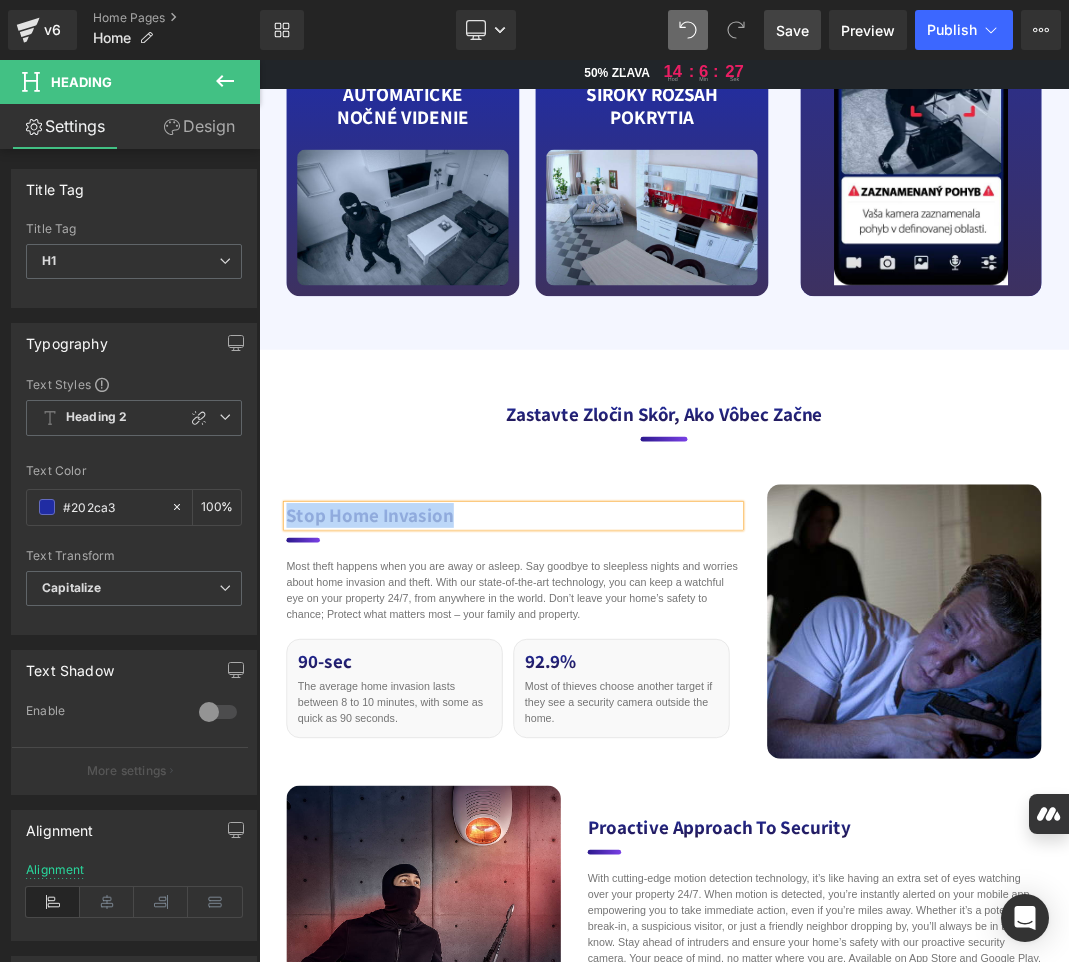 paste 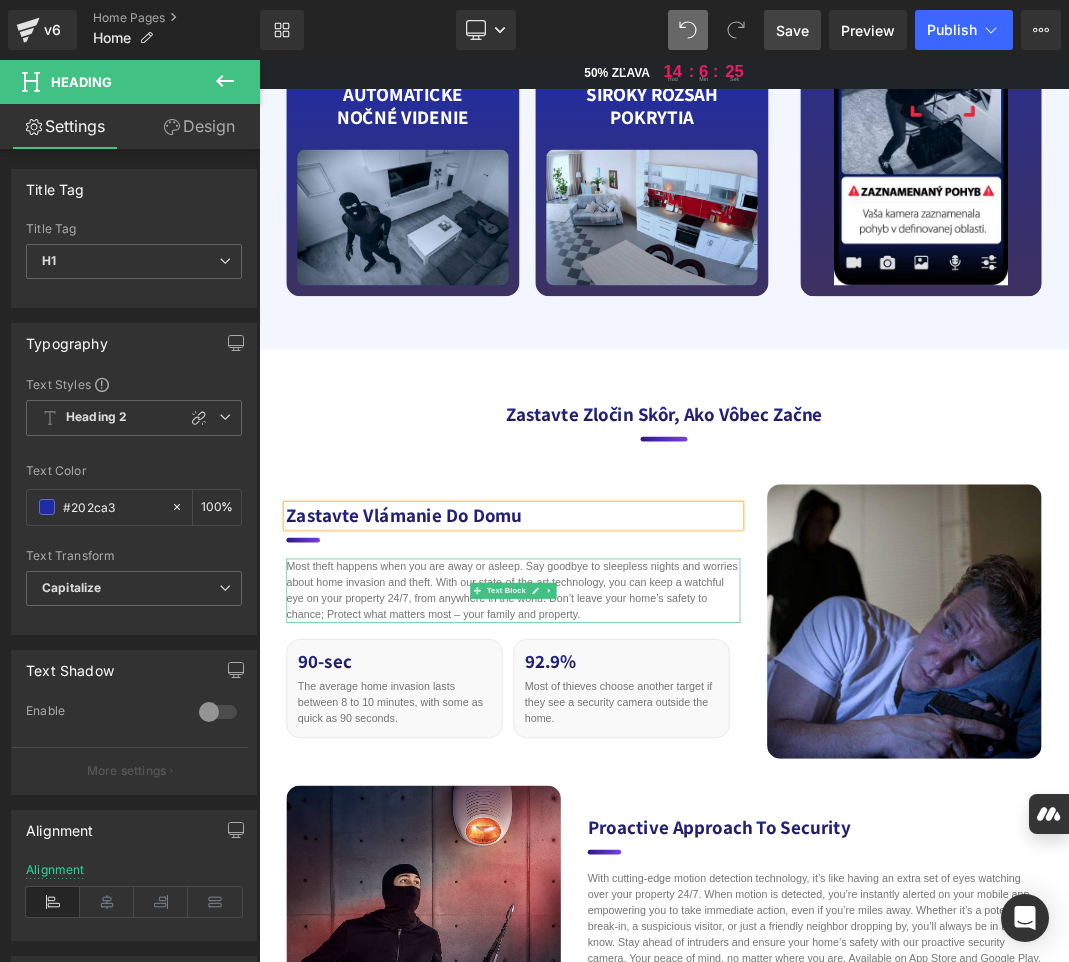 click on "Most theft happens when you are away or asleep. Say goodbye to sleepless nights and worries about home invasion and theft. With our state-of-the-art technology, you can keep a watchful eye on your property 24/7, from anywhere in the world. Don’t leave your home’s safety to chance; Protect what matters most – your family and property." at bounding box center (639, 853) 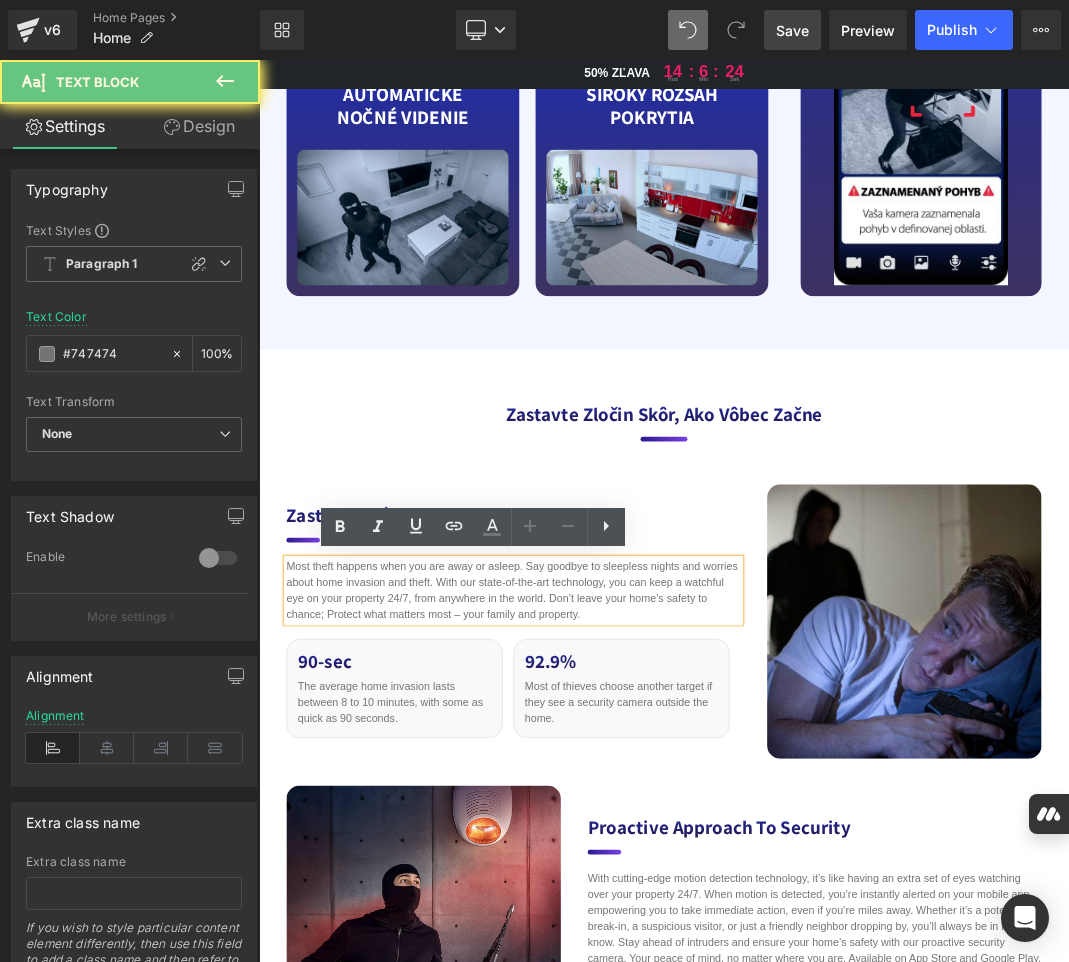 click on "Most theft happens when you are away or asleep. Say goodbye to sleepless nights and worries about home invasion and theft. With our state-of-the-art technology, you can keep a watchful eye on your property 24/7, from anywhere in the world. Don’t leave your home’s safety to chance; Protect what matters most – your family and property." at bounding box center (639, 853) 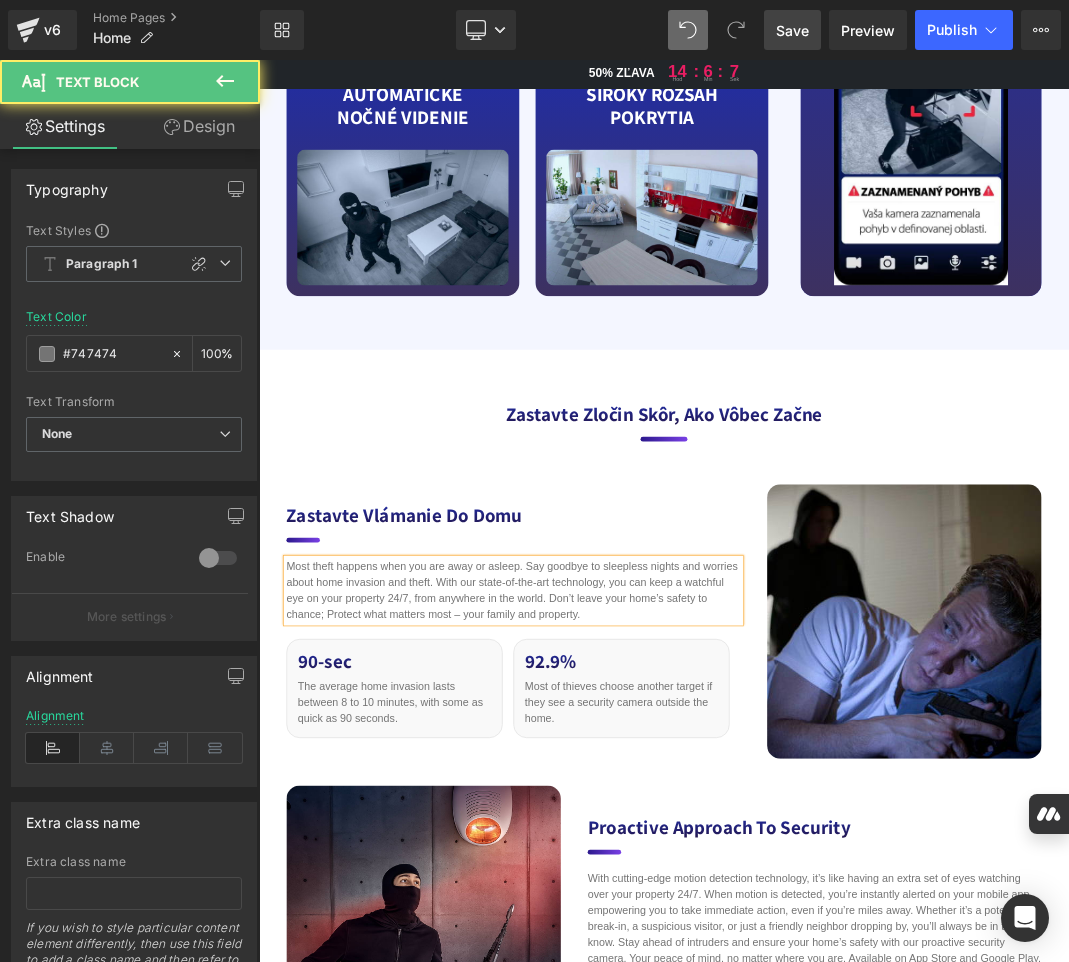click on "Most theft happens when you are away or asleep. Say goodbye to sleepless nights and worries about home invasion and theft. With our state-of-the-art technology, you can keep a watchful eye on your property 24/7, from anywhere in the world. Don’t leave your home’s safety to chance; Protect what matters most – your family and property." at bounding box center (639, 853) 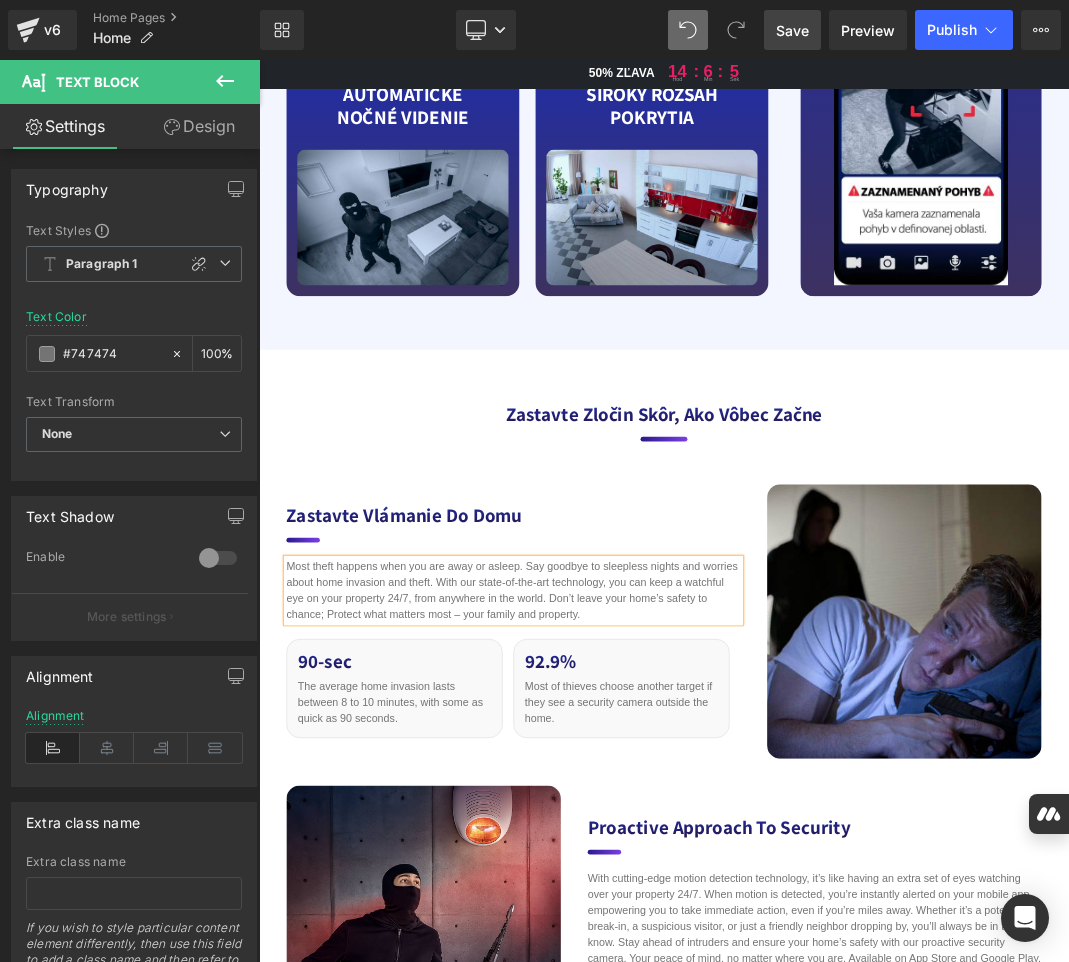 paste 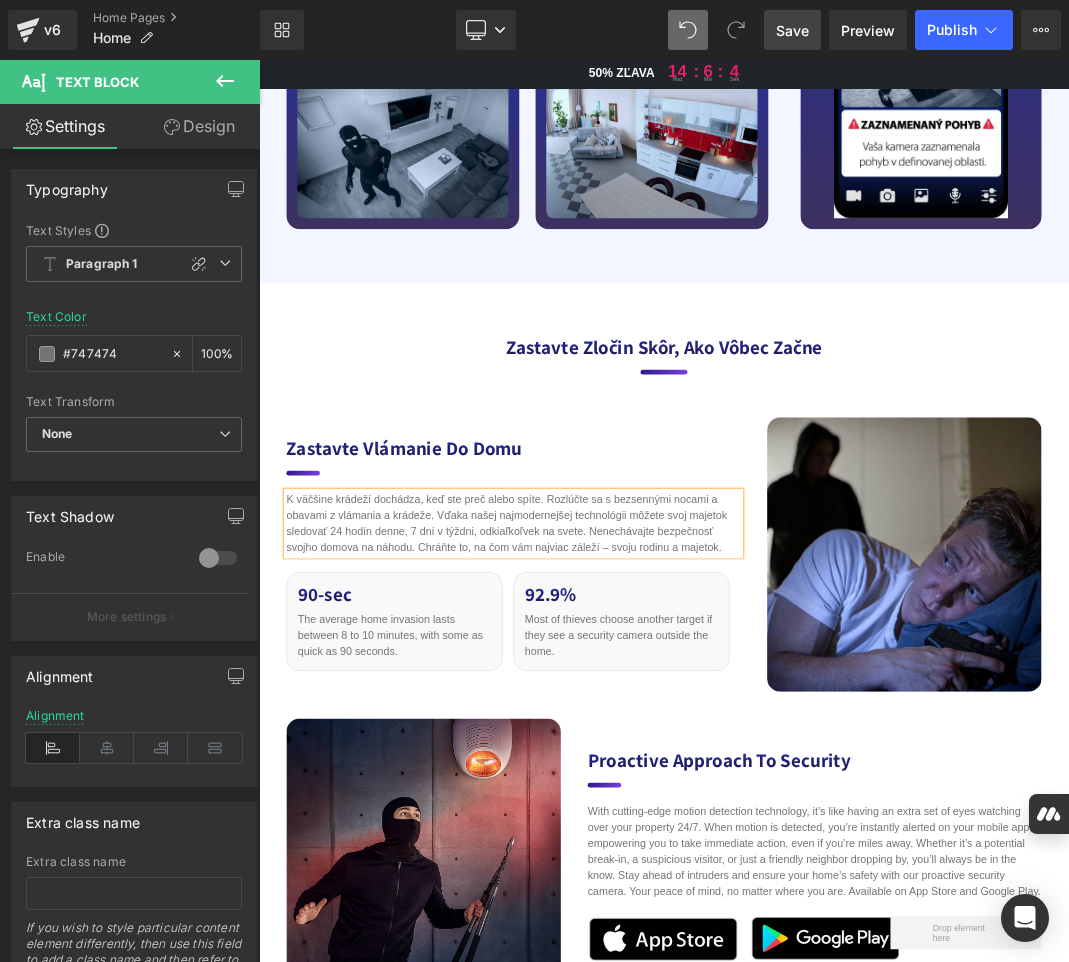 scroll, scrollTop: 5491, scrollLeft: 0, axis: vertical 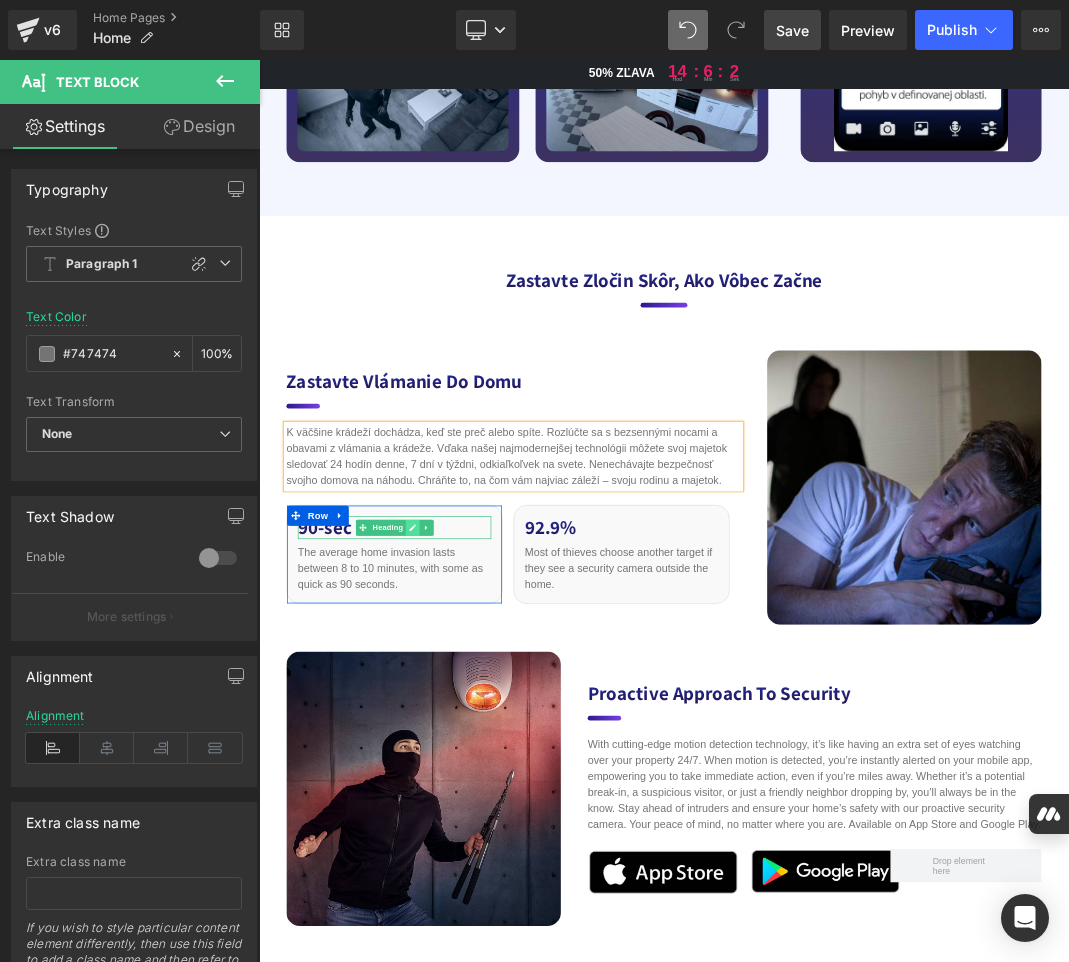 click 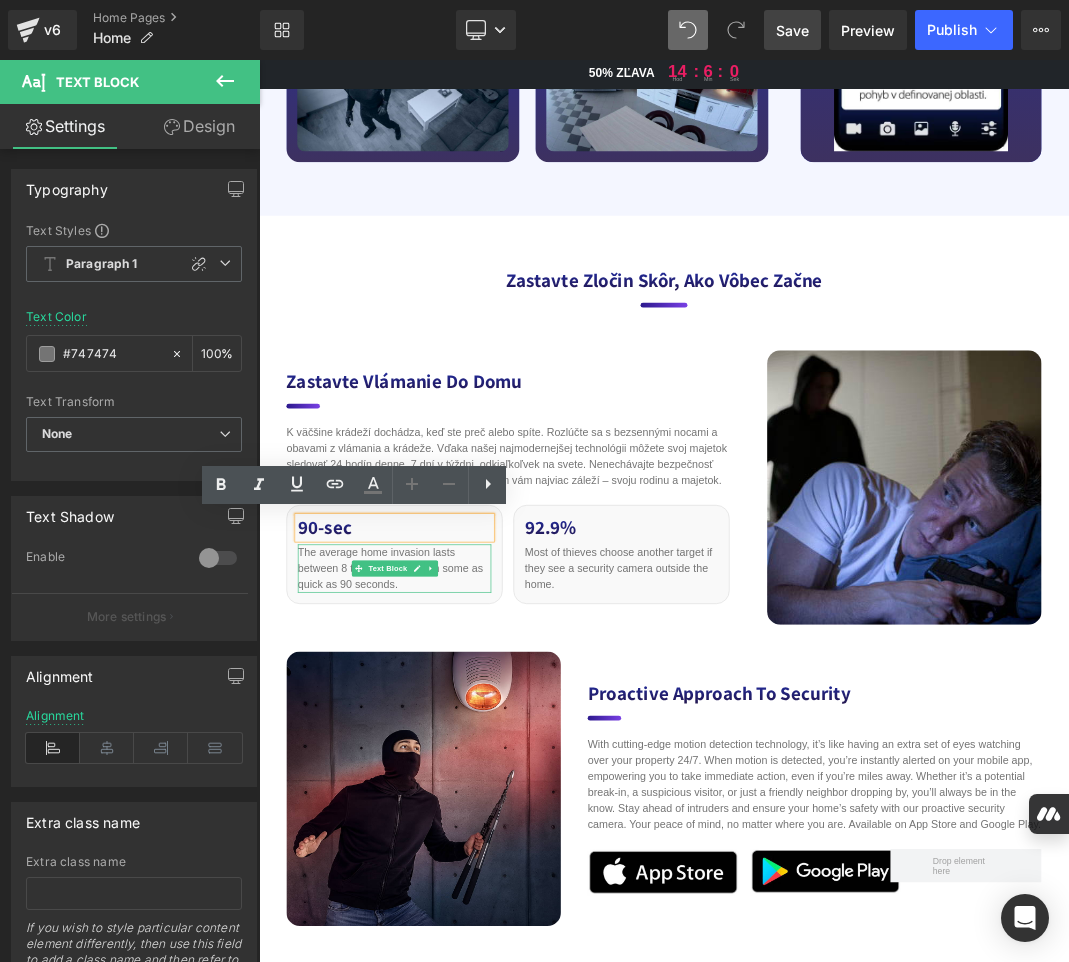 click on "The average home invasion lasts between 8 to 10 minutes, with some as quick as 90 seconds." at bounding box center (461, 820) 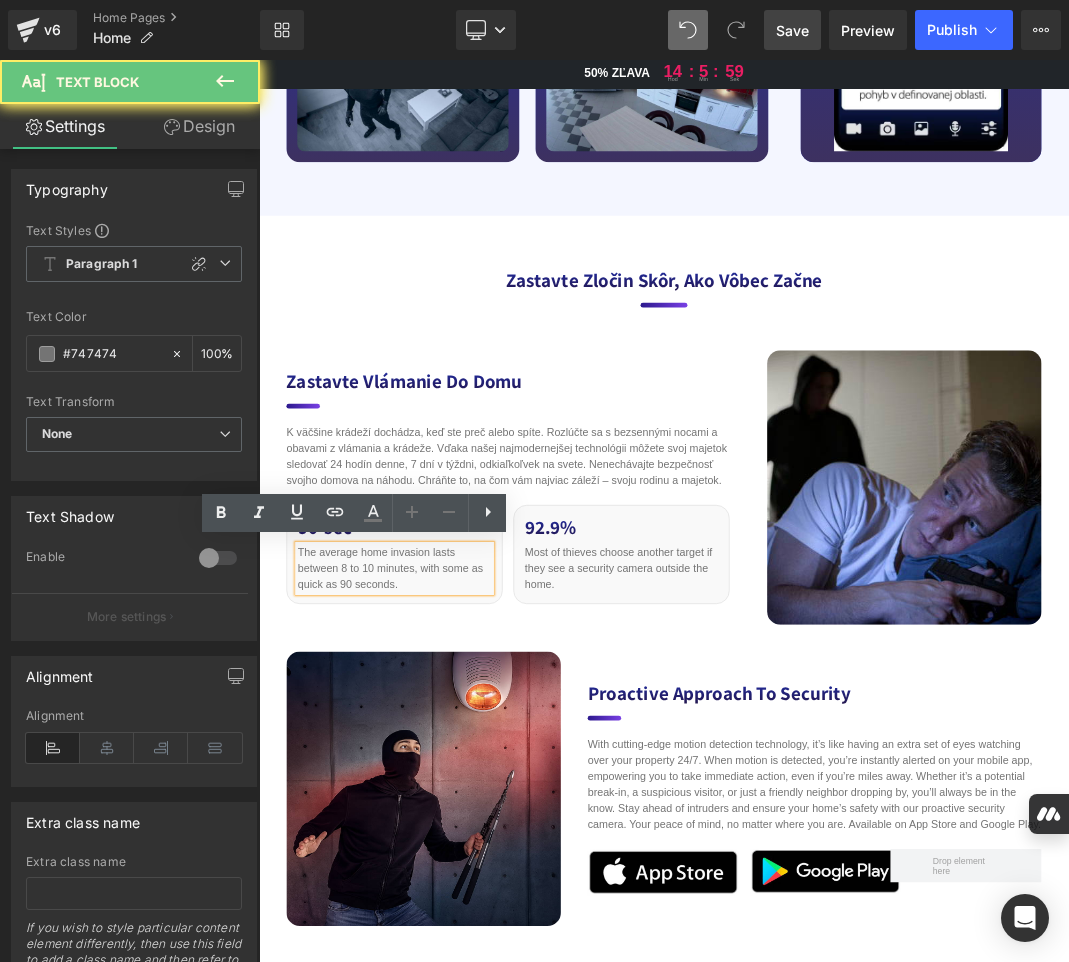 click on "The average home invasion lasts between 8 to 10 minutes, with some as quick as 90 seconds." at bounding box center [461, 820] 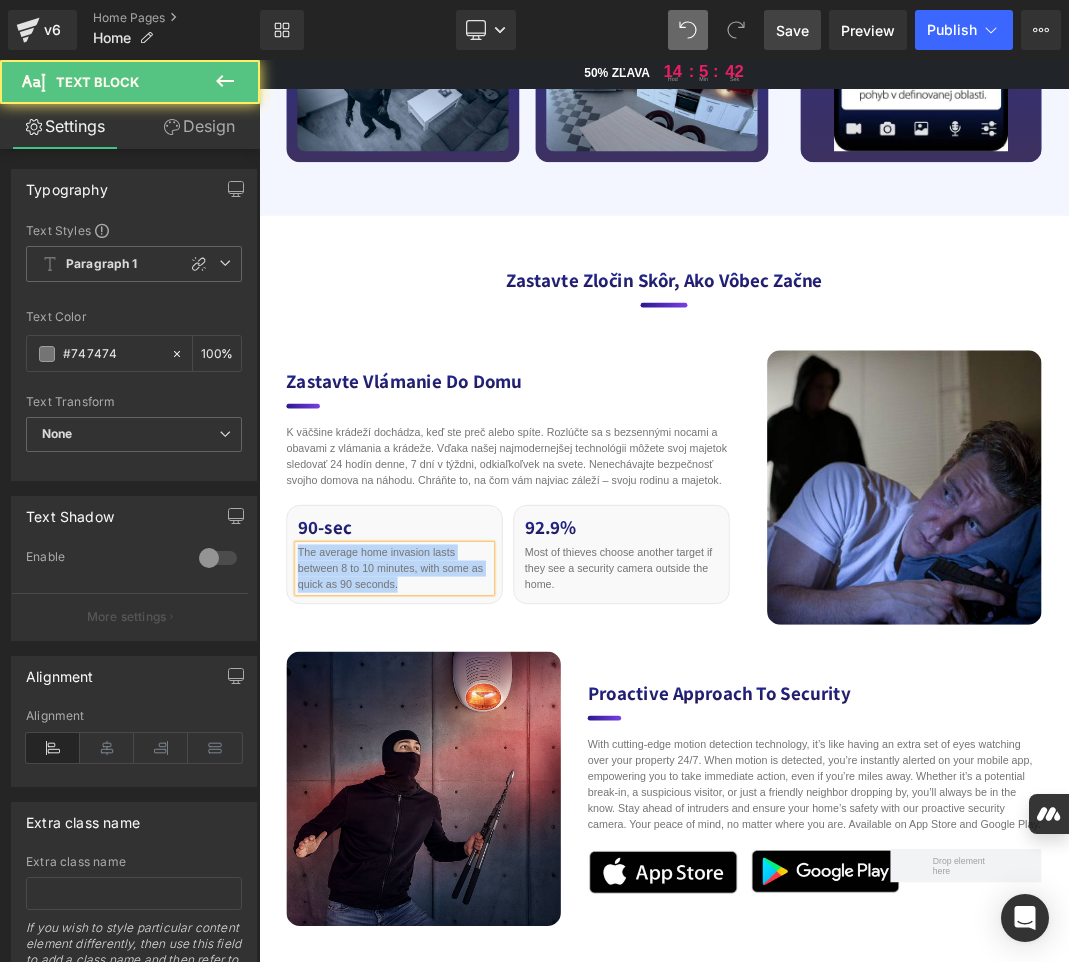 click on "The average home invasion lasts between 8 to 10 minutes, with some as quick as 90 seconds." at bounding box center (461, 820) 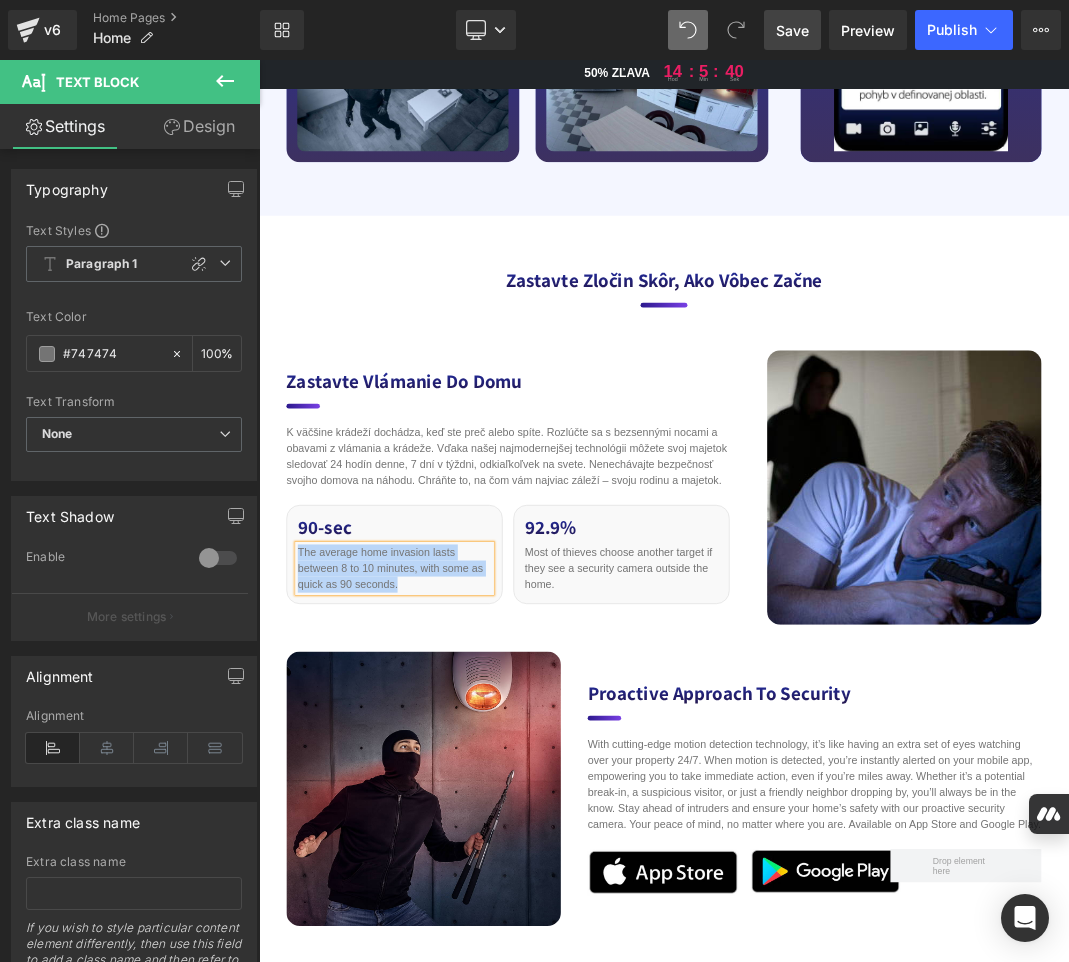 paste 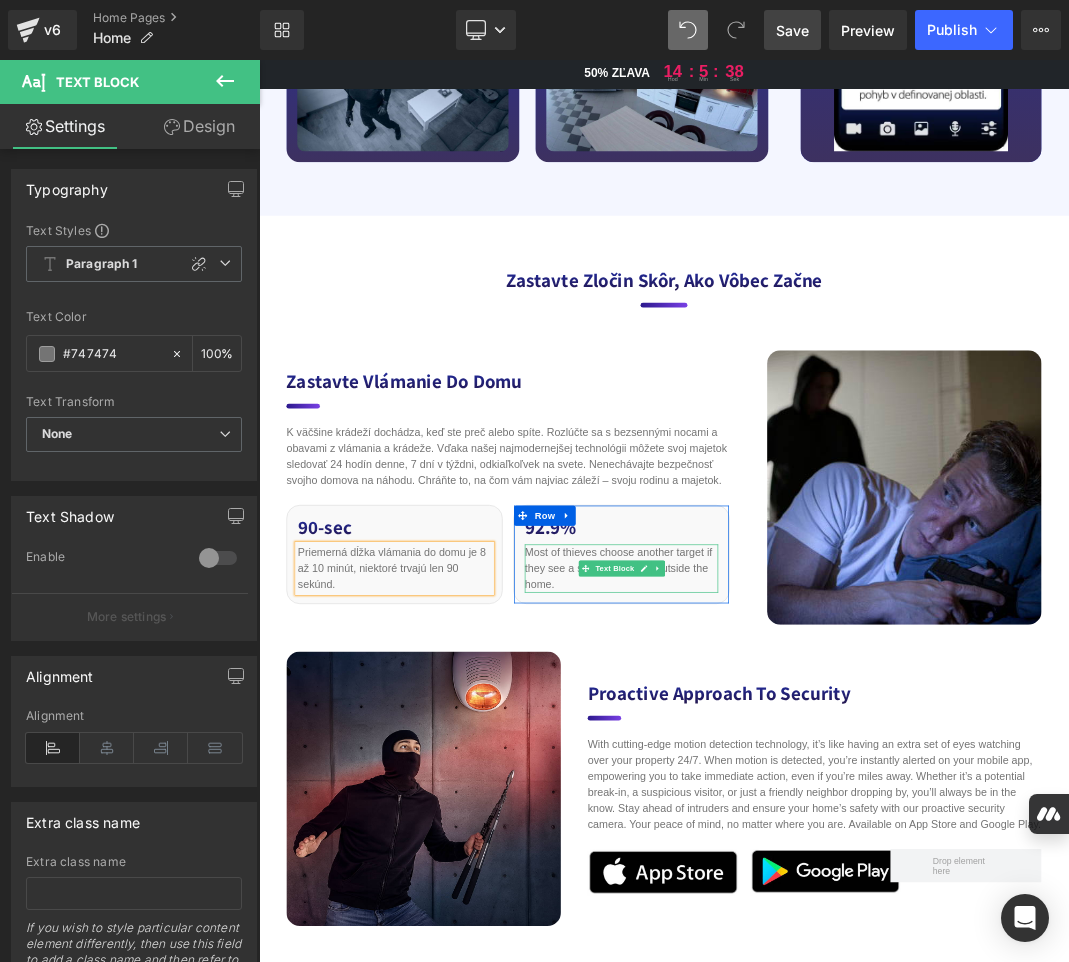click on "Most of thieves choose another target if they see a security camera outside the home." at bounding box center [800, 820] 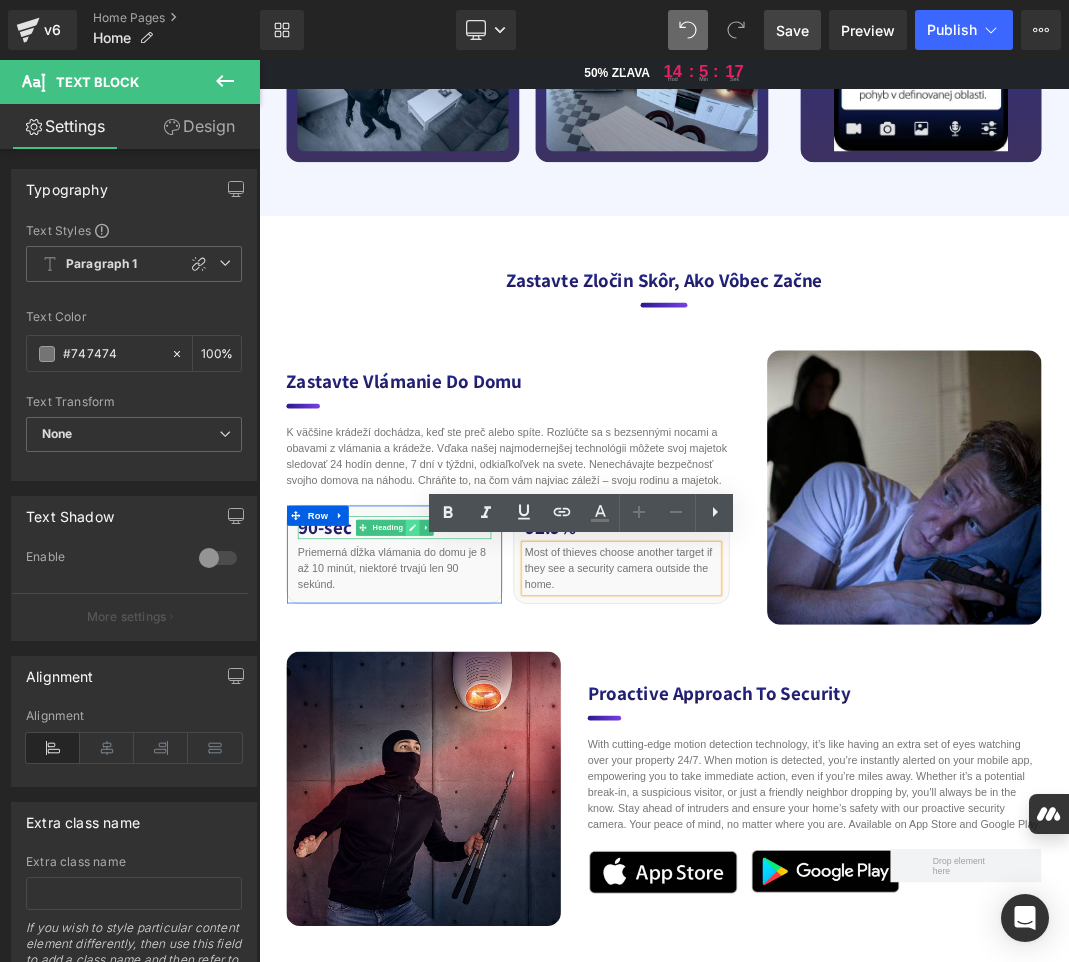 click at bounding box center (488, 759) 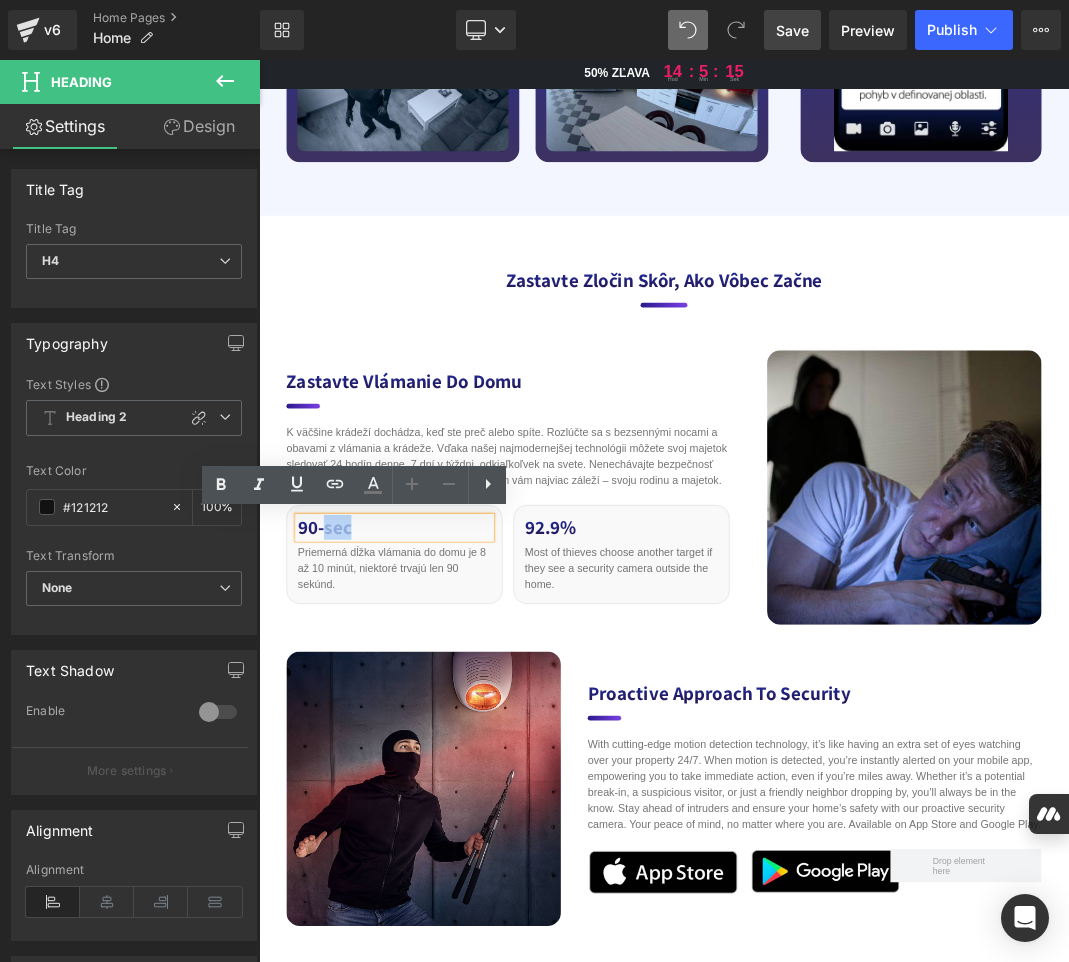 drag, startPoint x: 405, startPoint y: 760, endPoint x: 351, endPoint y: 762, distance: 54.037025 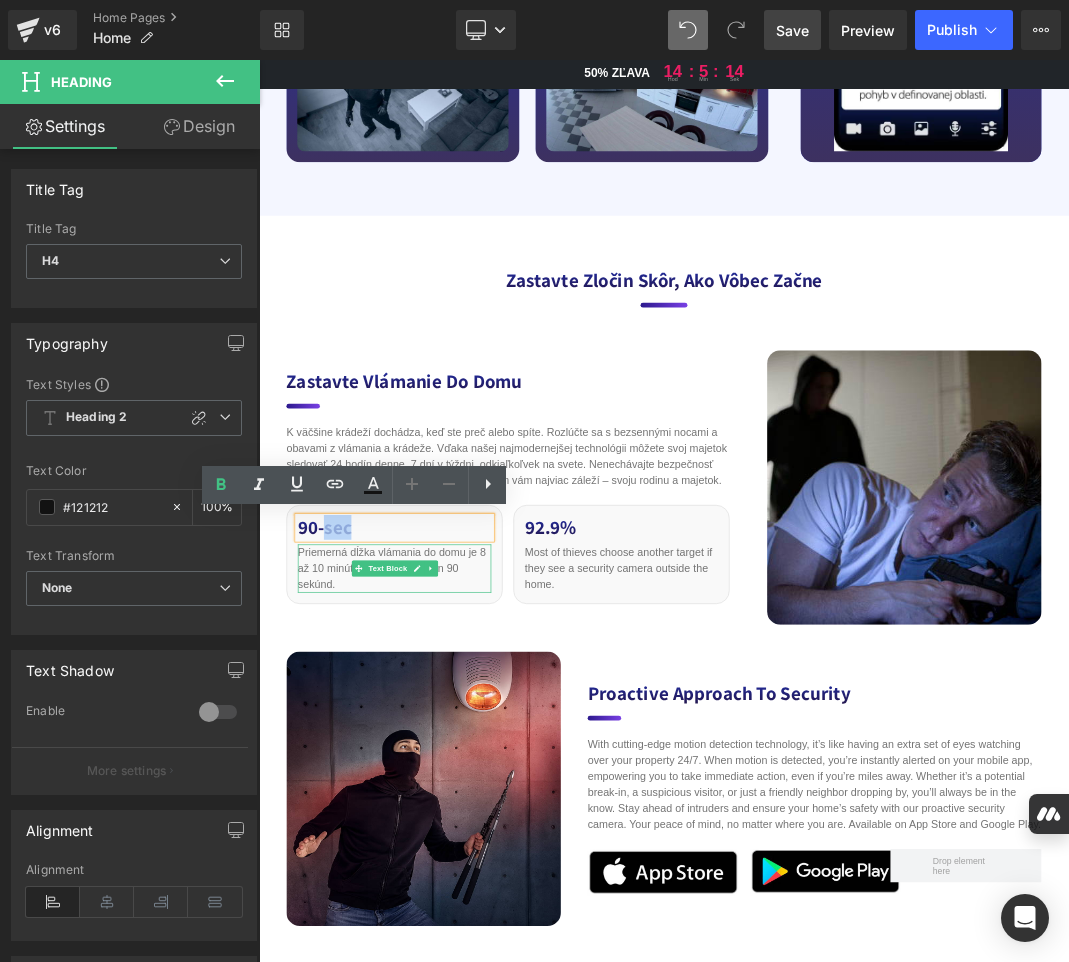 paste 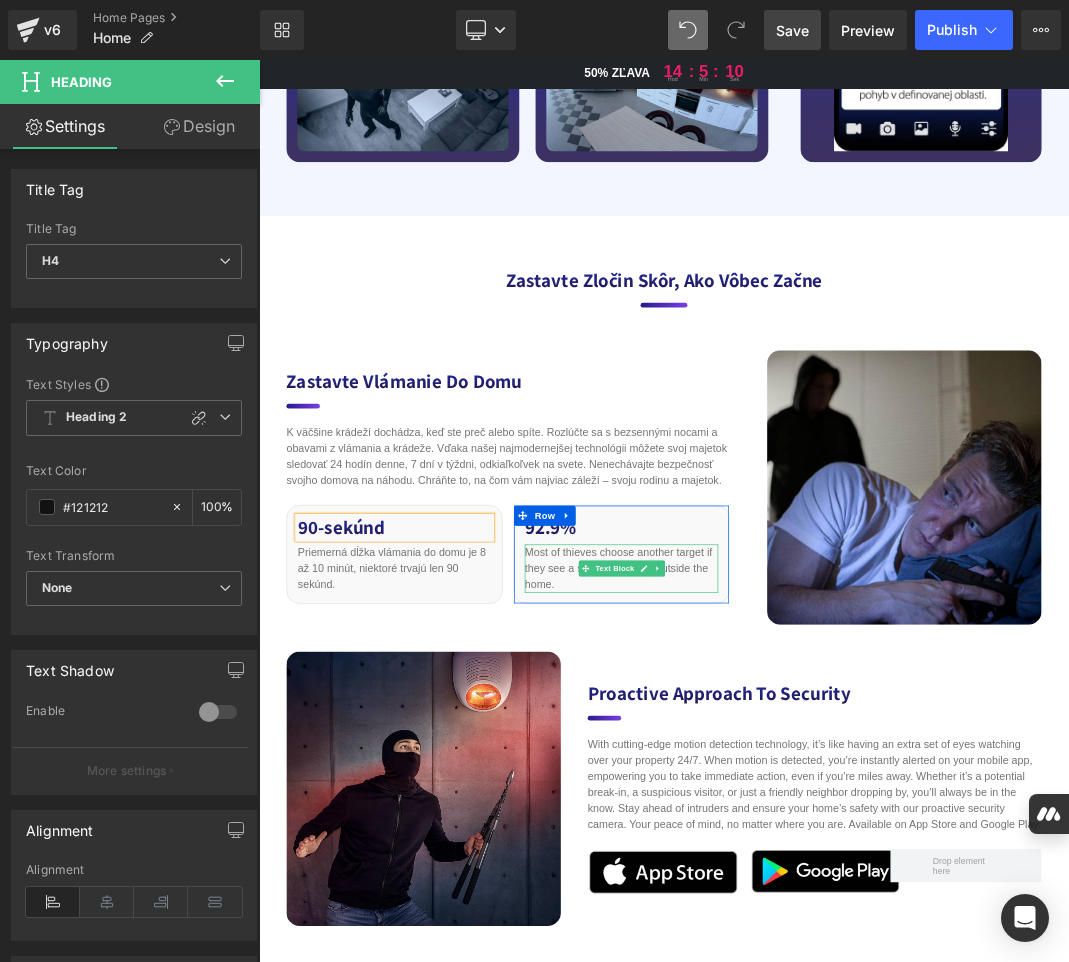 click on "Most of thieves choose another target if they see a security camera outside the home." at bounding box center (800, 820) 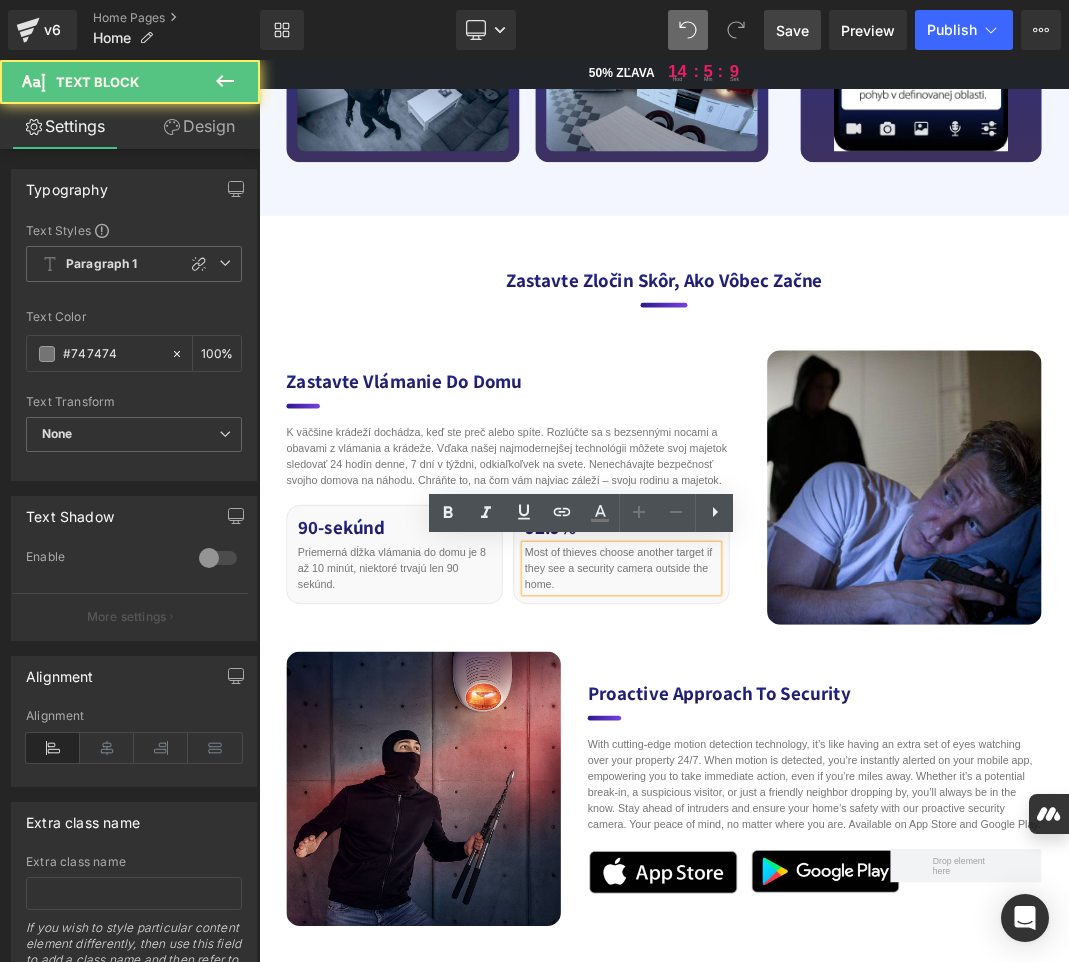 click on "Most of thieves choose another target if they see a security camera outside the home." at bounding box center [800, 820] 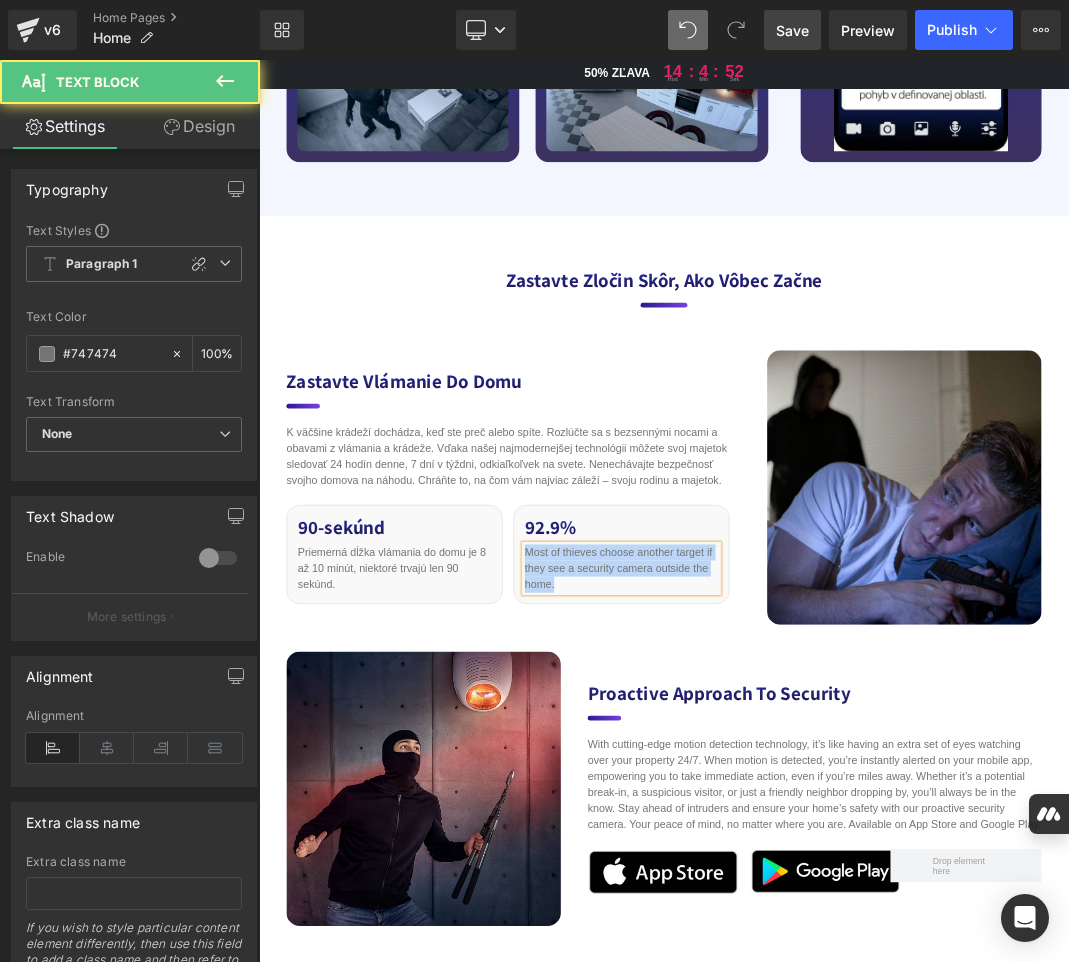 click on "Most of thieves choose another target if they see a security camera outside the home." at bounding box center [800, 820] 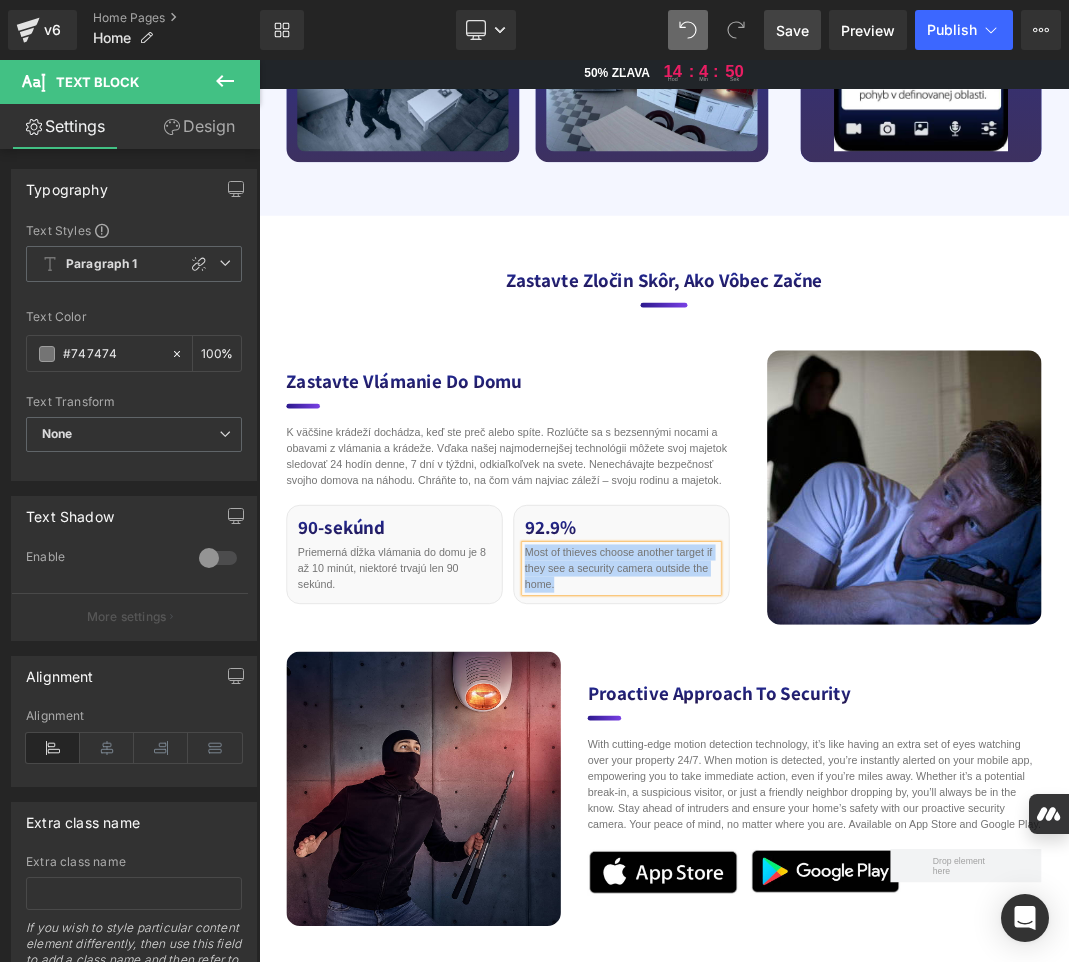 paste 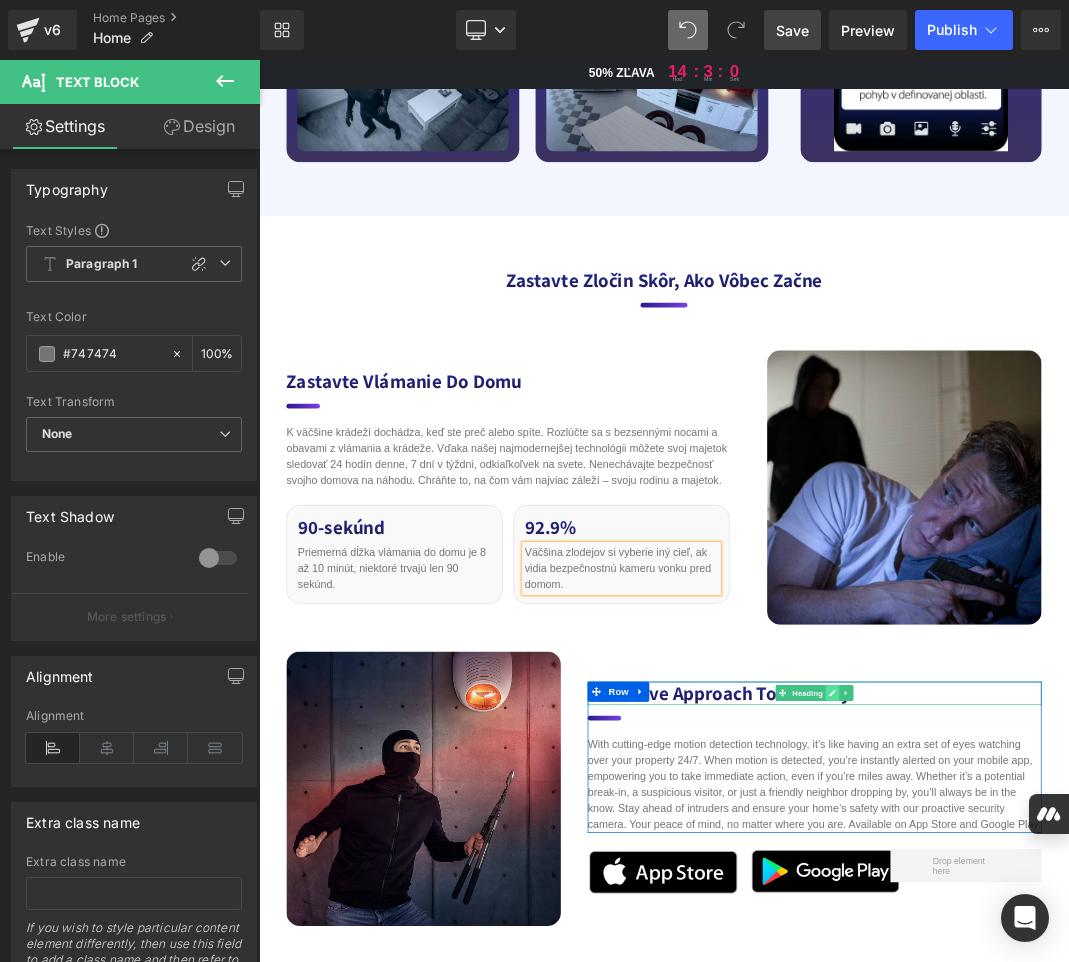 click at bounding box center (1116, 1006) 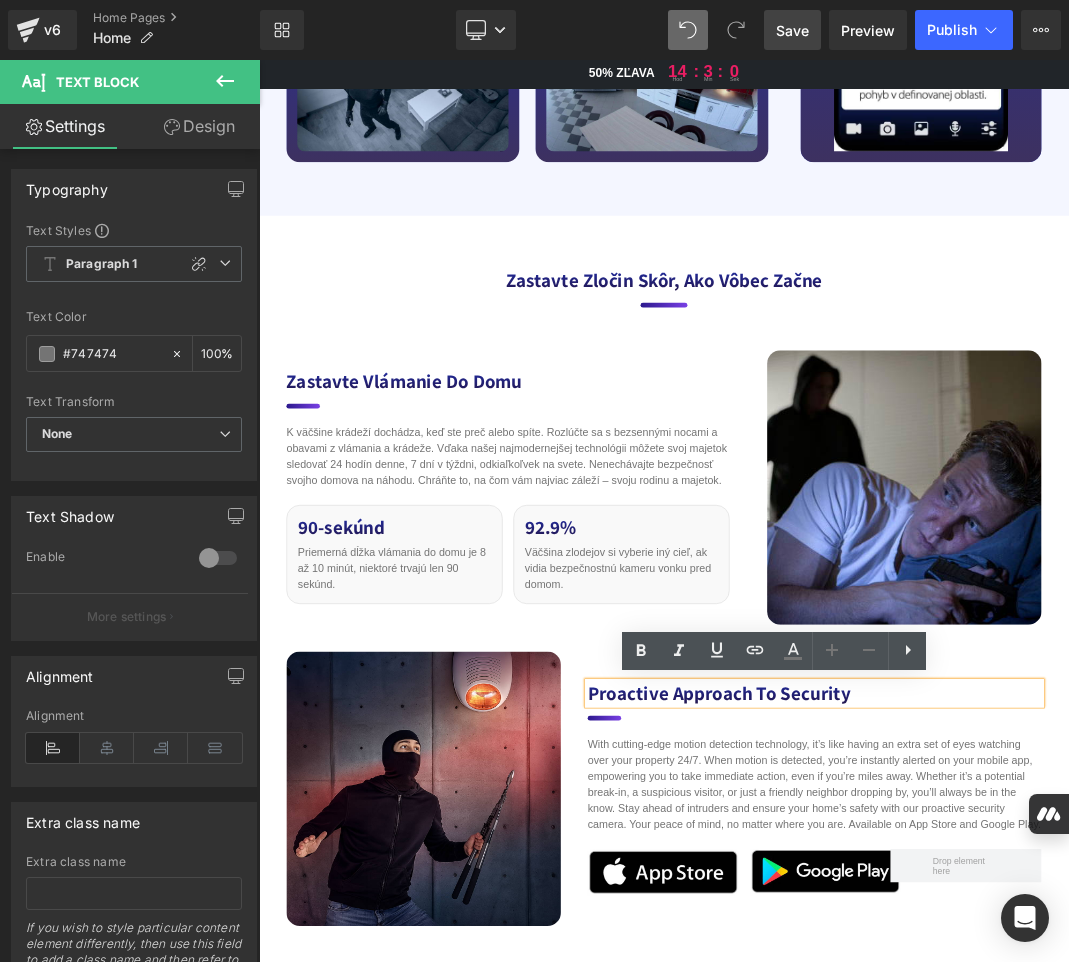 click on "Proactive Approach to Security" at bounding box center [1089, 1006] 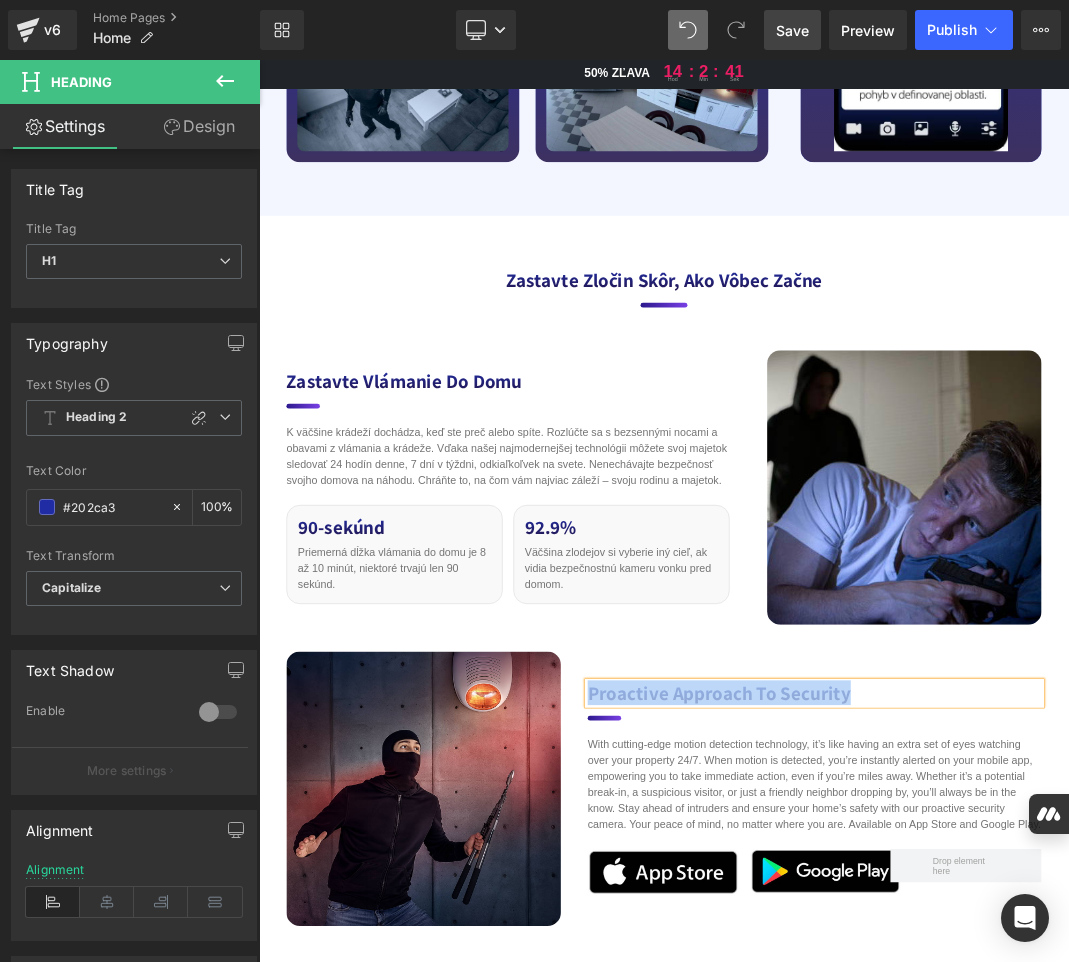 click on "Proactive Approach to Security" at bounding box center [1089, 1006] 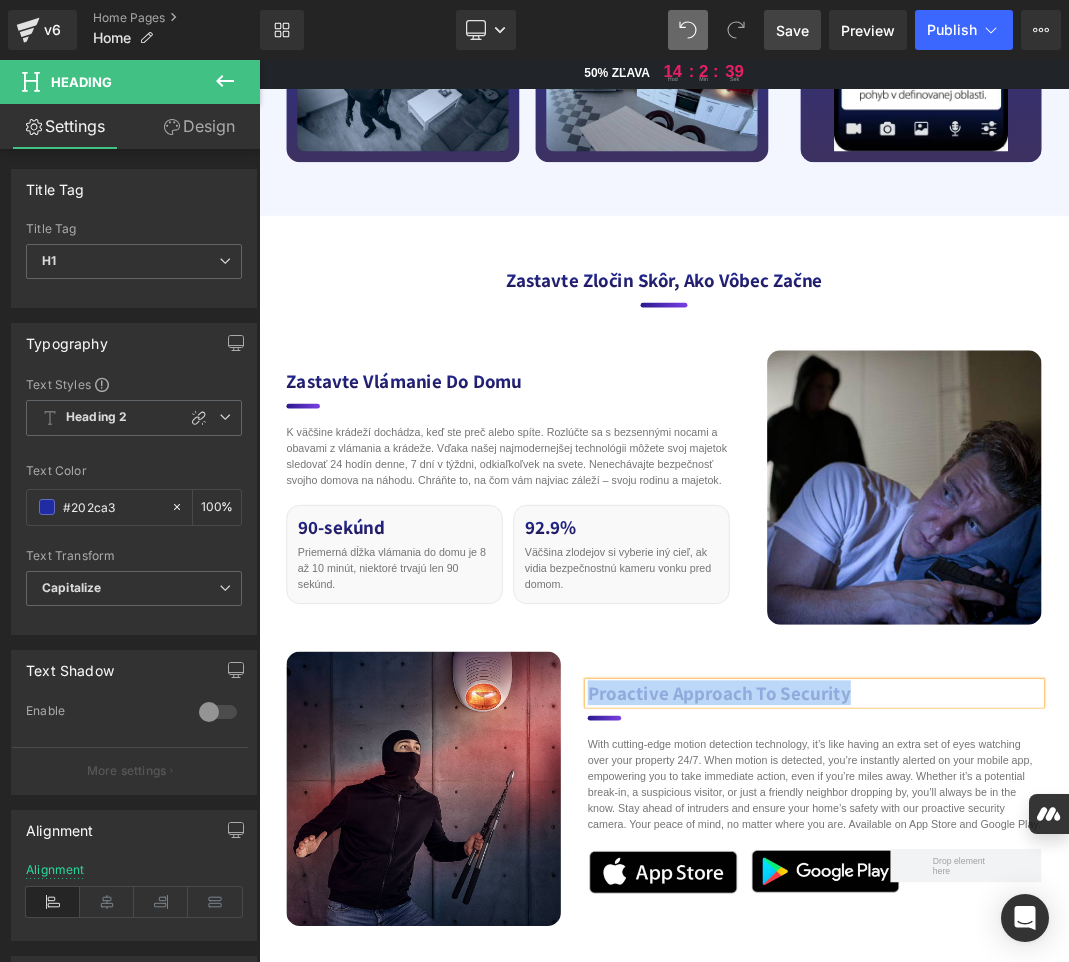 paste 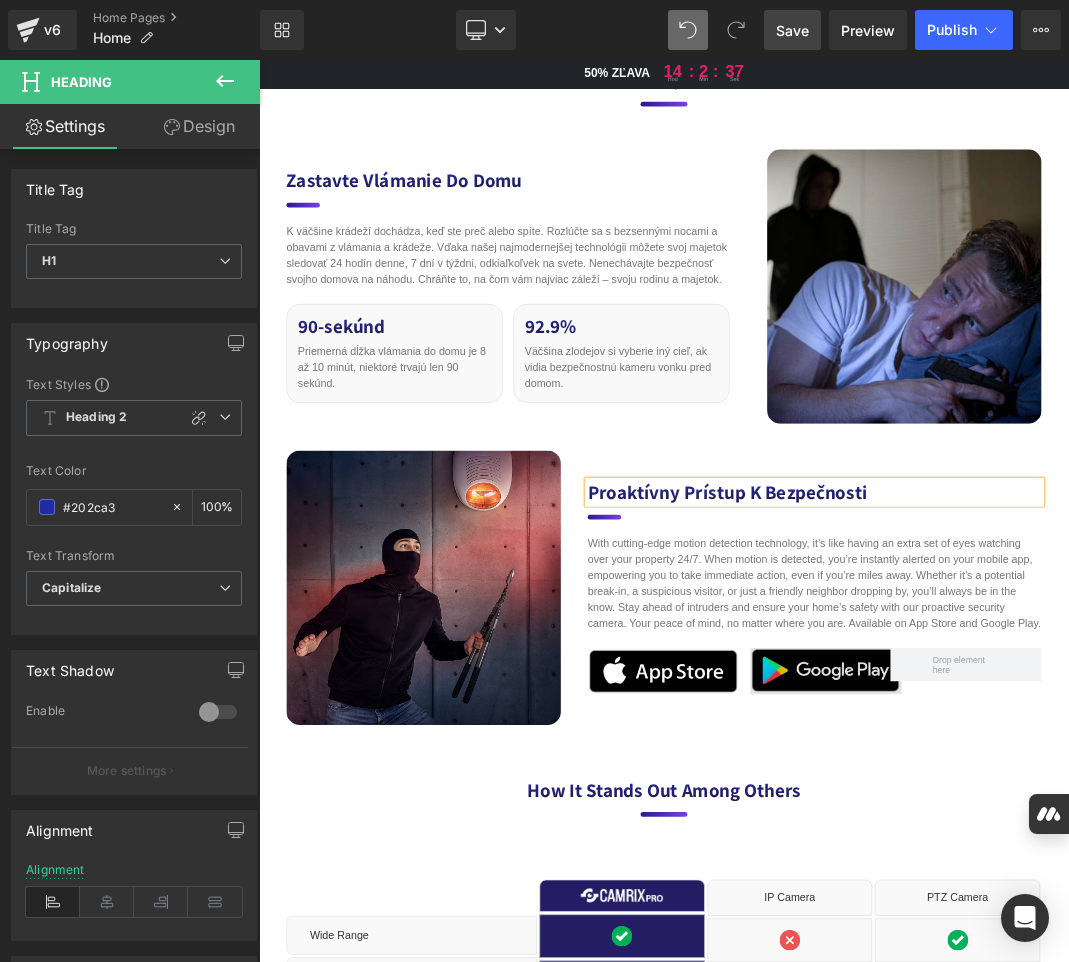 scroll, scrollTop: 5891, scrollLeft: 0, axis: vertical 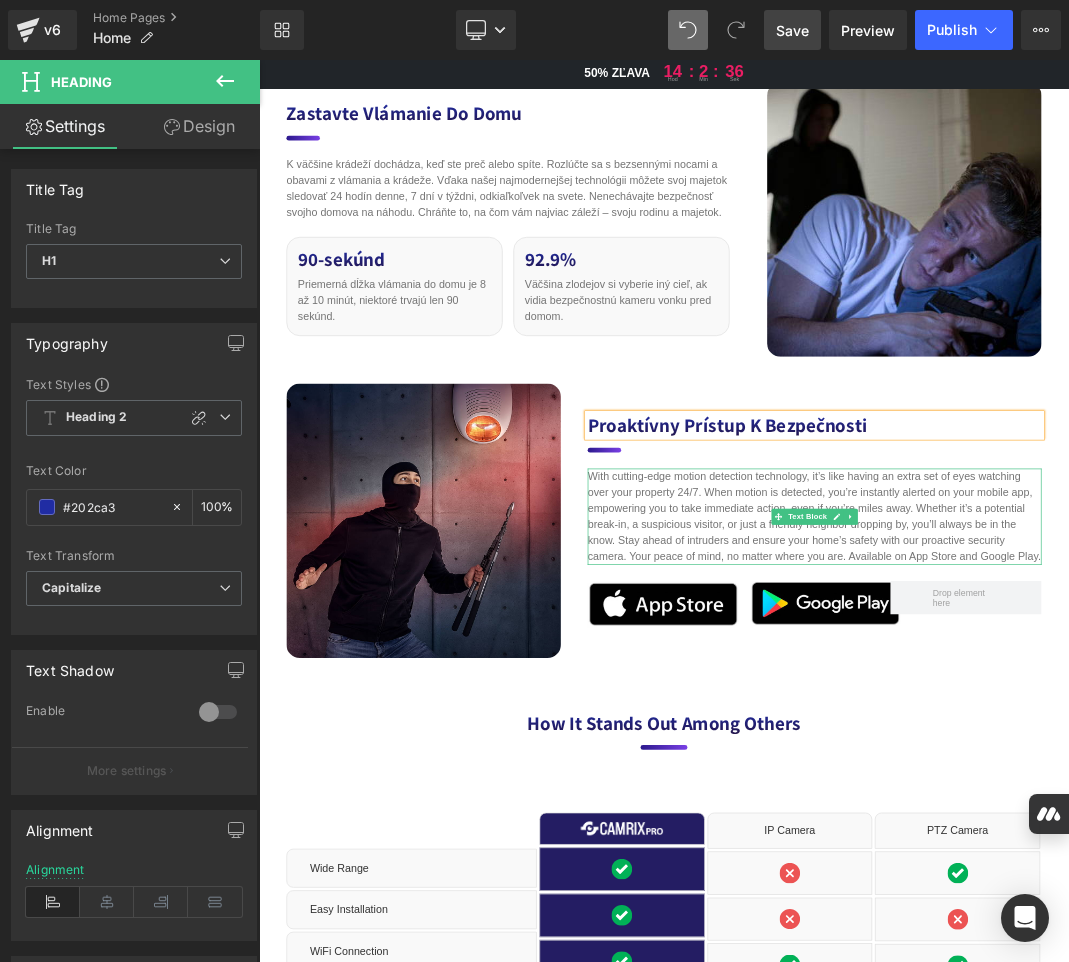 click on "With cutting-edge motion detection technology, it’s like having an extra set of eyes watching over your property 24/7. When motion is detected, you’re instantly alerted on your mobile app, empowering you to take immediate action, even if you’re miles away. Whether it’s a potential break-in, a suspicious visitor, or just a friendly neighbor dropping by, you’ll always be in the know. Stay ahead of intruders and ensure your home’s safety with our proactive security camera. Your peace of mind, no matter where you are. Available on App Store and Google Play." at bounding box center (1089, 743) 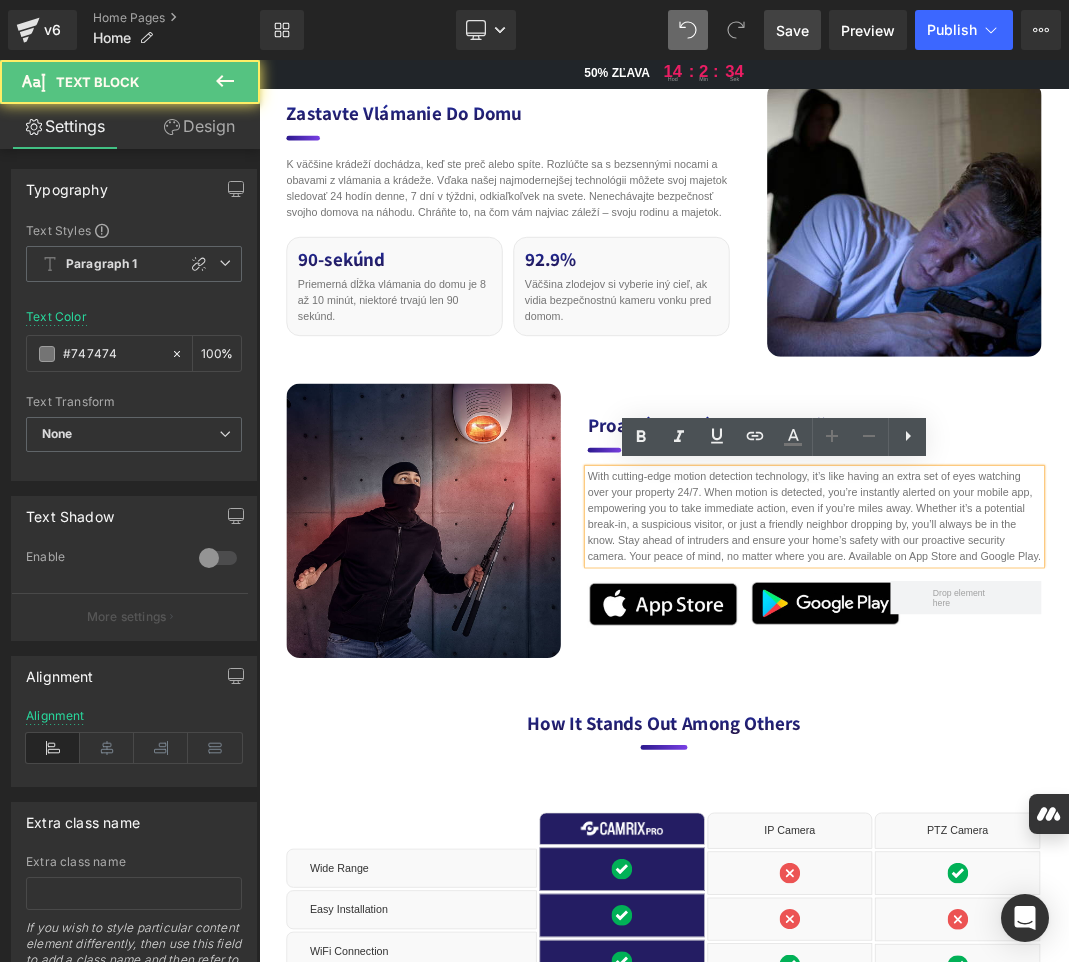 click on "With cutting-edge motion detection technology, it’s like having an extra set of eyes watching over your property 24/7. When motion is detected, you’re instantly alerted on your mobile app, empowering you to take immediate action, even if you’re miles away. Whether it’s a potential break-in, a suspicious visitor, or just a friendly neighbor dropping by, you’ll always be in the know. Stay ahead of intruders and ensure your home’s safety with our proactive security camera. Your peace of mind, no matter where you are. Available on App Store and Google Play." at bounding box center (1089, 743) 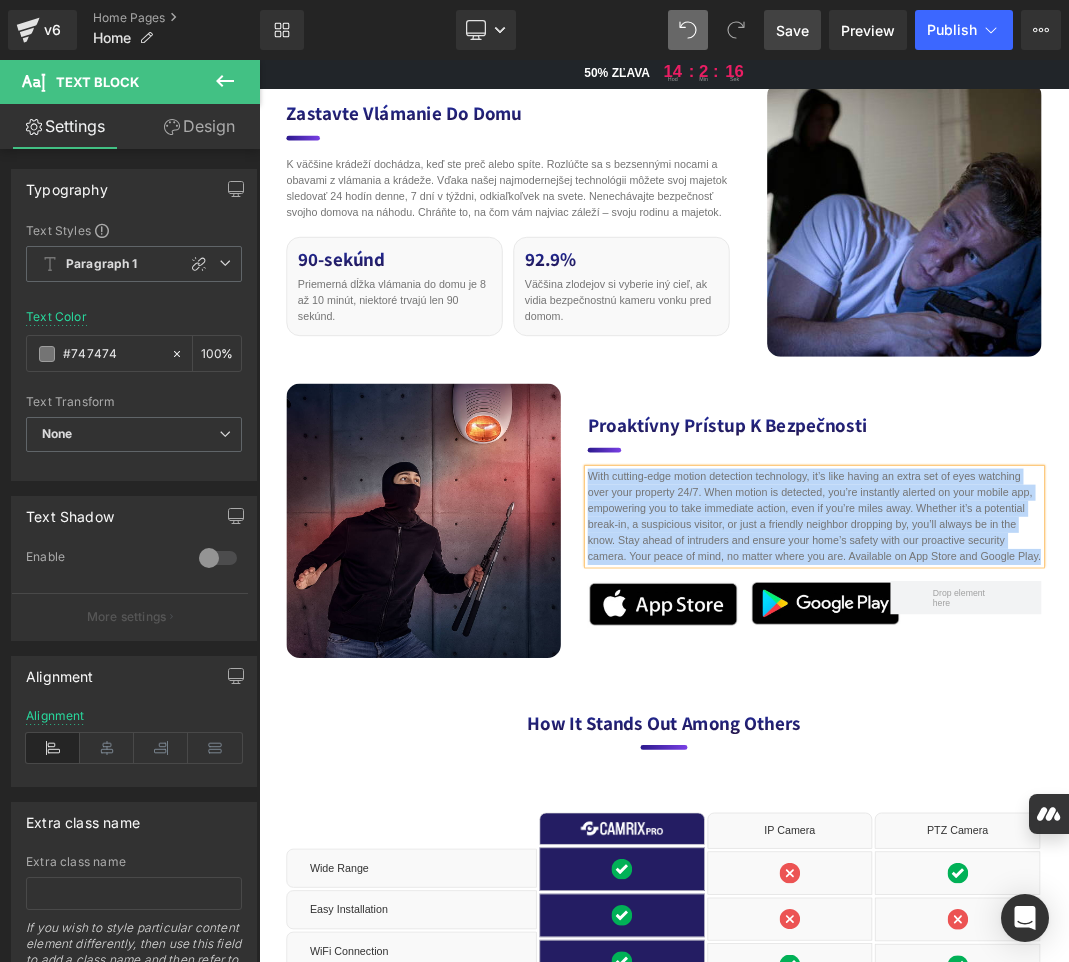 click on "With cutting-edge motion detection technology, it’s like having an extra set of eyes watching over your property 24/7. When motion is detected, you’re instantly alerted on your mobile app, empowering you to take immediate action, even if you’re miles away. Whether it’s a potential break-in, a suspicious visitor, or just a friendly neighbor dropping by, you’ll always be in the know. Stay ahead of intruders and ensure your home’s safety with our proactive security camera. Your peace of mind, no matter where you are. Available on App Store and Google Play." at bounding box center (1089, 743) 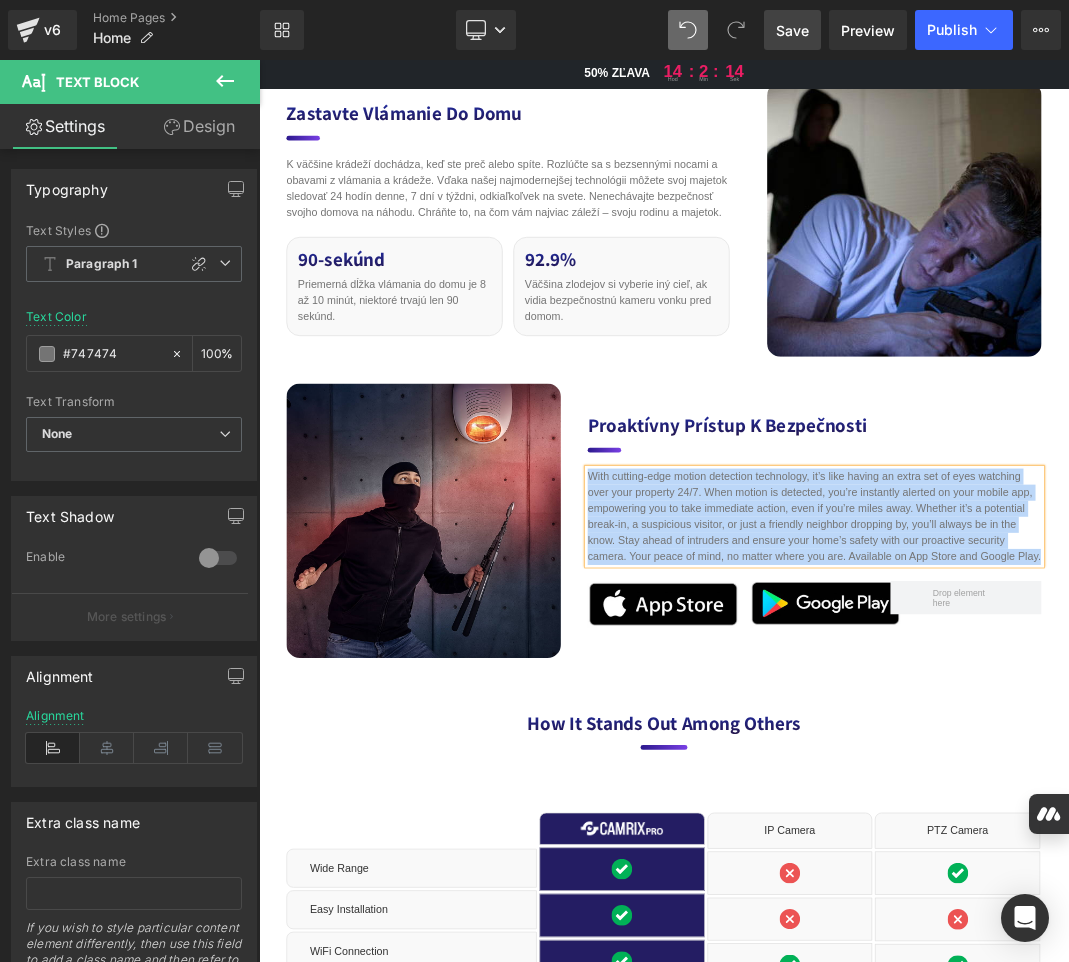 paste 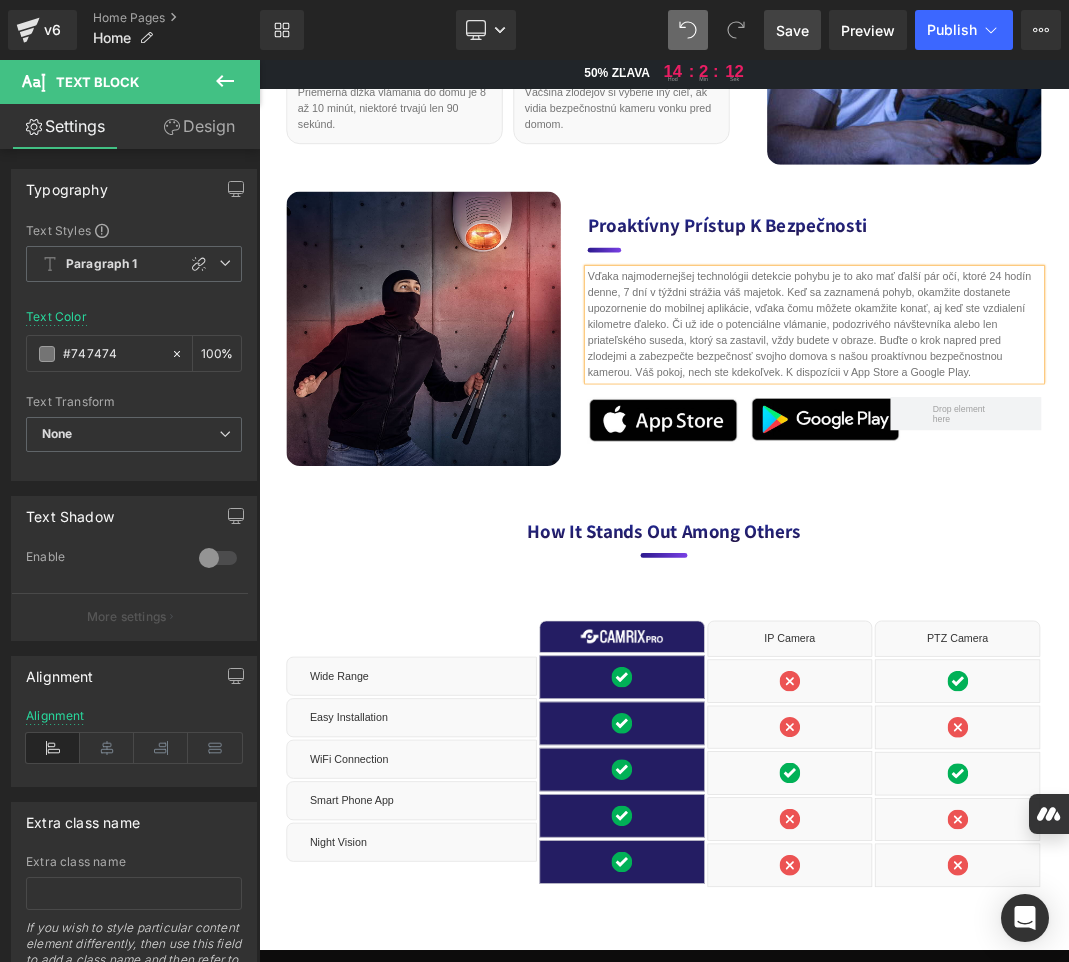 scroll, scrollTop: 6279, scrollLeft: 0, axis: vertical 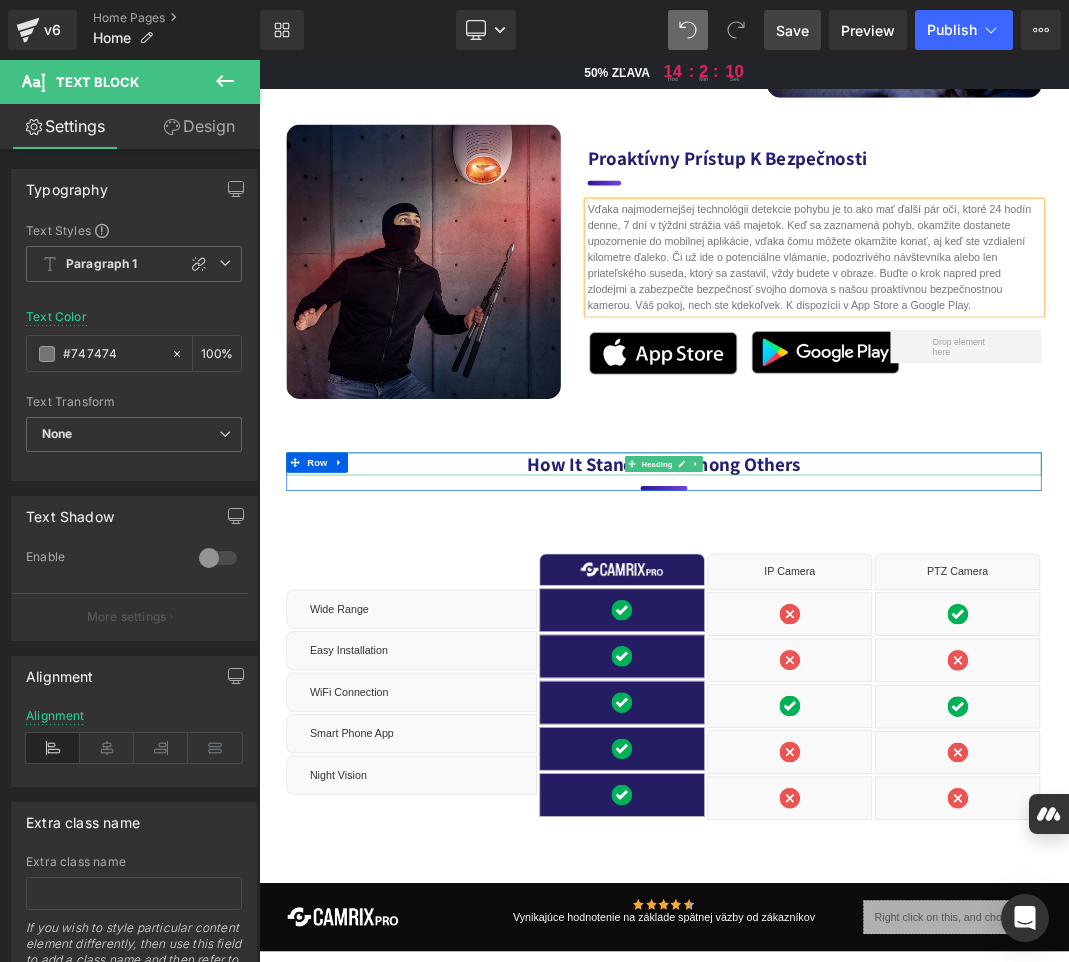 click on "How it stands out among others" at bounding box center [864, 663] 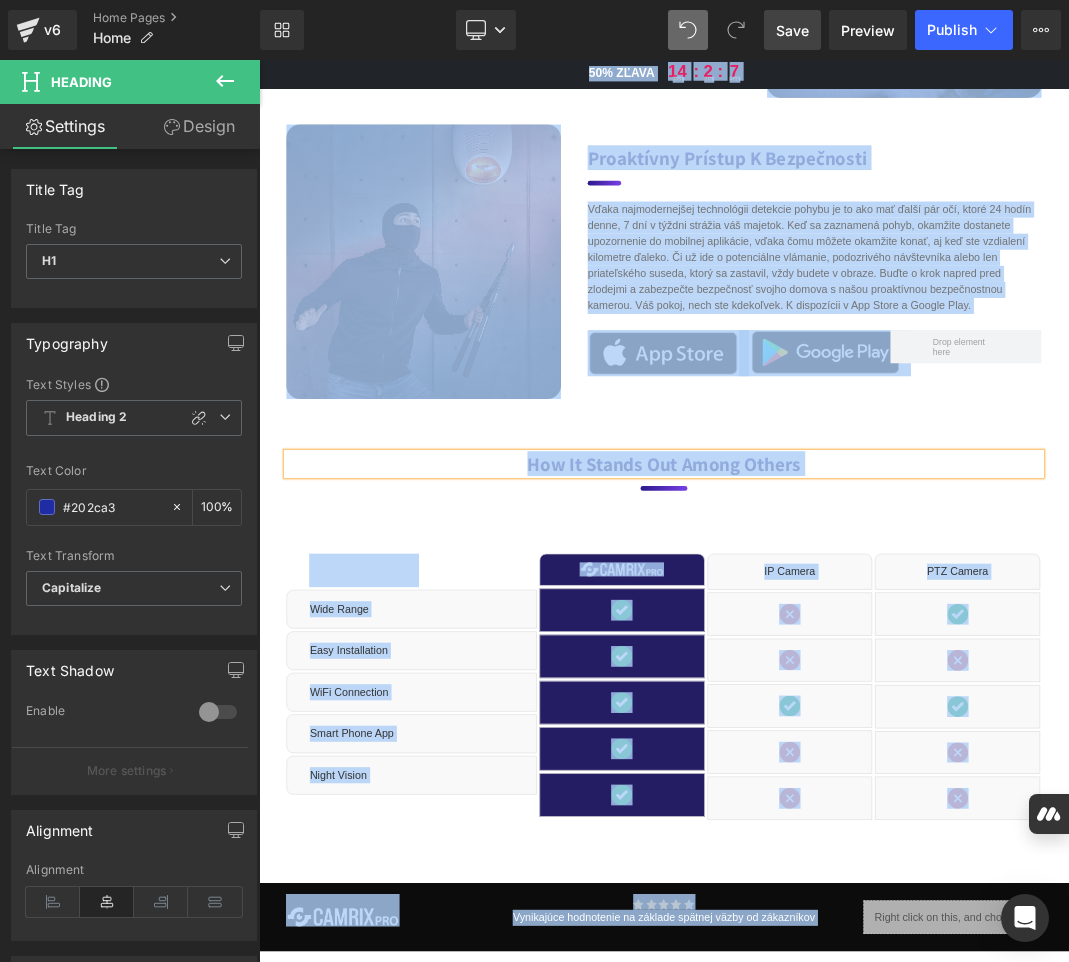 click on "How it stands out among others" at bounding box center (864, 663) 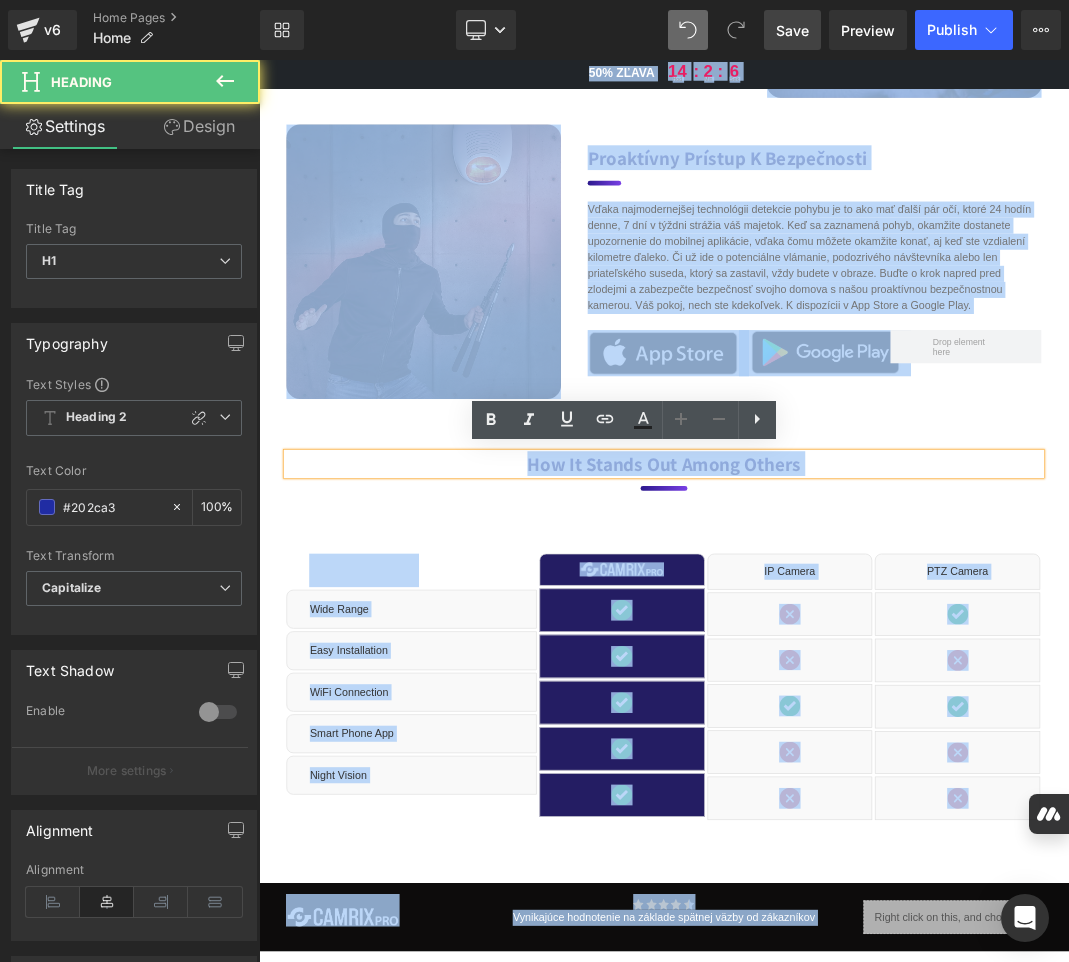 click on "How it stands out among others" at bounding box center (864, 663) 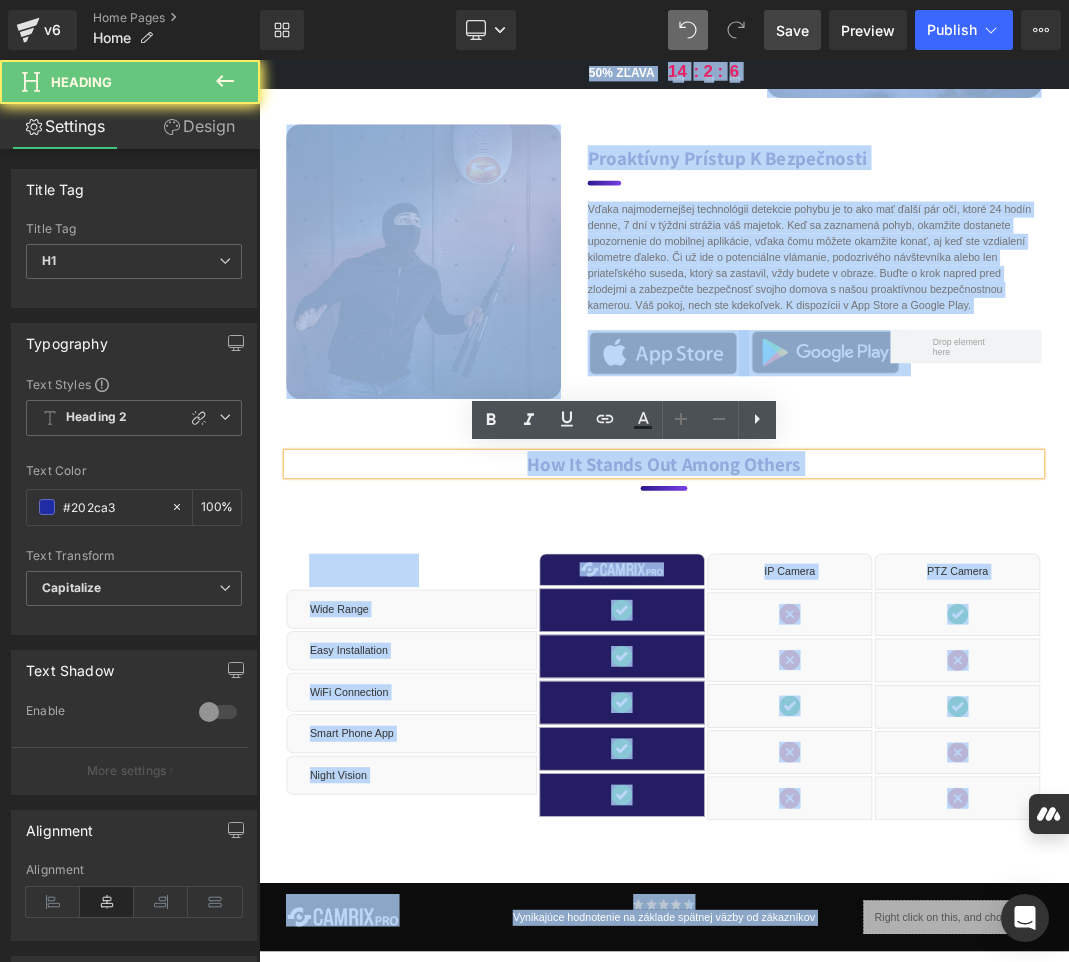 click on "How it stands out among others" at bounding box center (864, 663) 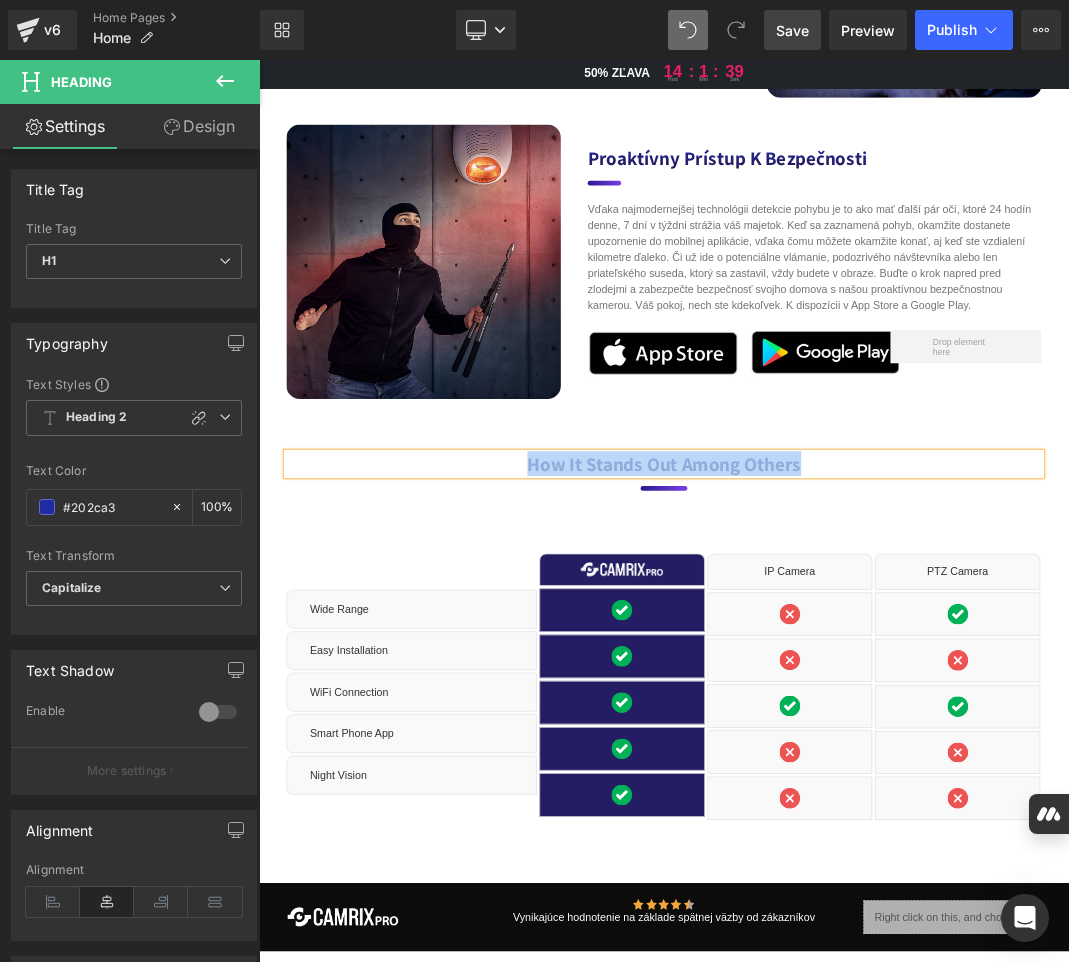 click on "How it stands out among others" at bounding box center [864, 663] 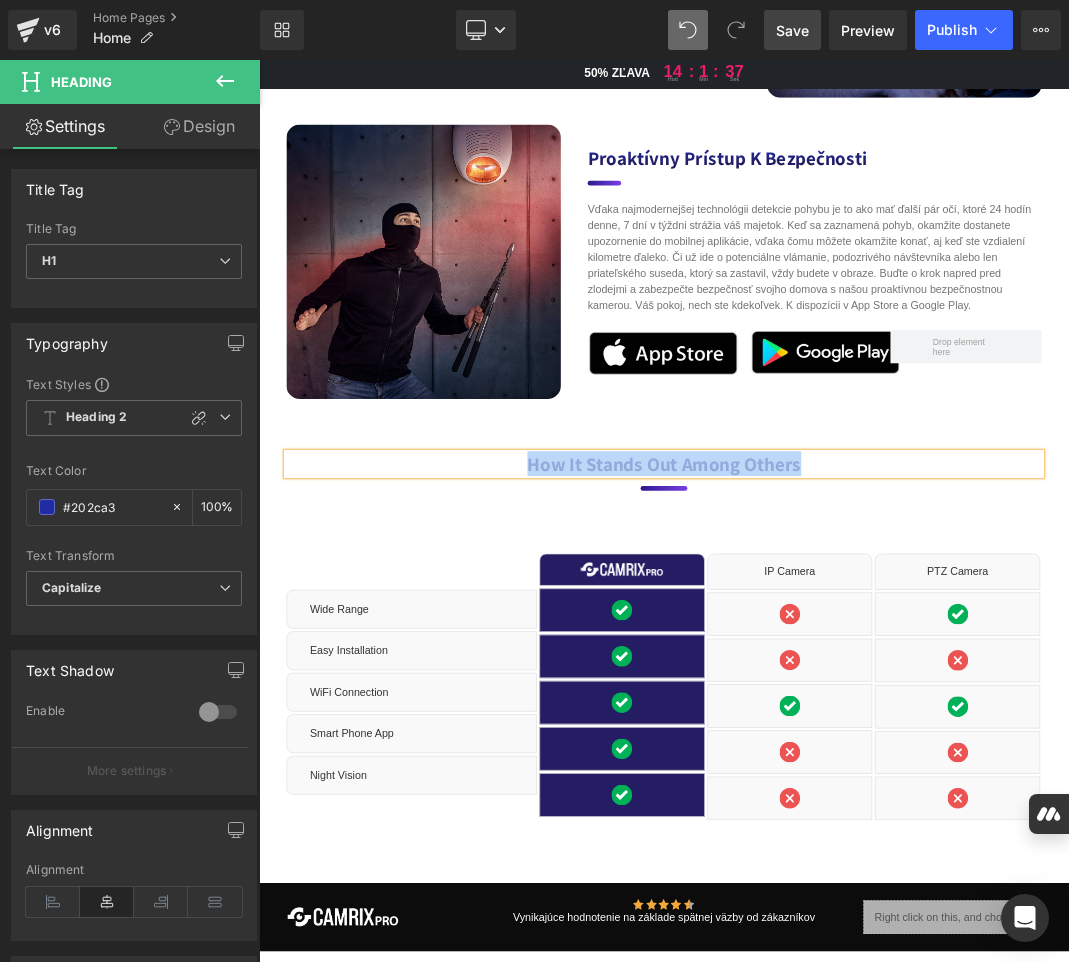 paste 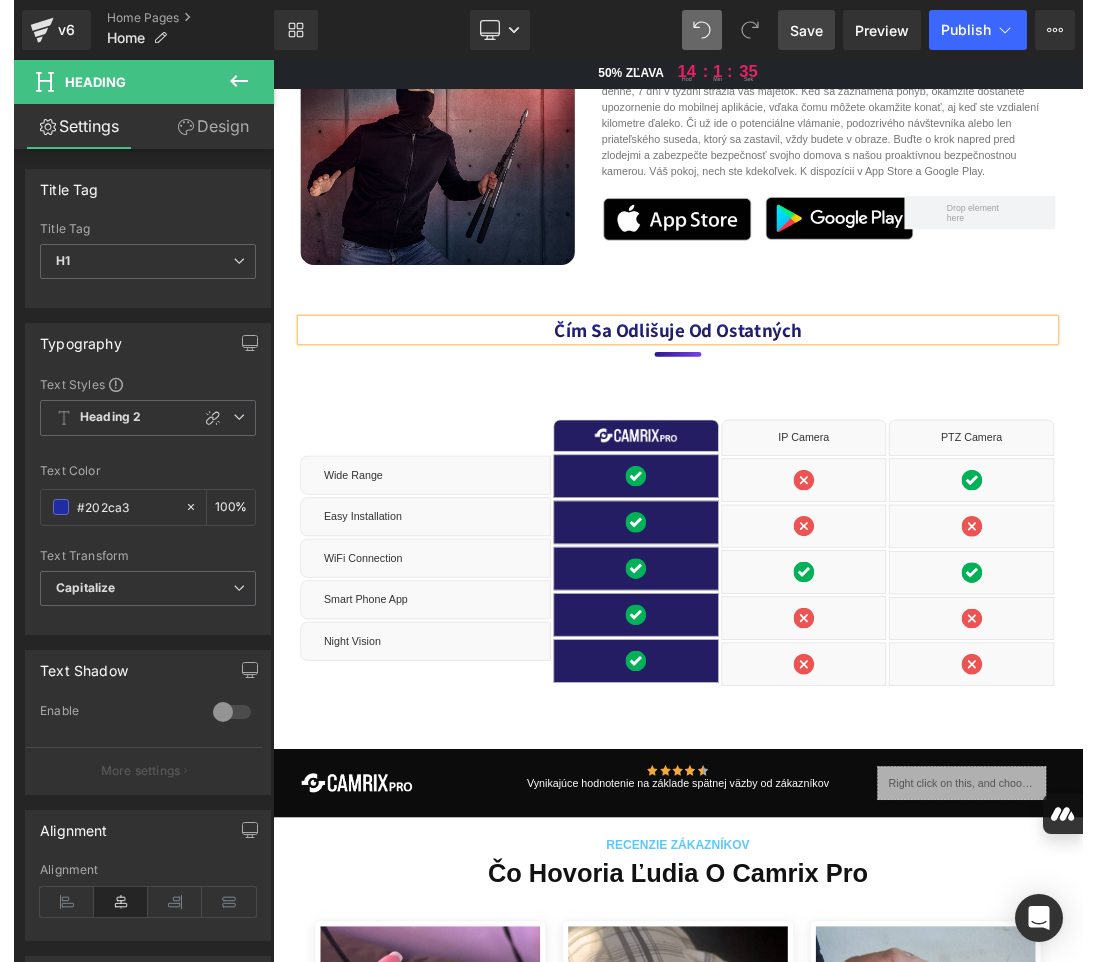 scroll, scrollTop: 6579, scrollLeft: 0, axis: vertical 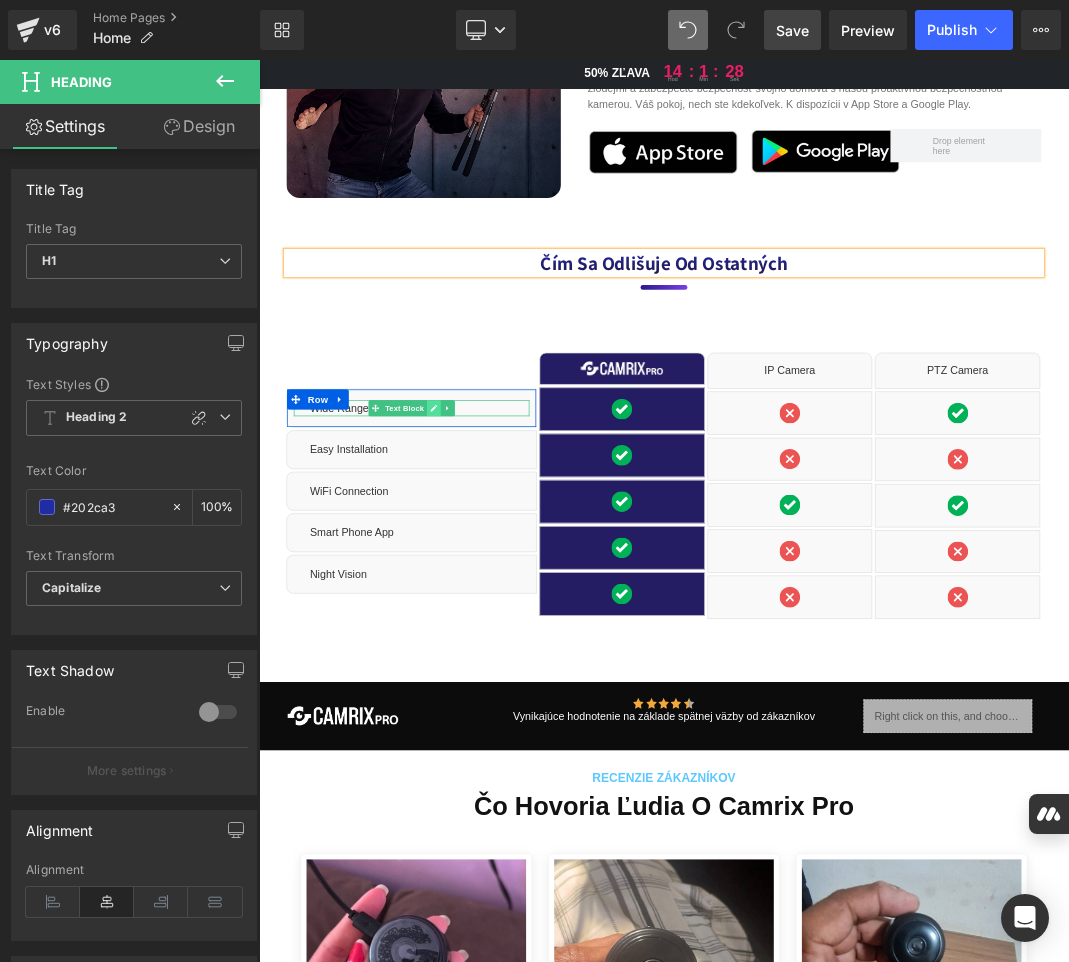 click 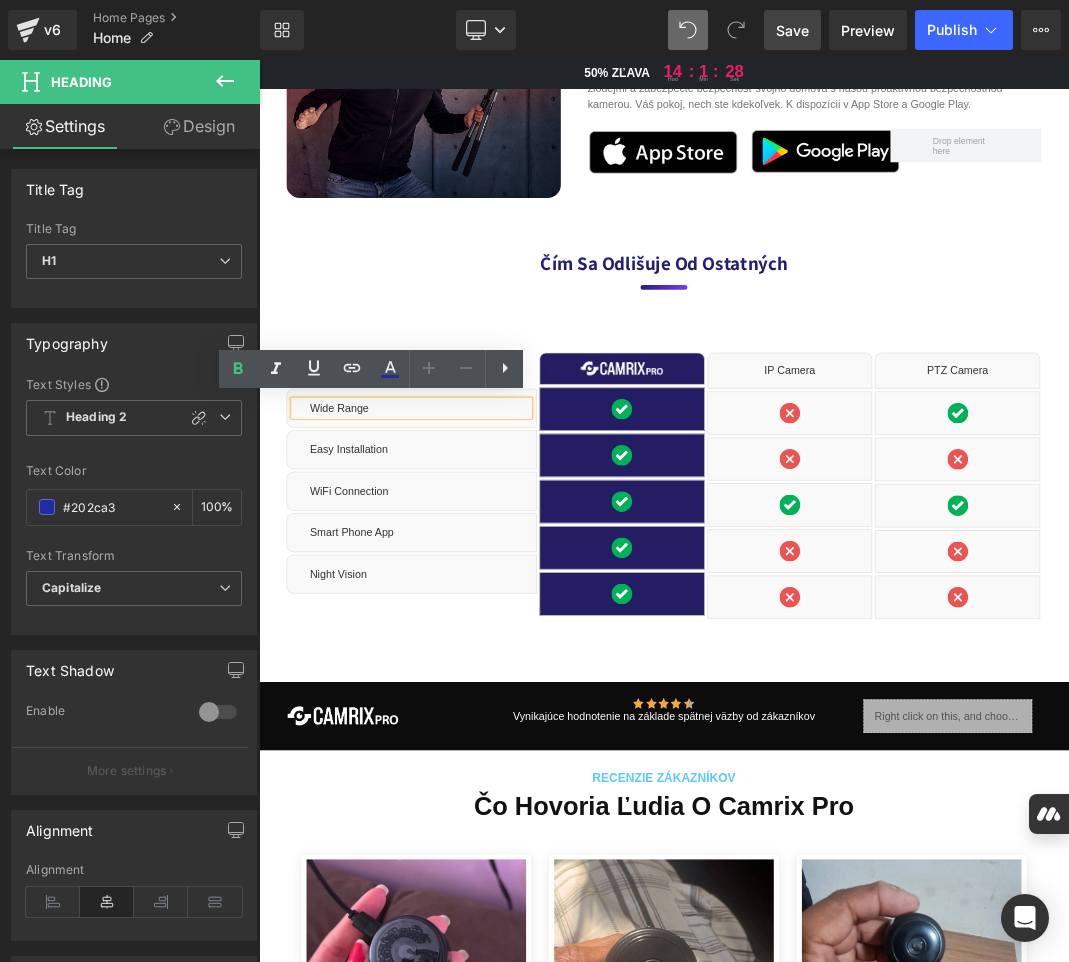 click on "Wide Range" at bounding box center [499, 580] 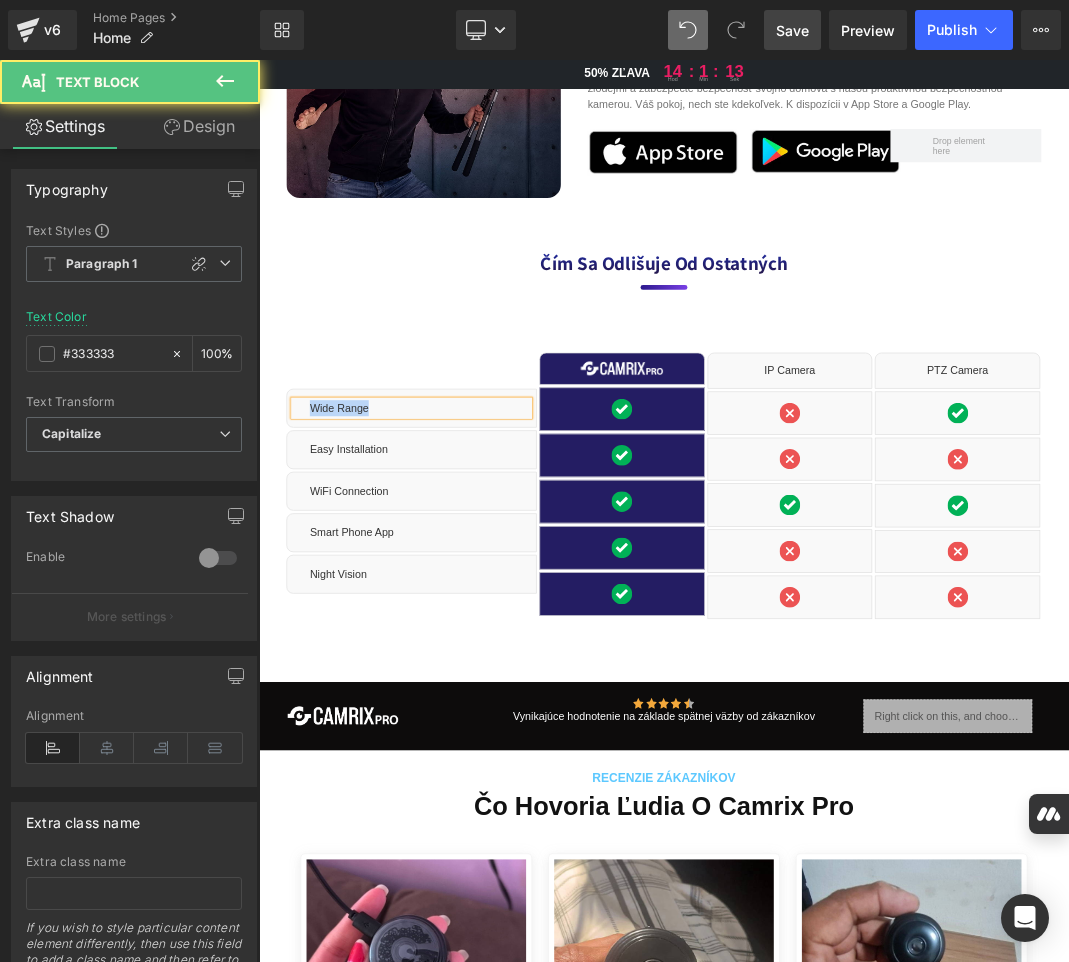 click on "Wide Range" at bounding box center (499, 580) 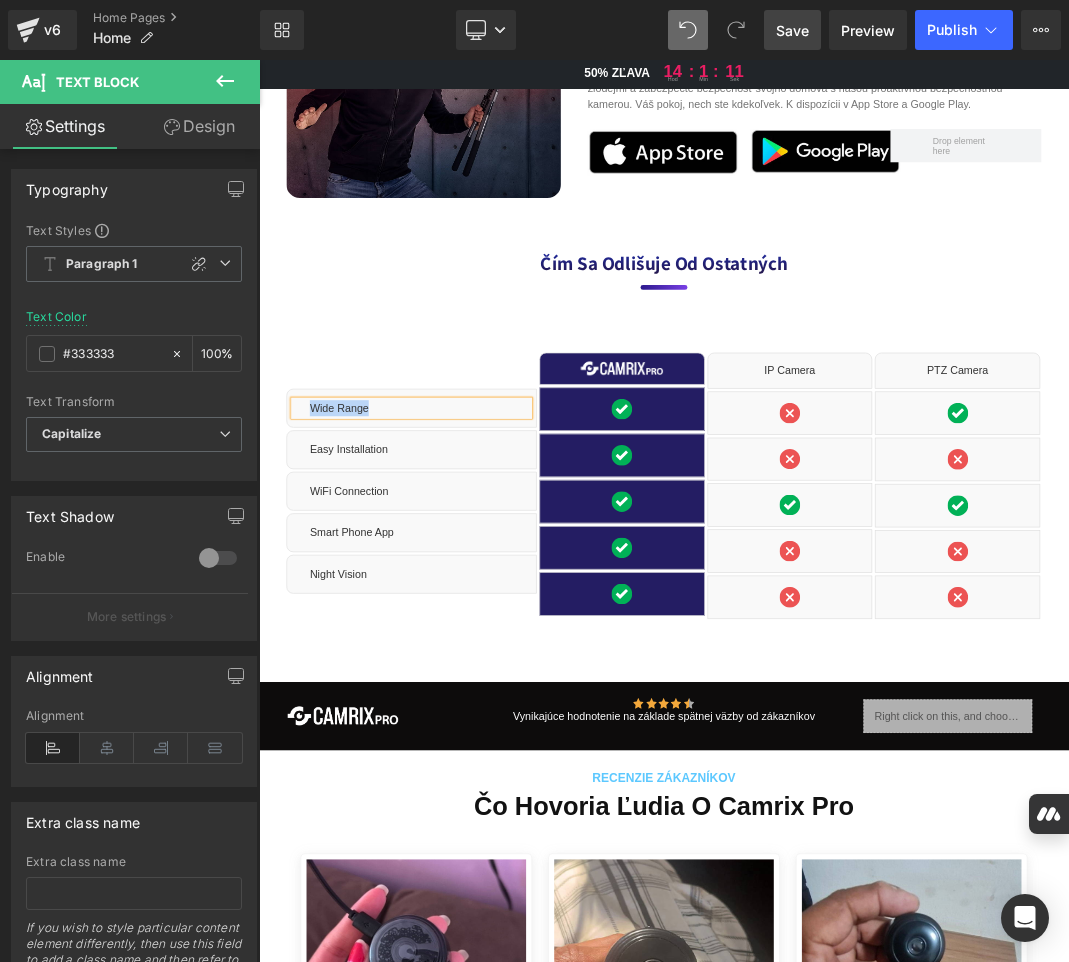 paste 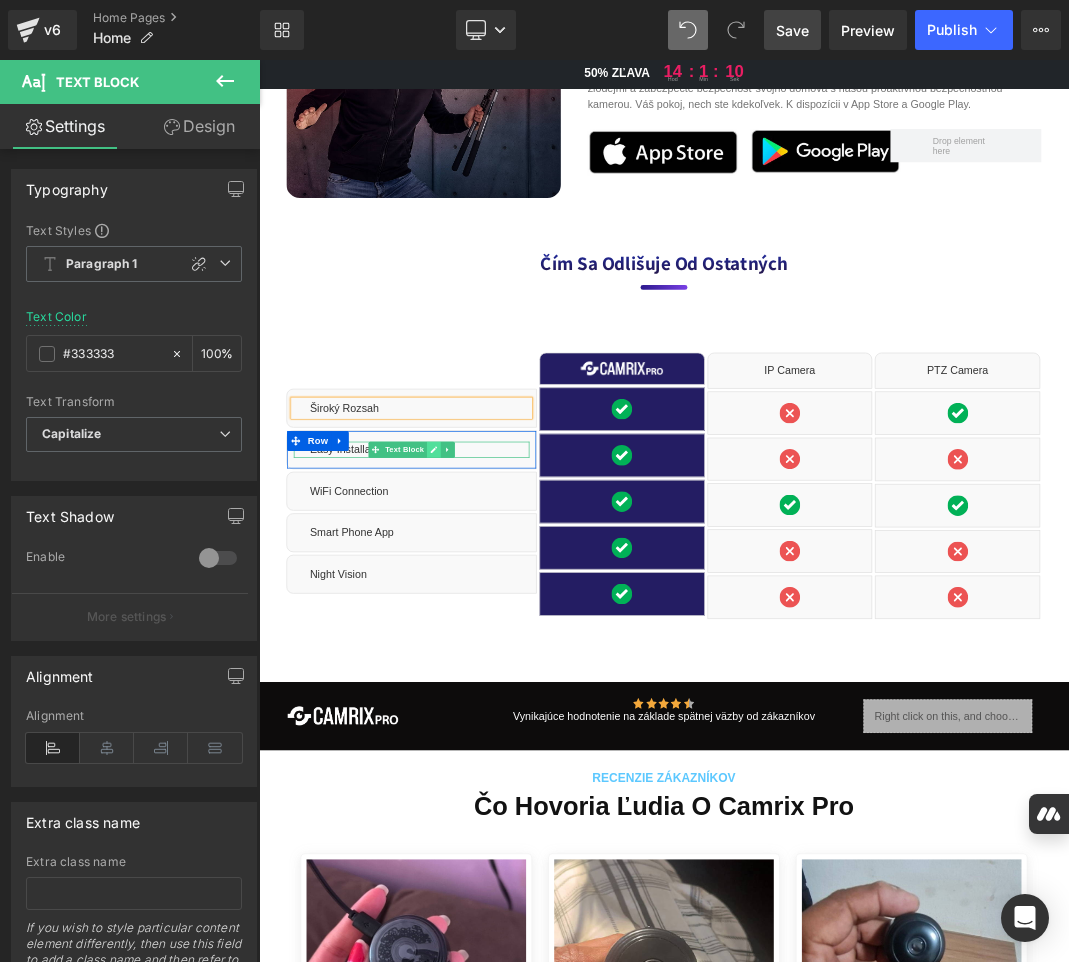 click 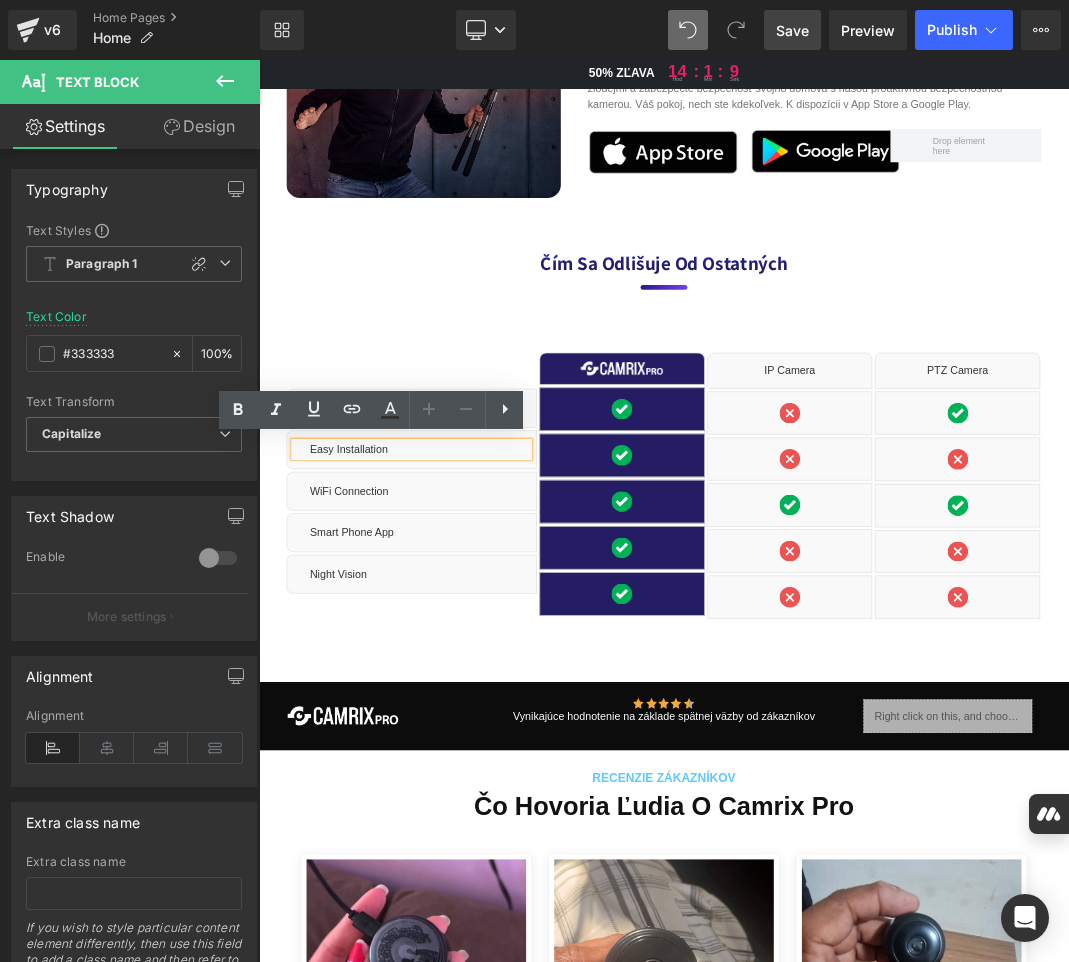 click on "Easy Installation" at bounding box center (499, 642) 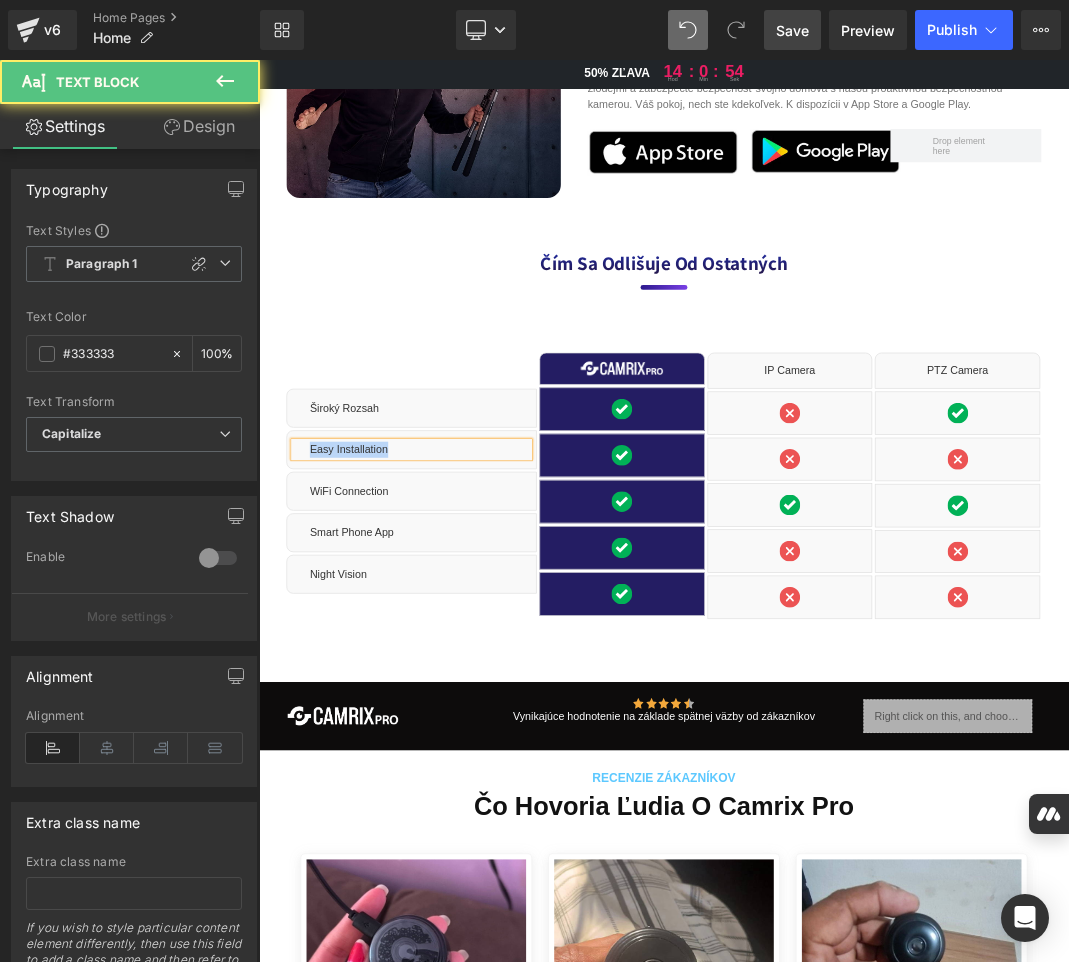 click on "Easy Installation" at bounding box center [499, 642] 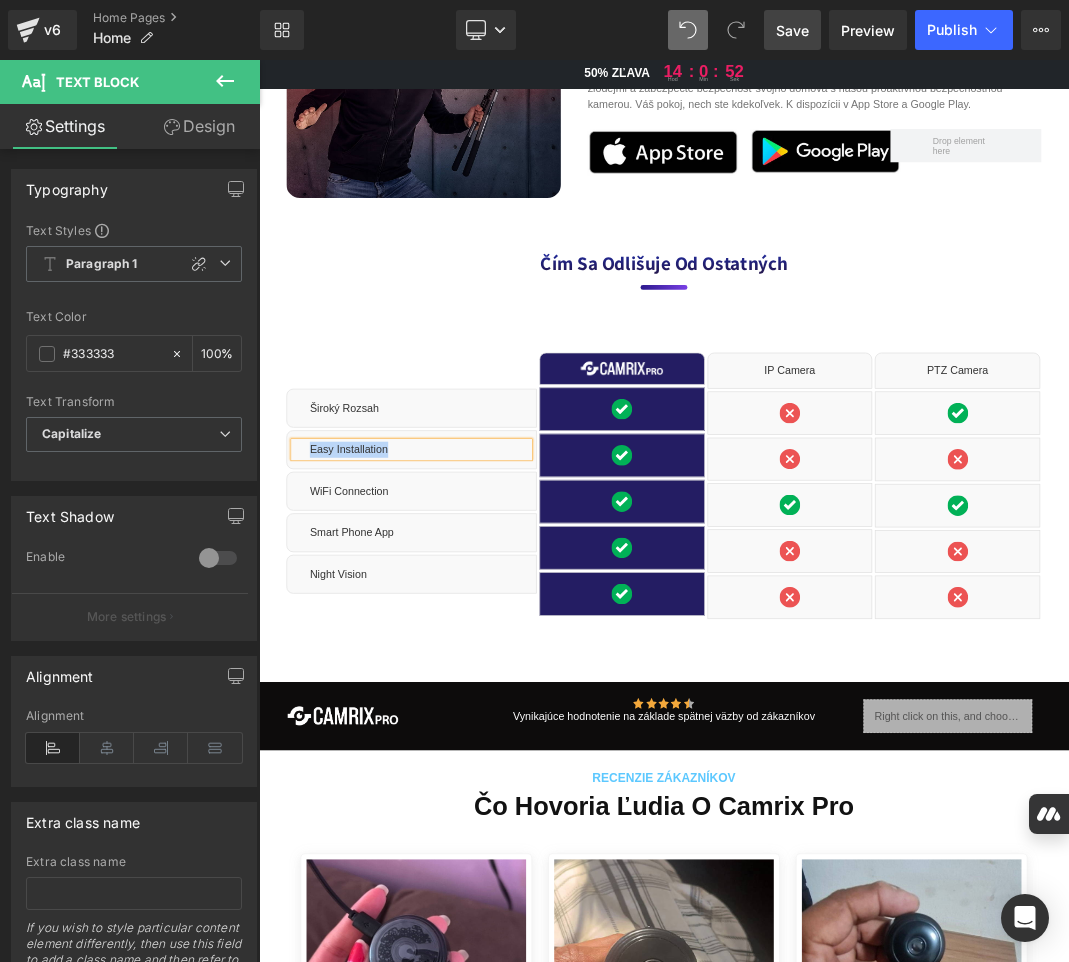 paste 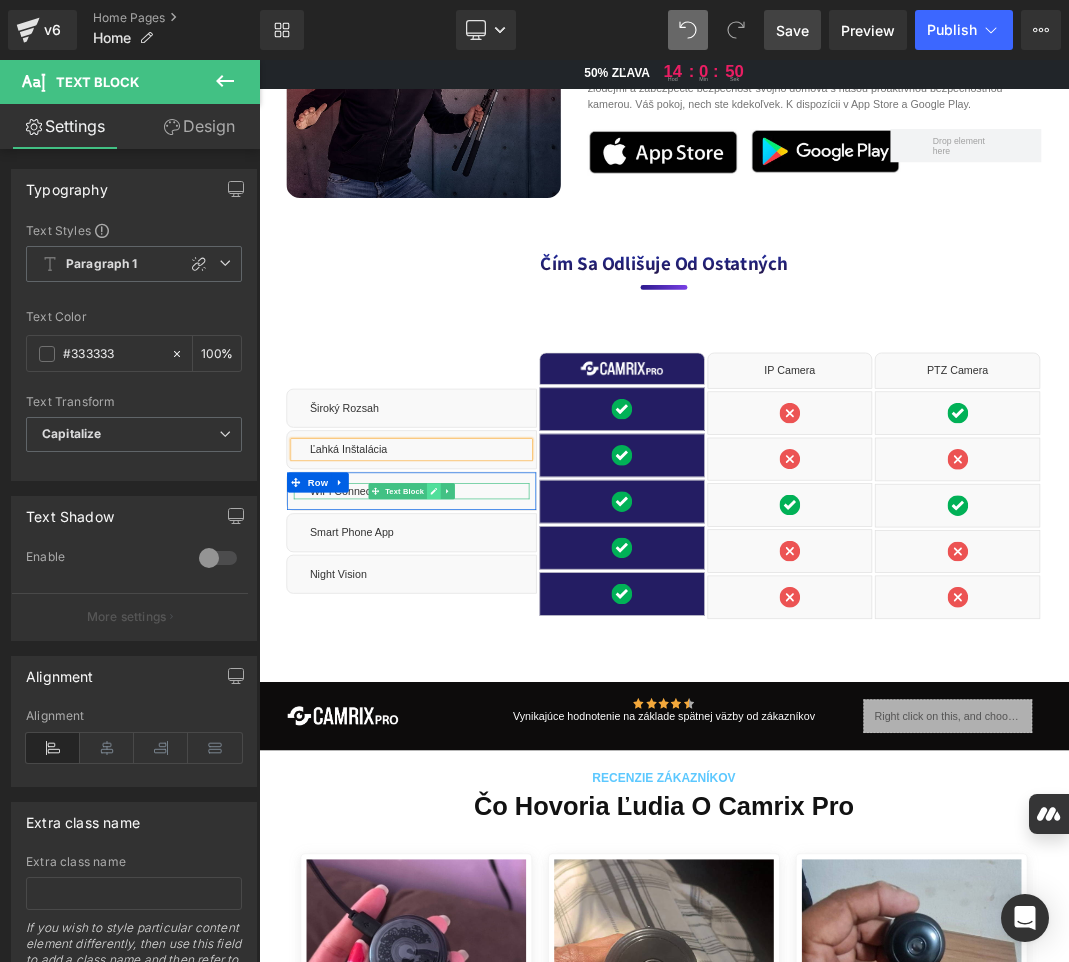 click 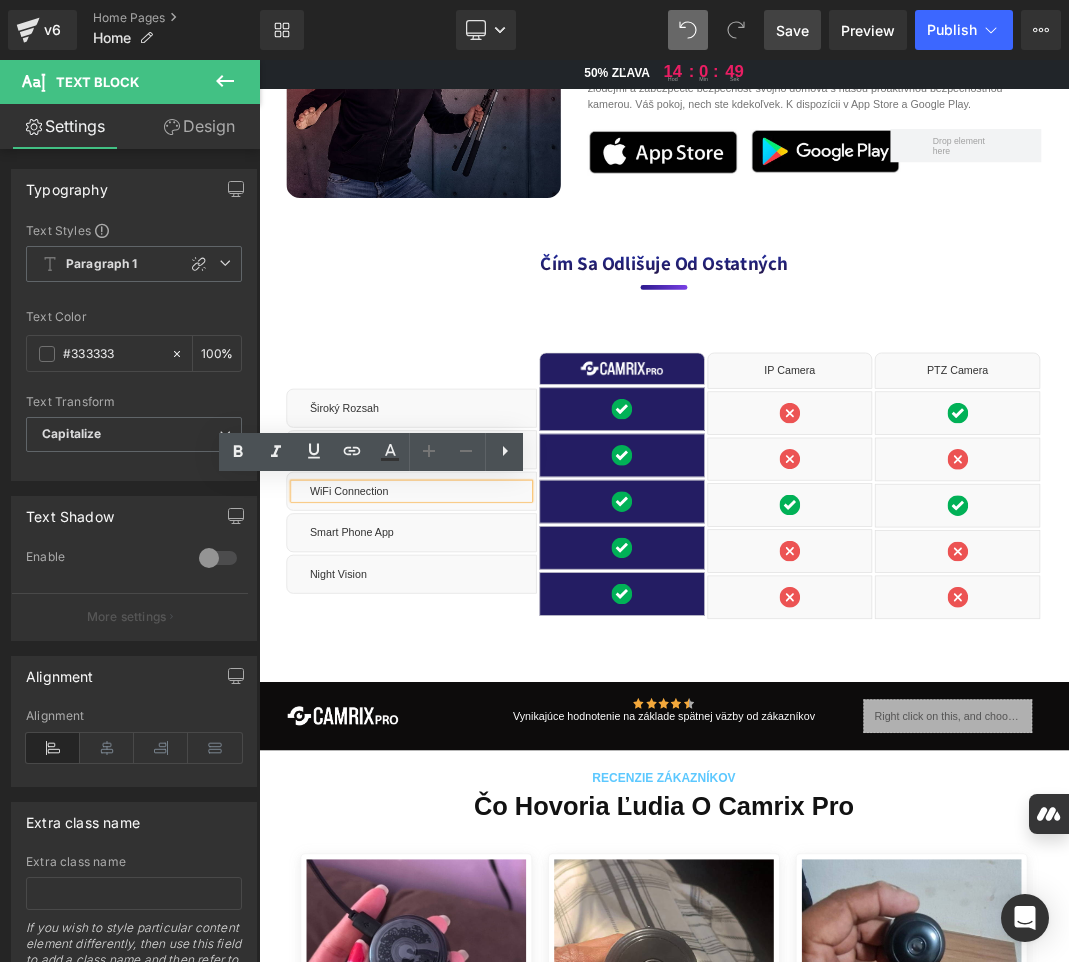 click on "WiFi Connection" at bounding box center (499, 704) 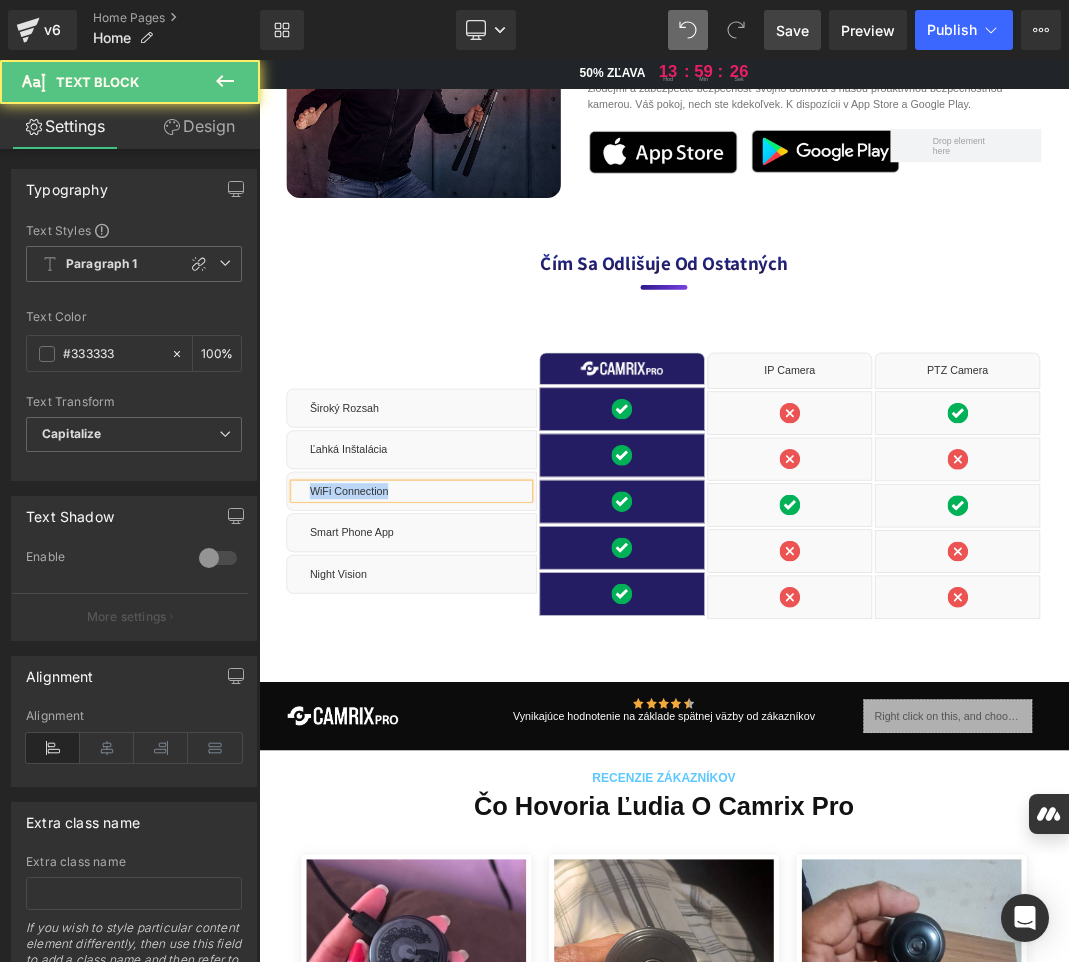 click on "WiFi Connection" at bounding box center [499, 704] 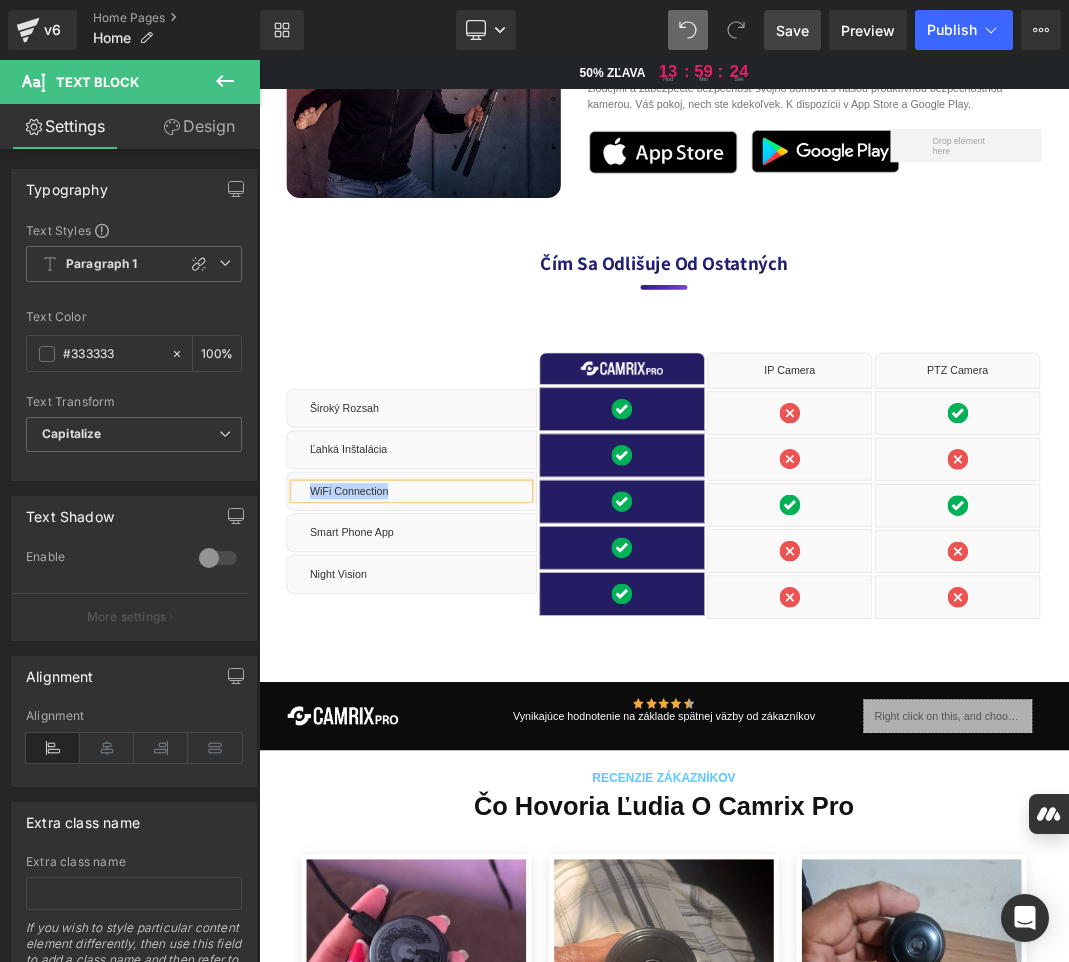 paste 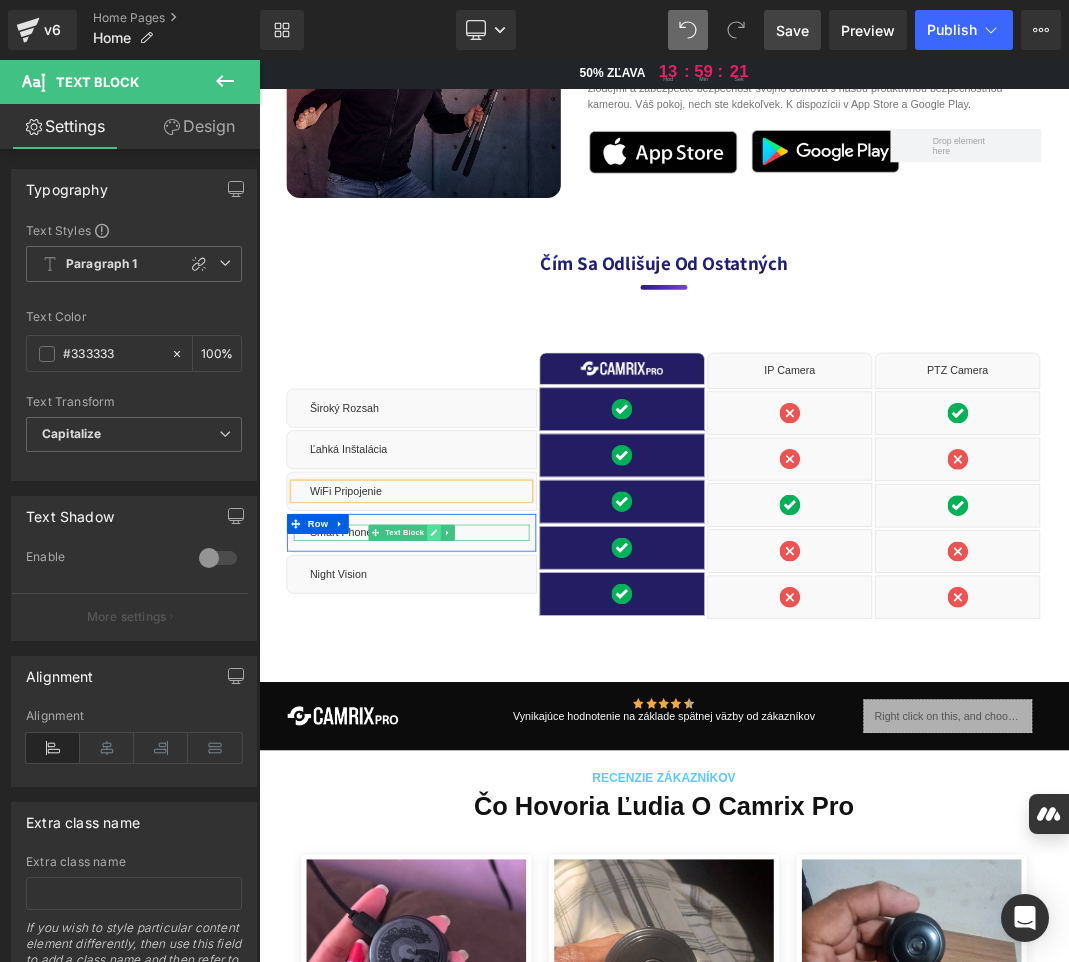 click 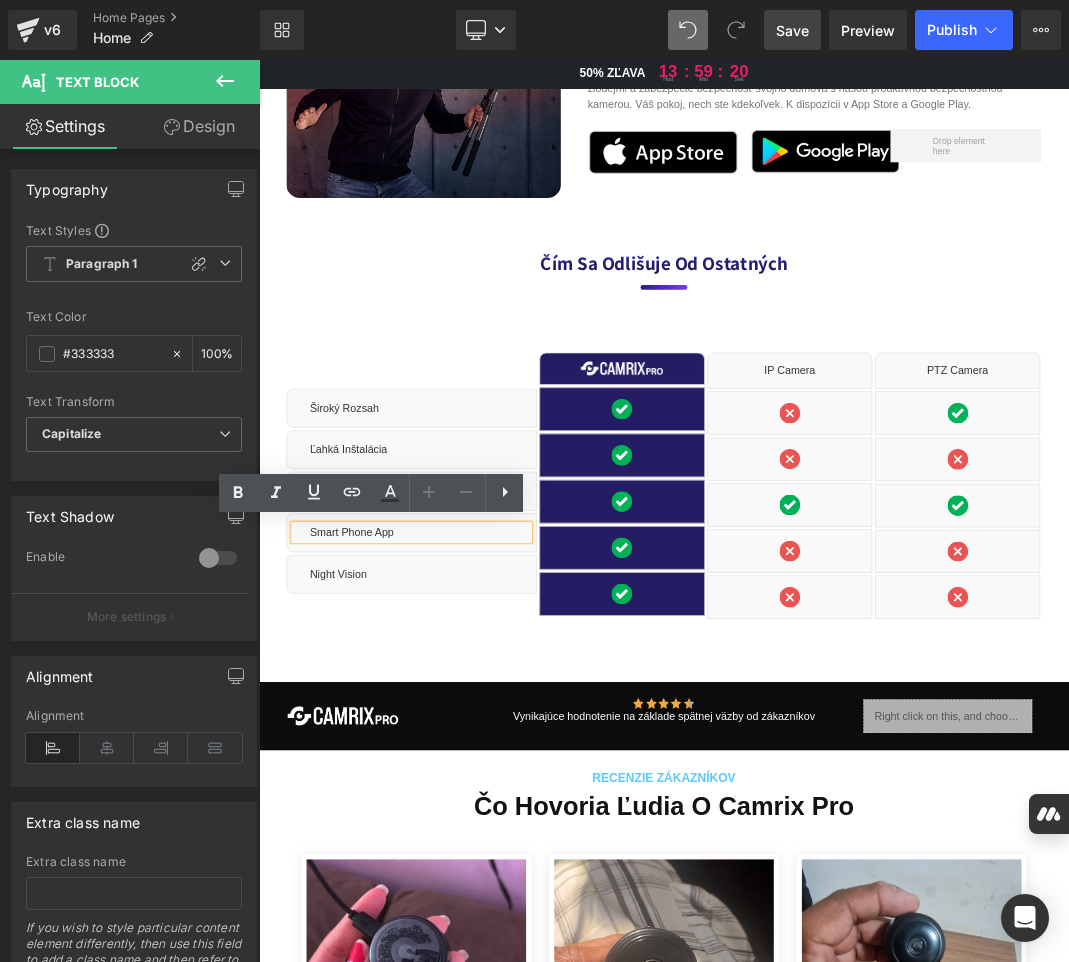 click on "Smart Phone App" at bounding box center (499, 766) 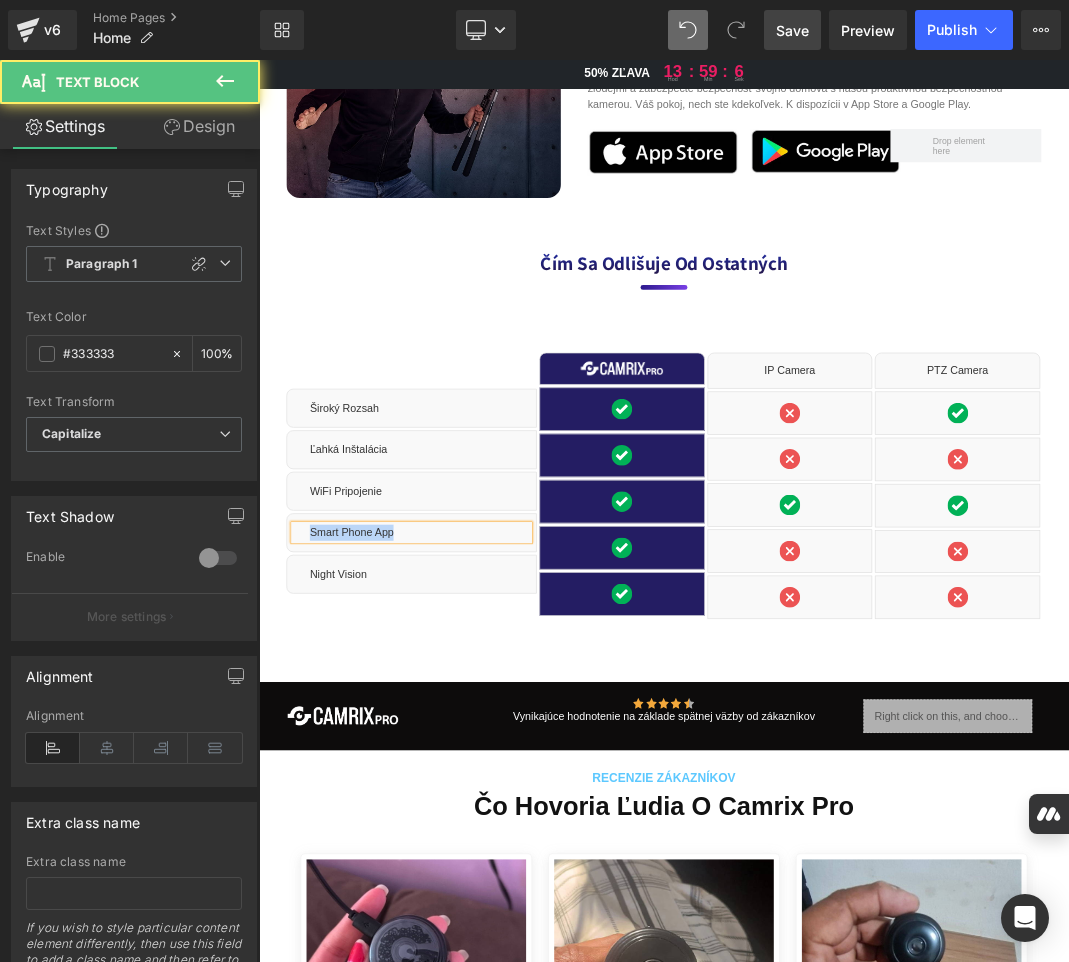 click on "Smart Phone App" at bounding box center (499, 766) 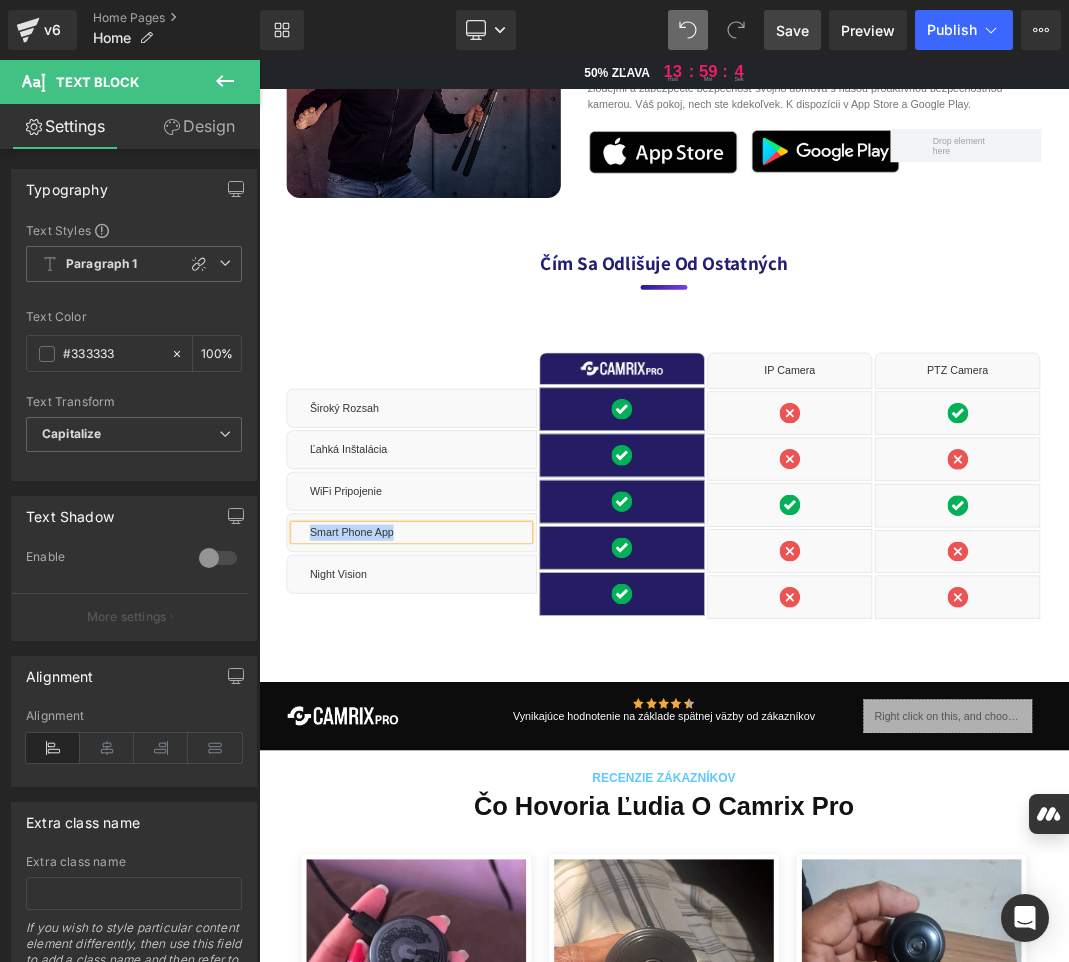 paste 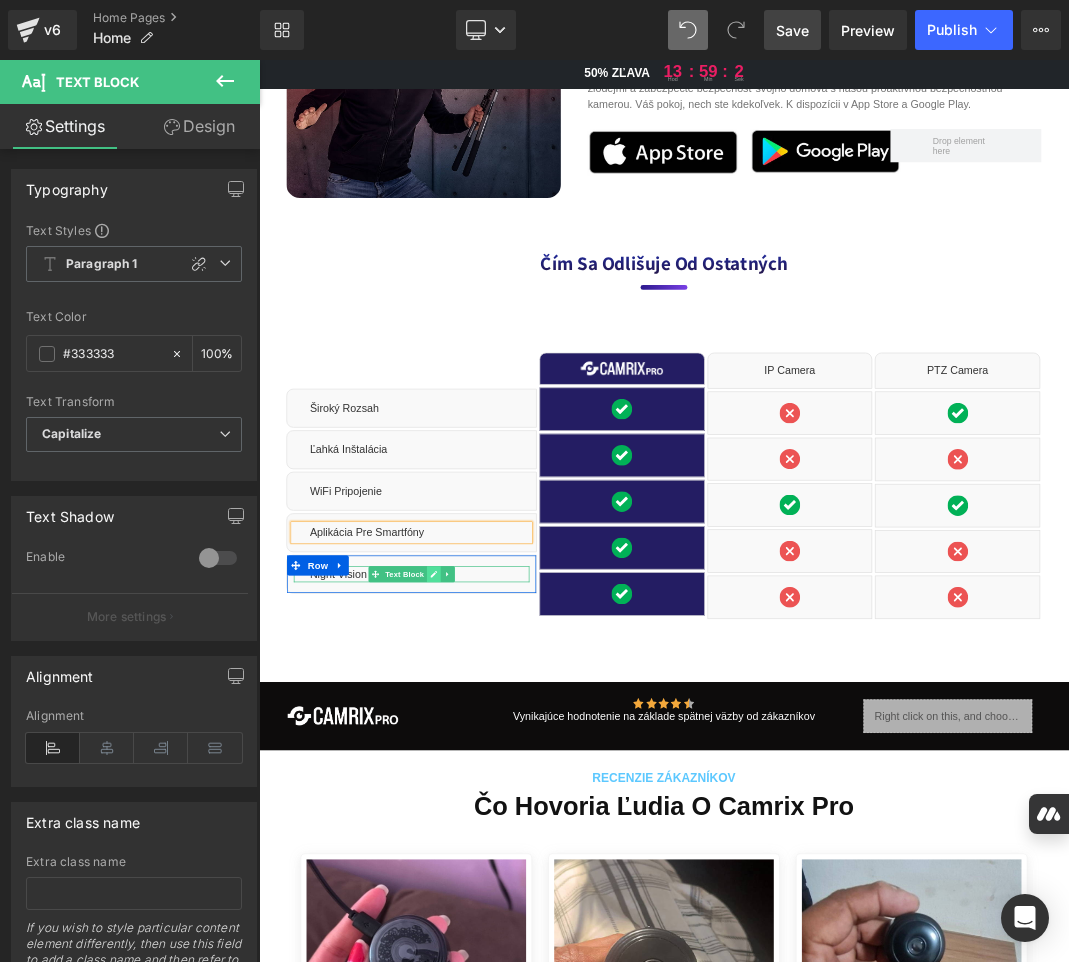 click 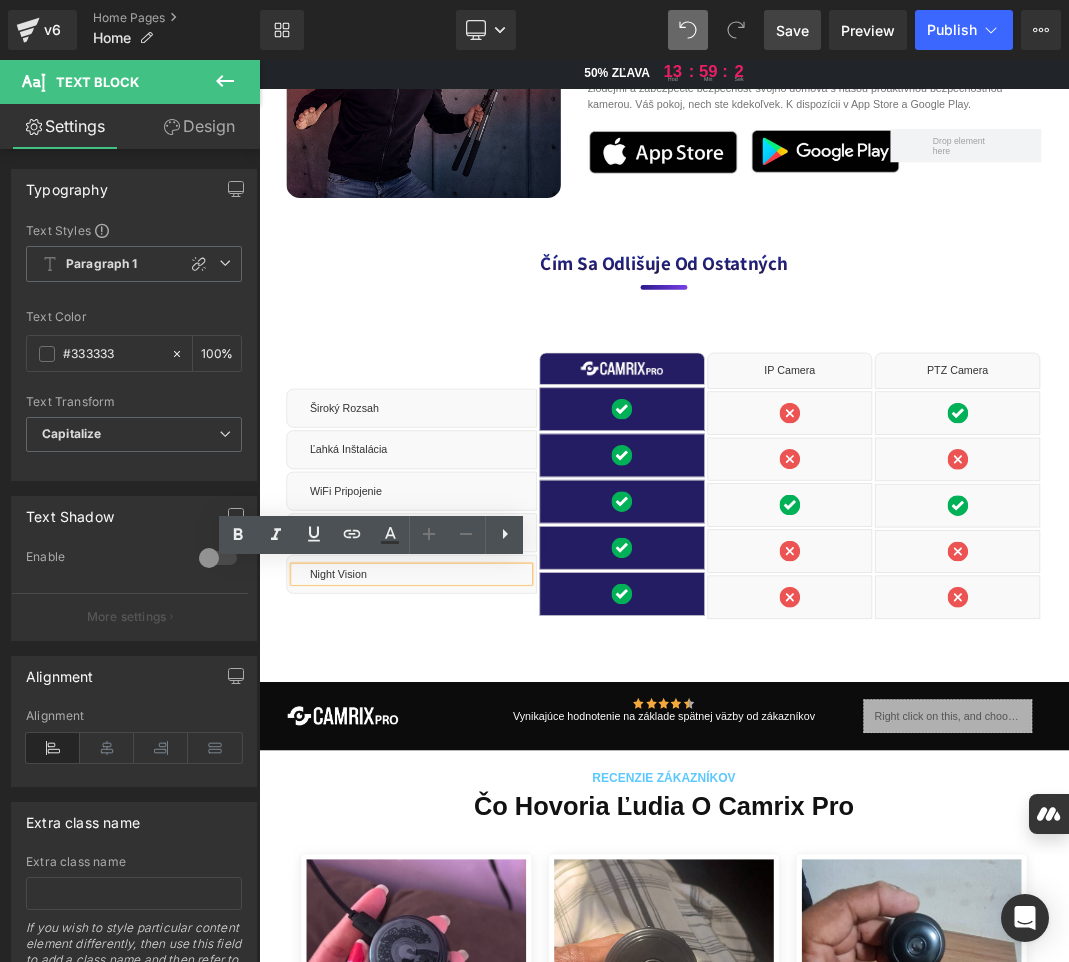 click on "Night Vision" at bounding box center [499, 828] 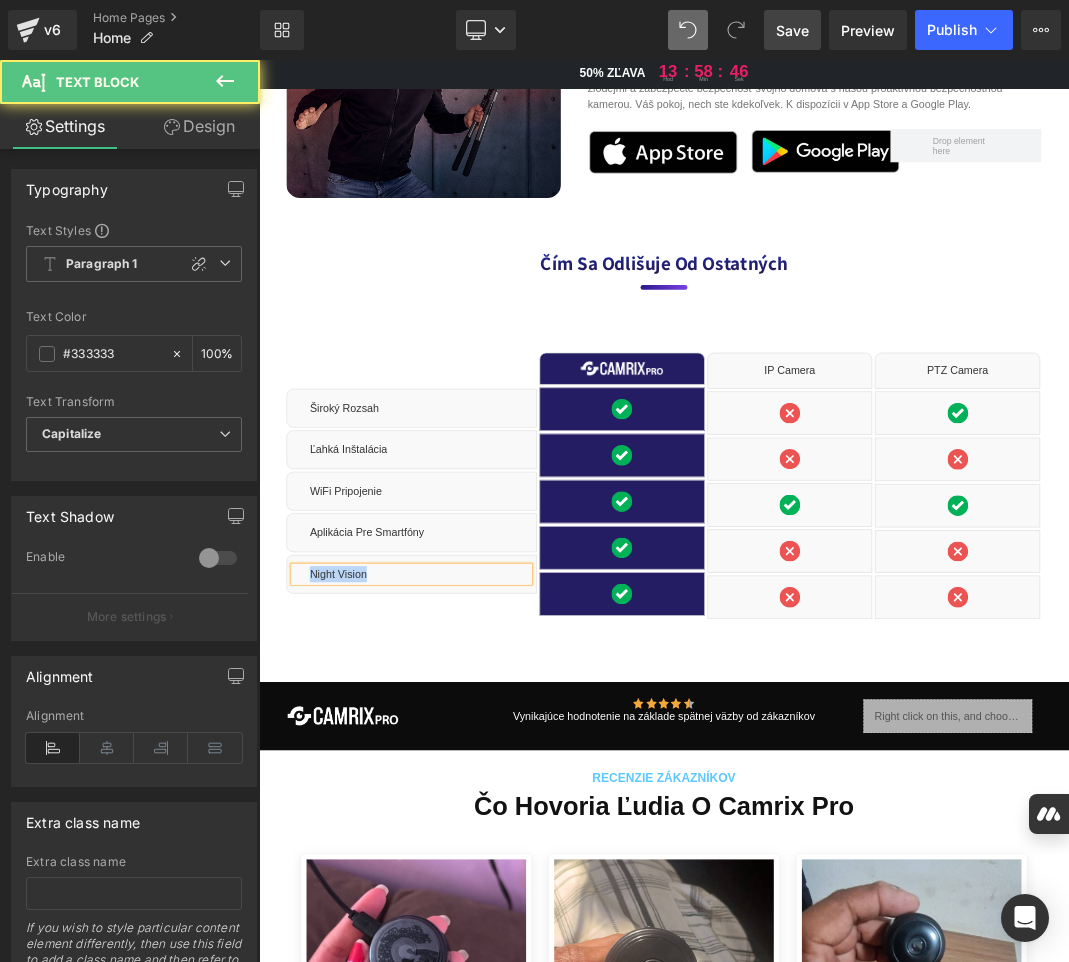 click on "Night Vision" at bounding box center (499, 828) 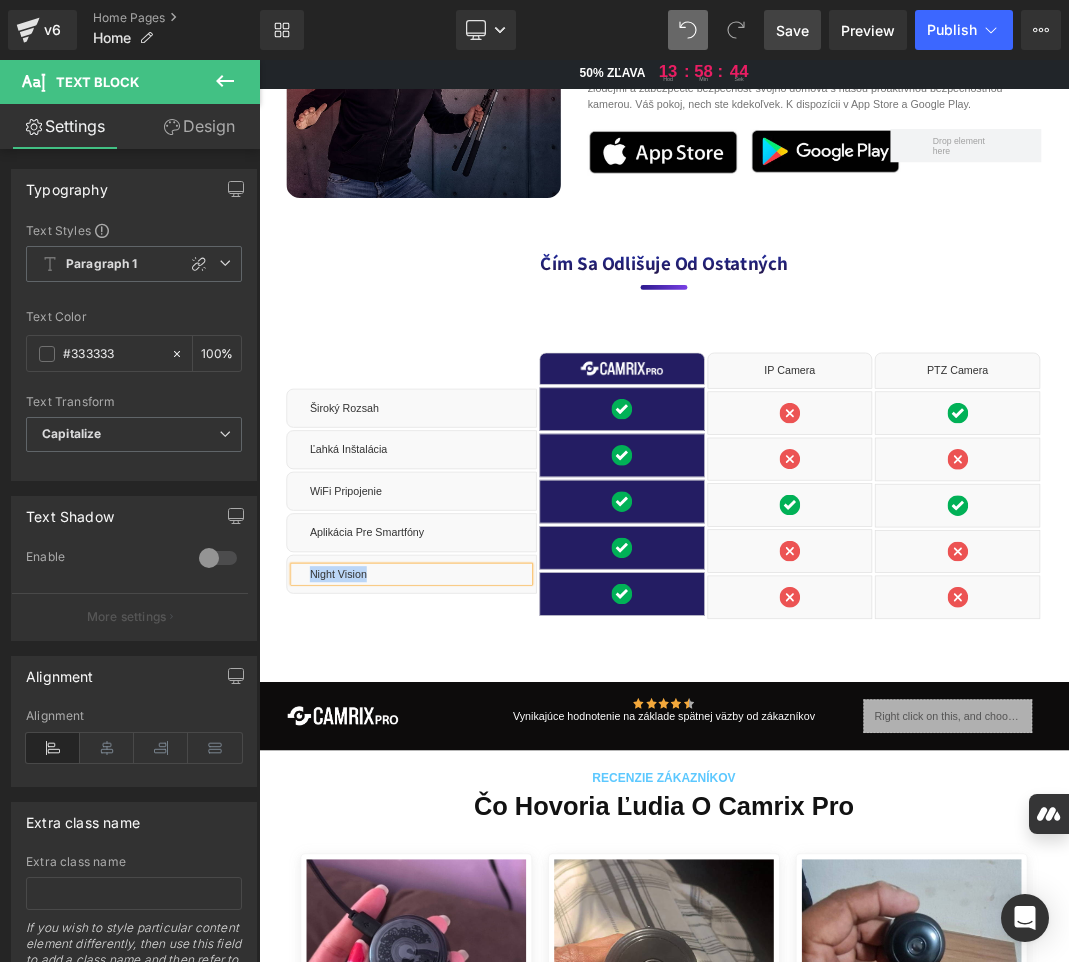 paste 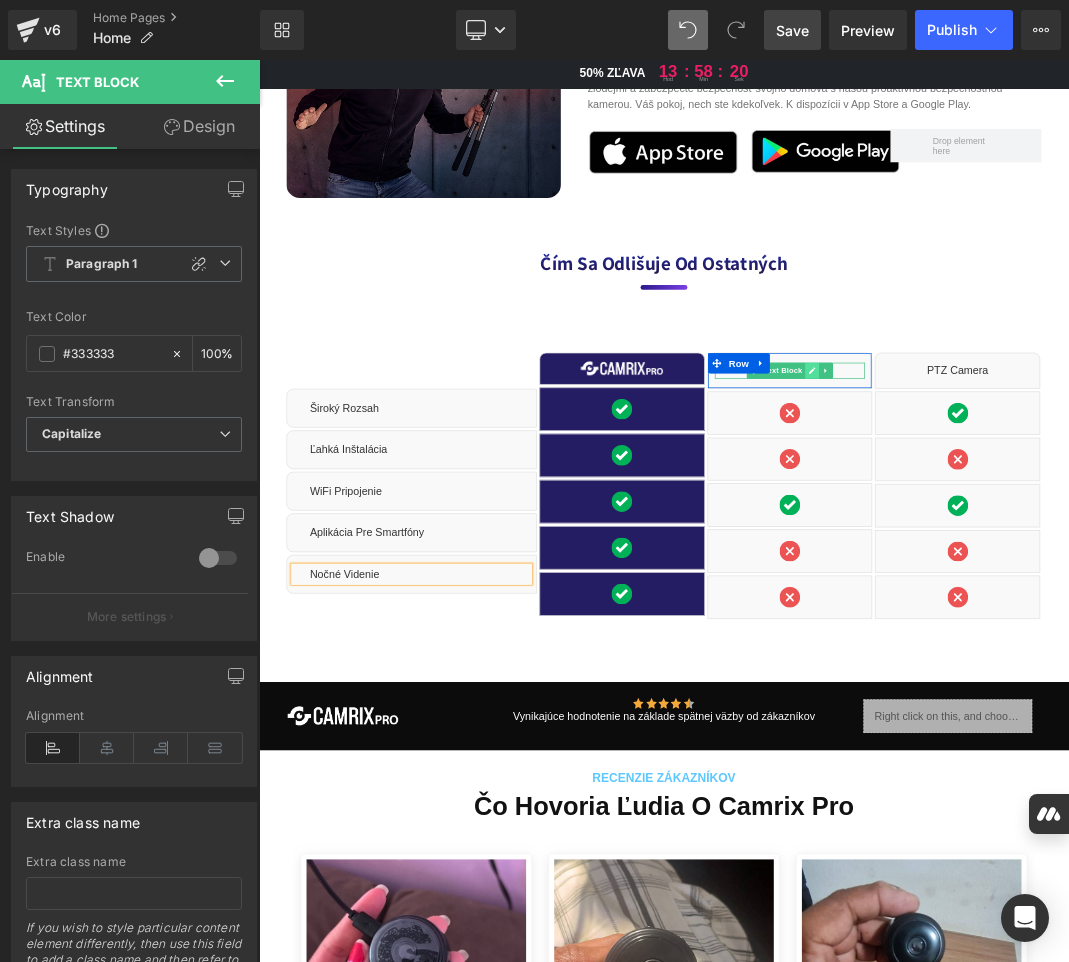 click 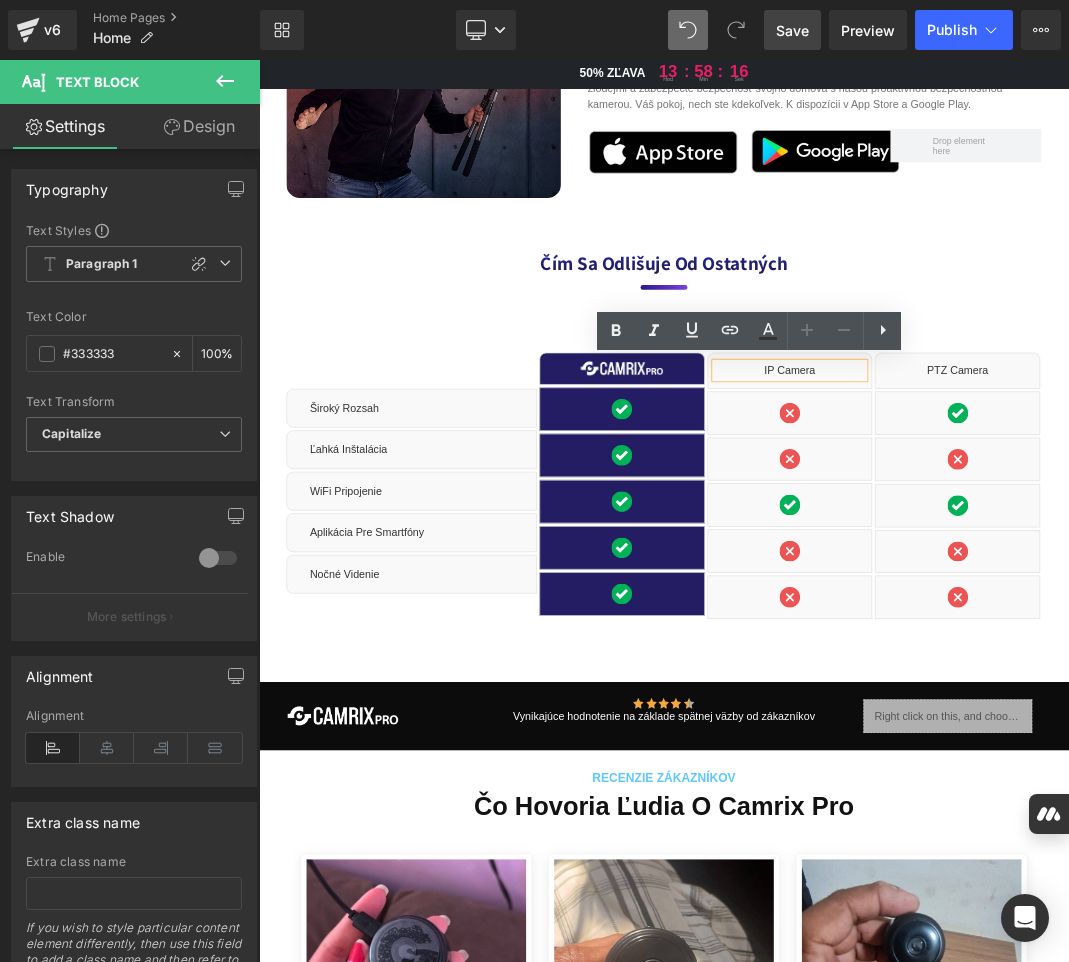 click on "IP Camera" at bounding box center [1052, 524] 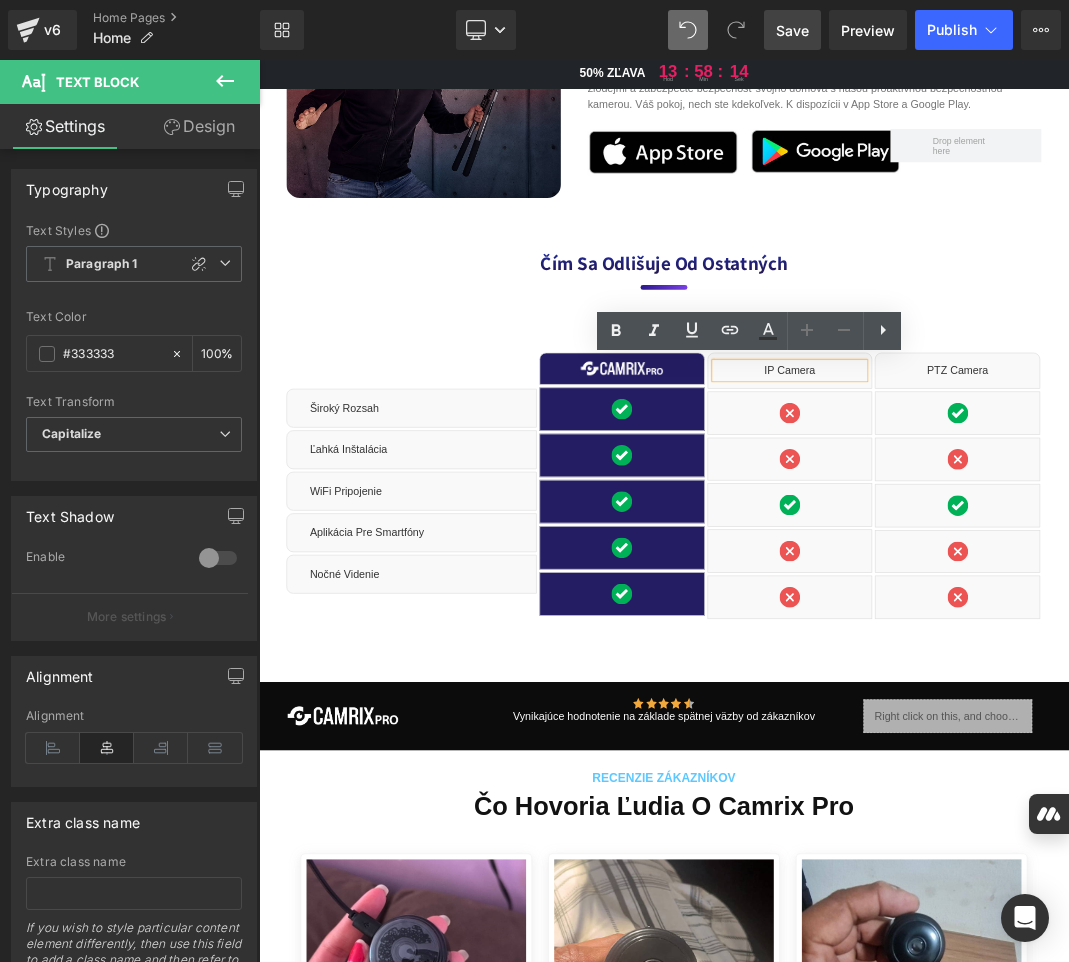 type 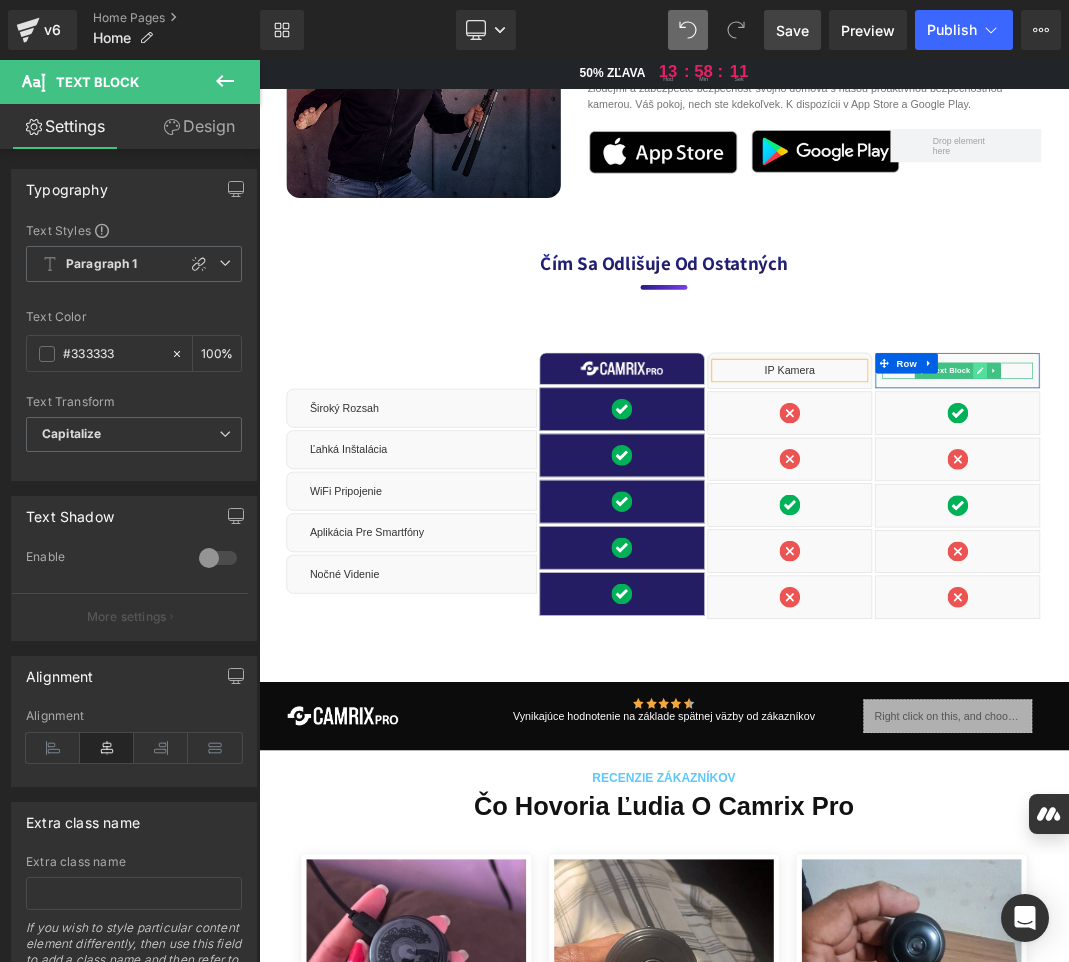 click at bounding box center [1335, 524] 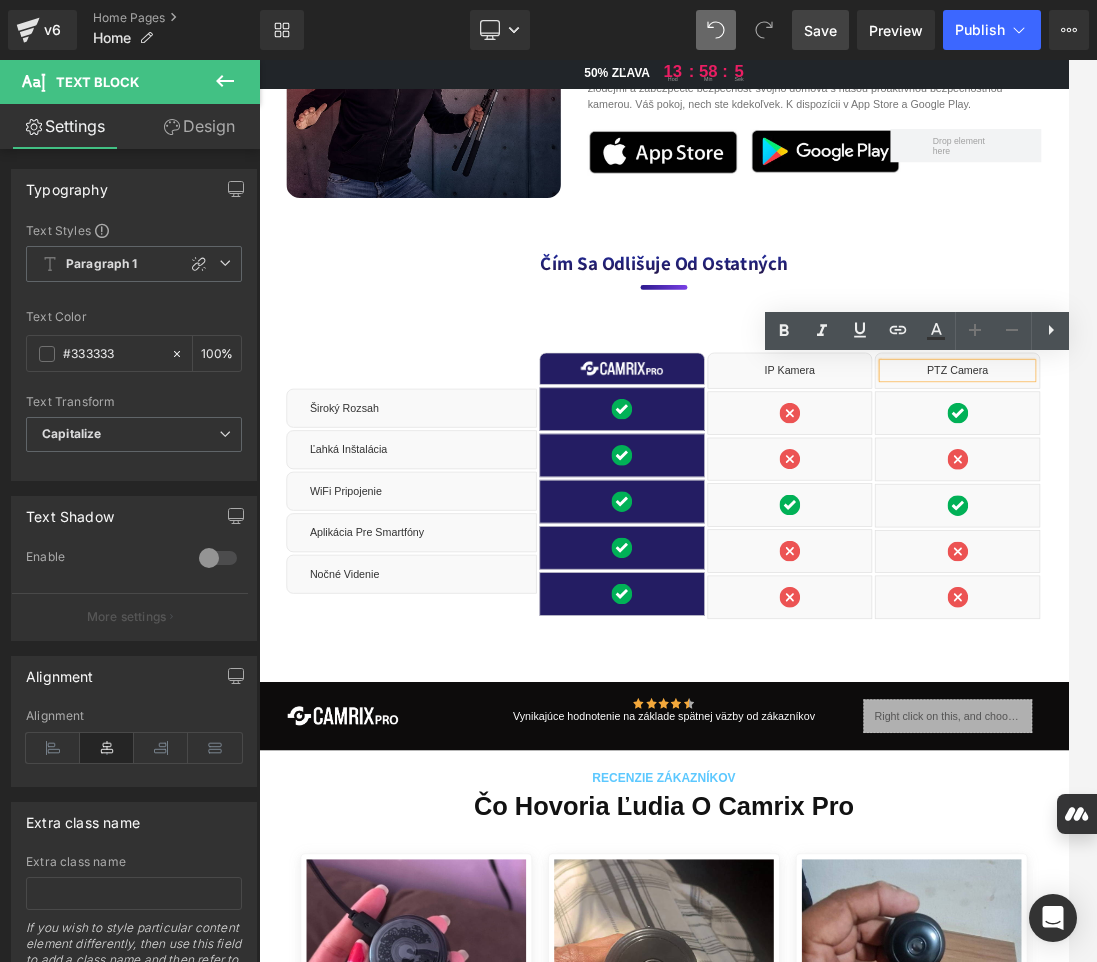 click on "PTZ Camera" at bounding box center [1302, 524] 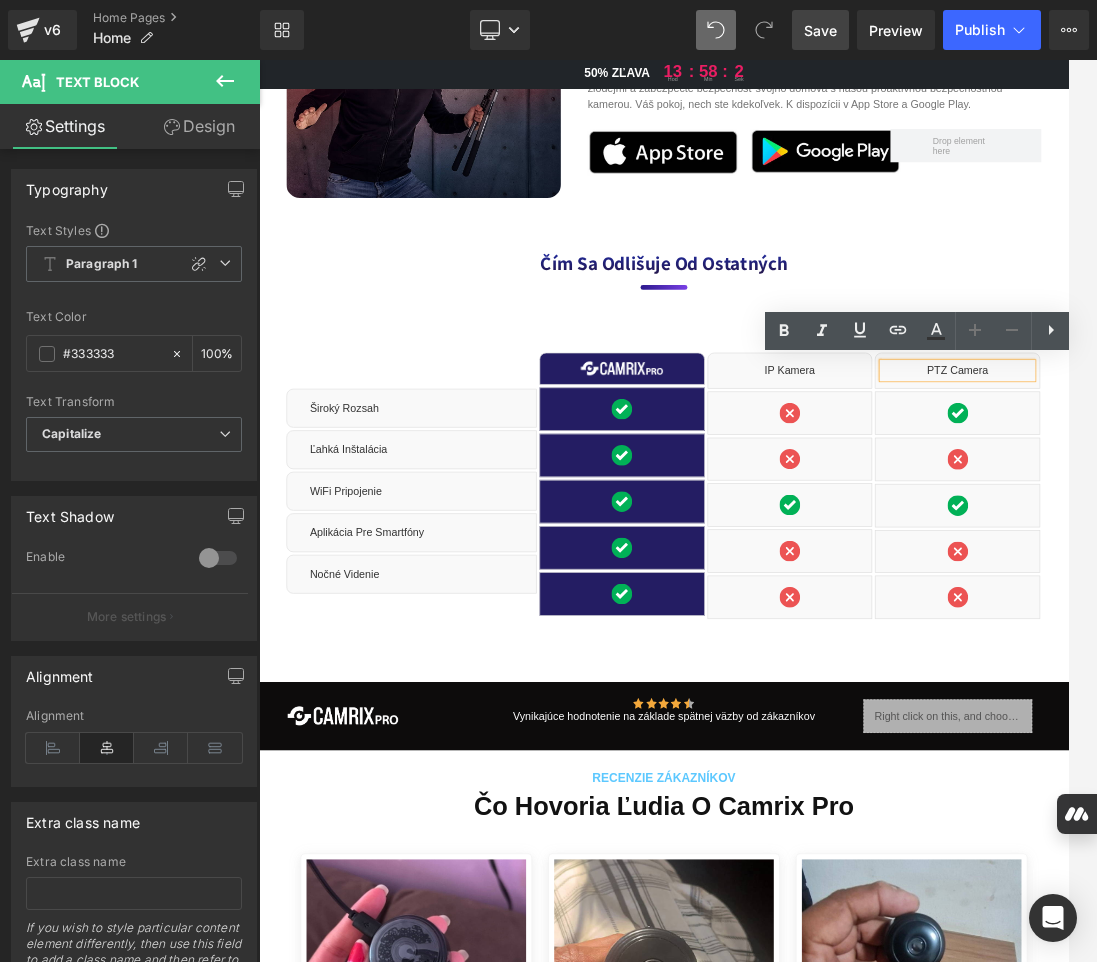 type 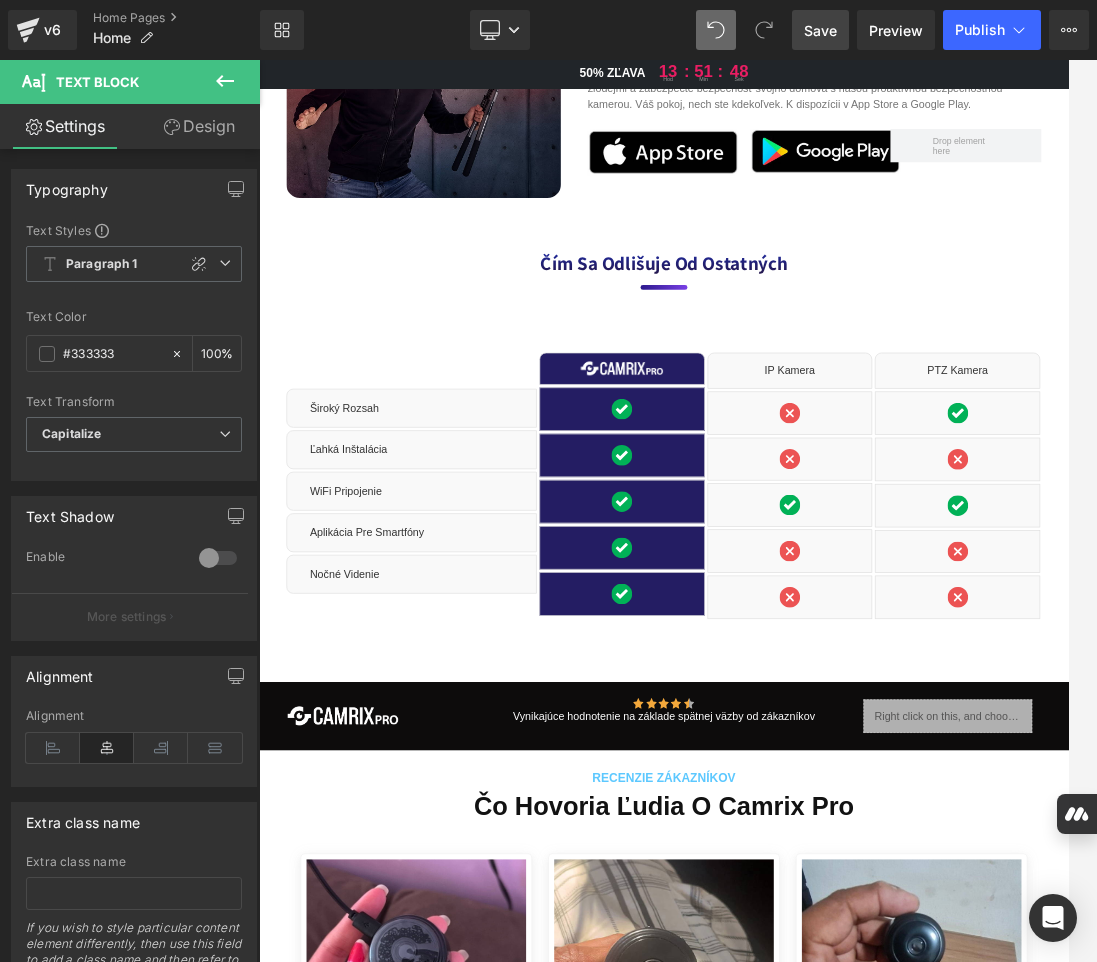 click on "Save" at bounding box center (820, 30) 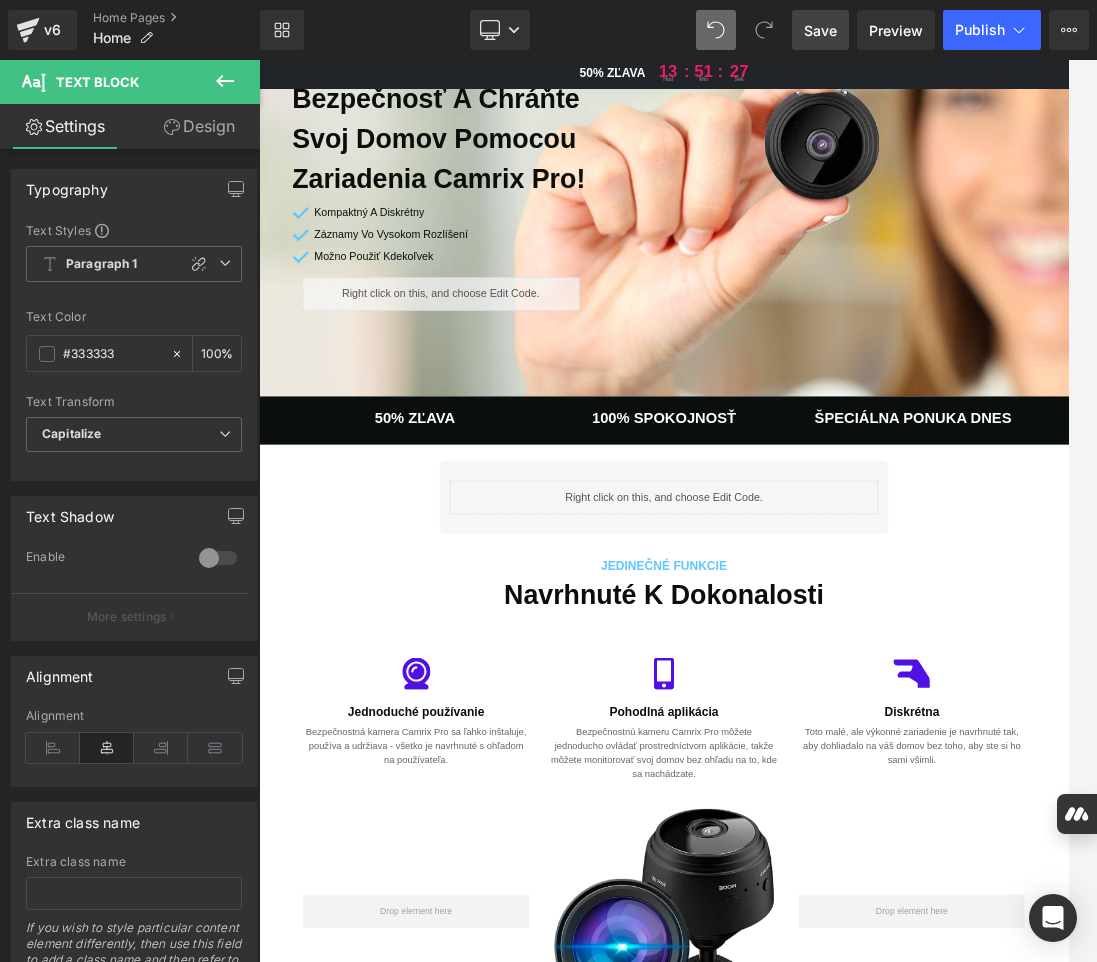scroll, scrollTop: 0, scrollLeft: 0, axis: both 